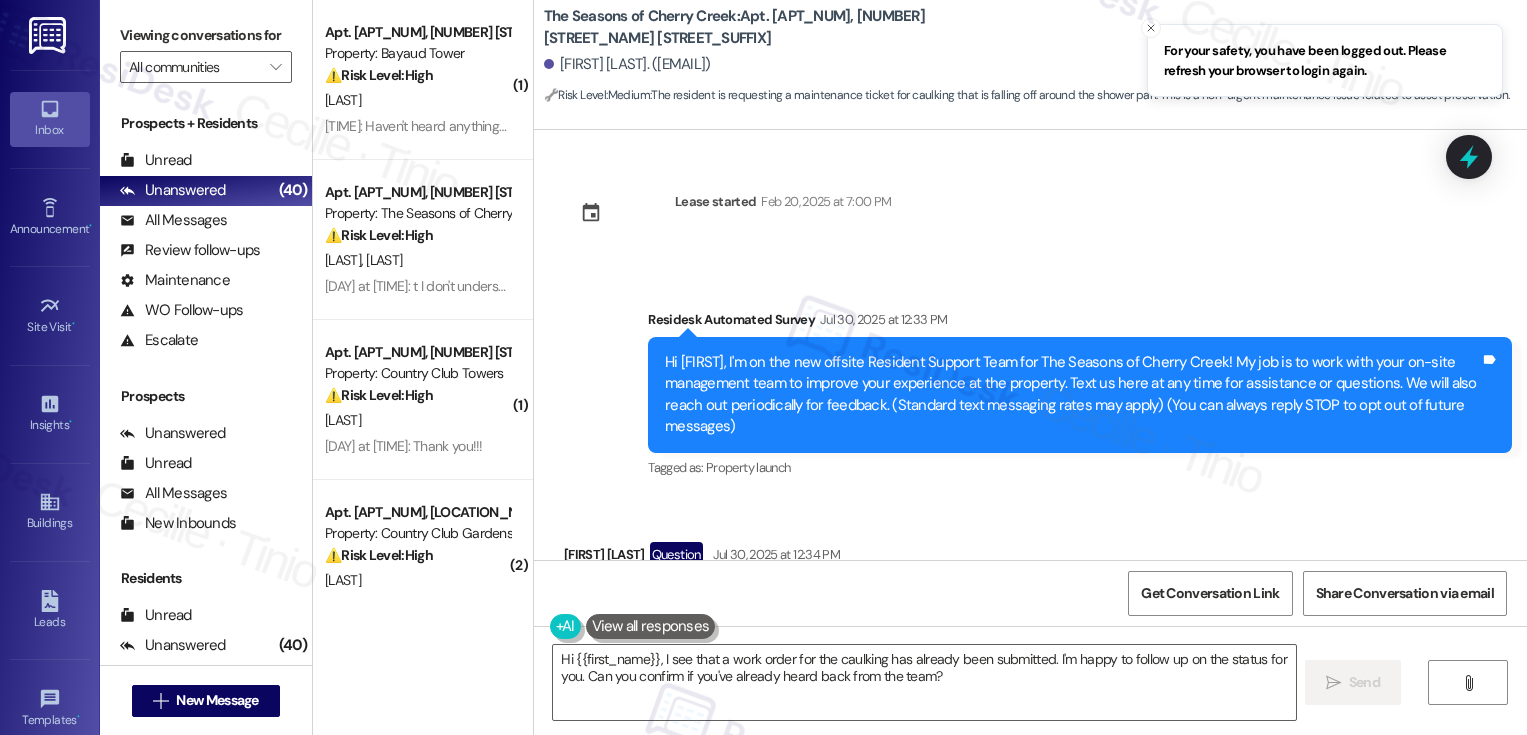 scroll, scrollTop: 0, scrollLeft: 0, axis: both 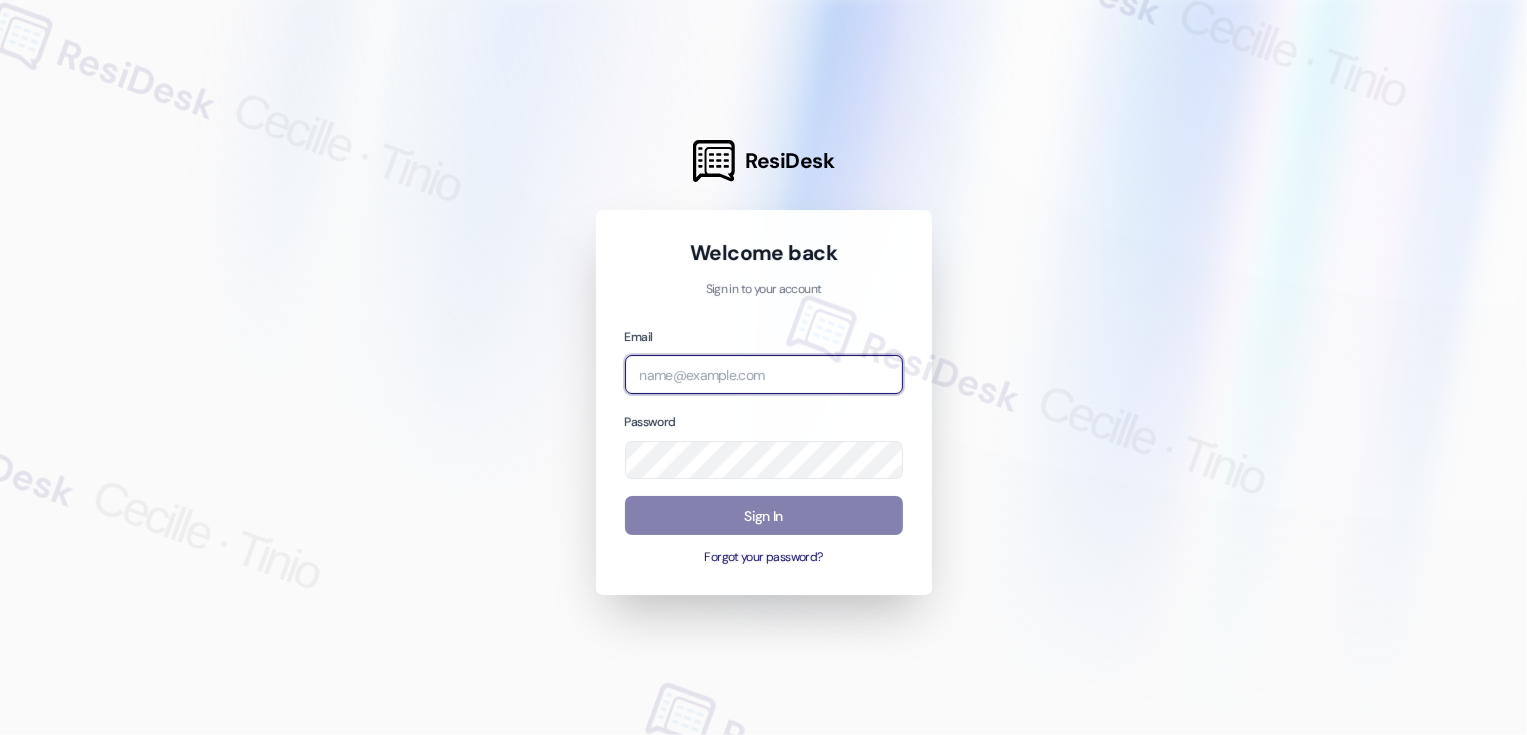 click at bounding box center [764, 374] 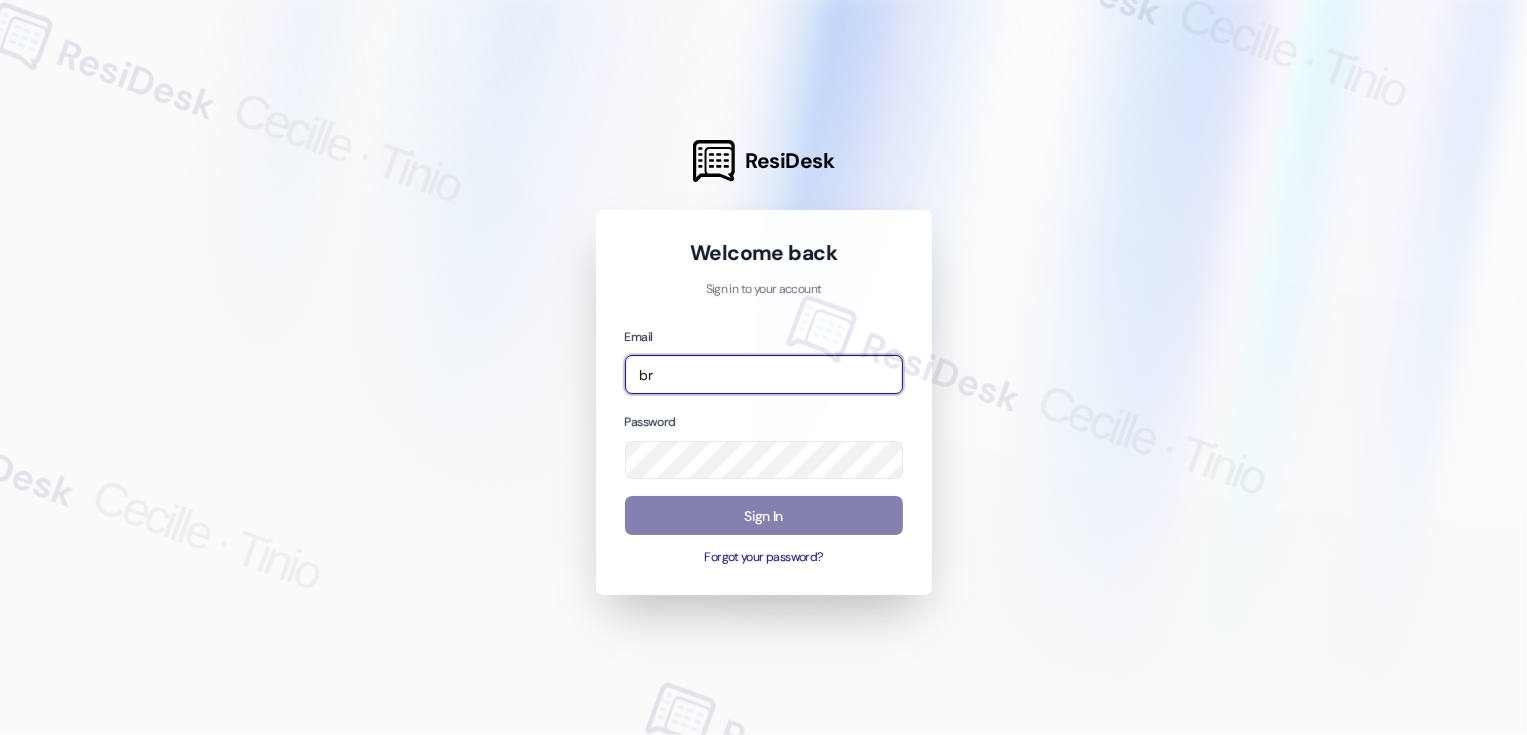 type on "b" 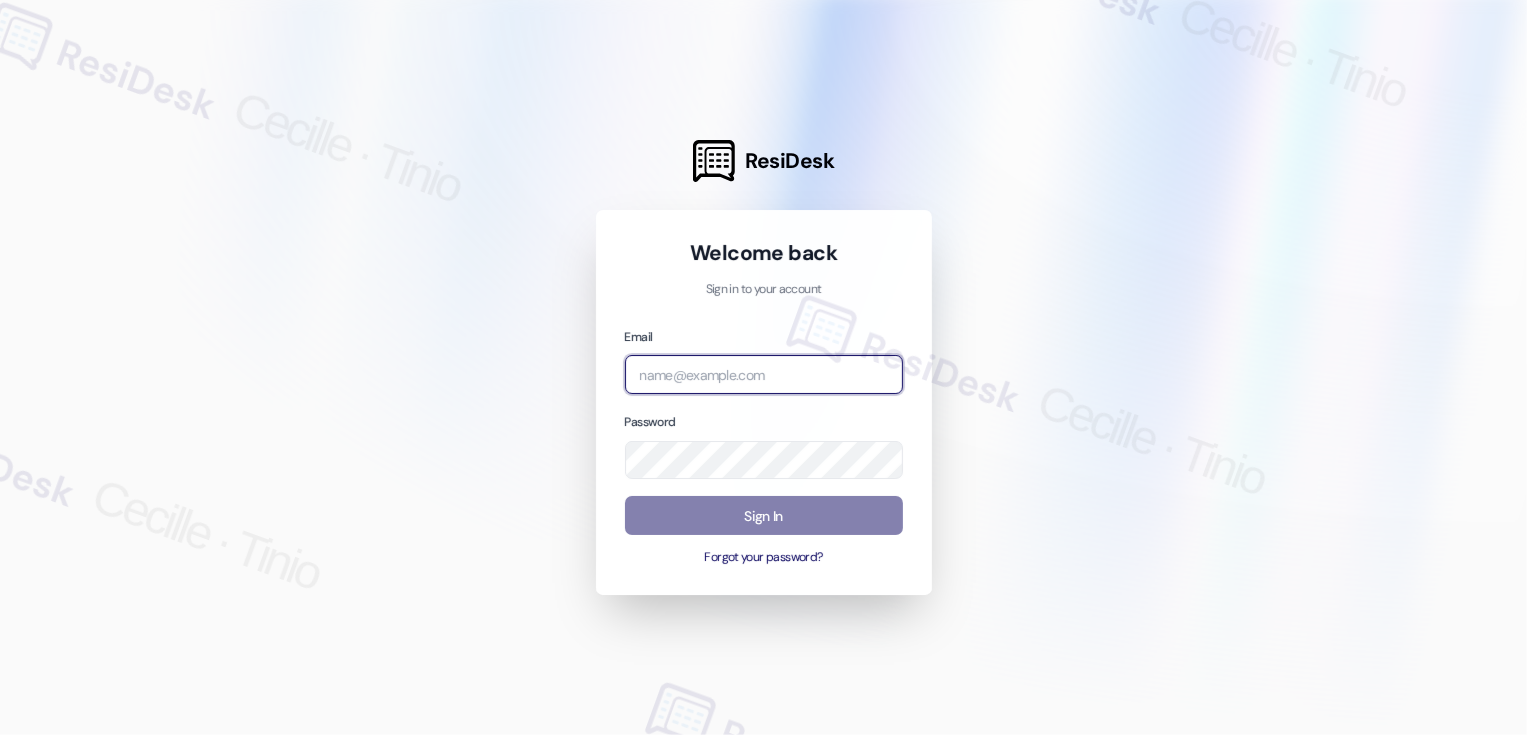 type on "[EMAIL]" 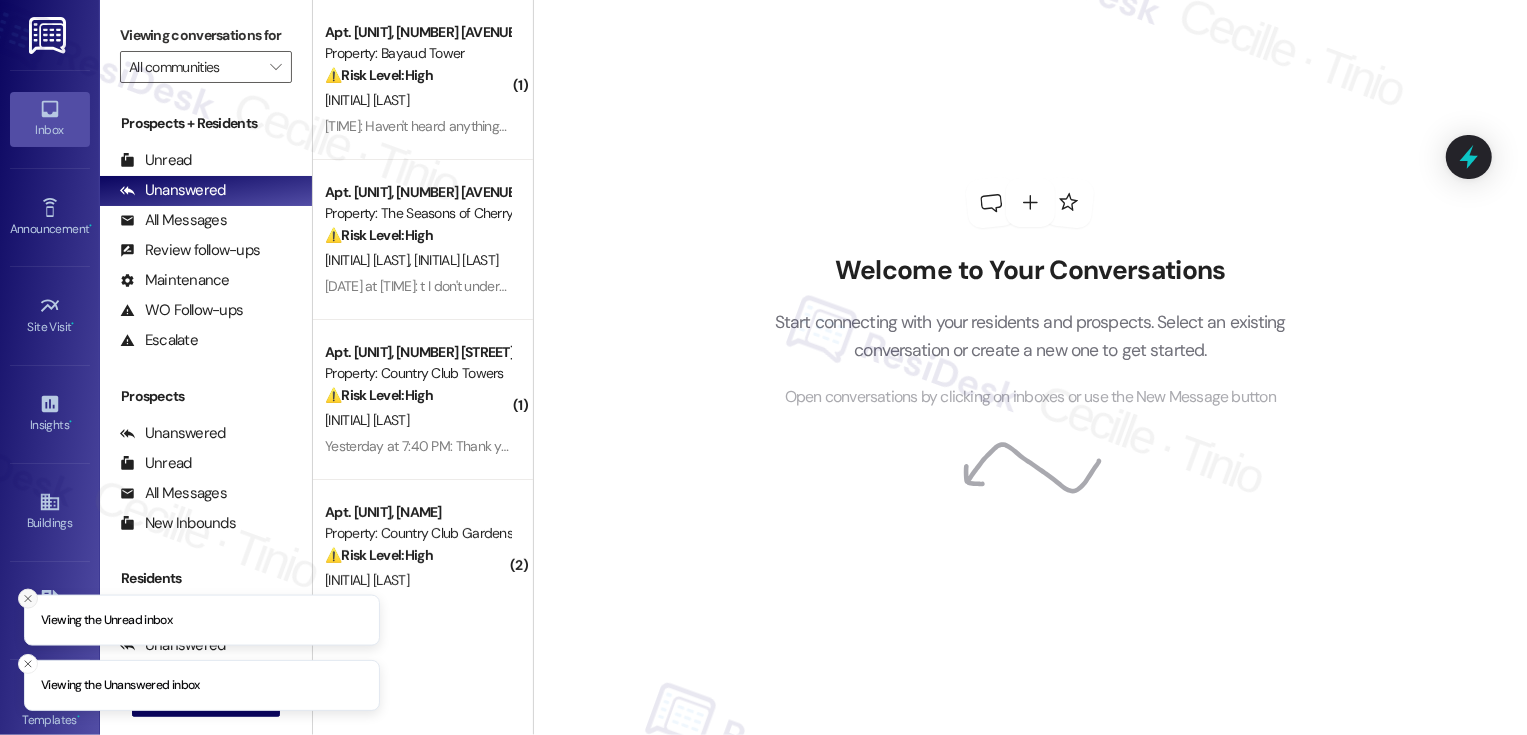 click at bounding box center [28, 598] 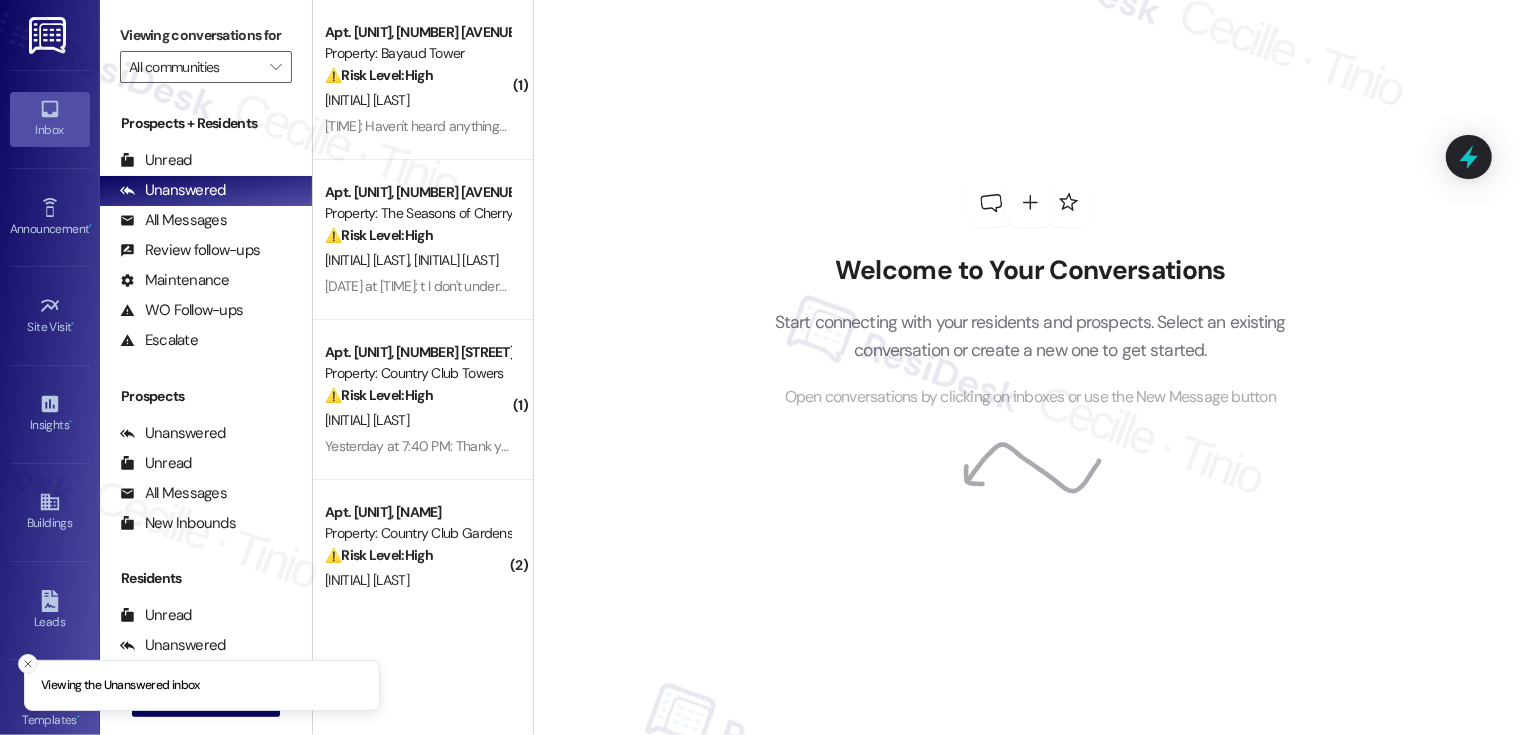 click 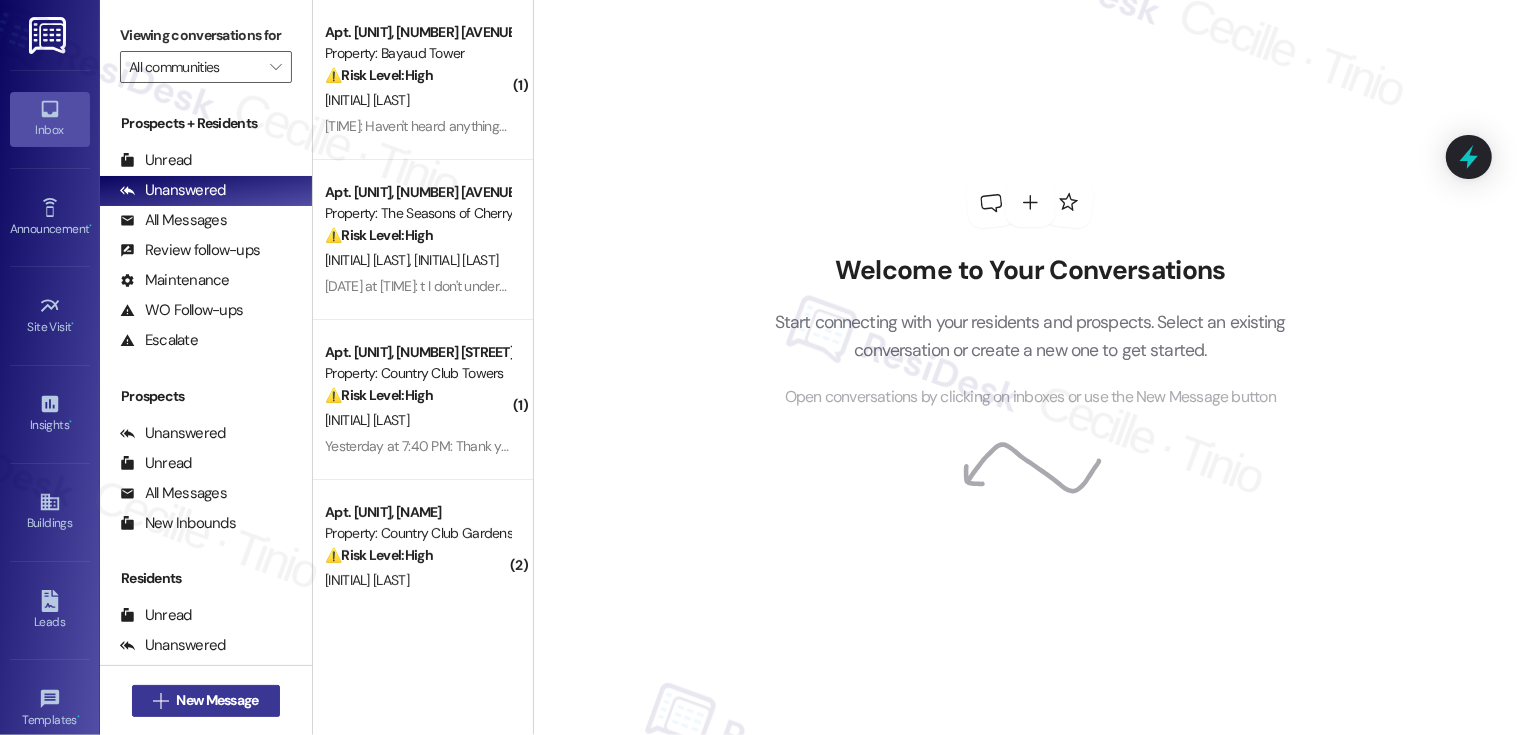 click on "New Message" at bounding box center (217, 700) 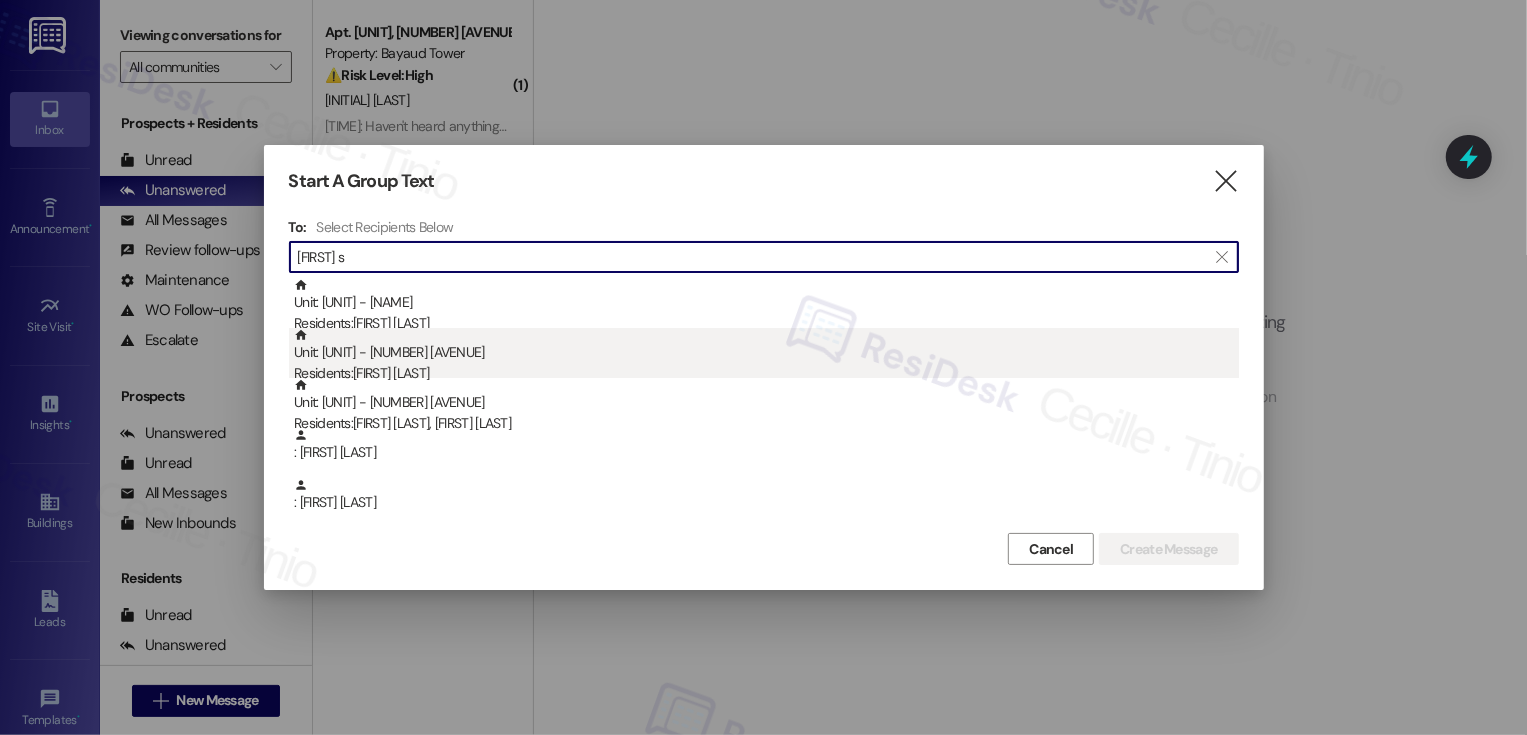 type on "morgan s" 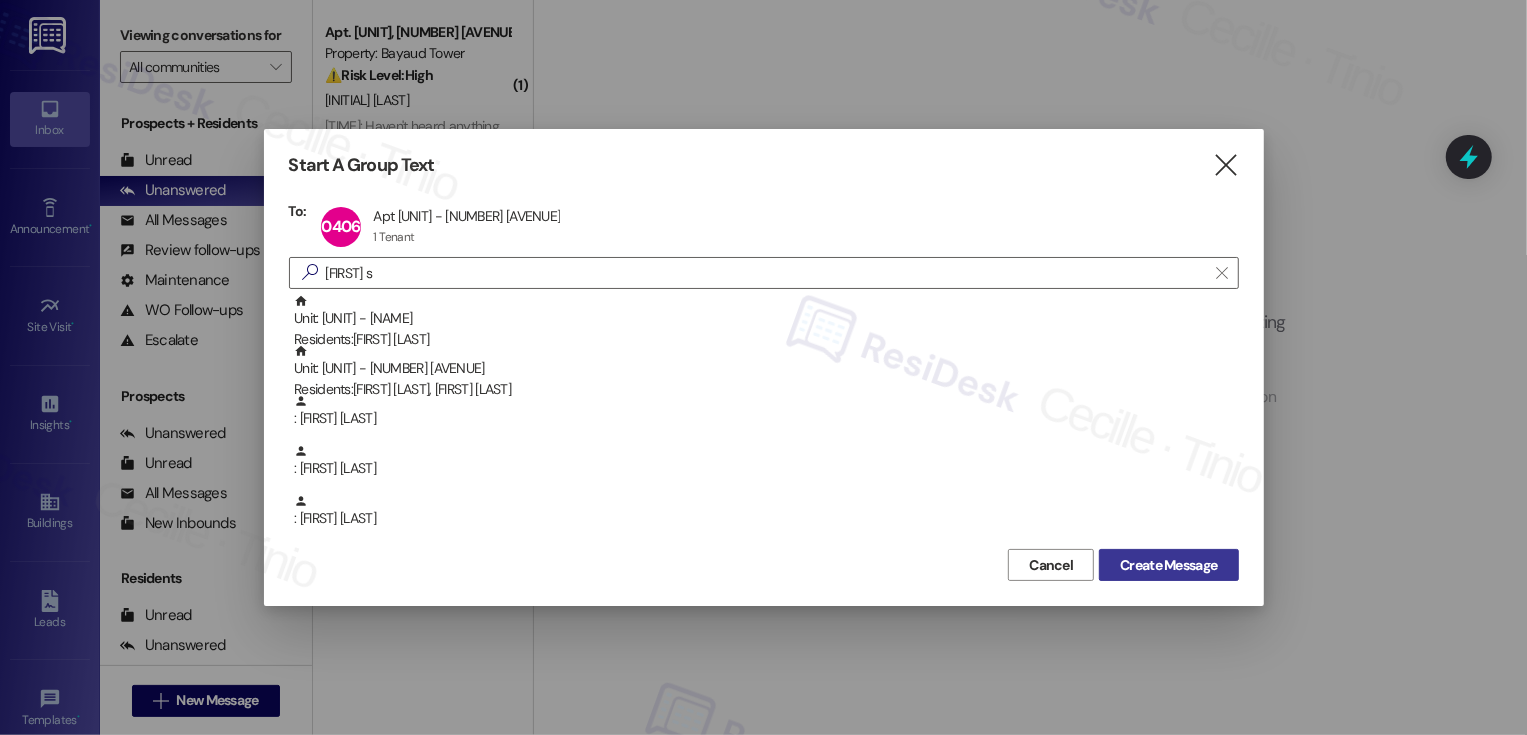 click on "Create Message" at bounding box center (1168, 565) 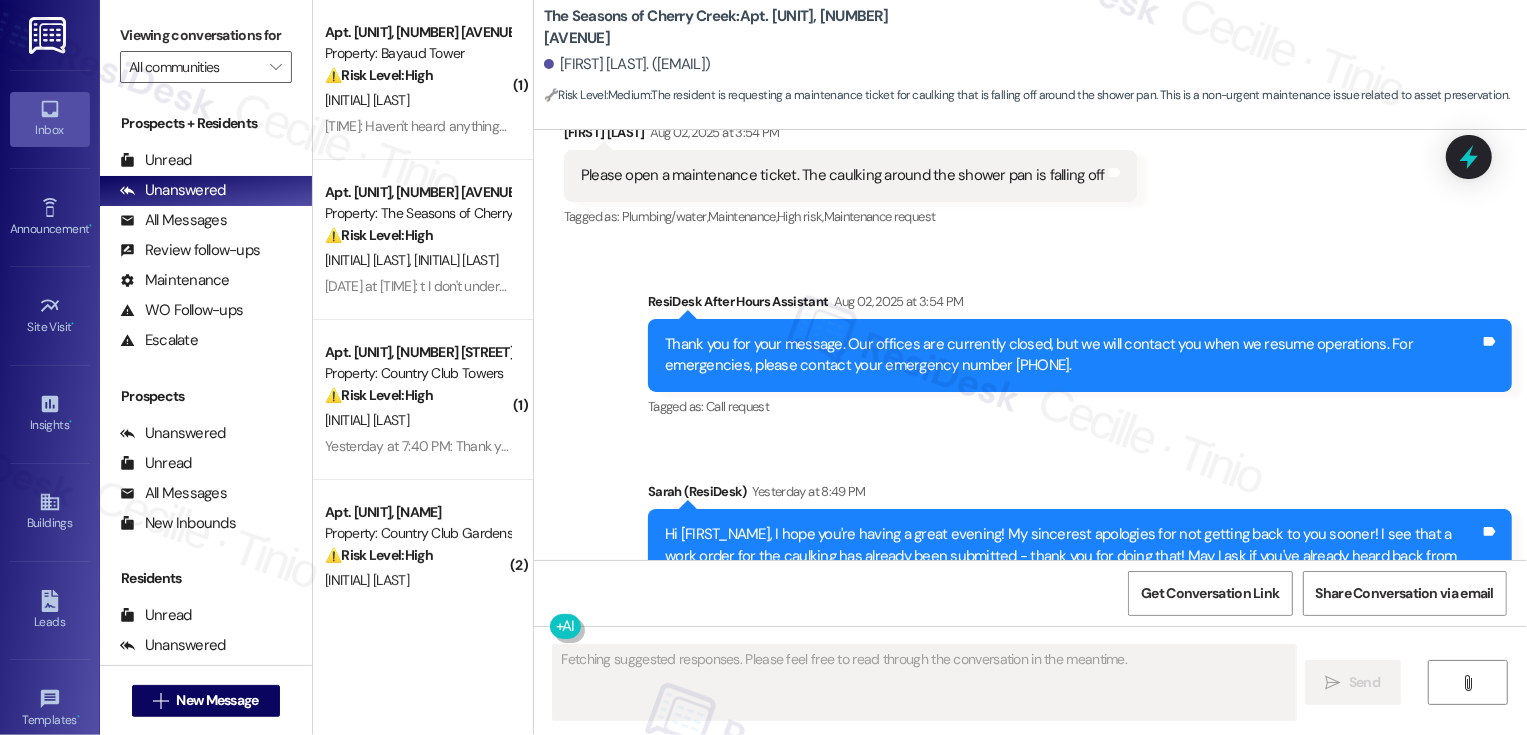 scroll, scrollTop: 3354, scrollLeft: 0, axis: vertical 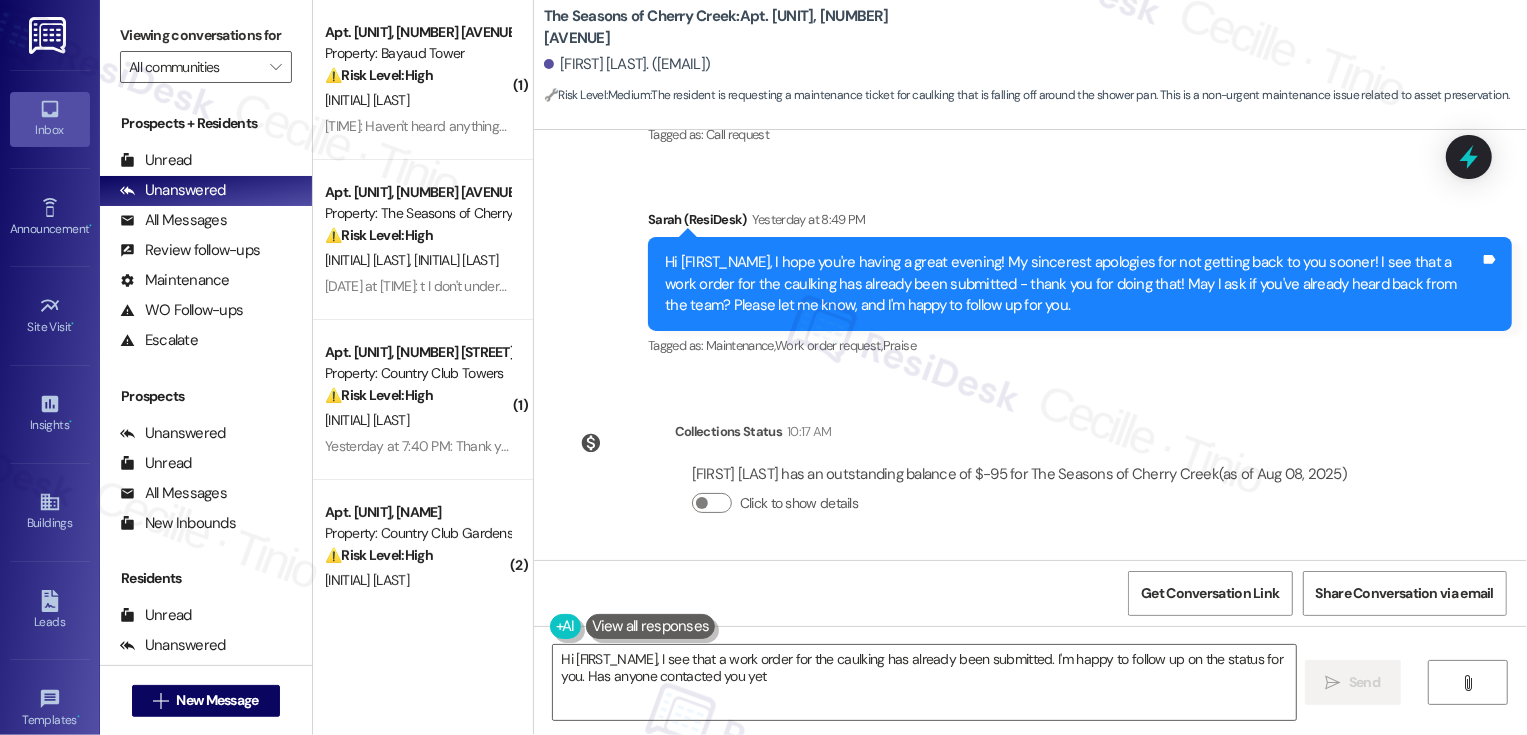 type on "Hi {{first_name}}, I see that a work order for the caulking has already been submitted. I'm happy to follow up on the status for you. Has anyone contacted you yet?" 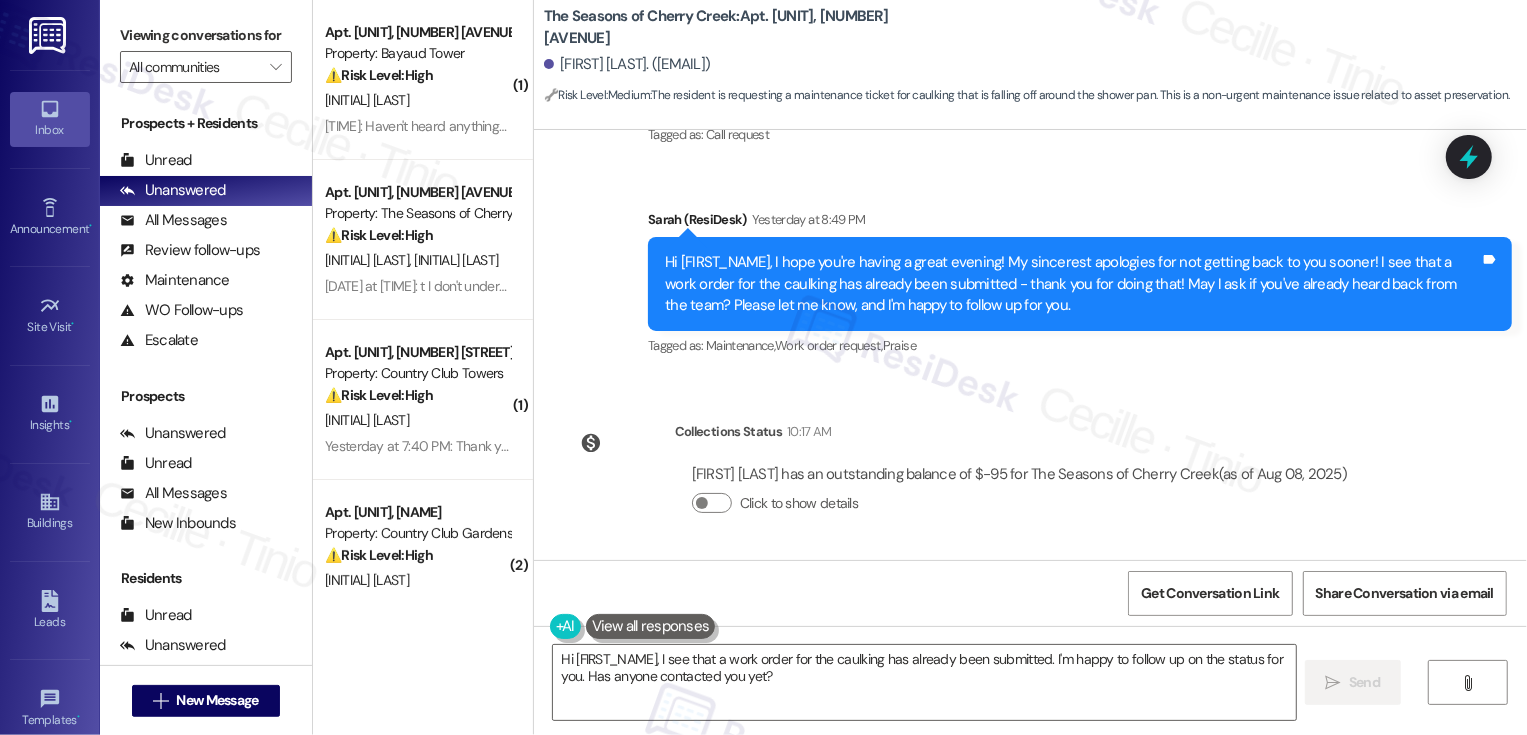 type 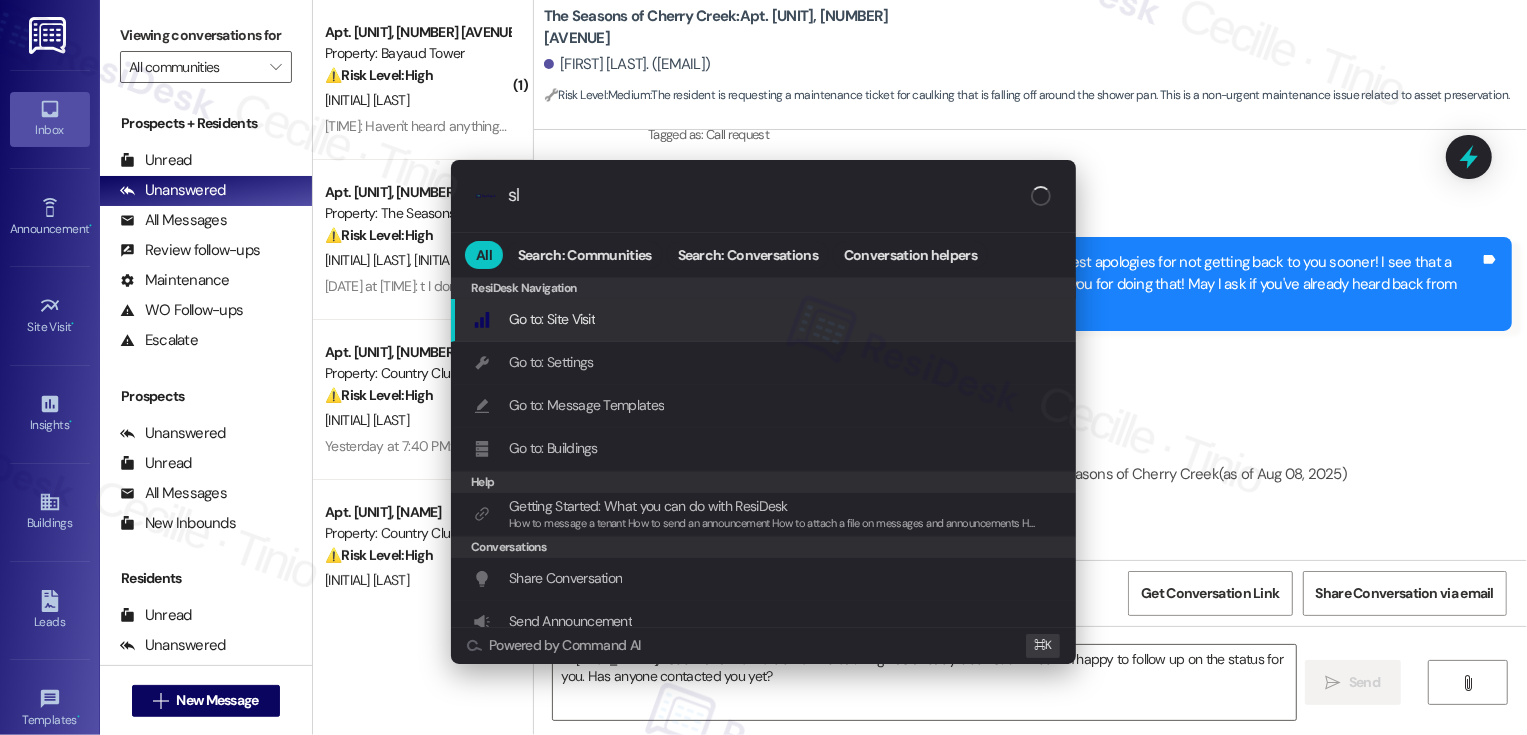 type on "sla" 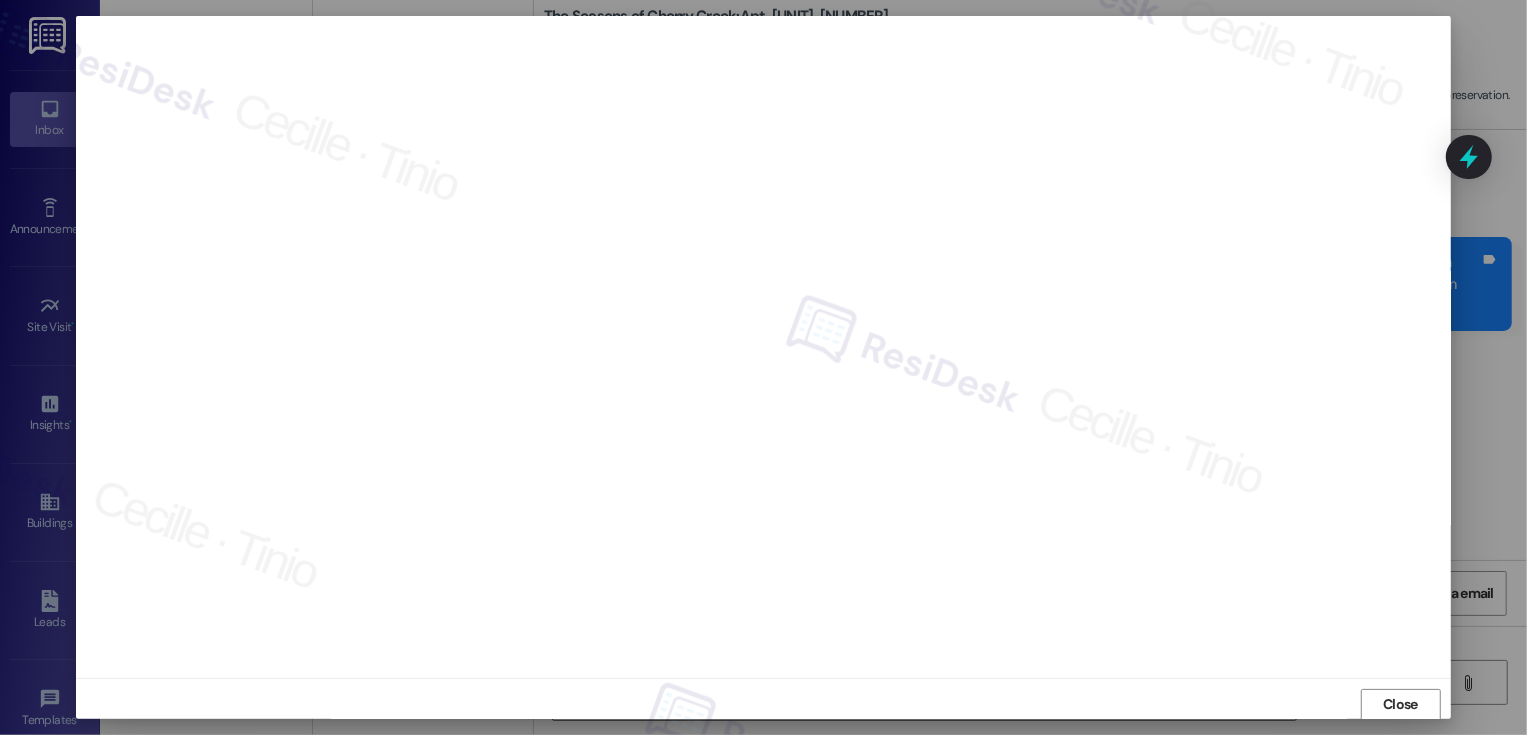 scroll, scrollTop: 1, scrollLeft: 0, axis: vertical 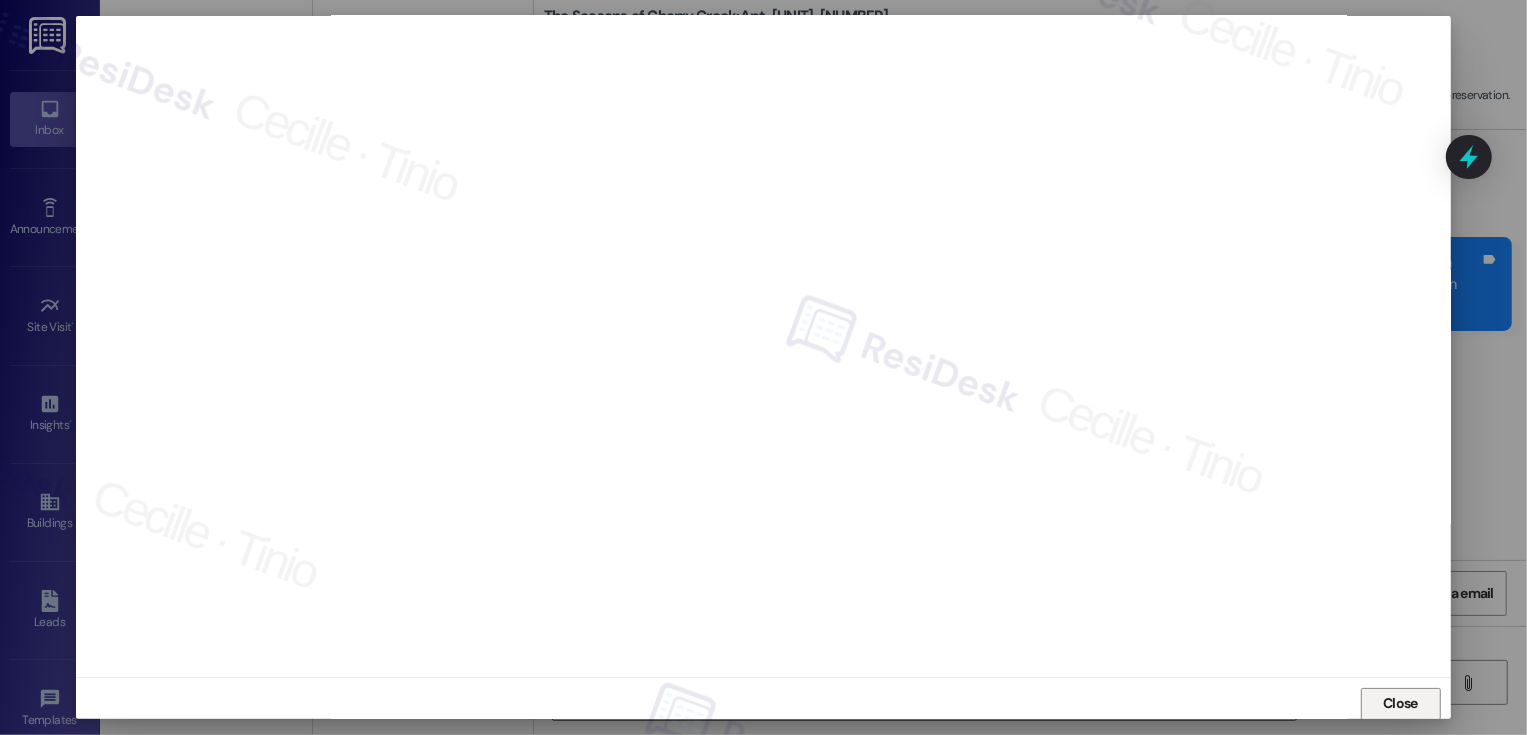 click on "Close" at bounding box center [1400, 703] 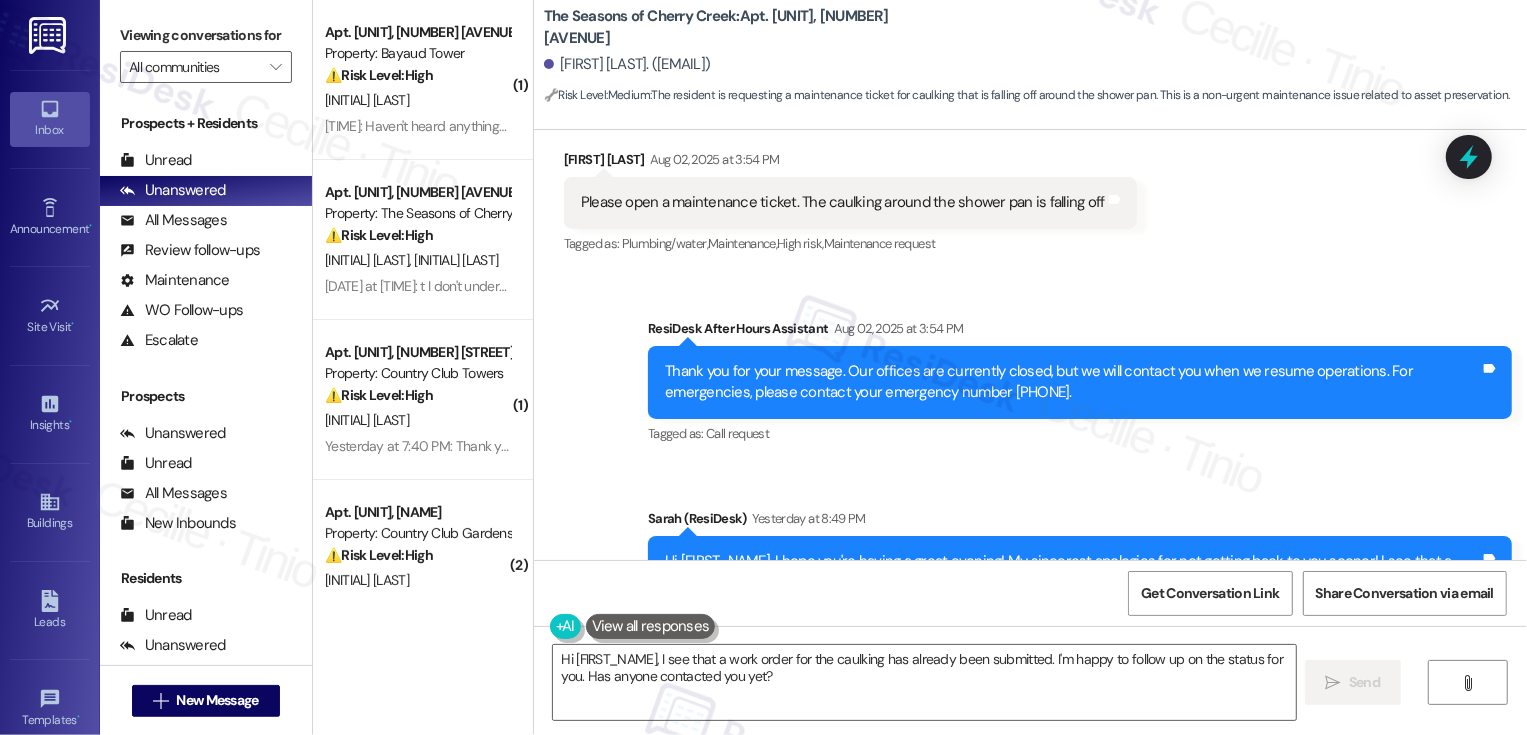 scroll, scrollTop: 3354, scrollLeft: 0, axis: vertical 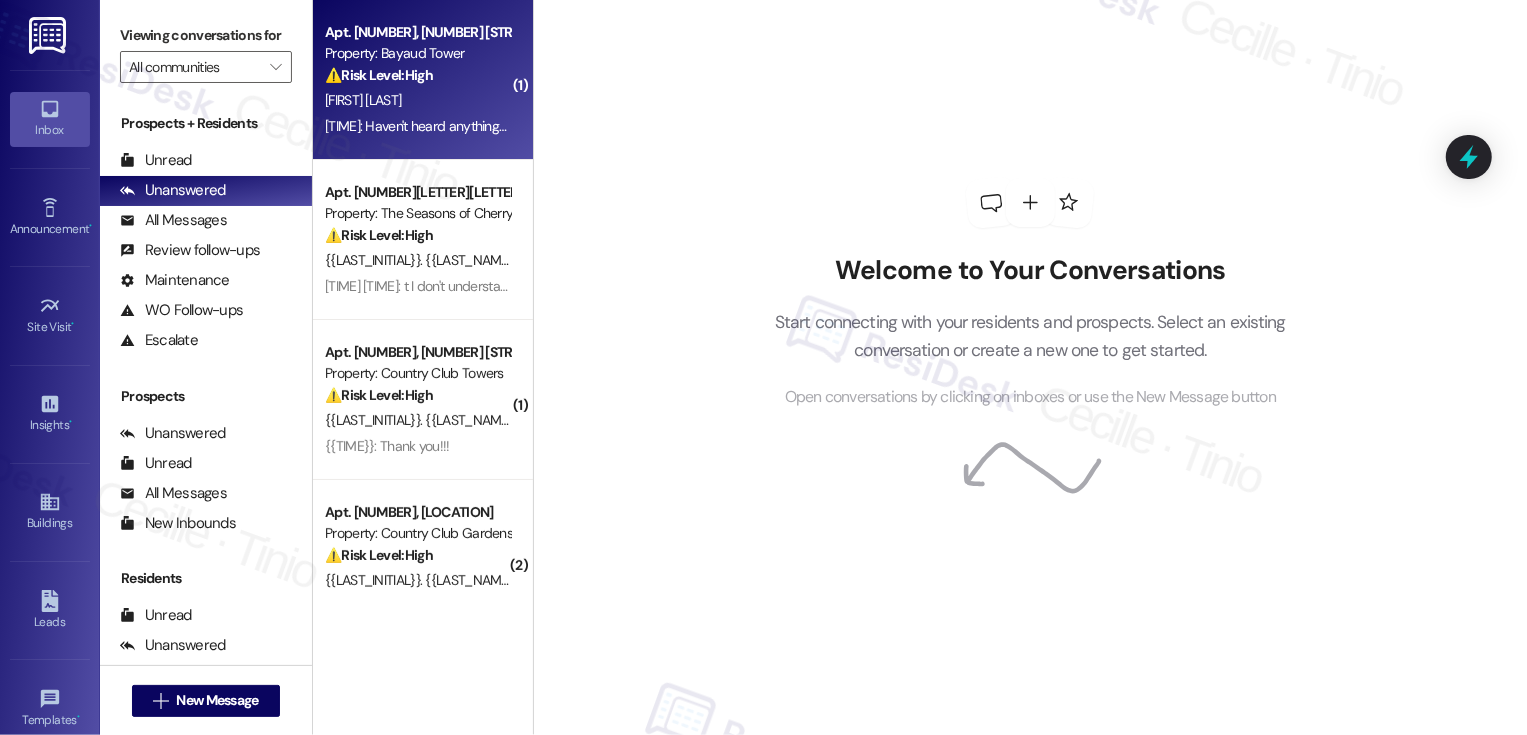 click on "Property: Bayaud Tower" at bounding box center (417, 53) 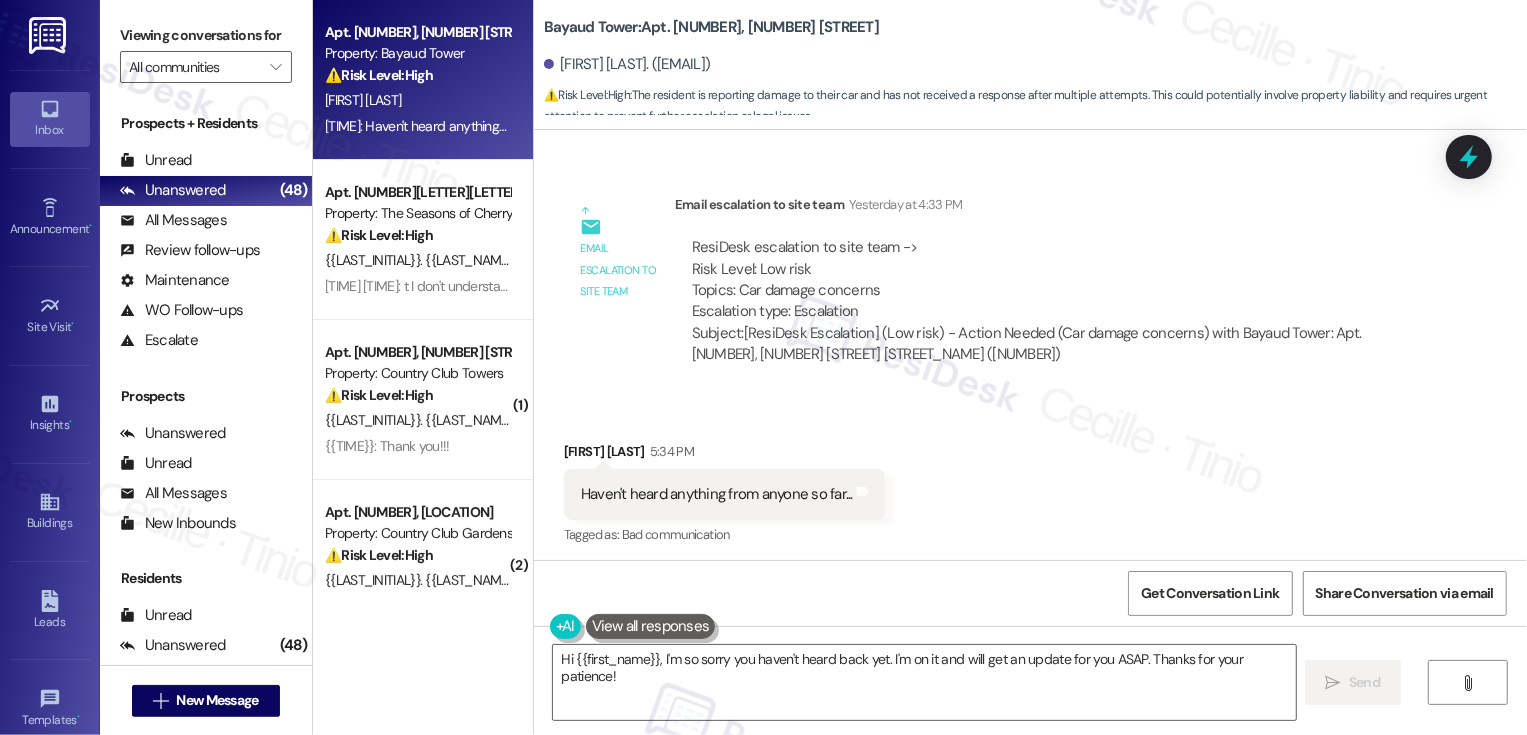 scroll, scrollTop: 1863, scrollLeft: 0, axis: vertical 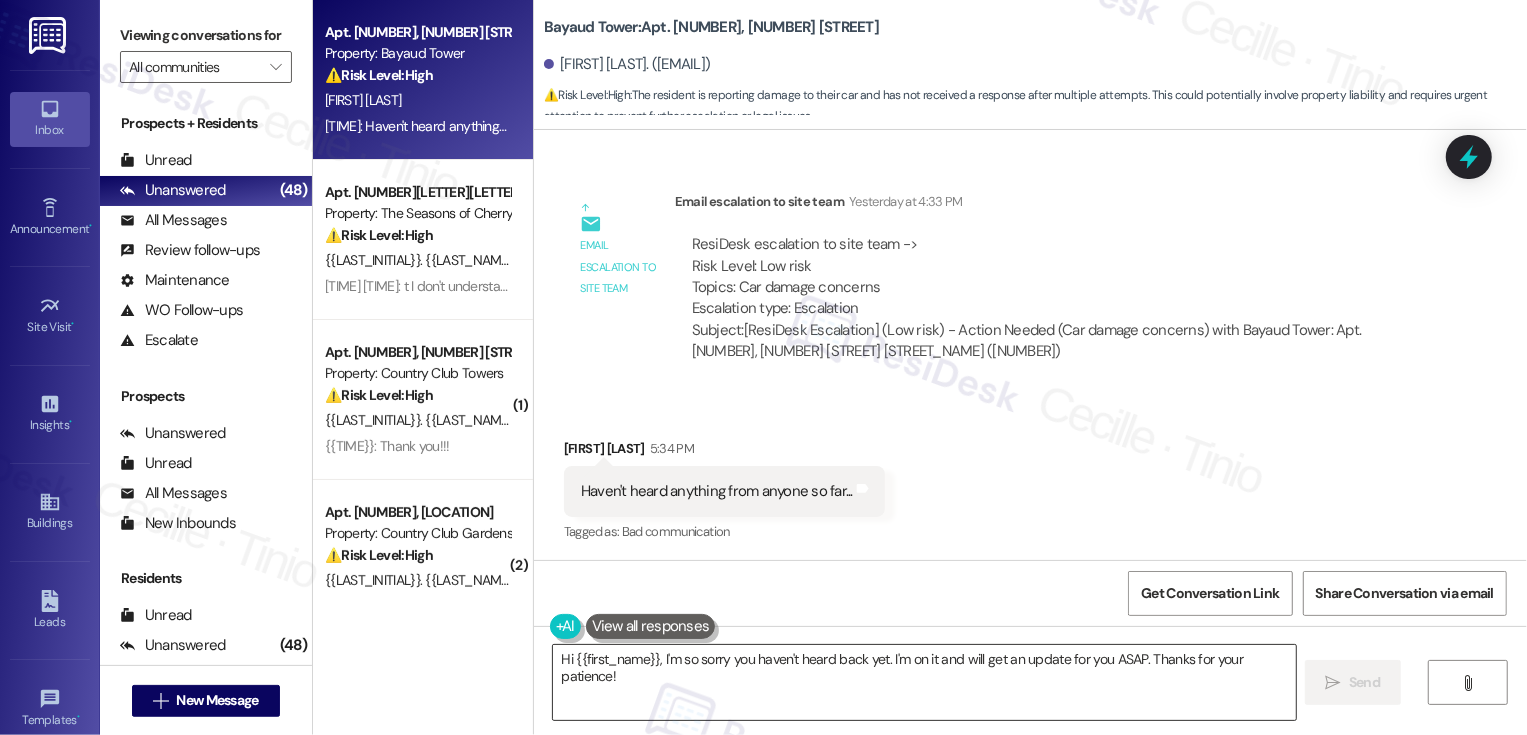 click on "Hi {{first_name}}, I'm so sorry you haven't heard back yet. I'm on it and will get an update for you ASAP. Thanks for your patience!" at bounding box center [924, 682] 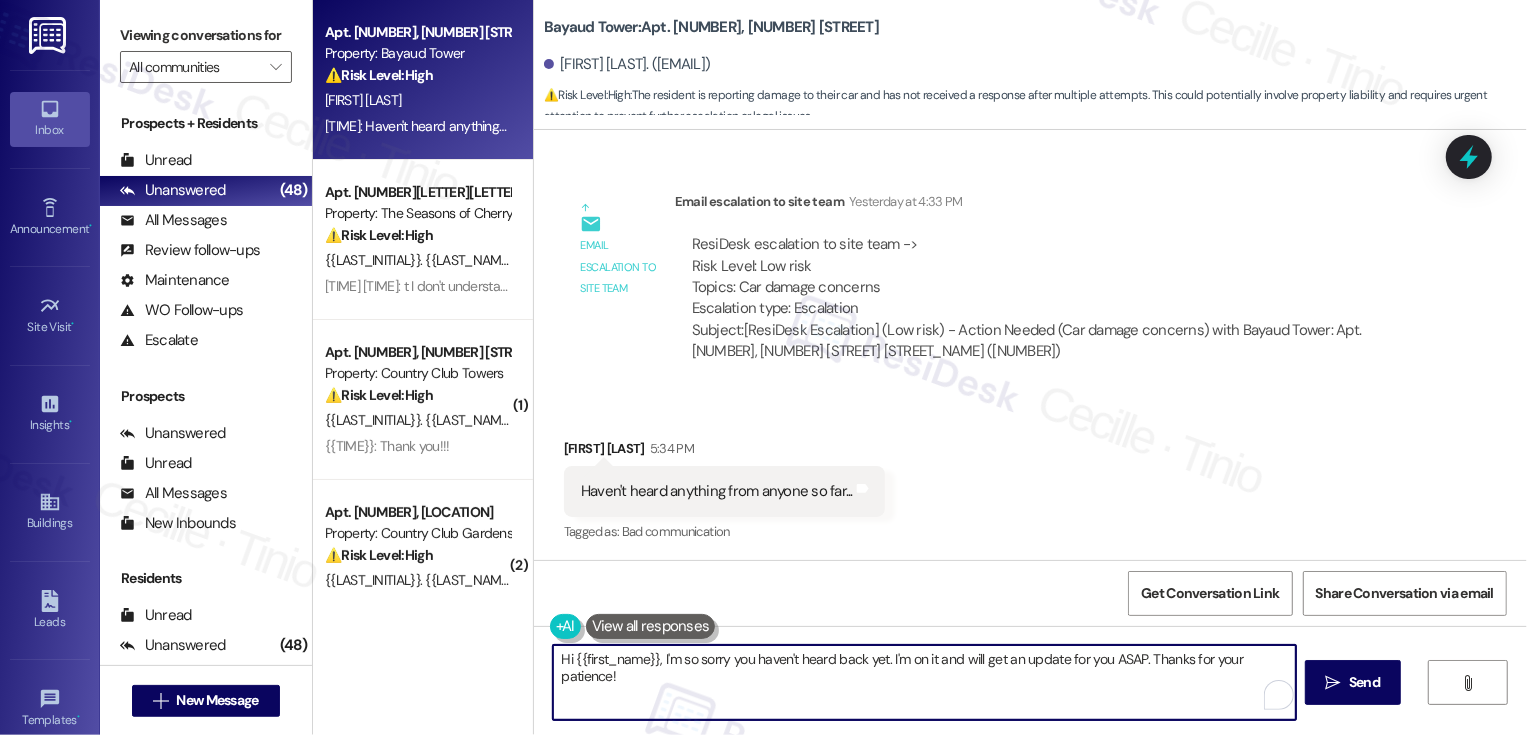 drag, startPoint x: 881, startPoint y: 658, endPoint x: 895, endPoint y: 680, distance: 26.076809 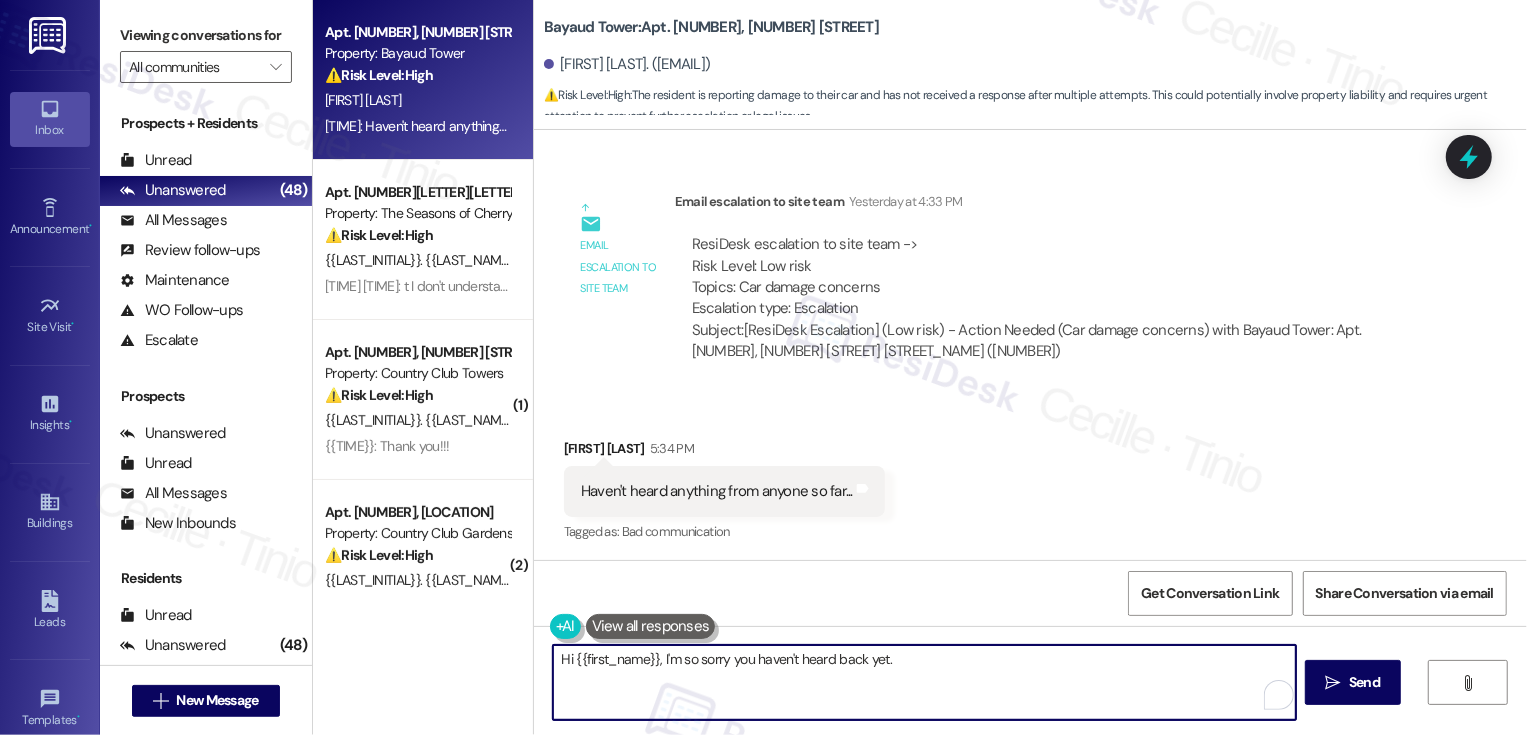 click on "Hi {{first_name}}, I'm so sorry you haven't heard back yet." at bounding box center (924, 682) 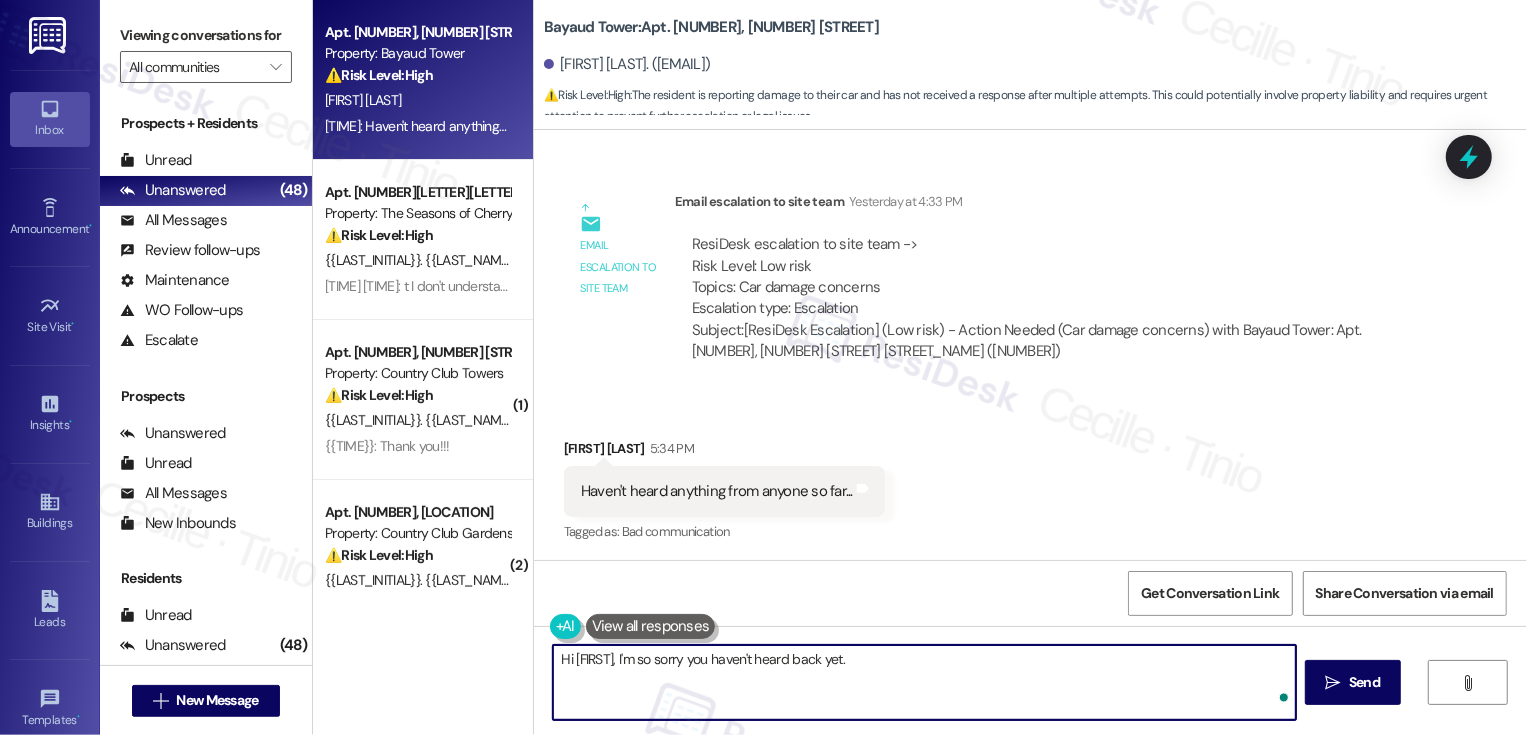 click on "Hi [FIRST], I'm so sorry you haven't heard back yet." at bounding box center [924, 682] 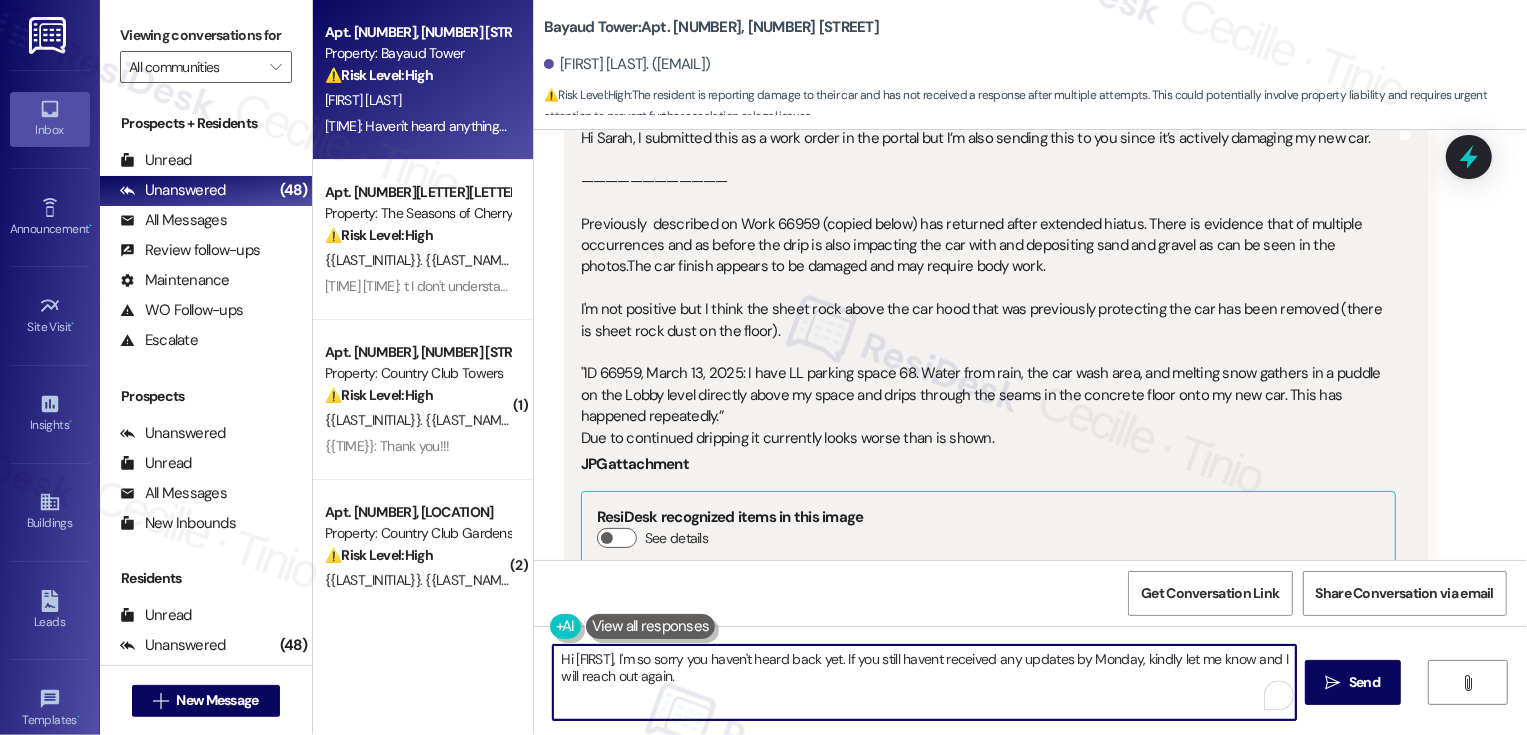 scroll, scrollTop: 75, scrollLeft: 0, axis: vertical 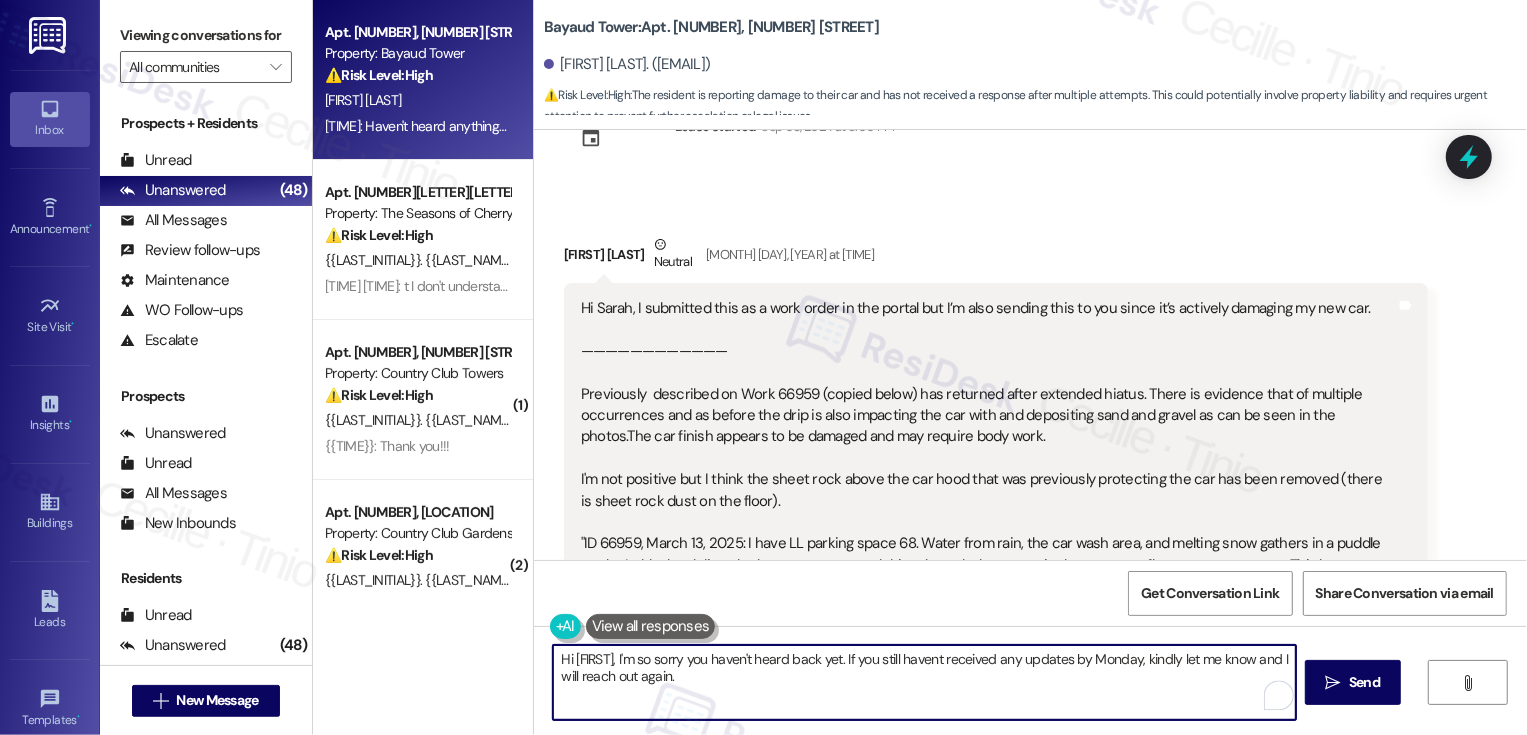 click on "Hi Sarah, I submitted this as a work order in the portal but I’m also sending this to you since it’s actively damaging my new car.
————————————
Previously  described on Work 66959 (copied below) has returned after extended hiatus. There is evidence that of multiple occurrences and as before the drip is also impacting the car with and depositing sand and gravel as can be seen in the photos.The car finish appears to be damaged and may require body work.
I'm not positive but I think the sheet rock above the car hood that was previously protecting the car has been removed (there is sheet rock dust on the floor).
"ID 66959, March 13, 2025: I have LL parking space 68. Water from rain, the car wash area, and melting snow gathers in a puddle on the Lobby level directly above my space and drips through the seams in the concrete floor onto my new car. This has happened repeatedly.”
Due to continued dripping it currently looks worse than is shown." at bounding box center (988, 458) 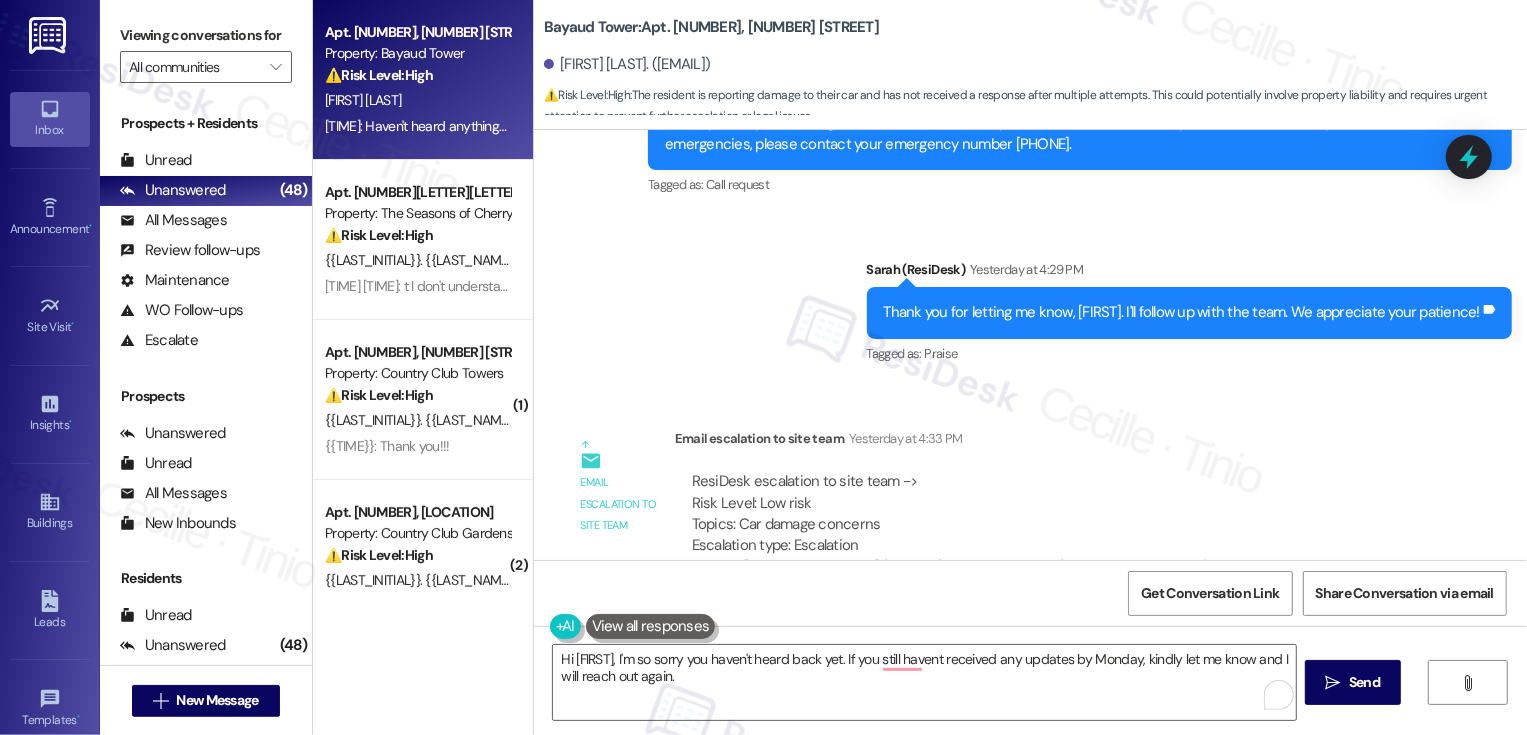 scroll, scrollTop: 1864, scrollLeft: 0, axis: vertical 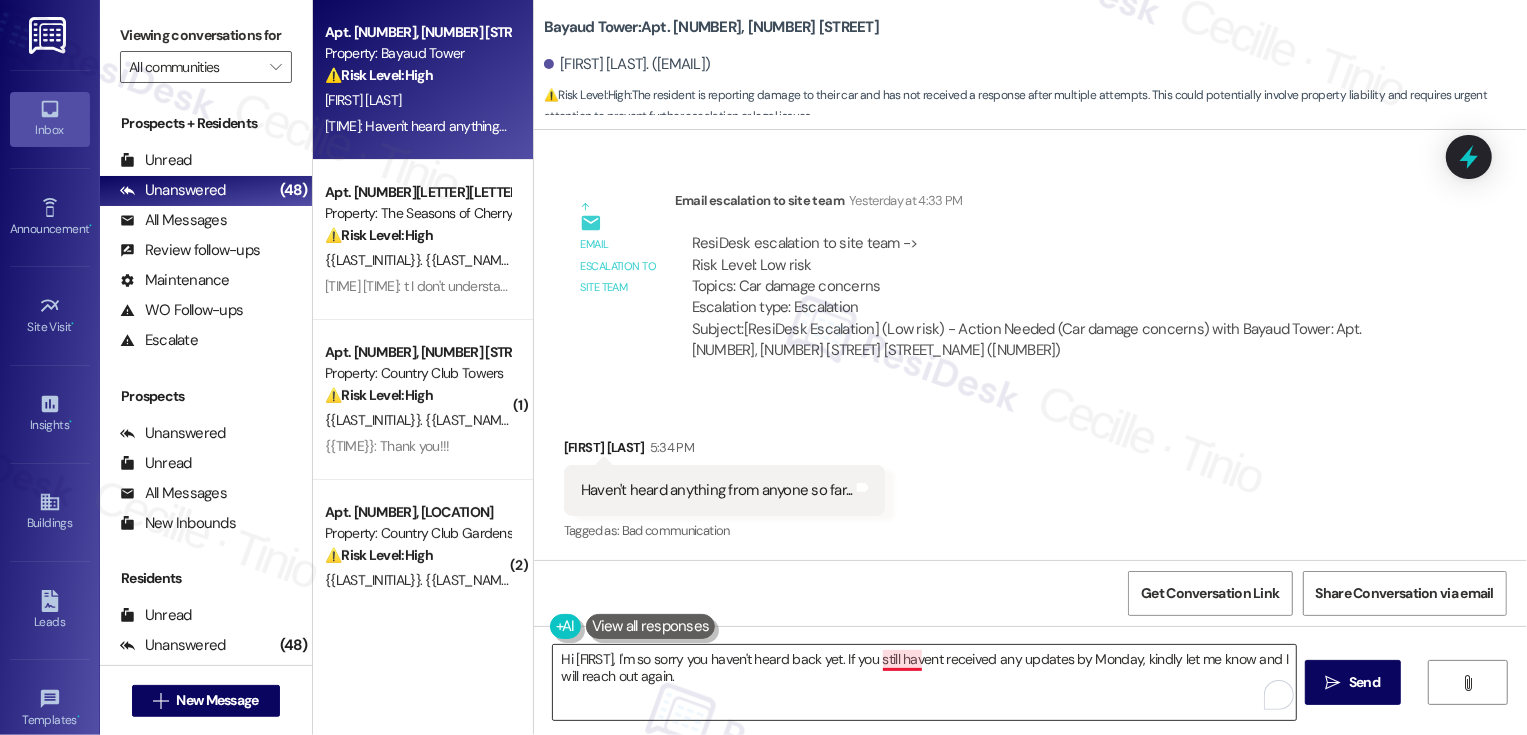 click on "Hi [FIRST], I'm so sorry you haven't heard back yet. If you still havent received any updates by Monday, kindly let me know and I will reach out again." at bounding box center (924, 682) 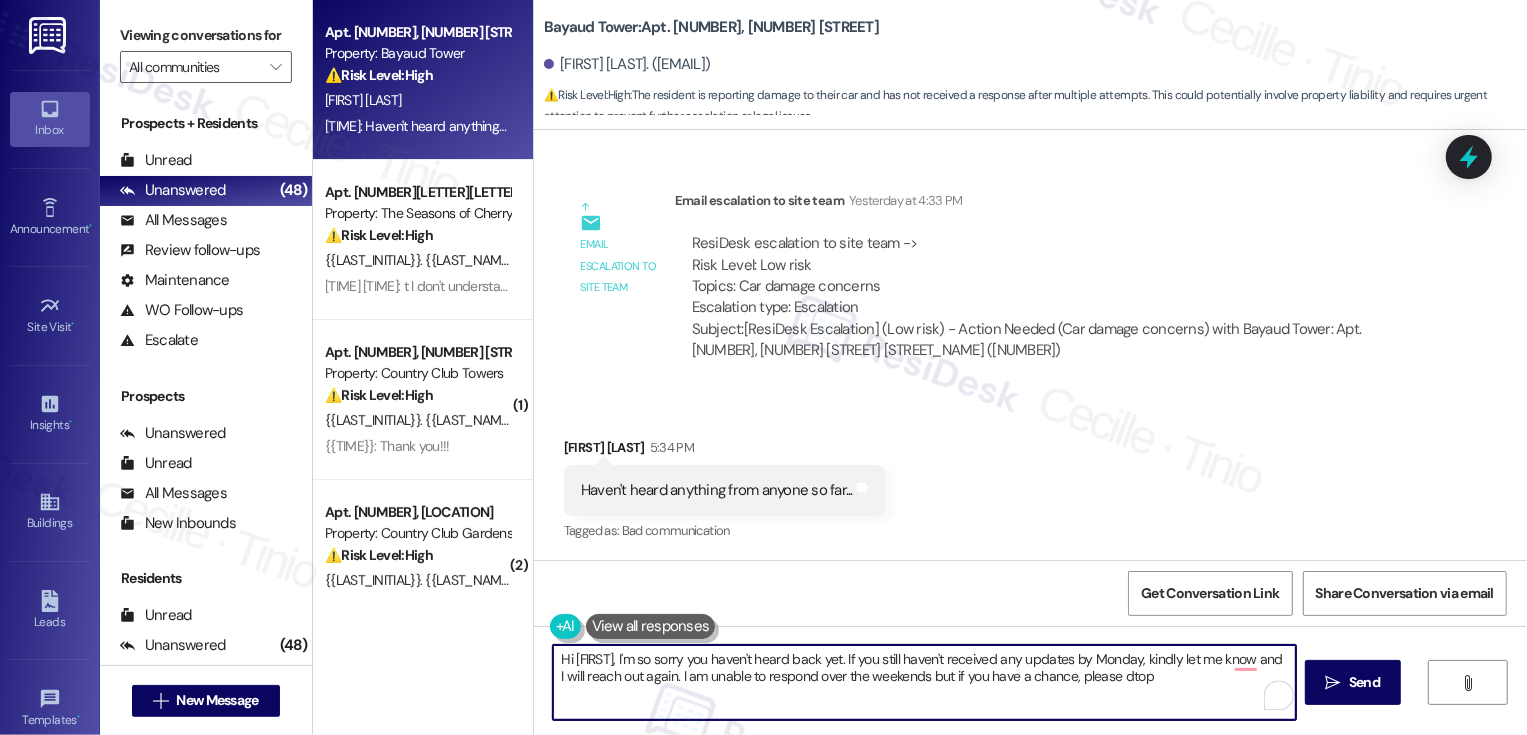 click on "Hi [FIRST], I'm so sorry you haven't heard back yet. If you still haven't received any updates by Monday, kindly let me know and I will reach out again. I am unable to respond over the weekends but if you have a chance, please dtop" at bounding box center (924, 682) 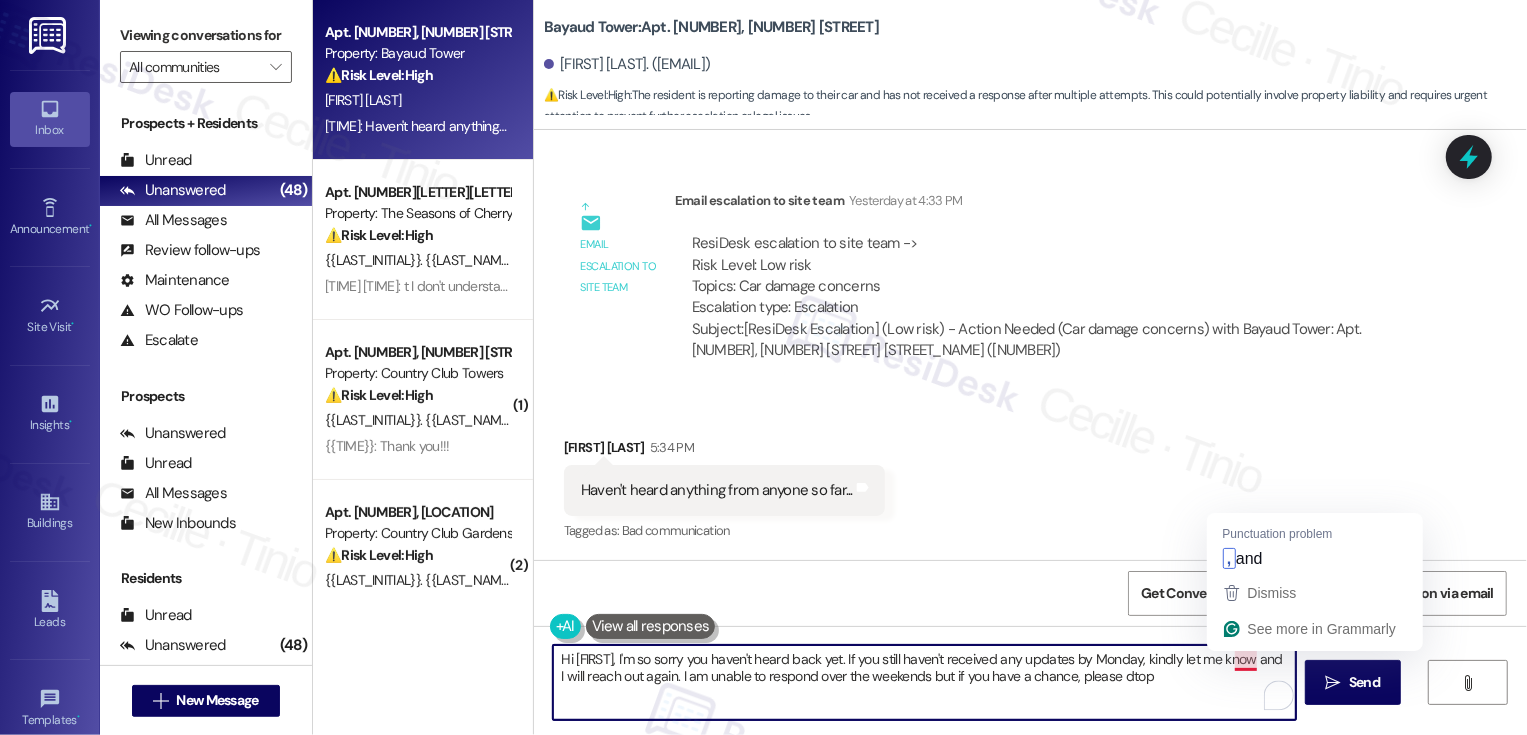 click on "Hi [FIRST], I'm so sorry you haven't heard back yet. If you still haven't received any updates by Monday, kindly let me know and I will reach out again. I am unable to respond over the weekends but if you have a chance, please dtop" at bounding box center [924, 682] 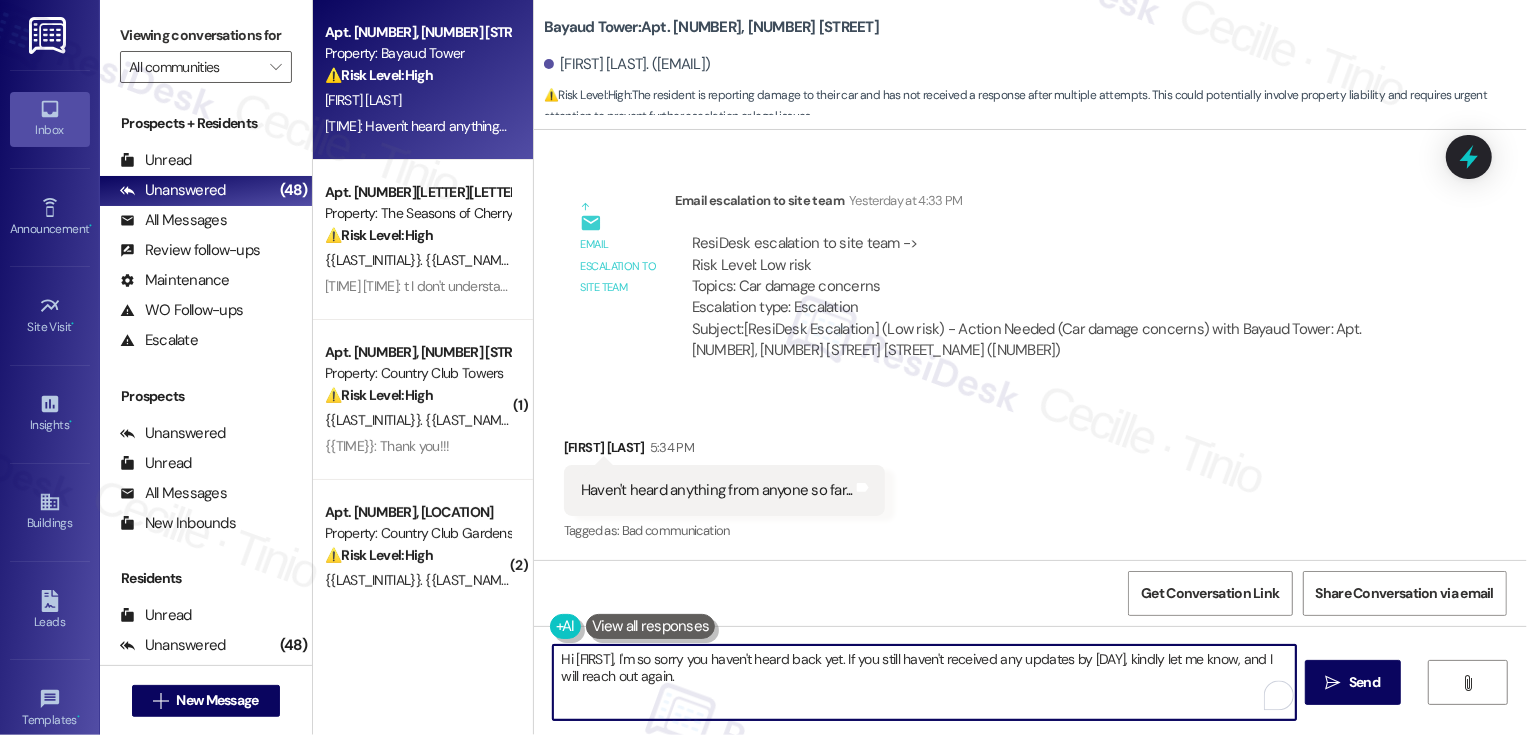 click on "Hi [FIRST], I'm so sorry you haven't heard back yet. If you still haven't received any updates by [DAY], kindly let me know, and I will reach out again." at bounding box center [924, 682] 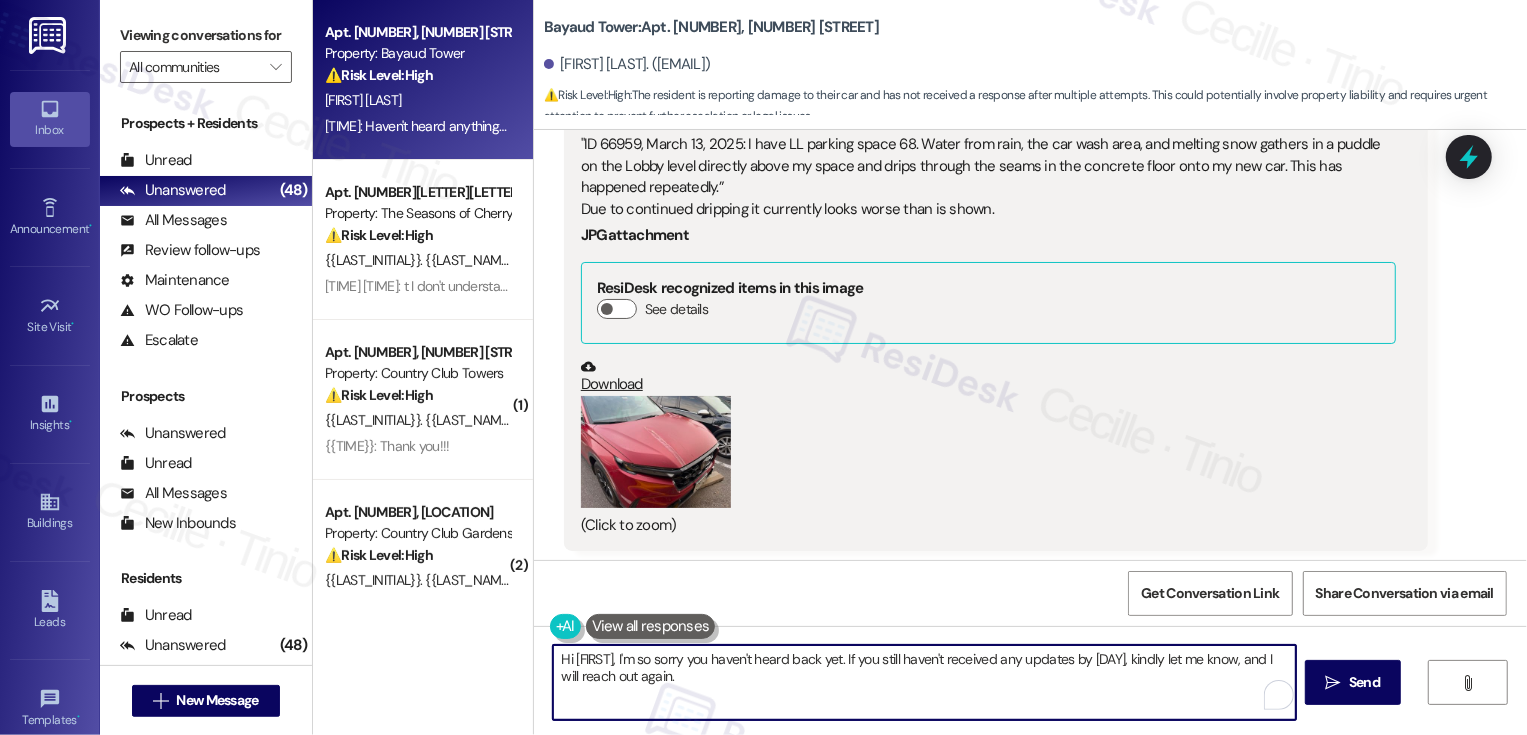 scroll, scrollTop: 600, scrollLeft: 0, axis: vertical 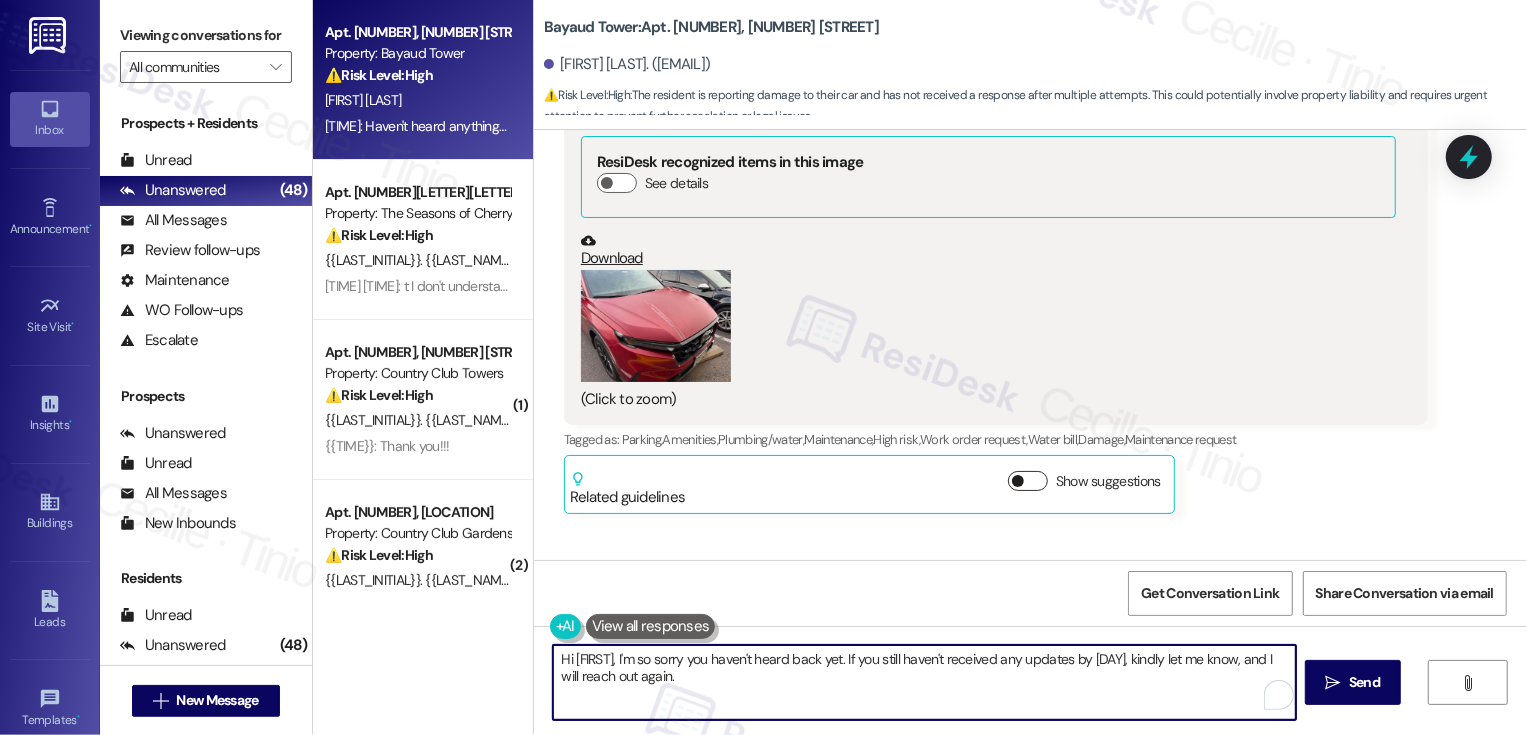 click at bounding box center (1018, 481) 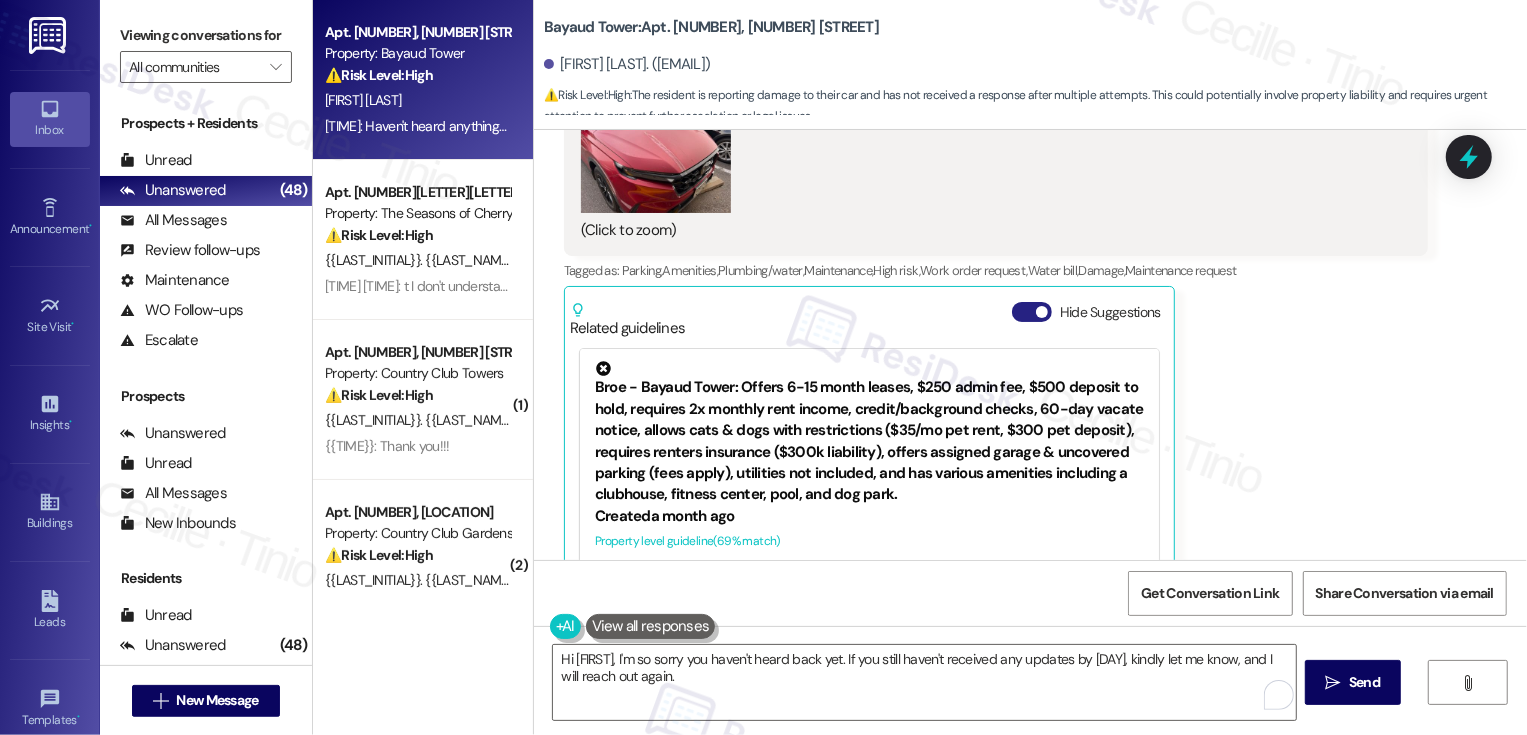 scroll, scrollTop: 787, scrollLeft: 0, axis: vertical 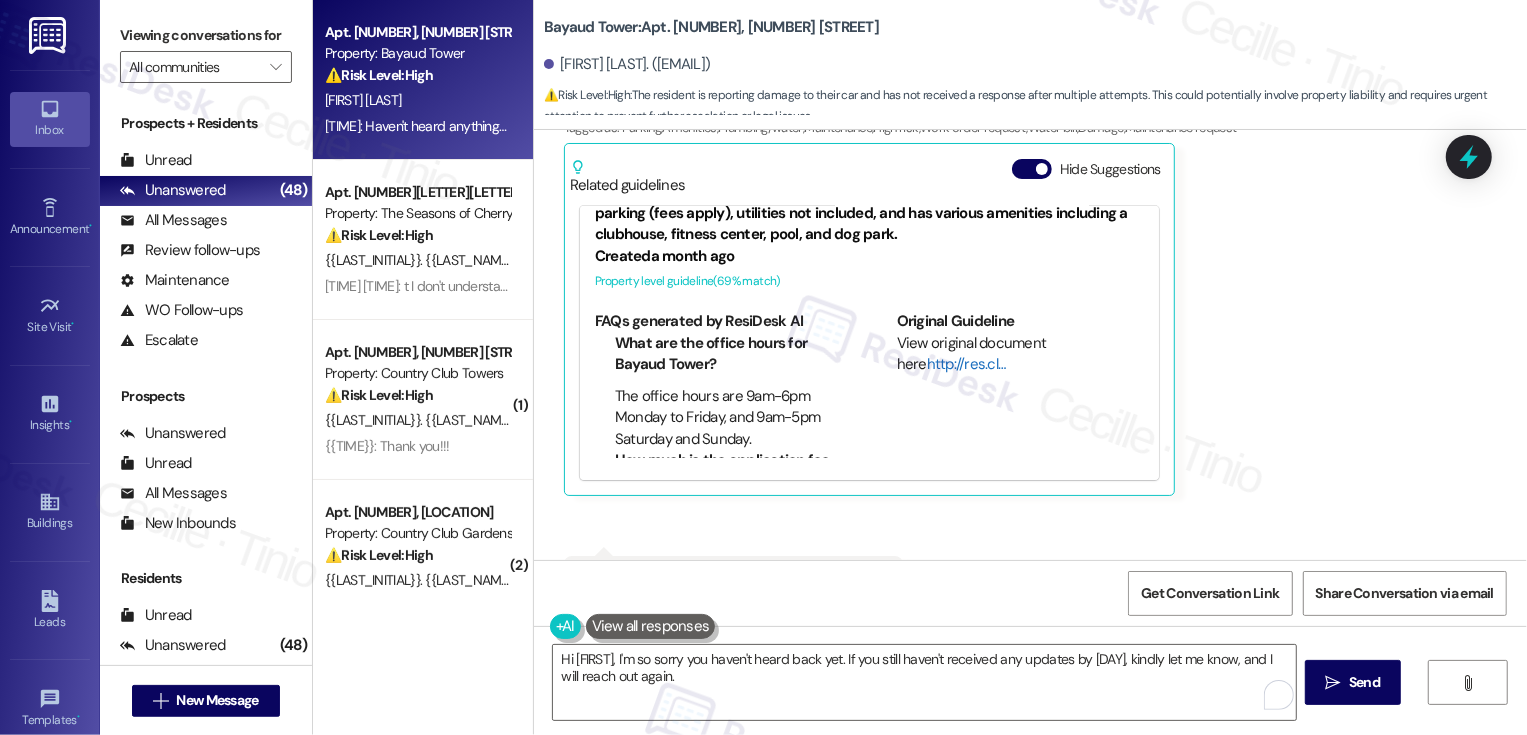 click on "http://res.cl…" at bounding box center (966, 364) 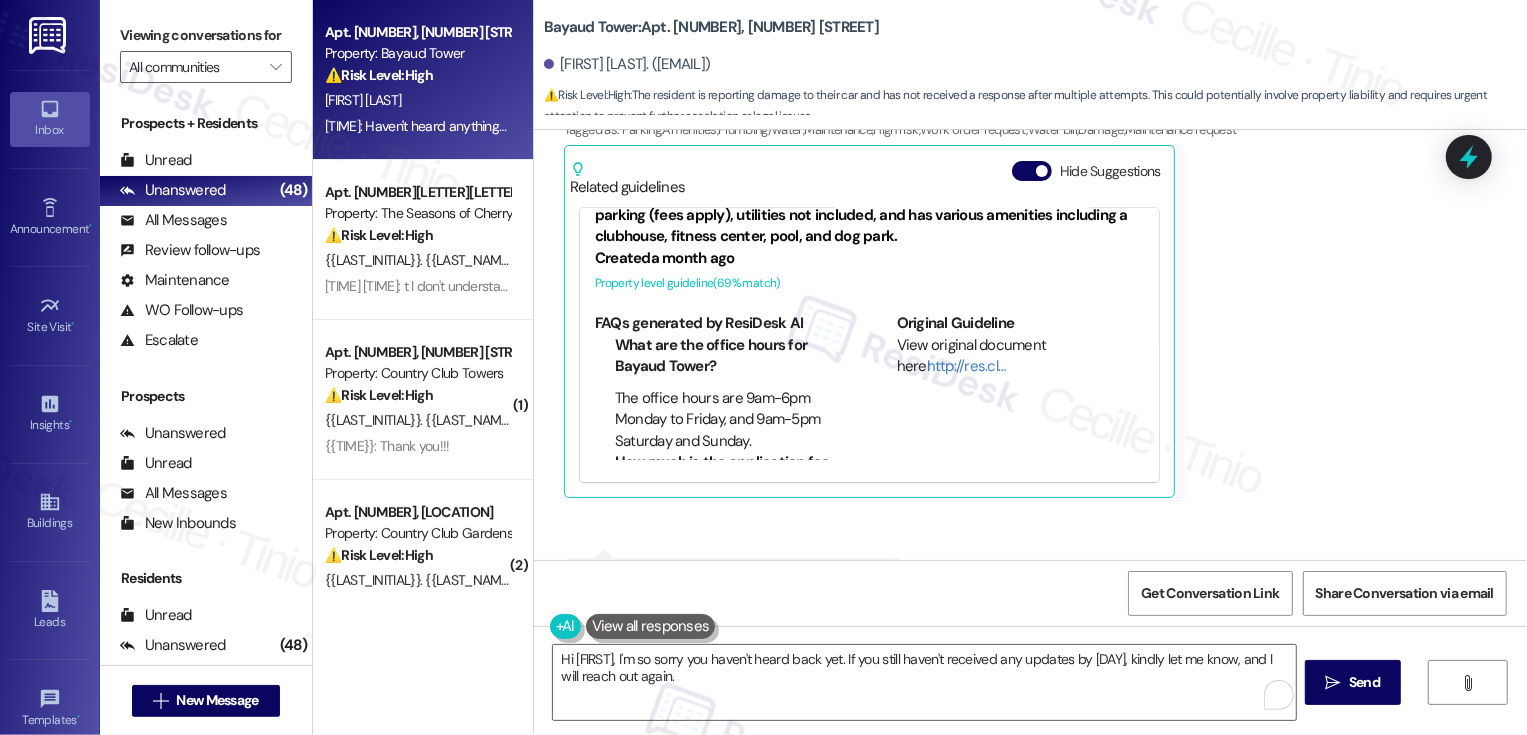 scroll, scrollTop: 954, scrollLeft: 0, axis: vertical 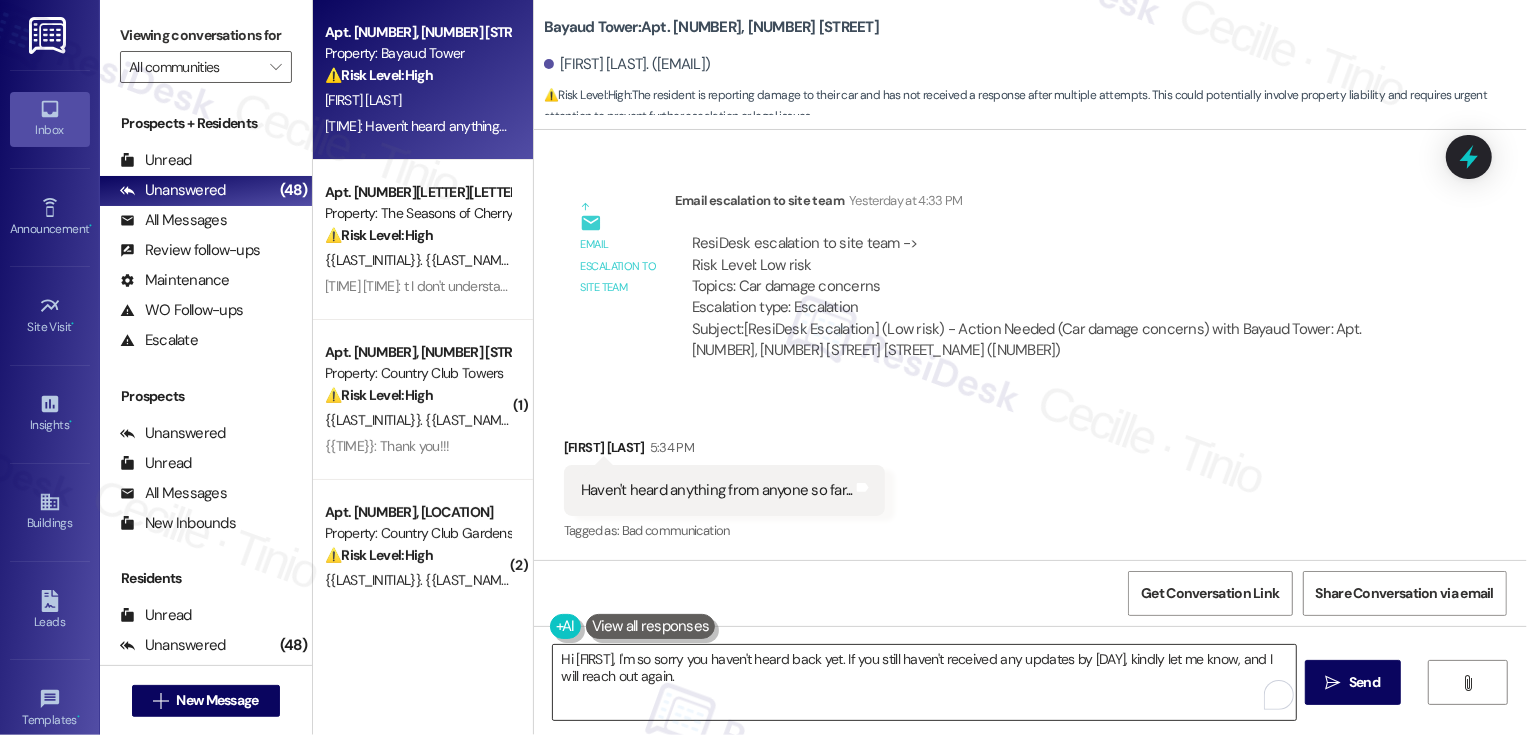 click on "Hi [FIRST], I'm so sorry you haven't heard back yet. If you still haven't received any updates by [DAY], kindly let me know, and I will reach out again." at bounding box center (924, 682) 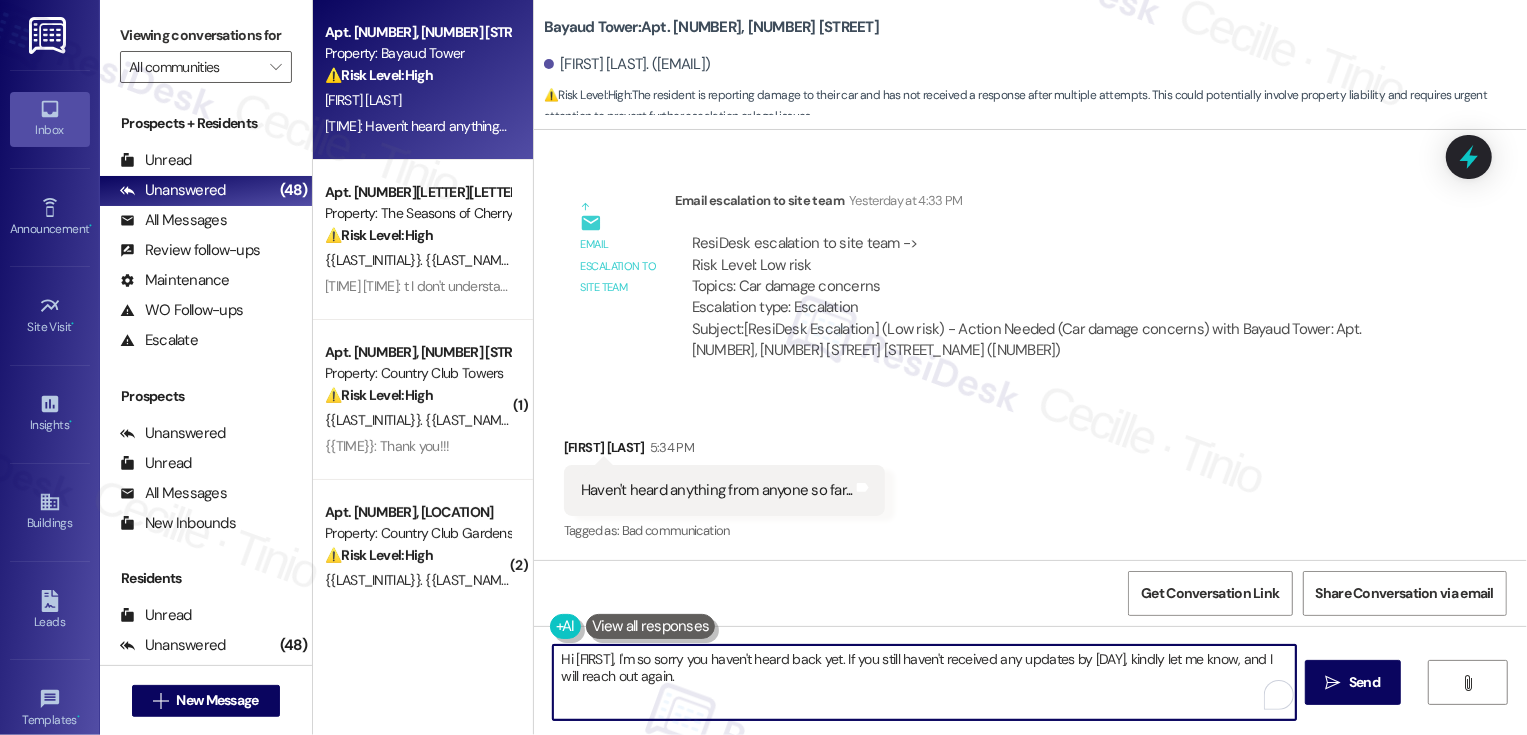 click on "Hi [FIRST], I'm so sorry you haven't heard back yet. If you still haven't received any updates by [DAY], kindly let me know, and I will reach out again." at bounding box center [924, 682] 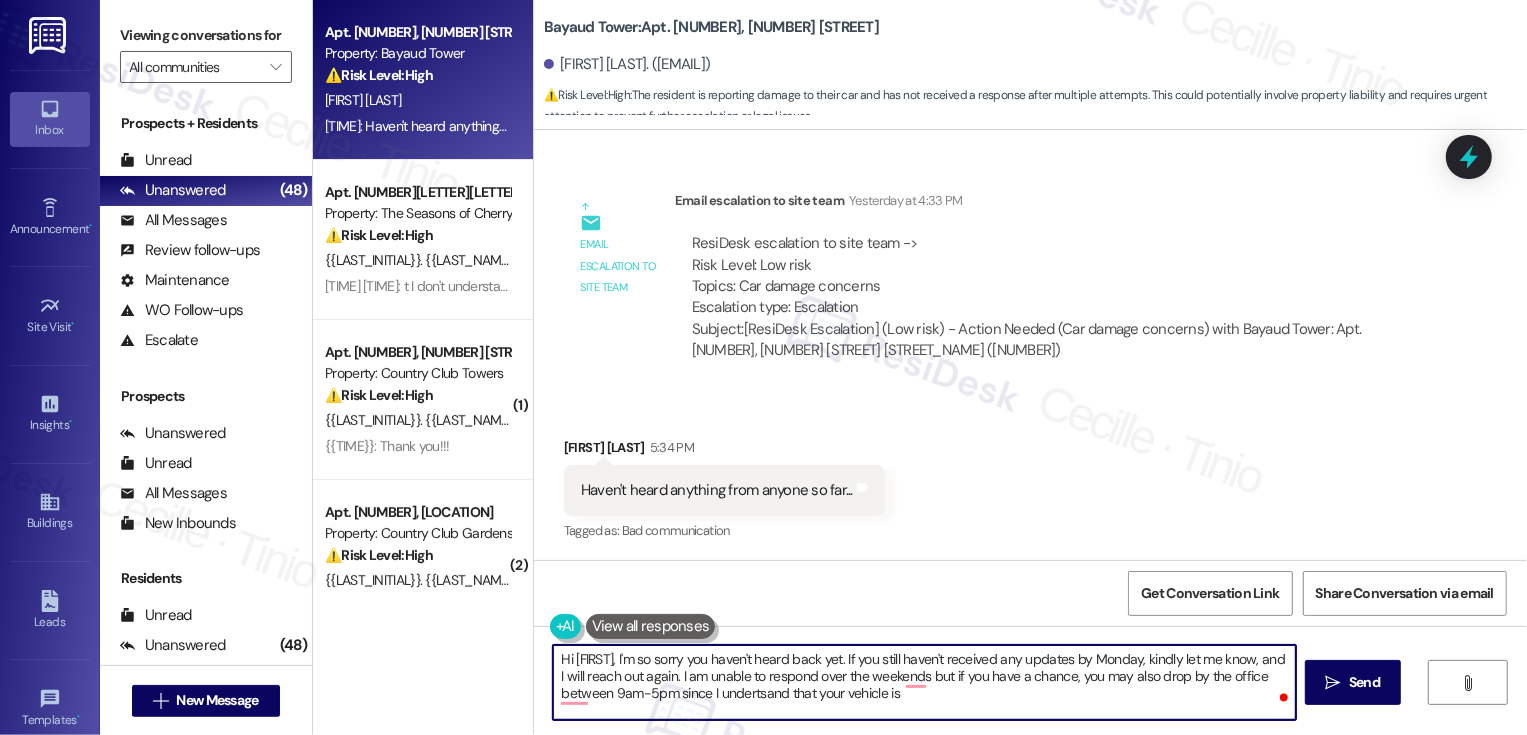 click on "Hi [FIRST], I'm so sorry you haven't heard back yet. If you still haven't received any updates by Monday, kindly let me know, and I will reach out again. I am unable to respond over the weekends but if you have a chance, you may also drop by the office between 9am-5pm since I undertsand that your vehicle is" at bounding box center (924, 682) 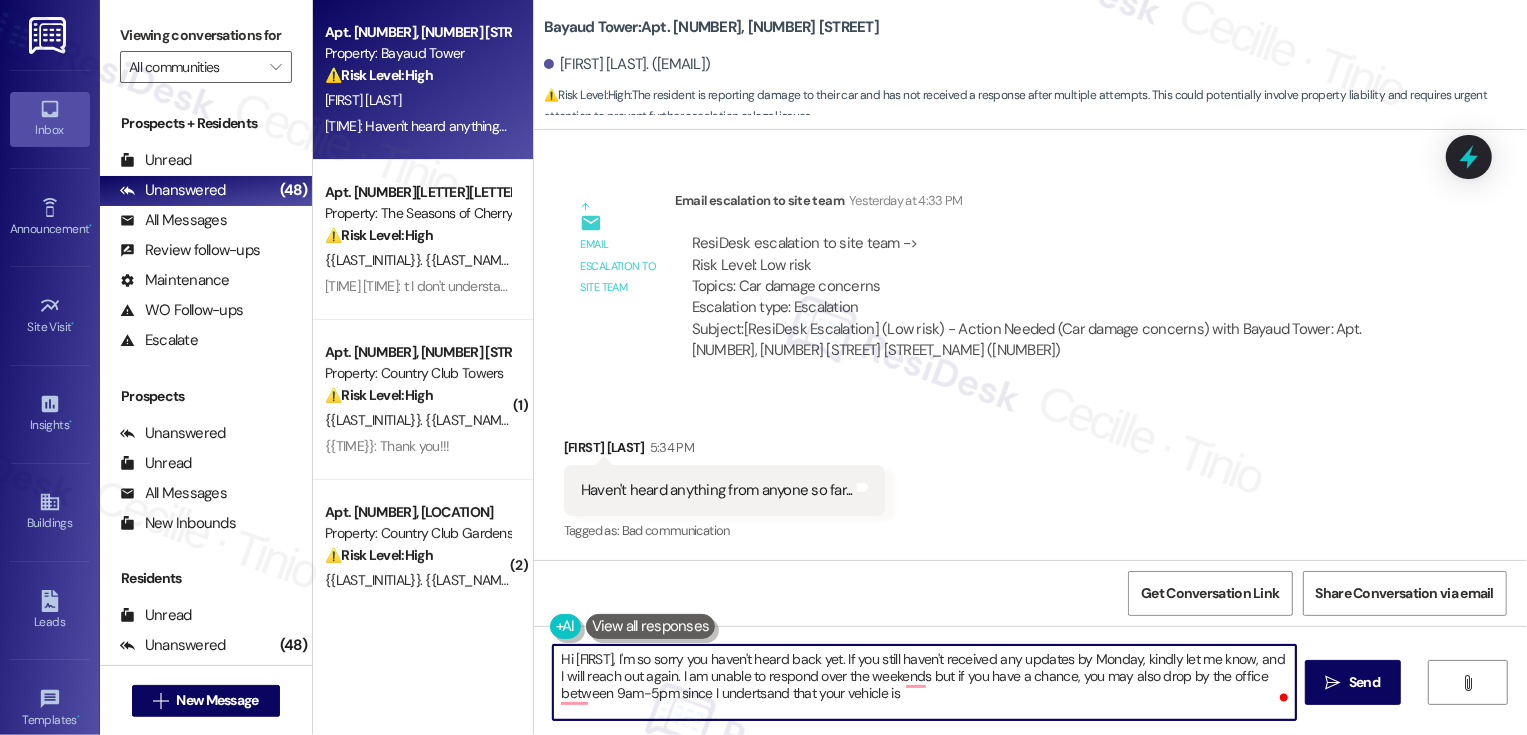 drag, startPoint x: 642, startPoint y: 676, endPoint x: 868, endPoint y: 708, distance: 228.25424 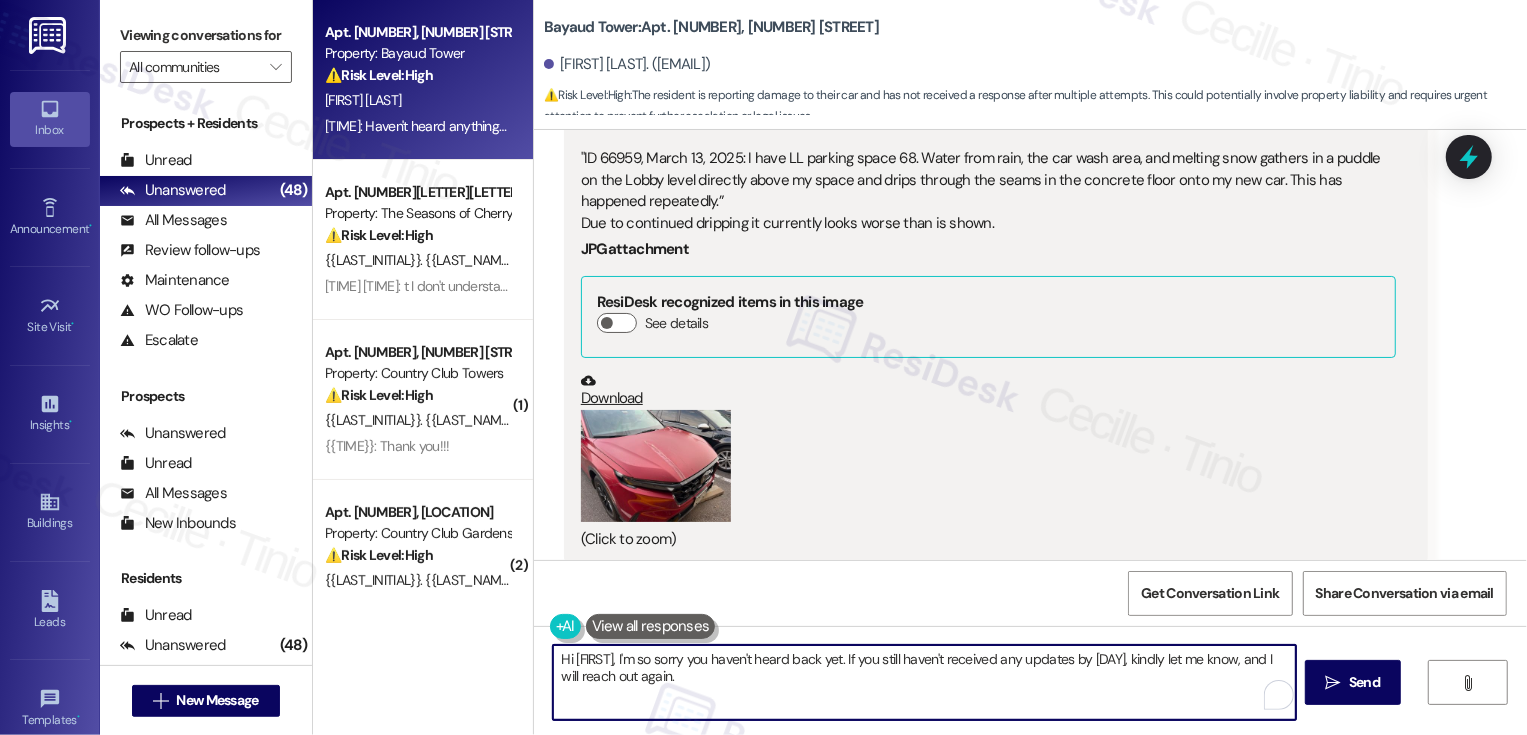 scroll, scrollTop: 475, scrollLeft: 0, axis: vertical 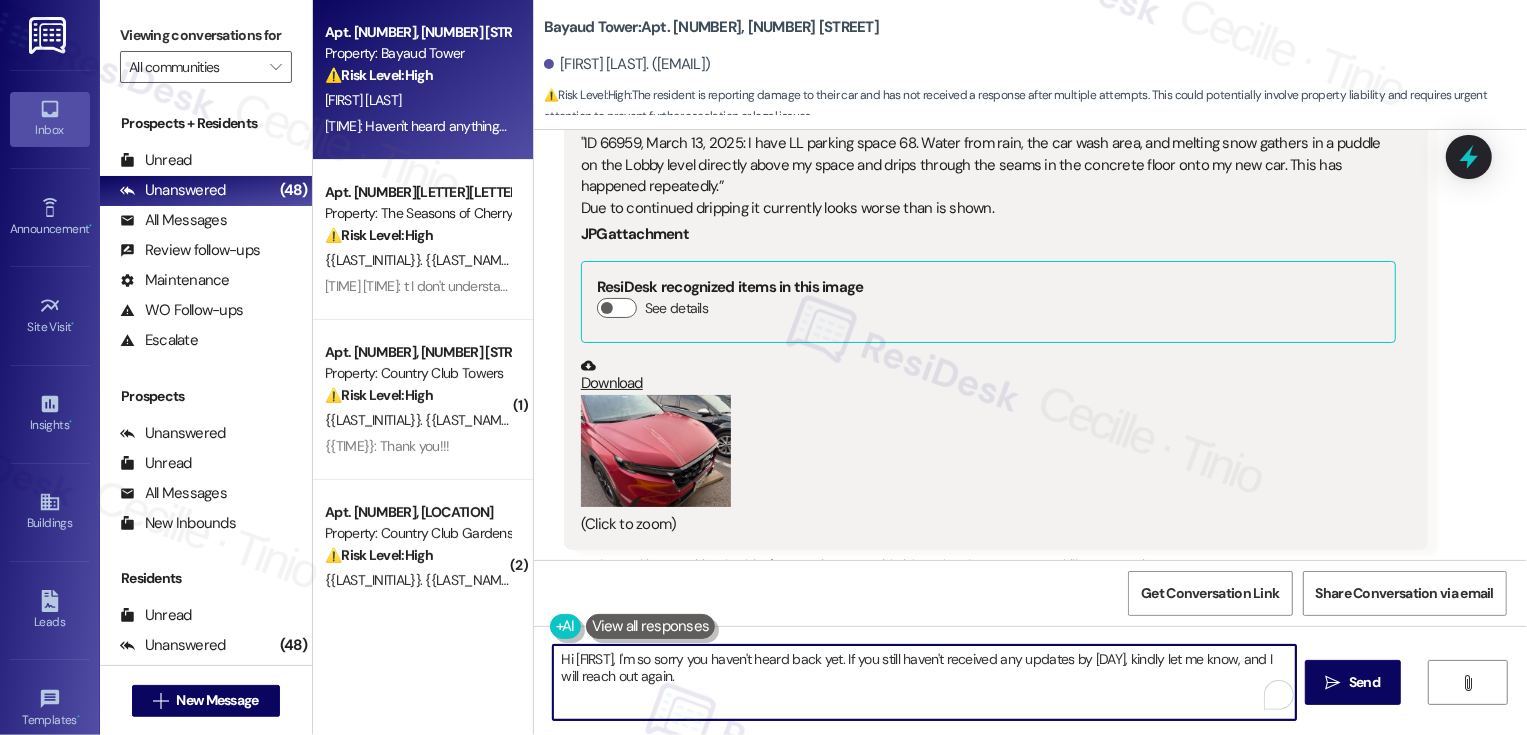 type on "Hi [FIRST], I'm so sorry you haven't heard back yet. If you still haven't received any updates by [DAY], kindly let me know, and I will reach out again." 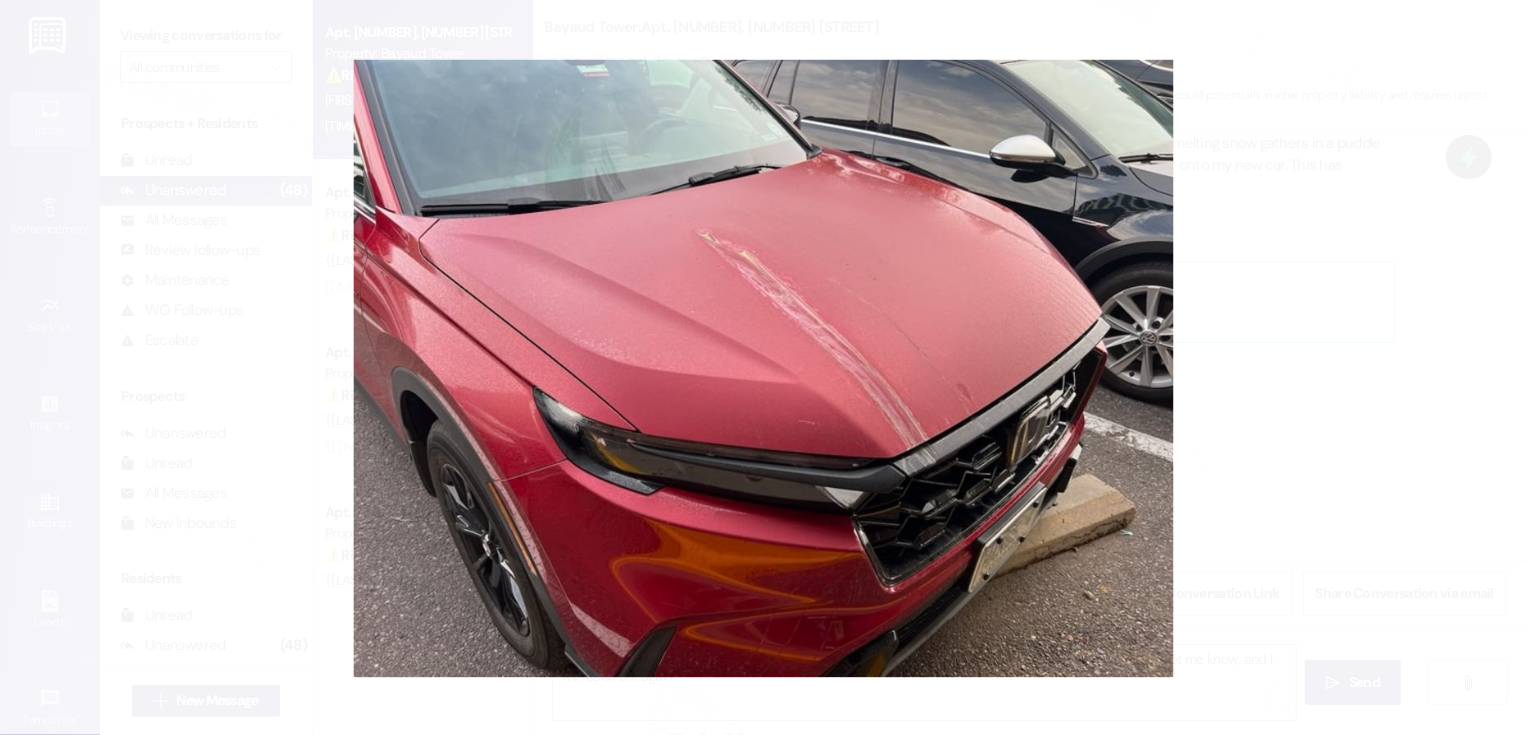 click at bounding box center (763, 367) 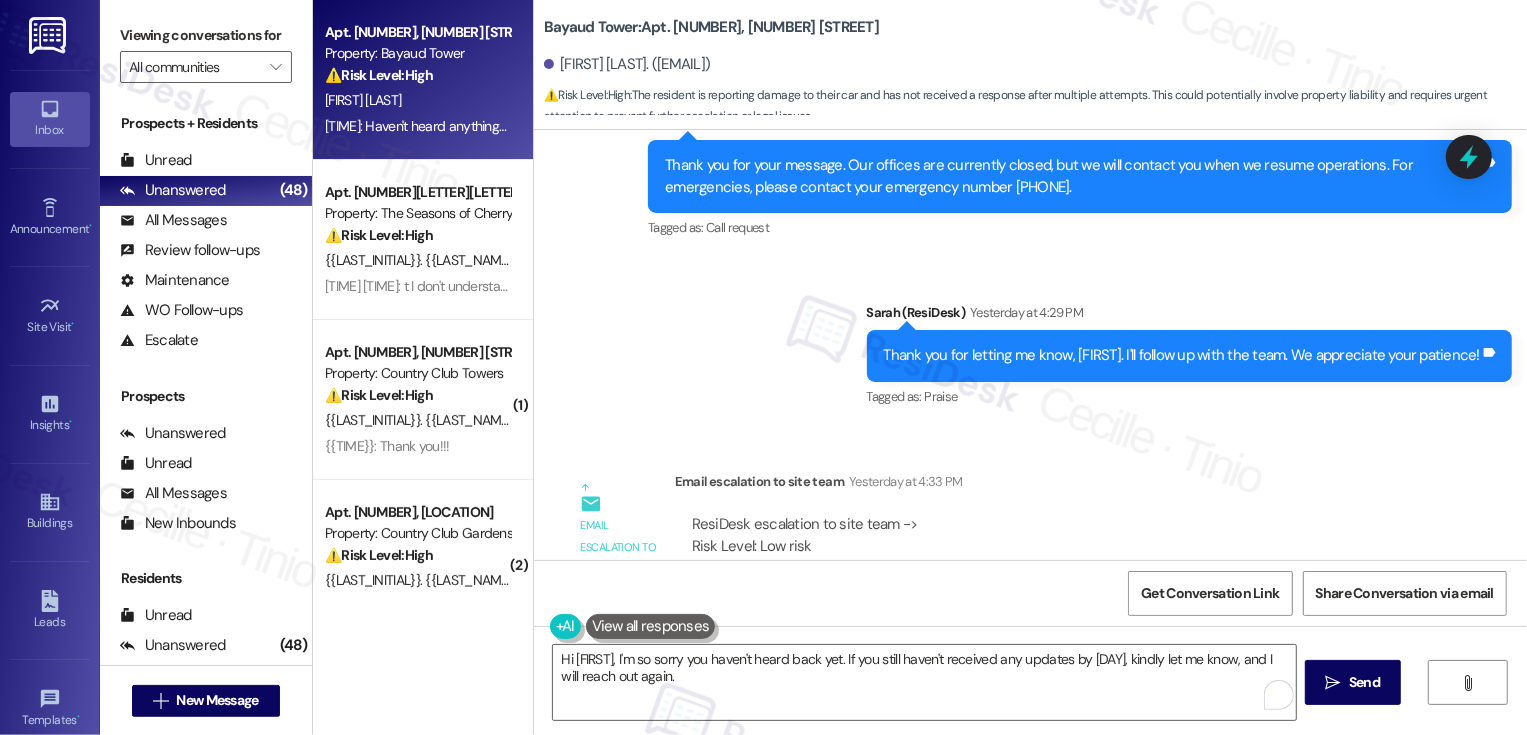 scroll, scrollTop: 2158, scrollLeft: 0, axis: vertical 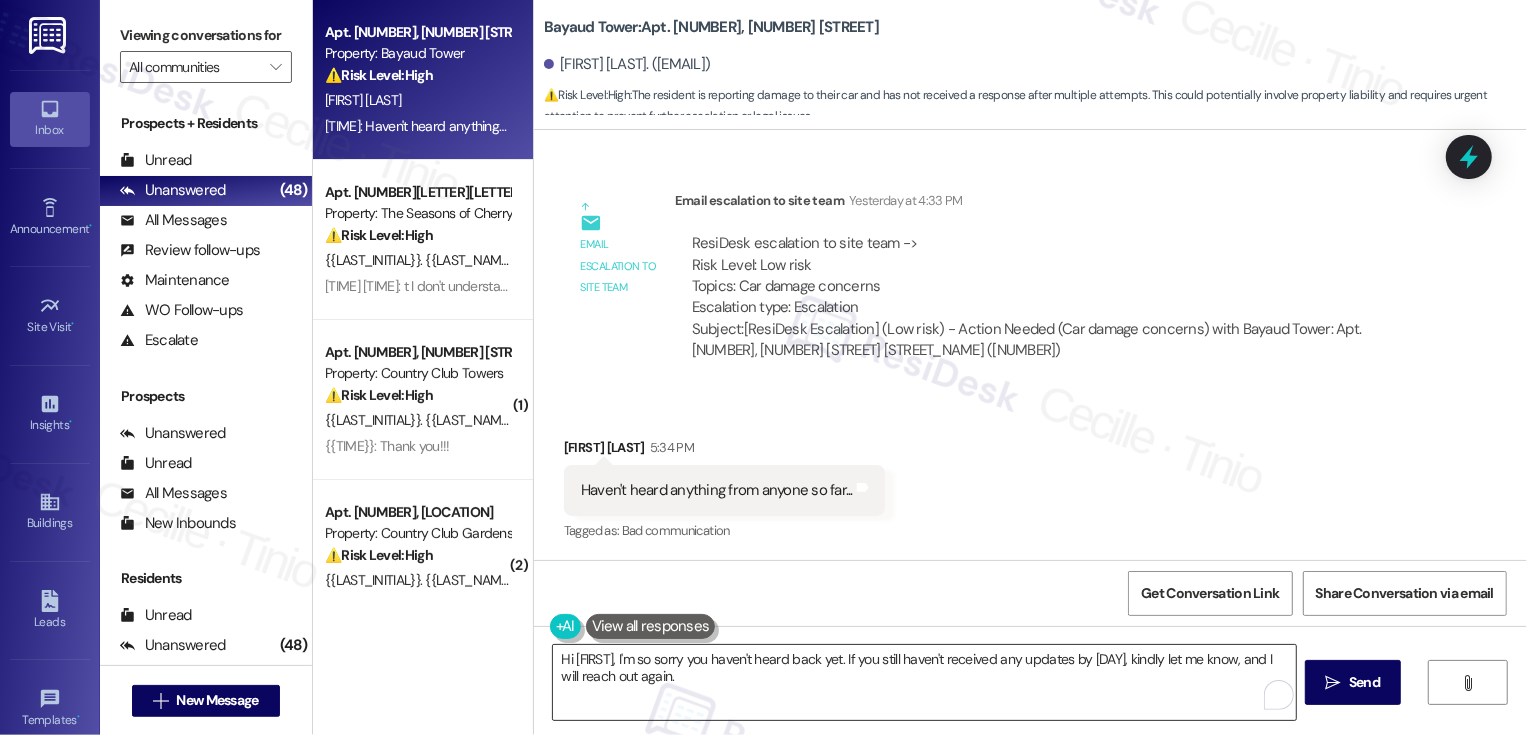 click on "Hi [FIRST], I'm so sorry you haven't heard back yet. If you still haven't received any updates by [DAY], kindly let me know, and I will reach out again." at bounding box center (924, 682) 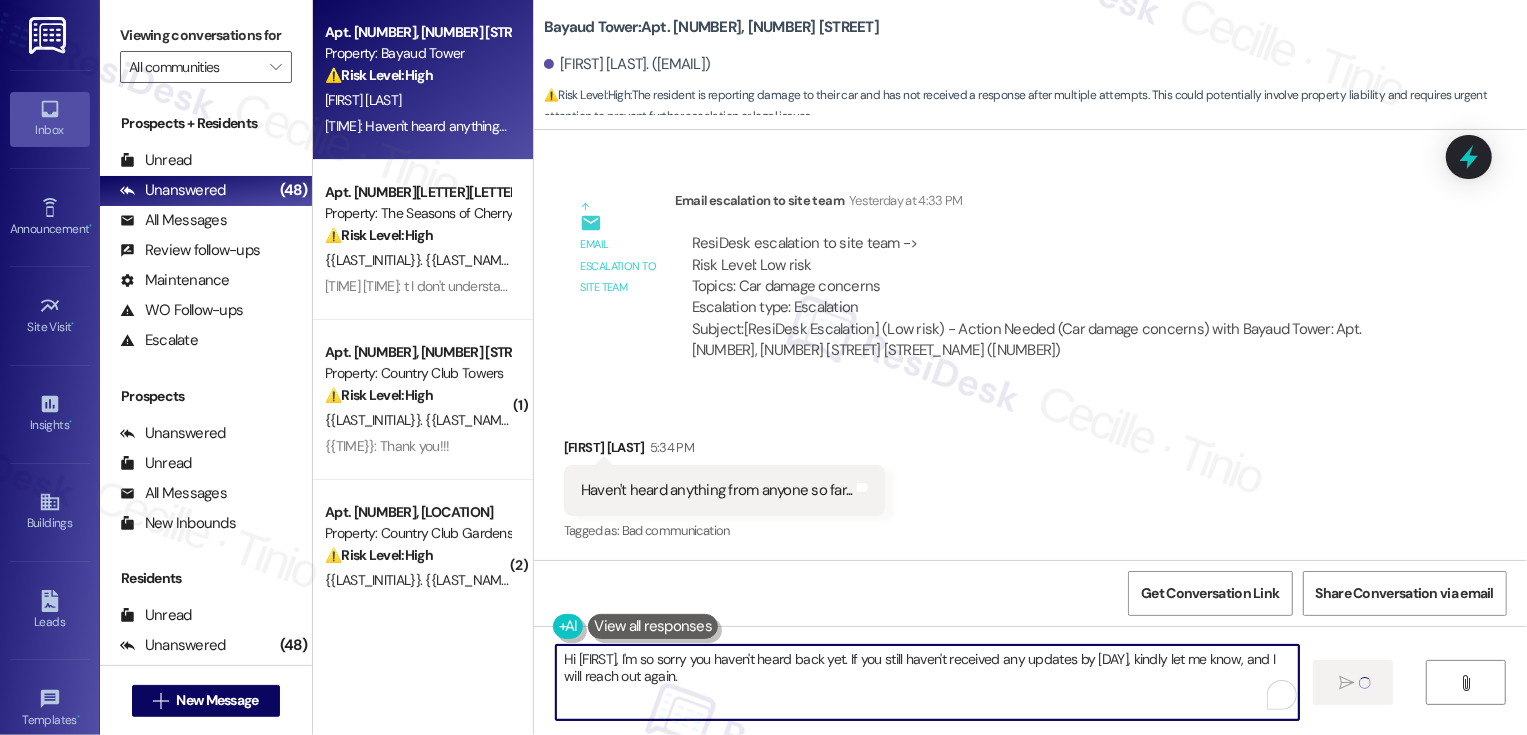 type 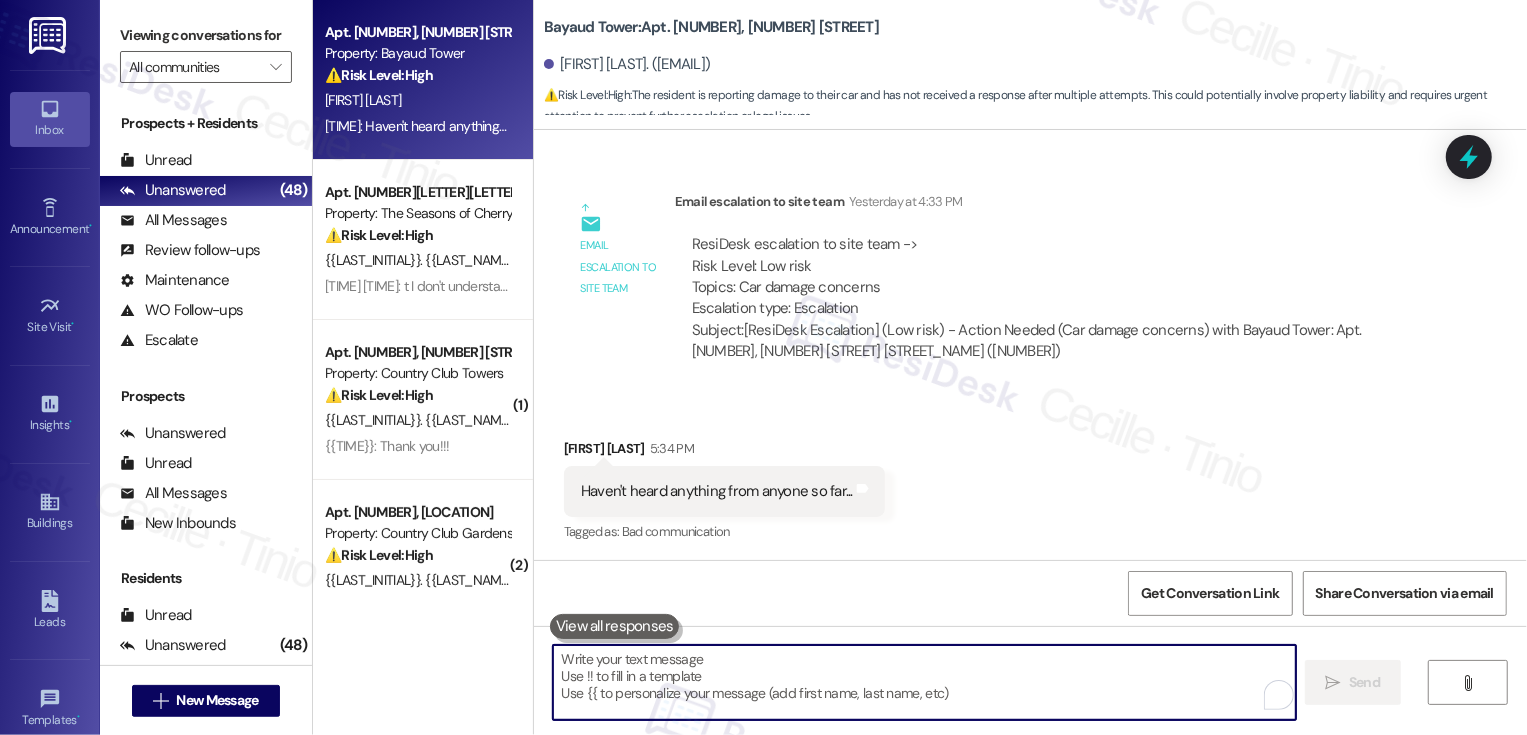 scroll, scrollTop: 2319, scrollLeft: 0, axis: vertical 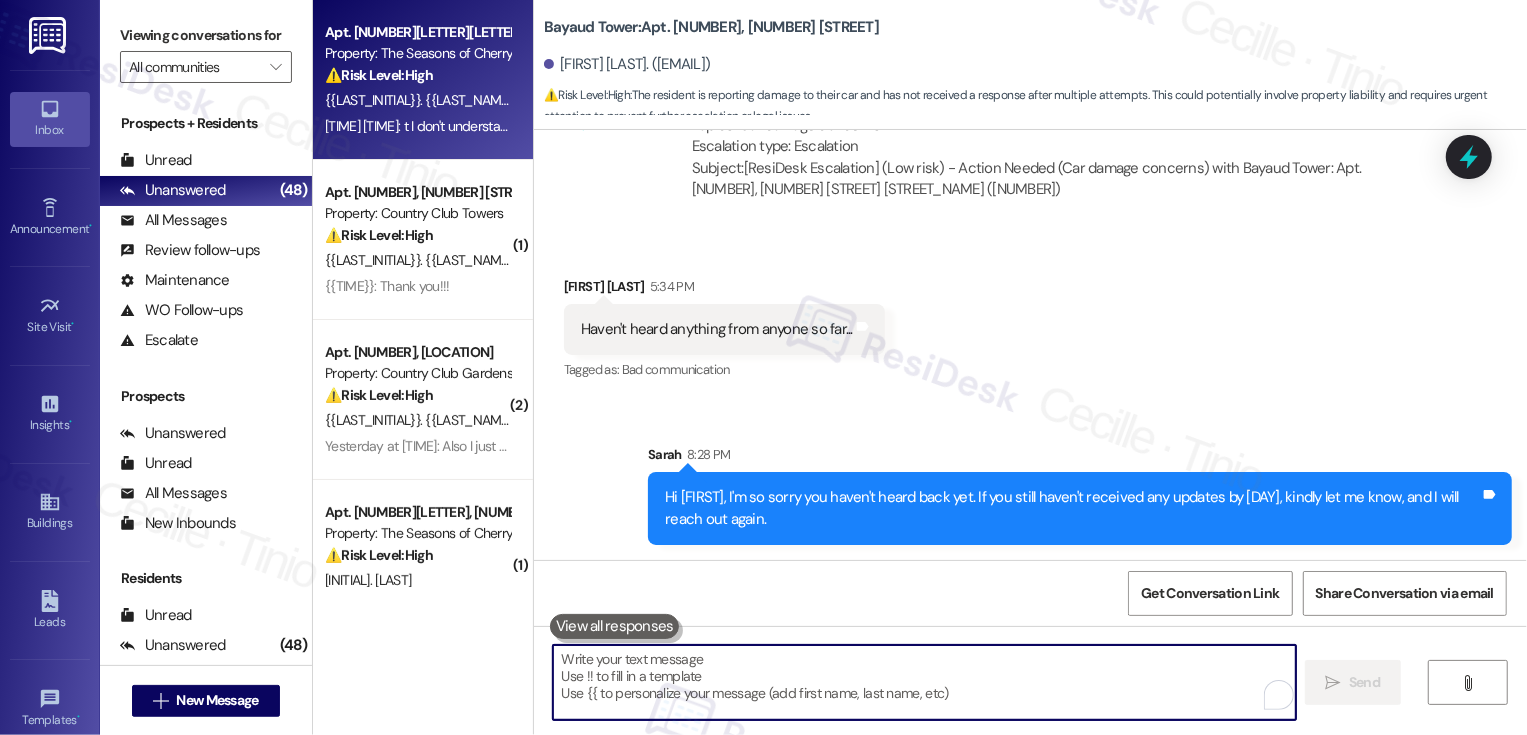 click on "Yesterday at 9:52 PM: t
I don't understand what is going on.  Seems like we just keep getting the same messages with no resolution. Yesterday at 9:52 PM: t
I don't understand what is going on.  Seems like we just keep getting the same messages with no resolution." at bounding box center [417, 126] 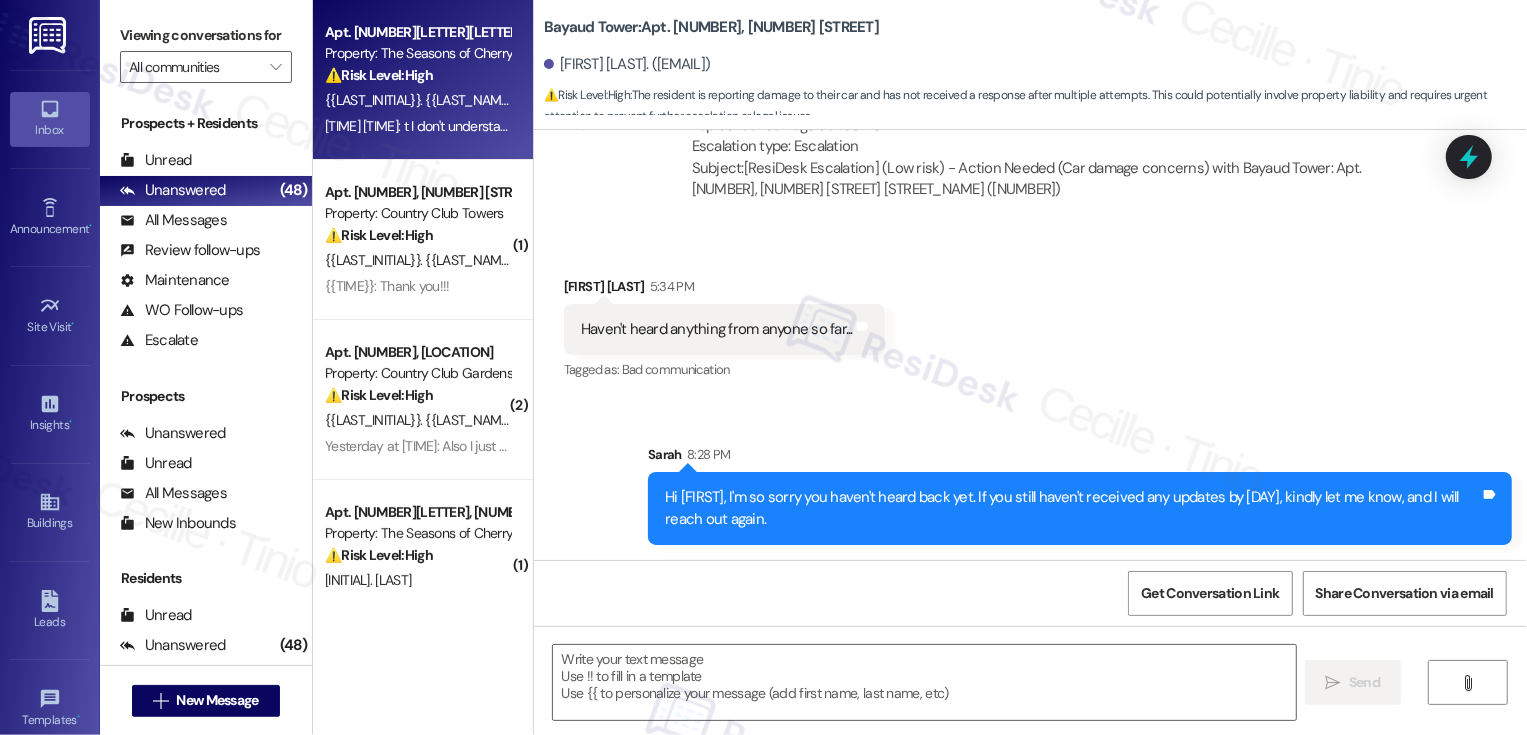 type on "Fetching suggested responses. Please feel free to read through the conversation in the meantime." 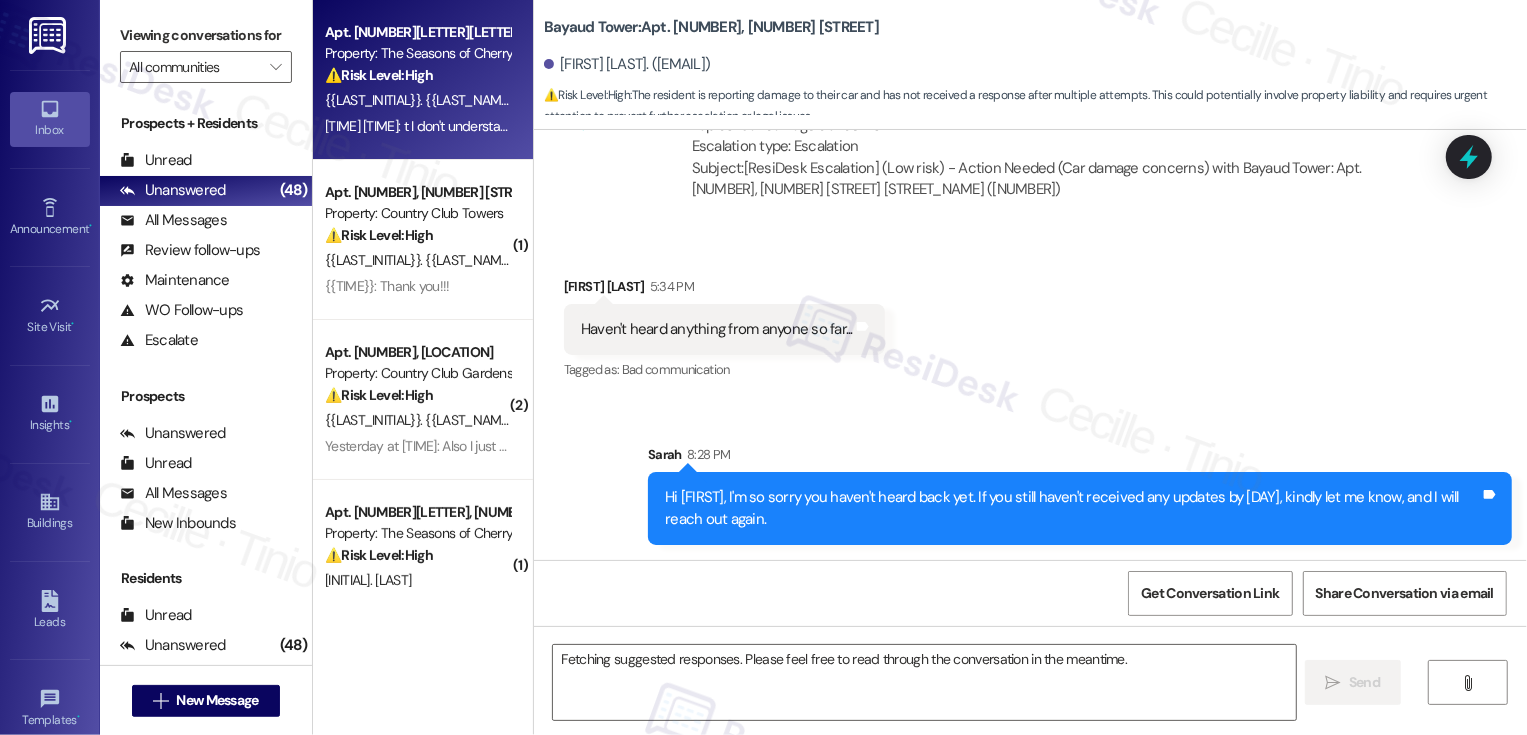 click on "Yesterday at 9:52 PM: t
I don't understand what is going on.  Seems like we just keep getting the same messages with no resolution. Yesterday at 9:52 PM: t
I don't understand what is going on.  Seems like we just keep getting the same messages with no resolution." at bounding box center [417, 126] 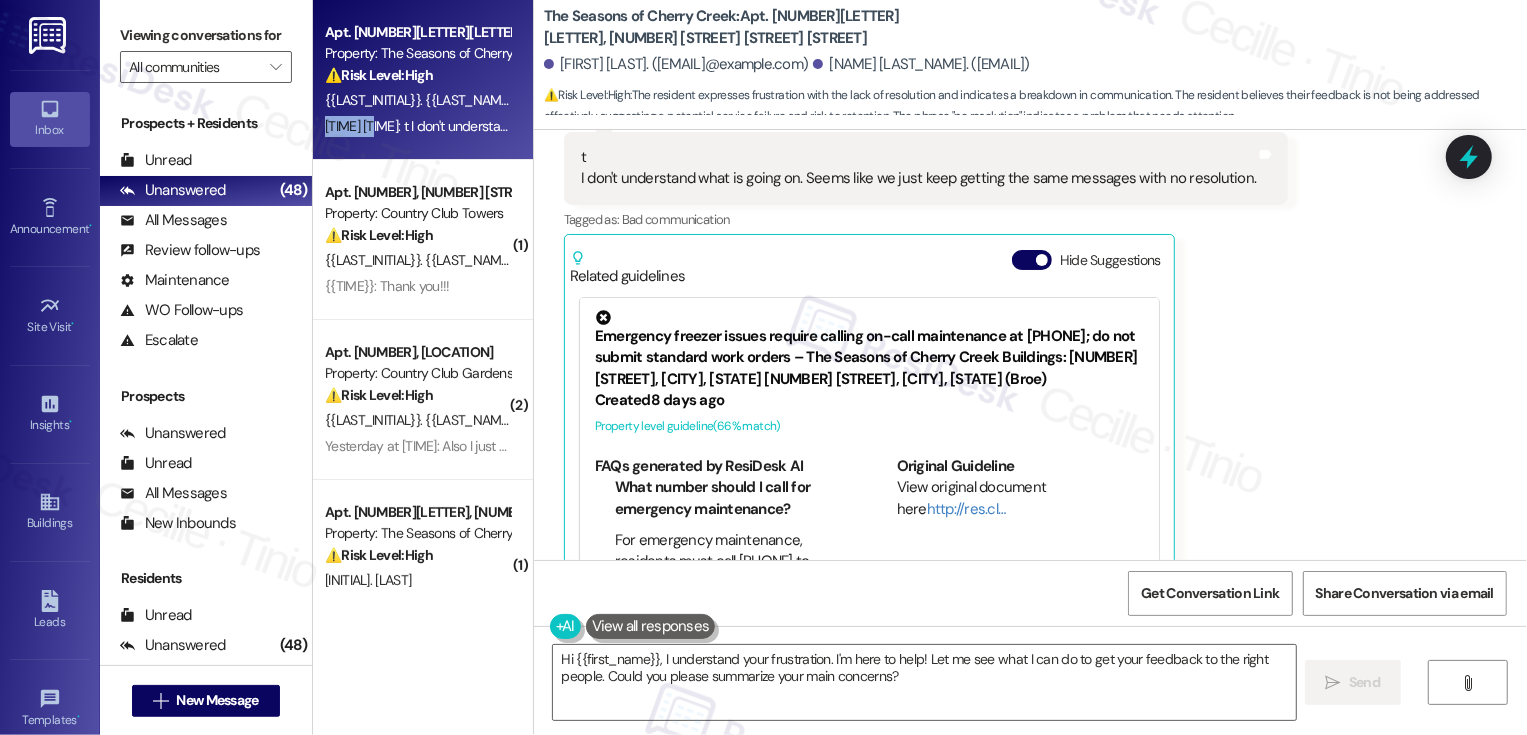 scroll, scrollTop: 2185, scrollLeft: 0, axis: vertical 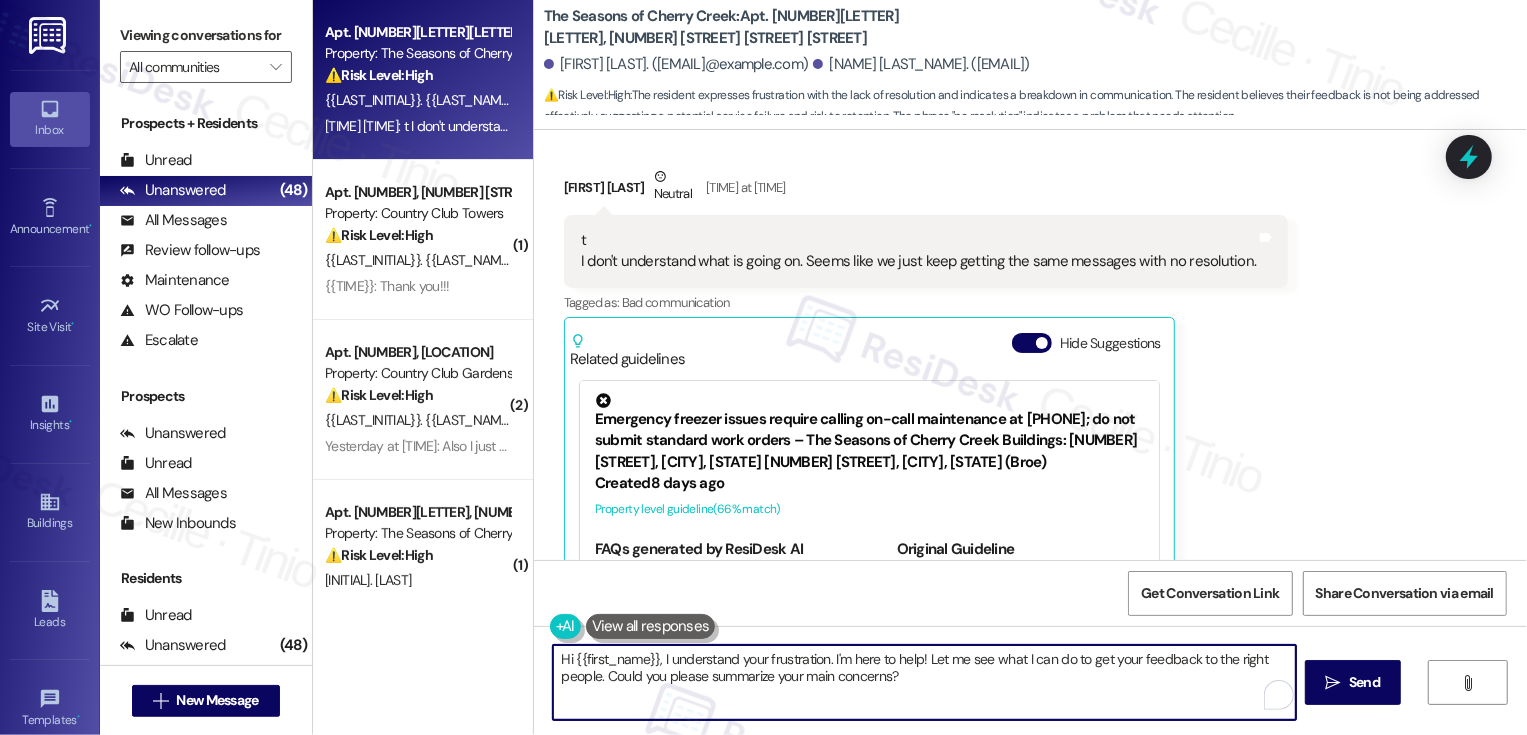 drag, startPoint x: 818, startPoint y: 658, endPoint x: 975, endPoint y: 712, distance: 166.0271 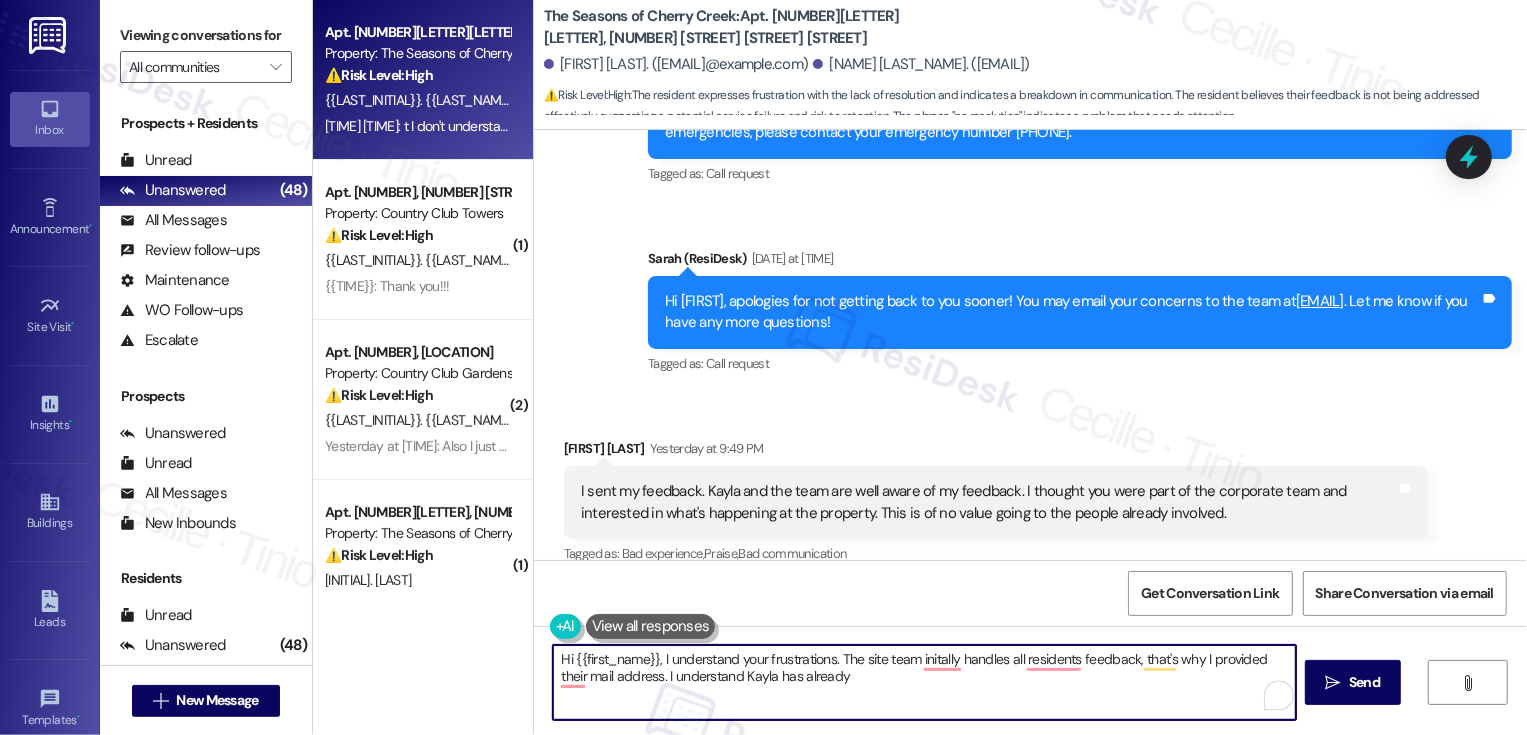 scroll, scrollTop: 1496, scrollLeft: 0, axis: vertical 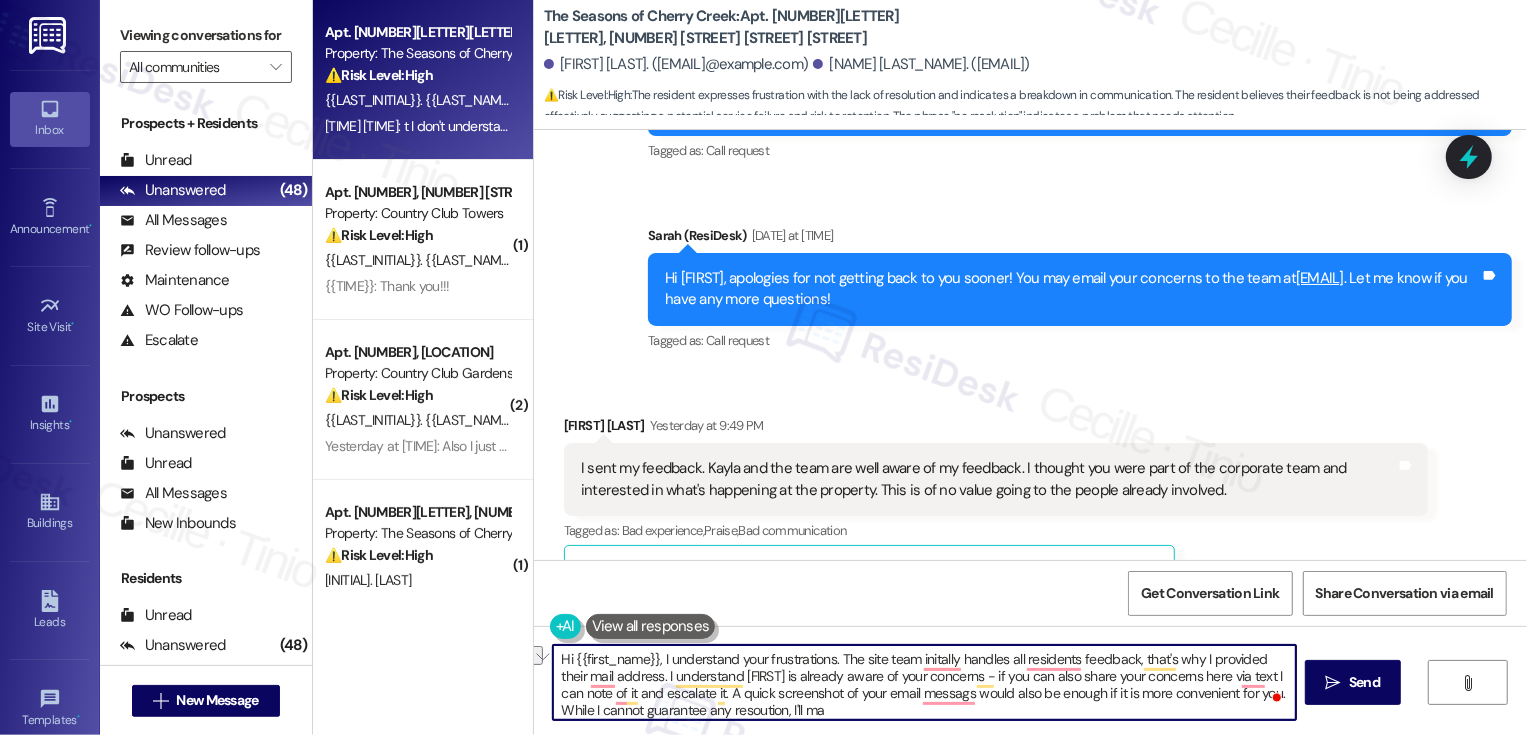 drag, startPoint x: 635, startPoint y: 710, endPoint x: 870, endPoint y: 707, distance: 235.01915 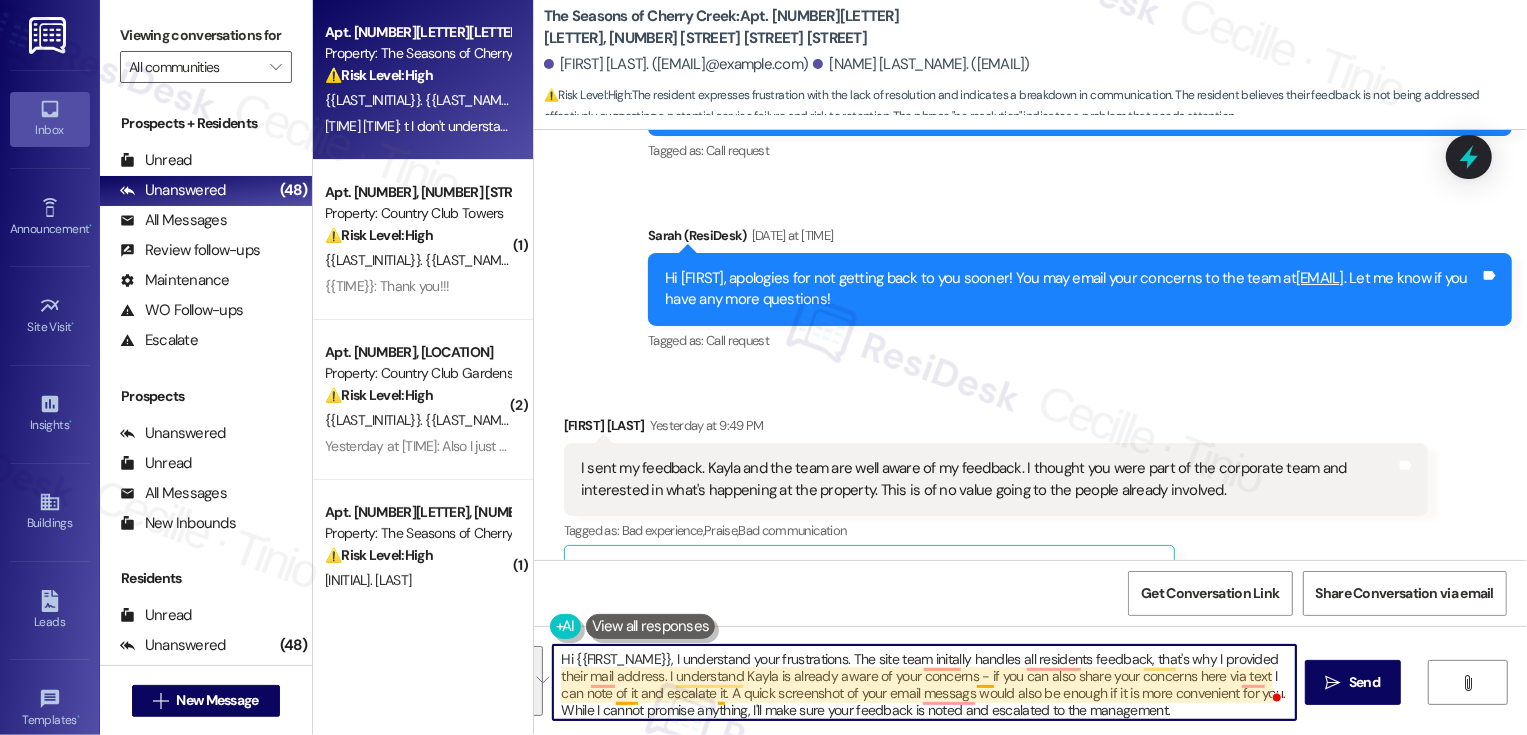 paste on "I completely understand your frustrations. The site team is the first point of contact for all resident feedback, which is why I provided their email address. I understand [PERSON] is already aware of your concerns — if you’d like, you can also share them here via text so I can make a note and escalate them. A quick screenshot of your email messages would also work if that’s more convenient.
While I can’t promise a specific outcome, I will make sure your feedback is documented and escalated to management. I truly appreciate you taking the time to share your experience" 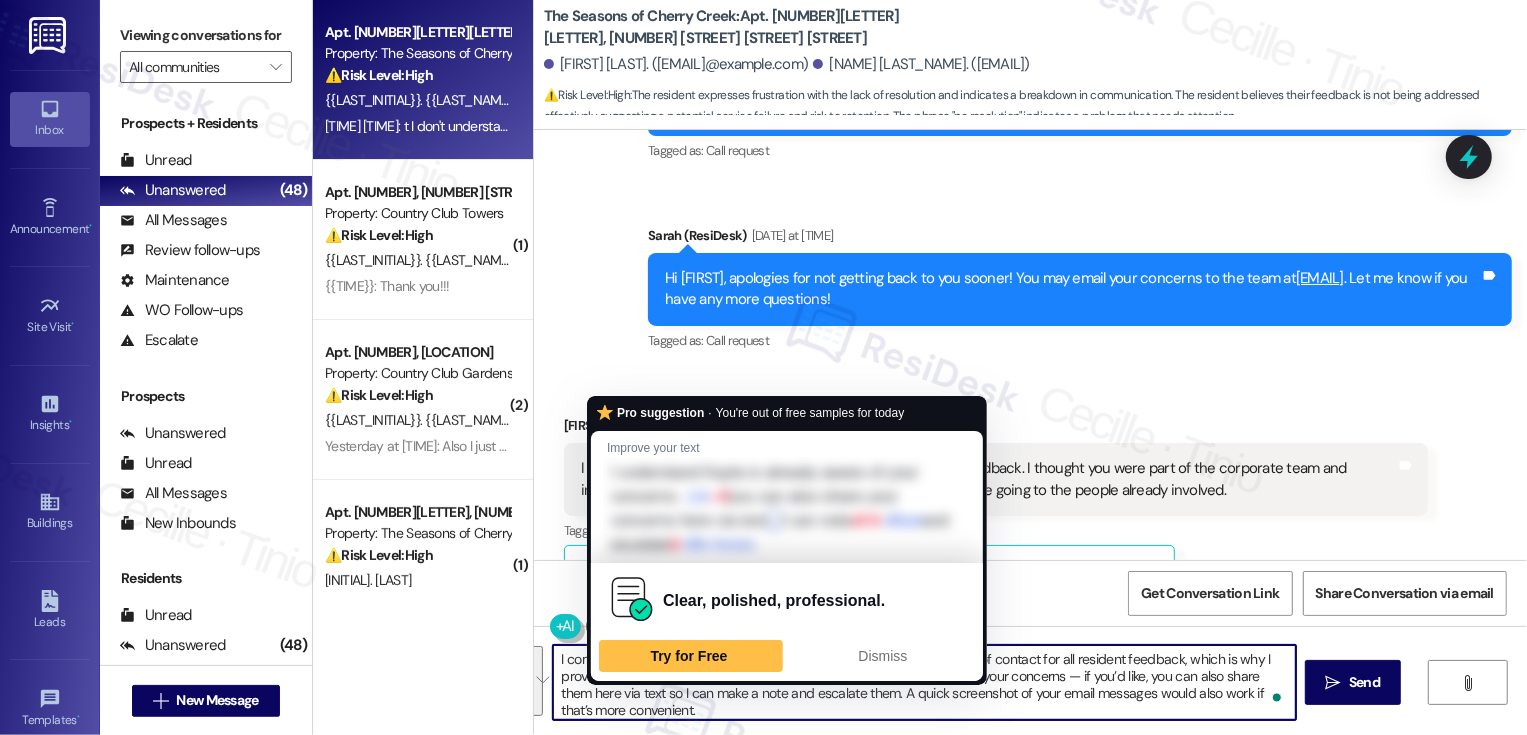 scroll, scrollTop: 50, scrollLeft: 0, axis: vertical 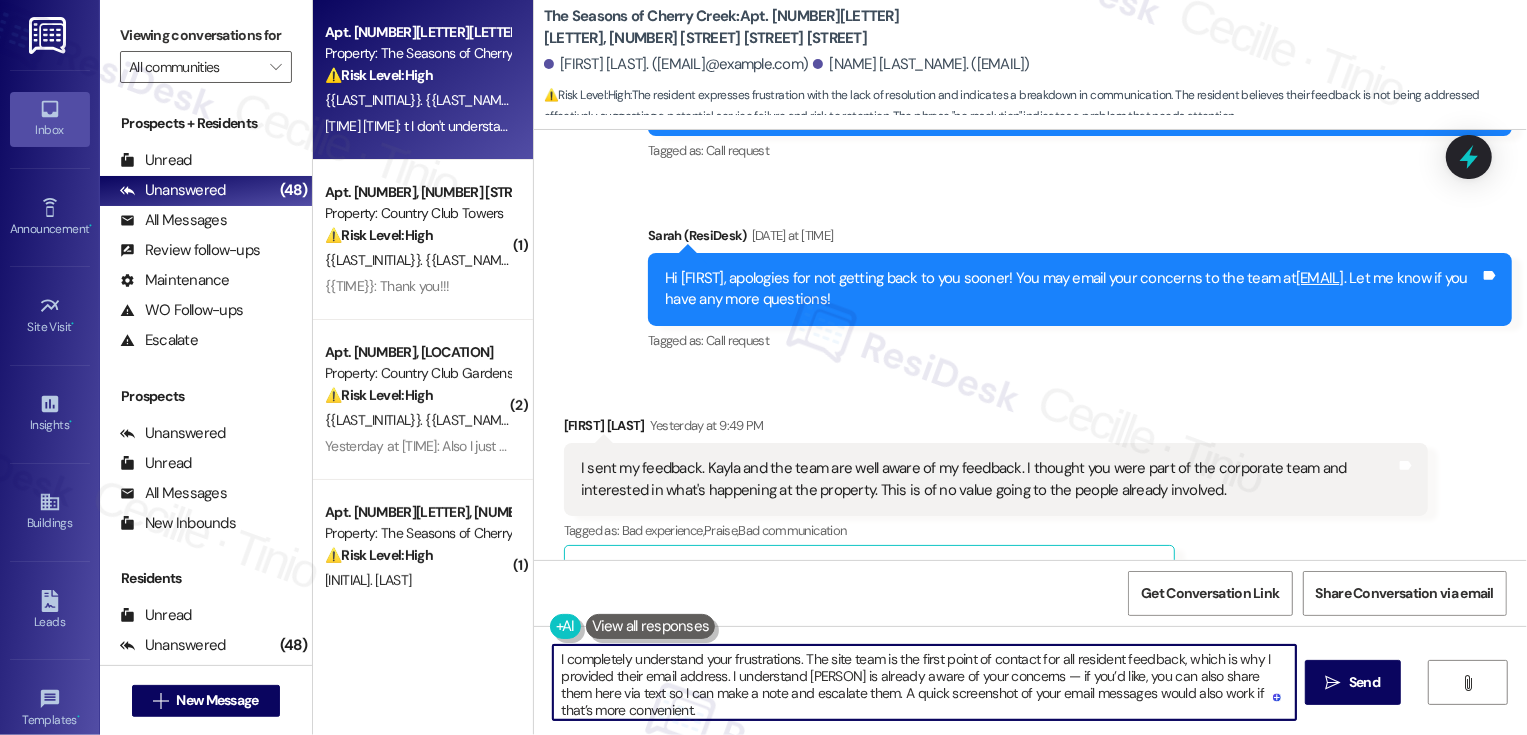 click on "[FIRST] [LAST] Yesterday at 9:49 PM" at bounding box center (996, 429) 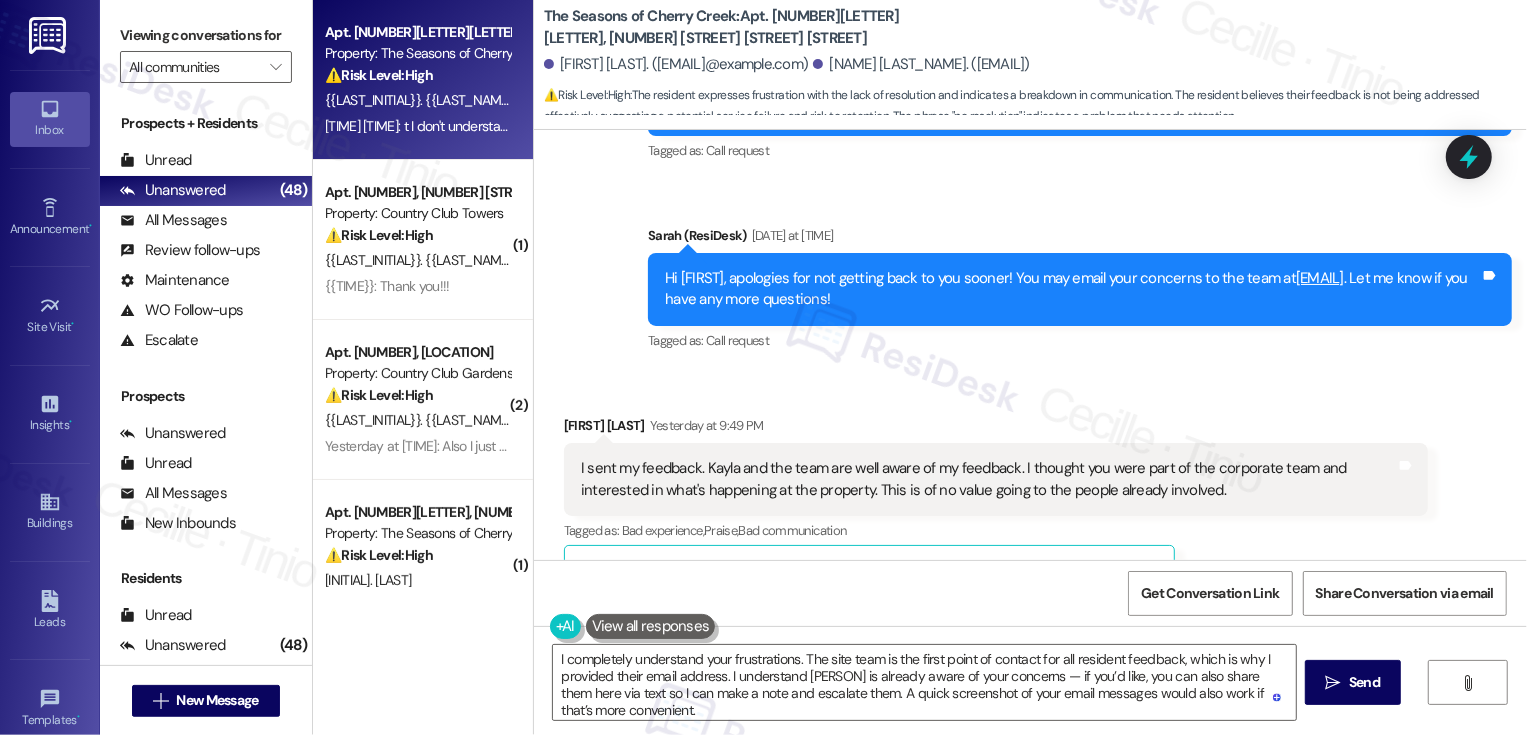 click on "[FIRST] [LAST] Yesterday at 9:49 PM" at bounding box center [996, 429] 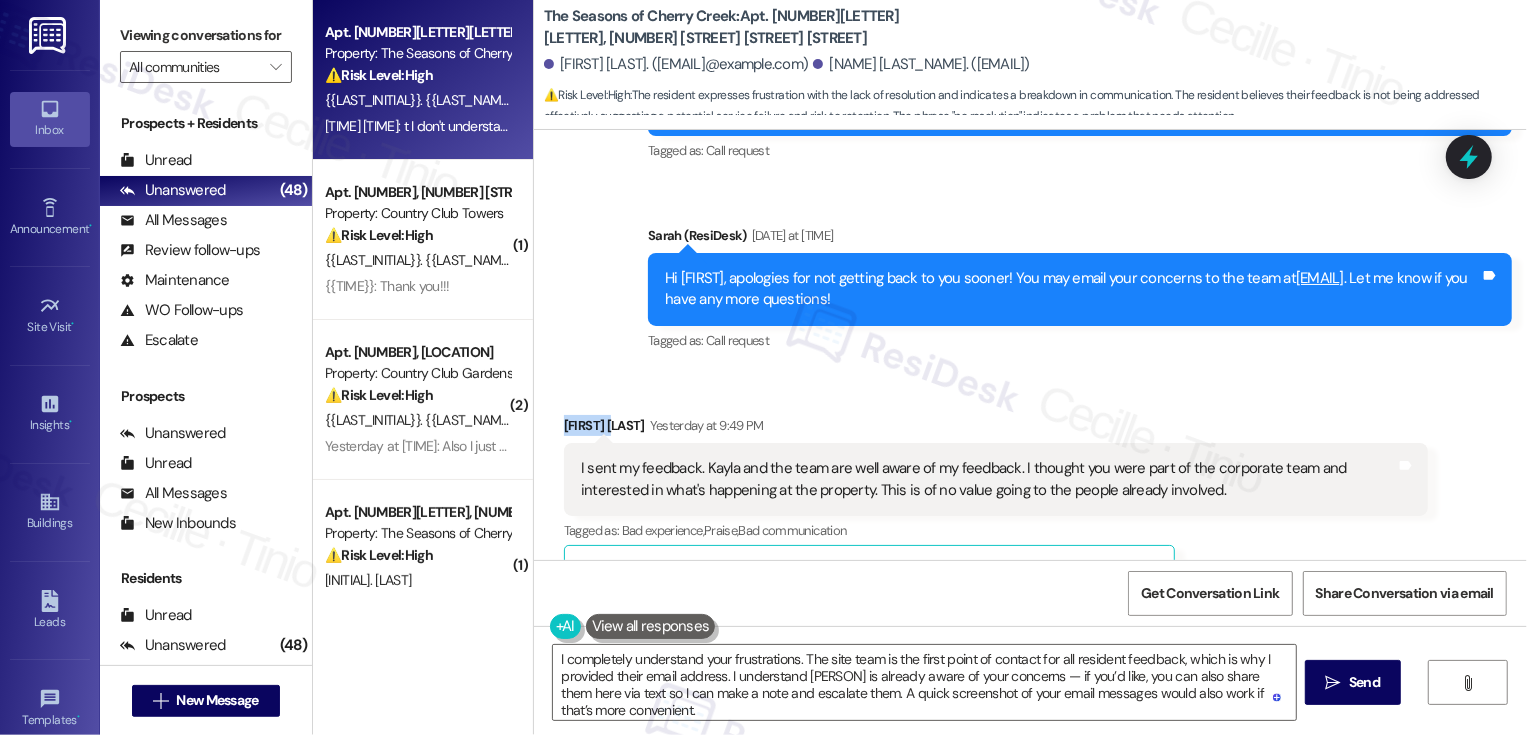copy on "[FIRST]" 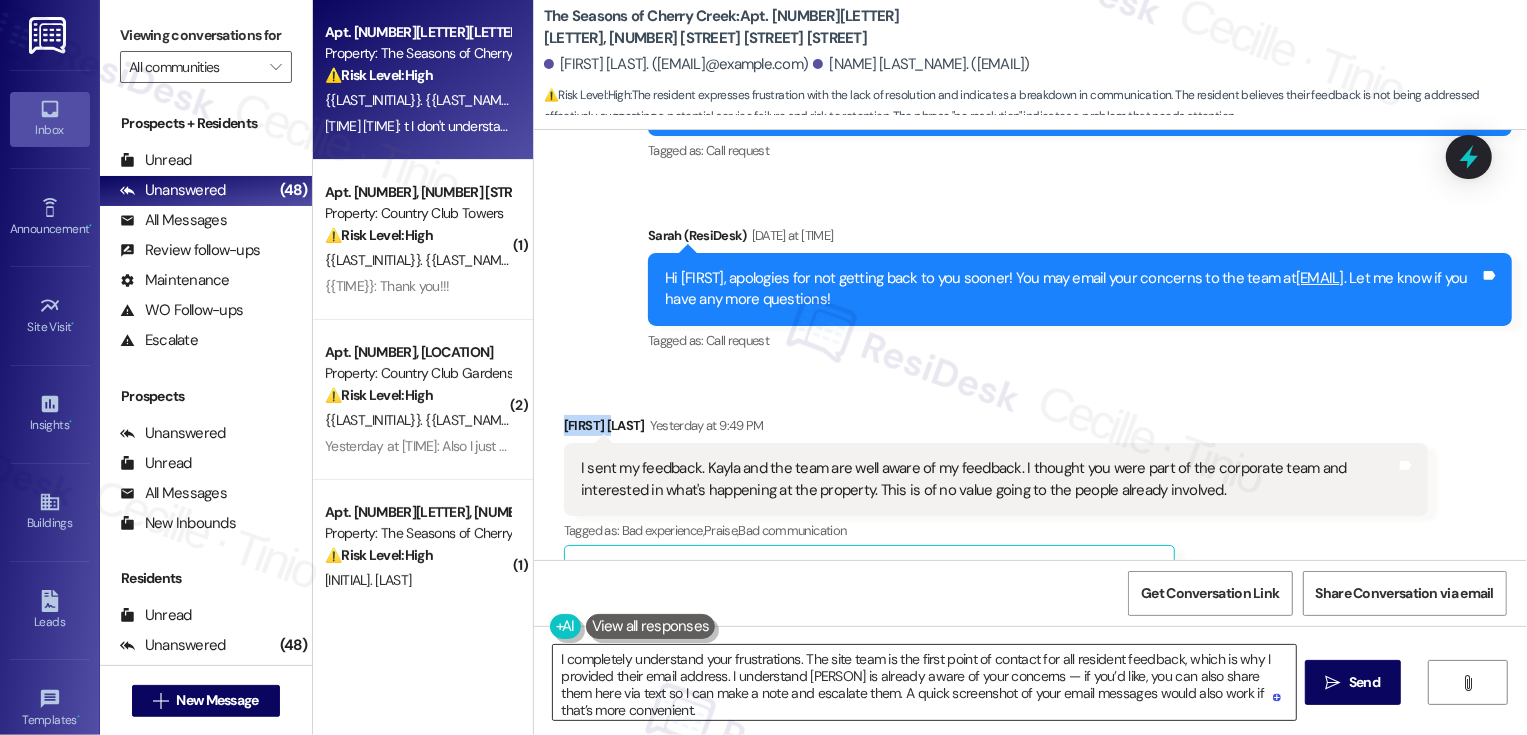 click on "I completely understand your frustrations. The site team is the first point of contact for all resident feedback, which is why I provided their email address. I understand [PERSON] is already aware of your concerns — if you’d like, you can also share them here via text so I can make a note and escalate them. A quick screenshot of your email messages would also work if that’s more convenient.
While I can’t promise a specific outcome, I will make sure your feedback is documented and escalated to management. I truly appreciate you taking the time to share your experience" at bounding box center [924, 682] 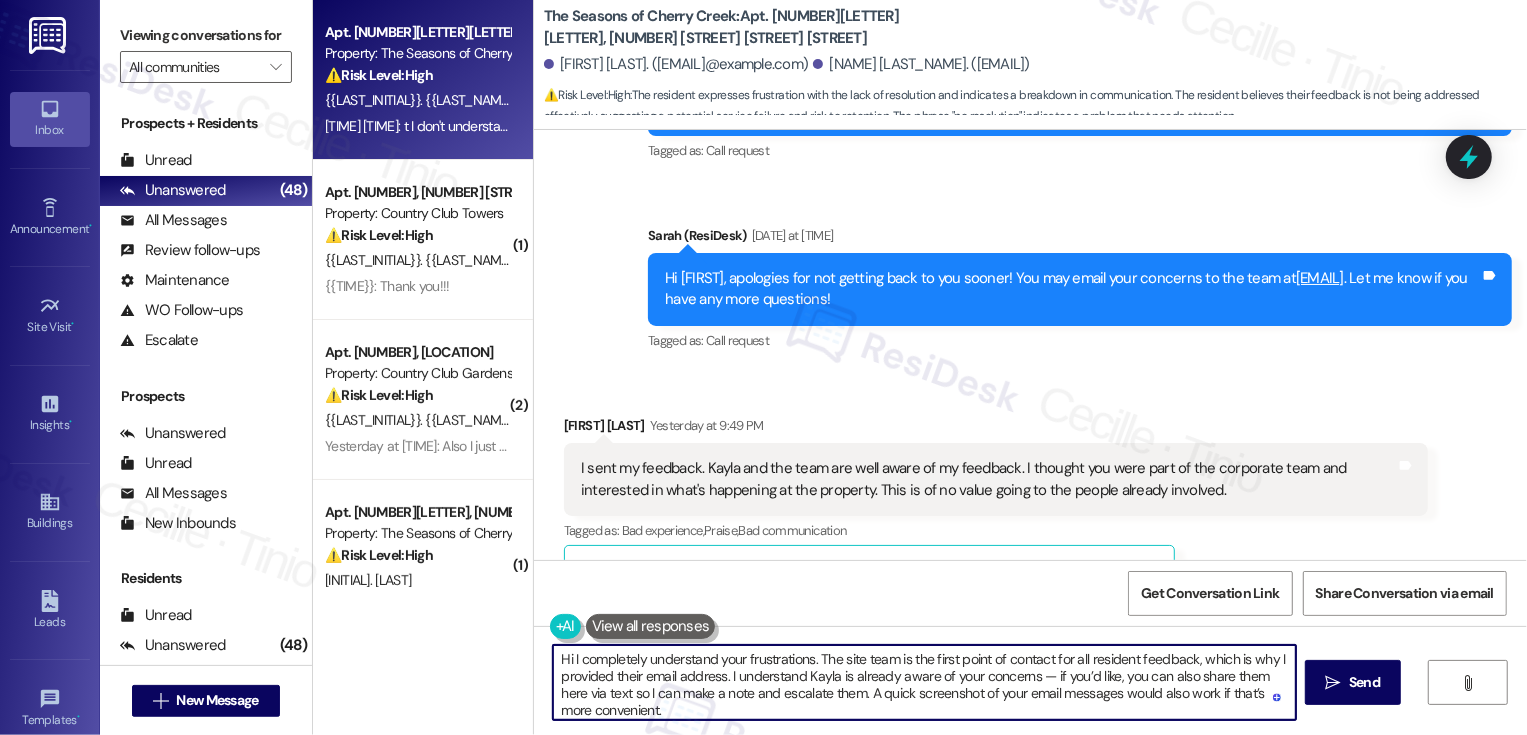 paste on "[FIRST]" 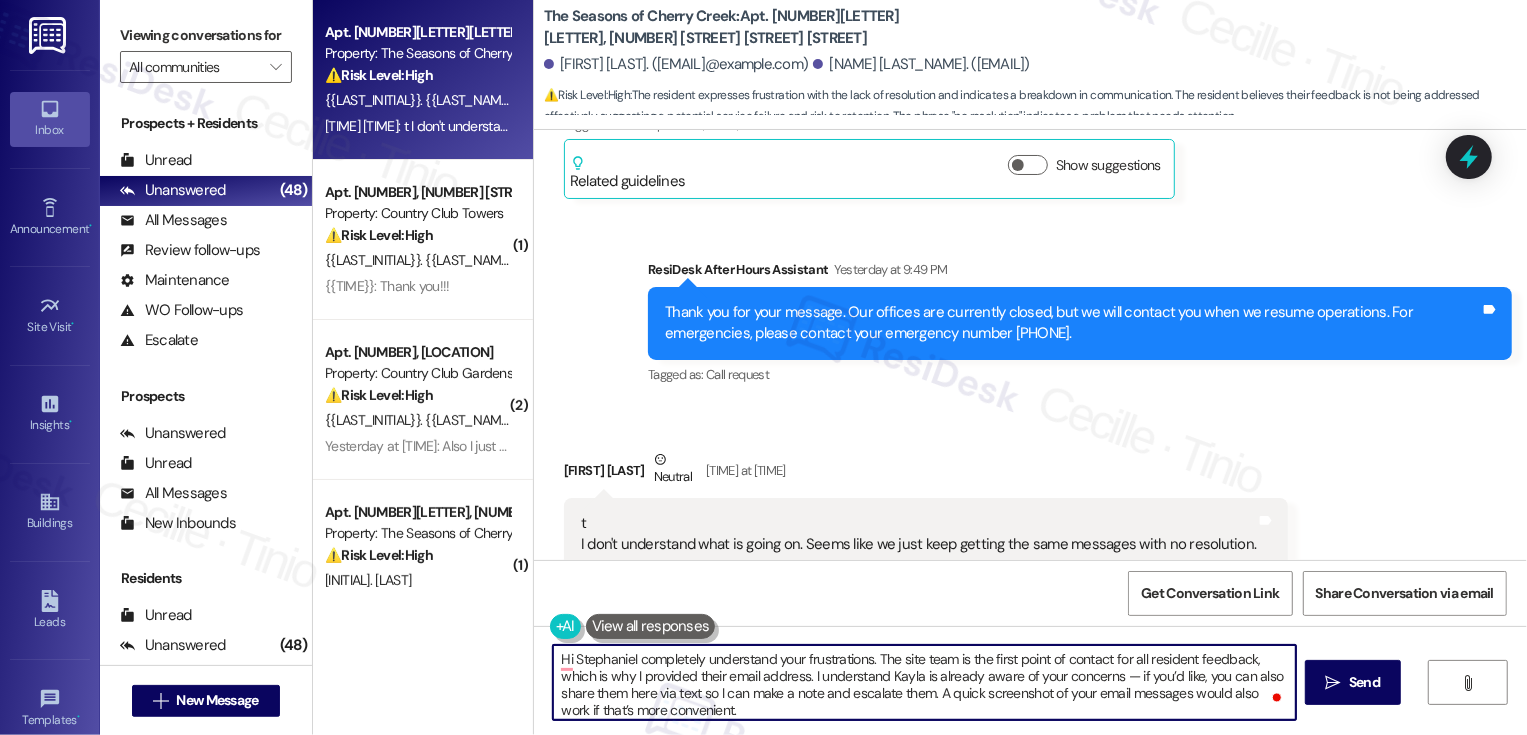 scroll, scrollTop: 2095, scrollLeft: 0, axis: vertical 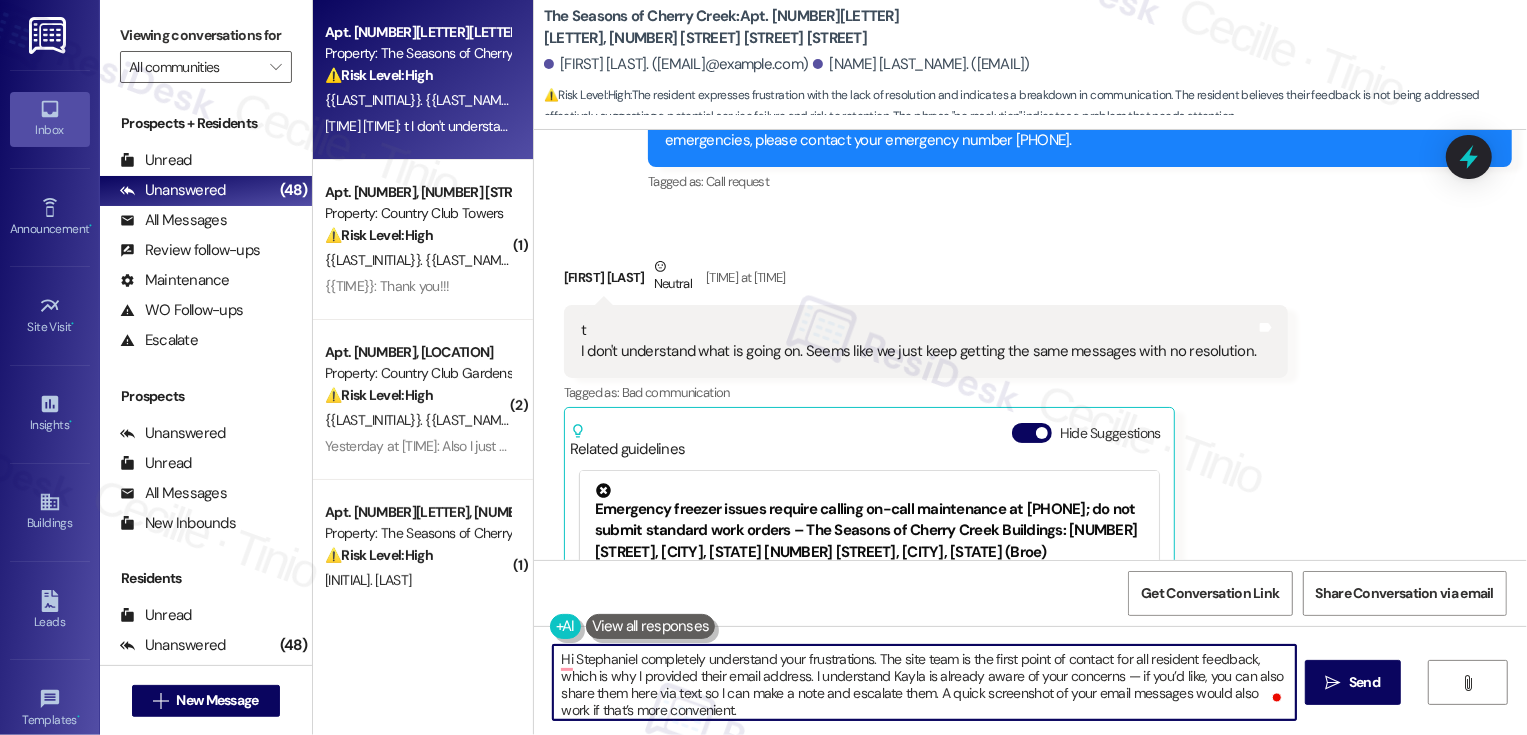 click on "[FIRST] [LAST]   Neutral Yesterday at 9:52 PM" at bounding box center [926, 280] 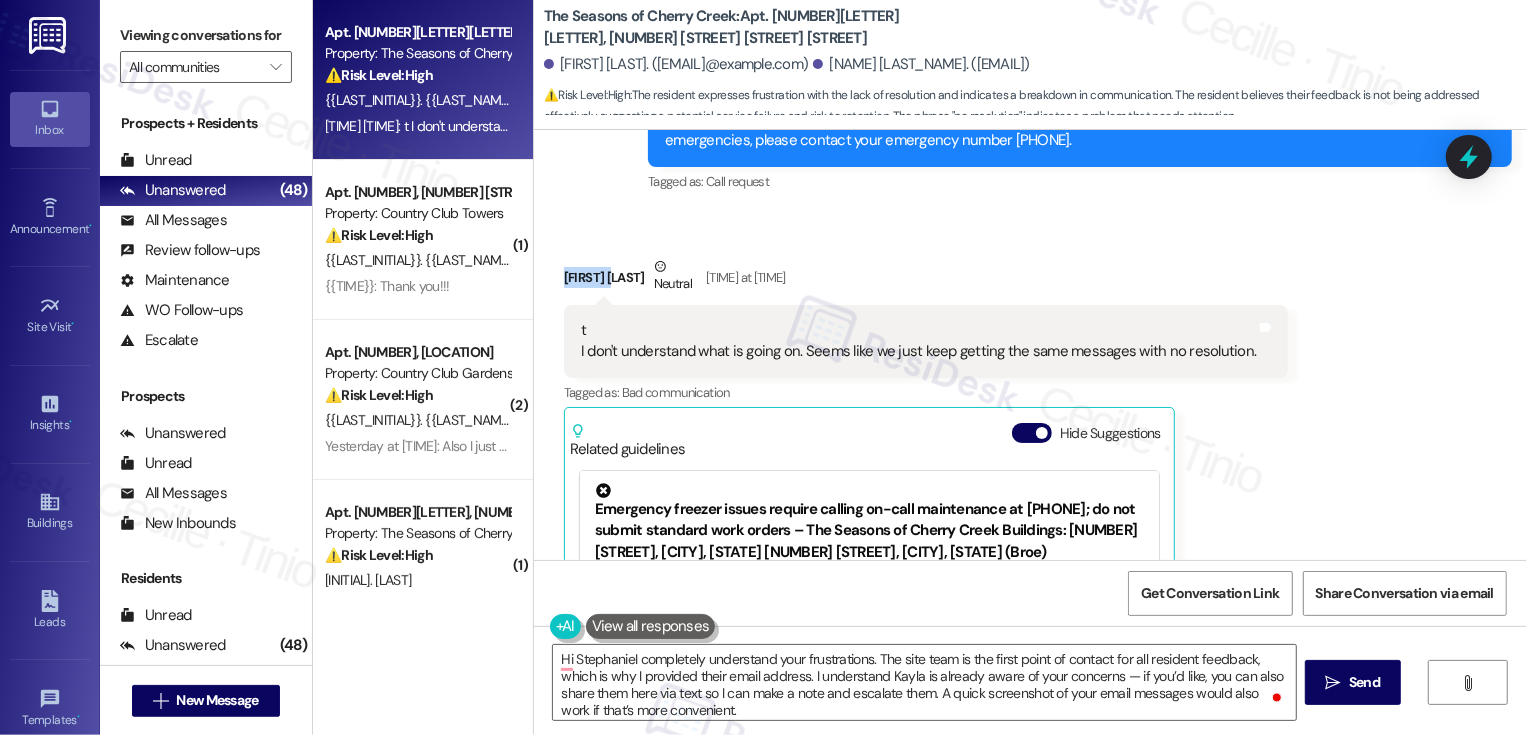 copy on "{{first_name}}" 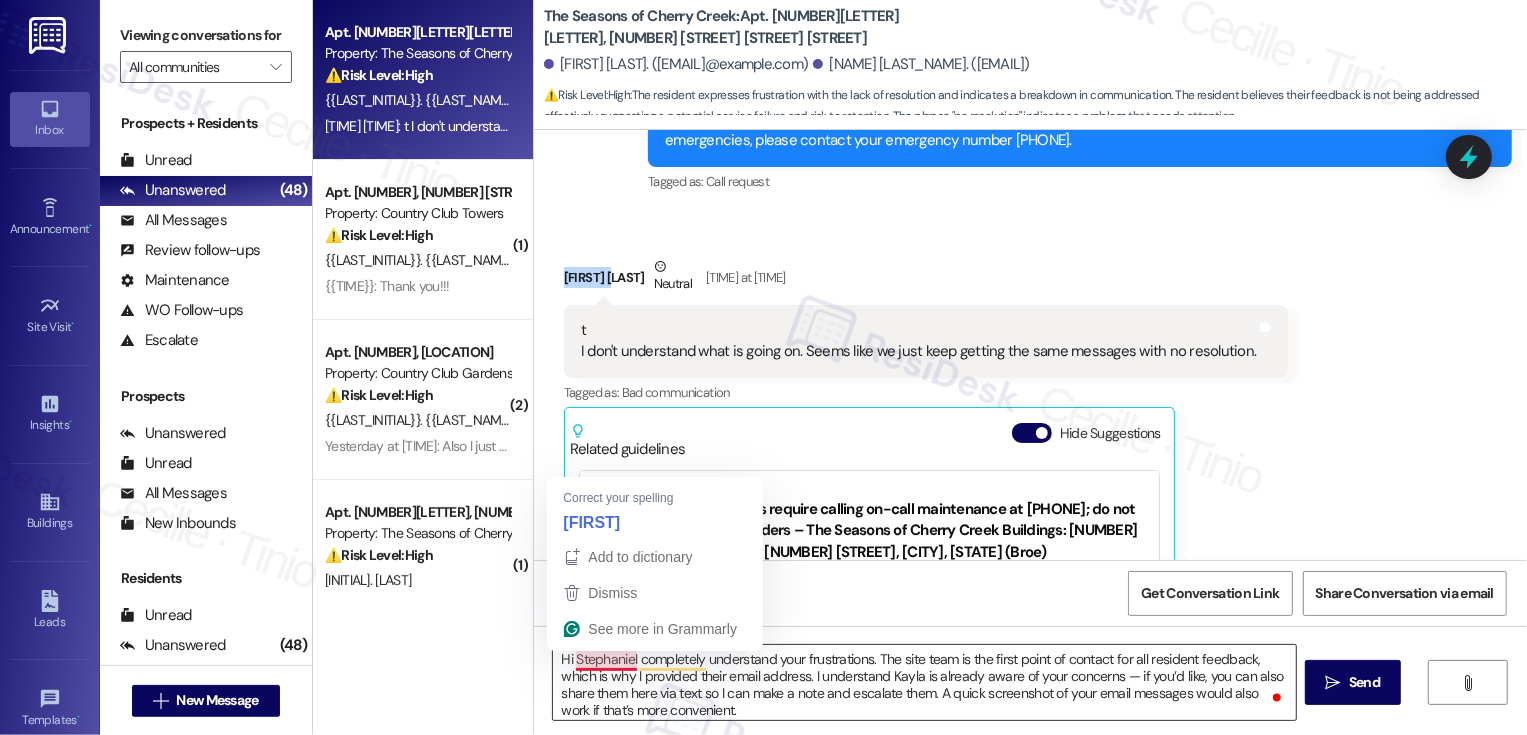 click on "Hi StephanieI completely understand your frustrations. The site team is the first point of contact for all resident feedback, which is why I provided their email address. I understand Kayla is already aware of your concerns — if you’d like, you can also share them here via text so I can make a note and escalate them. A quick screenshot of your email messages would also work if that’s more convenient.
While I can’t promise a specific outcome, I will make sure your feedback is documented and escalated to management. I truly appreciate you taking the time to share your experience" at bounding box center [924, 682] 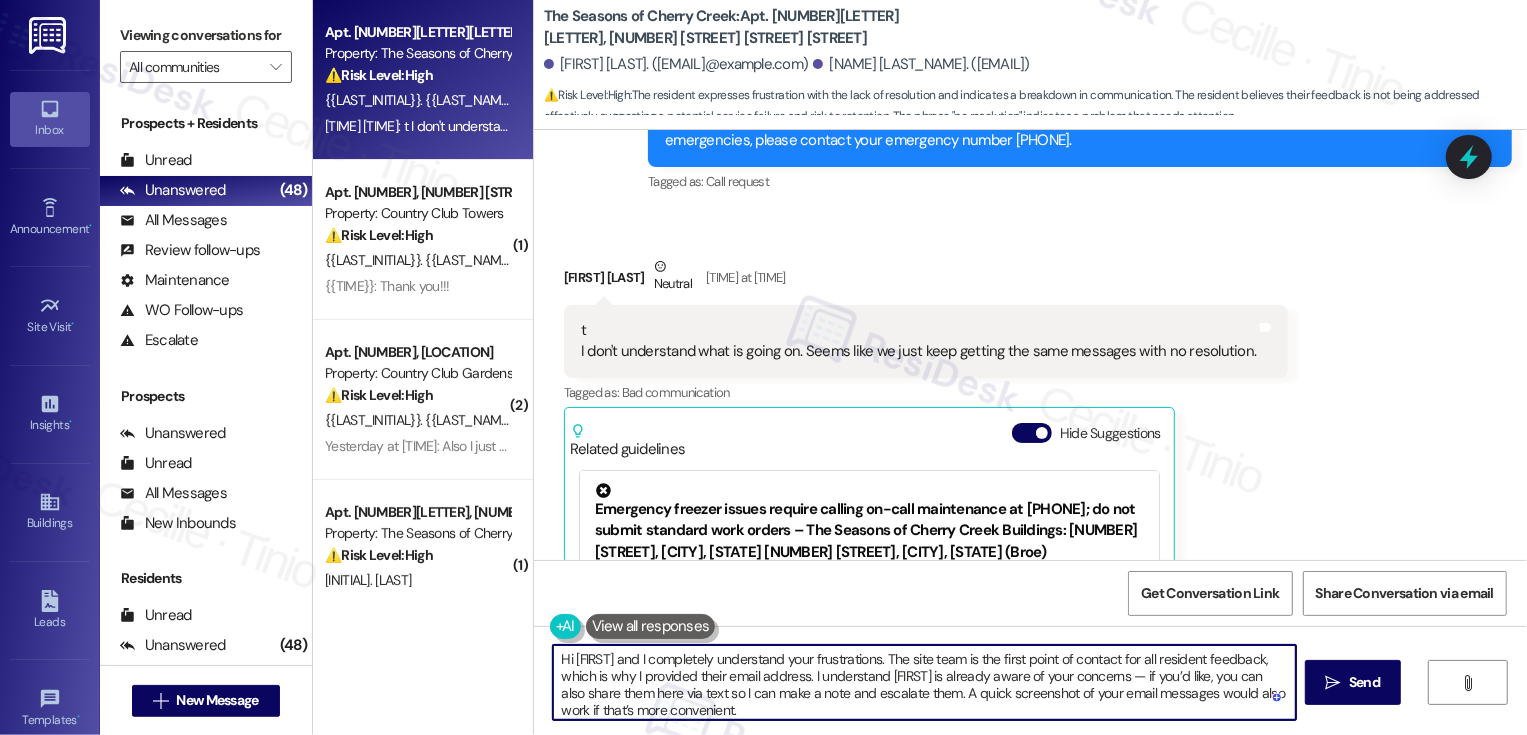 paste on "{{first_name}}" 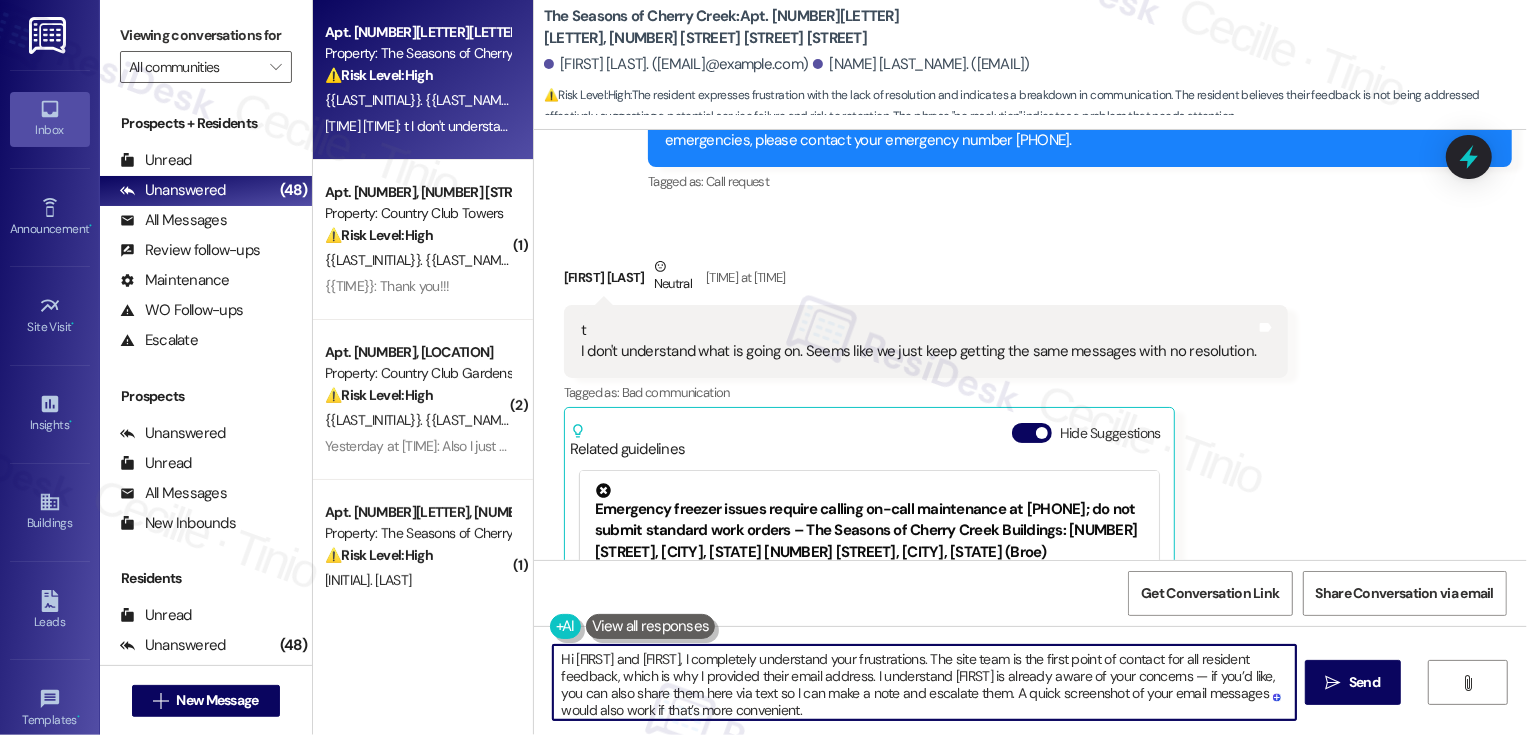 scroll, scrollTop: 8, scrollLeft: 0, axis: vertical 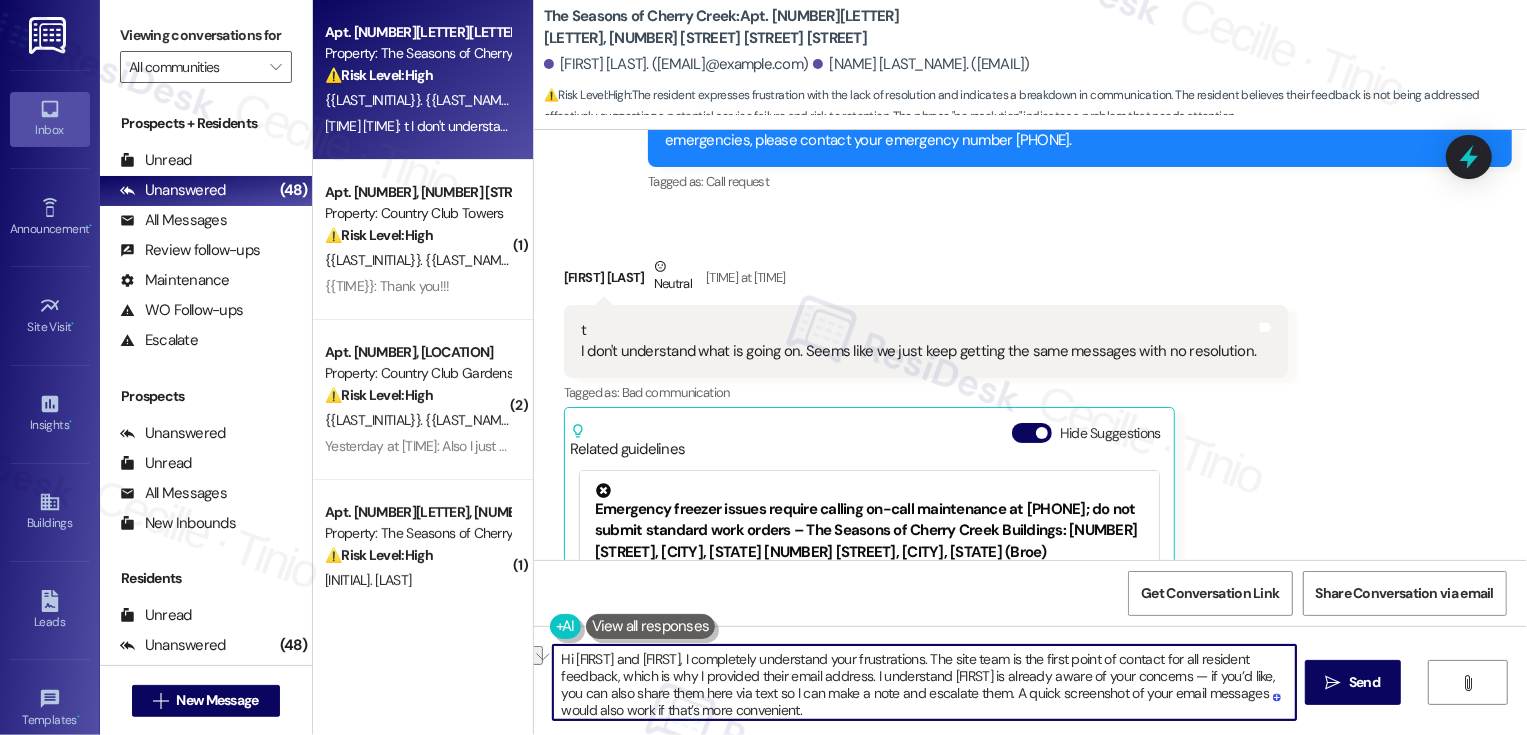 drag, startPoint x: 1044, startPoint y: 660, endPoint x: 1215, endPoint y: 668, distance: 171.18703 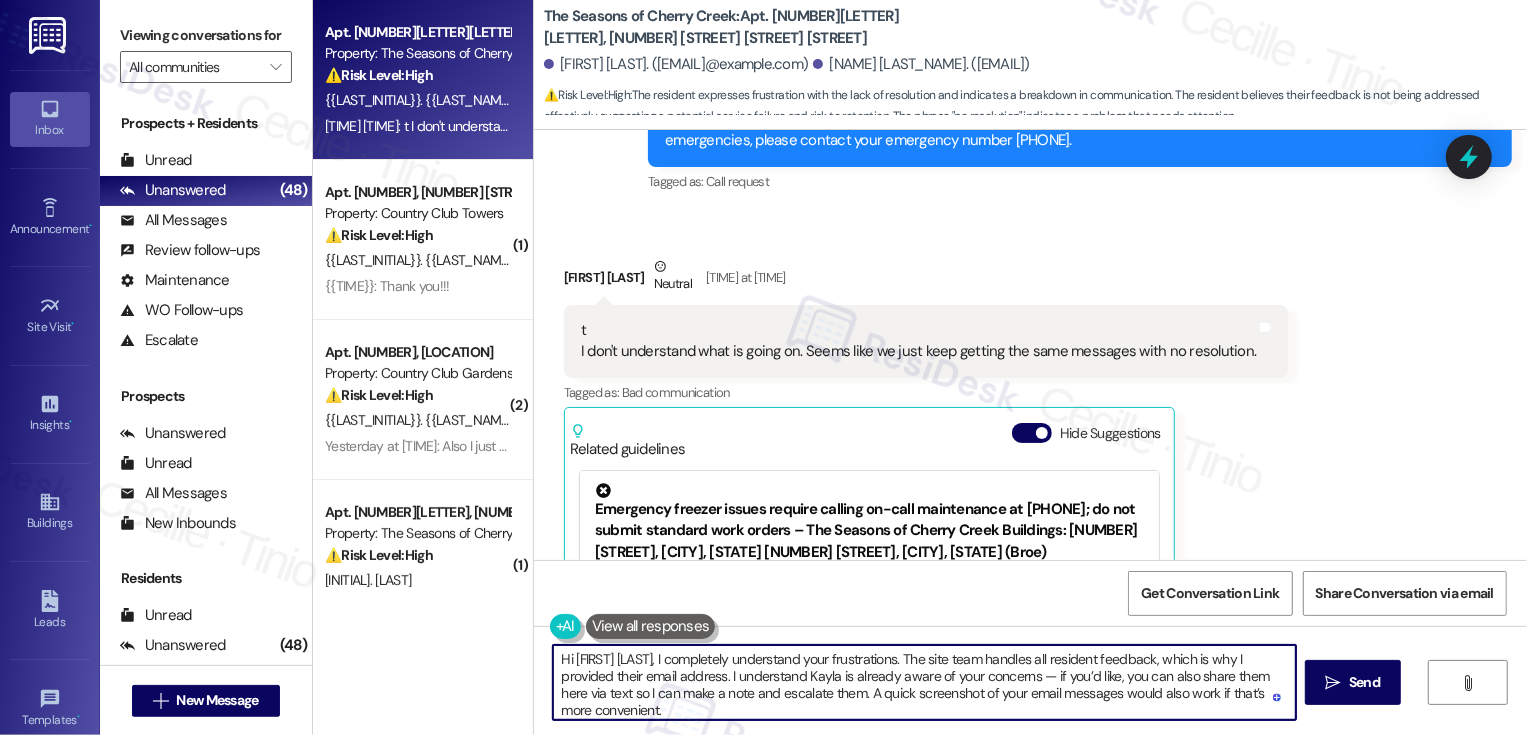 click on "Hi [FIRST] [LAST], I completely understand your frustrations. The site team handles all resident feedback, which is why I provided their email address. I understand Kayla is already aware of your concerns — if you’d like, you can also share them here via text so I can make a note and escalate them. A quick screenshot of your email messages would also work if that’s more convenient.
While I can’t promise a specific outcome, I will make sure your feedback is documented and escalated to management. I truly appreciate you taking the time to share your experience" at bounding box center (924, 682) 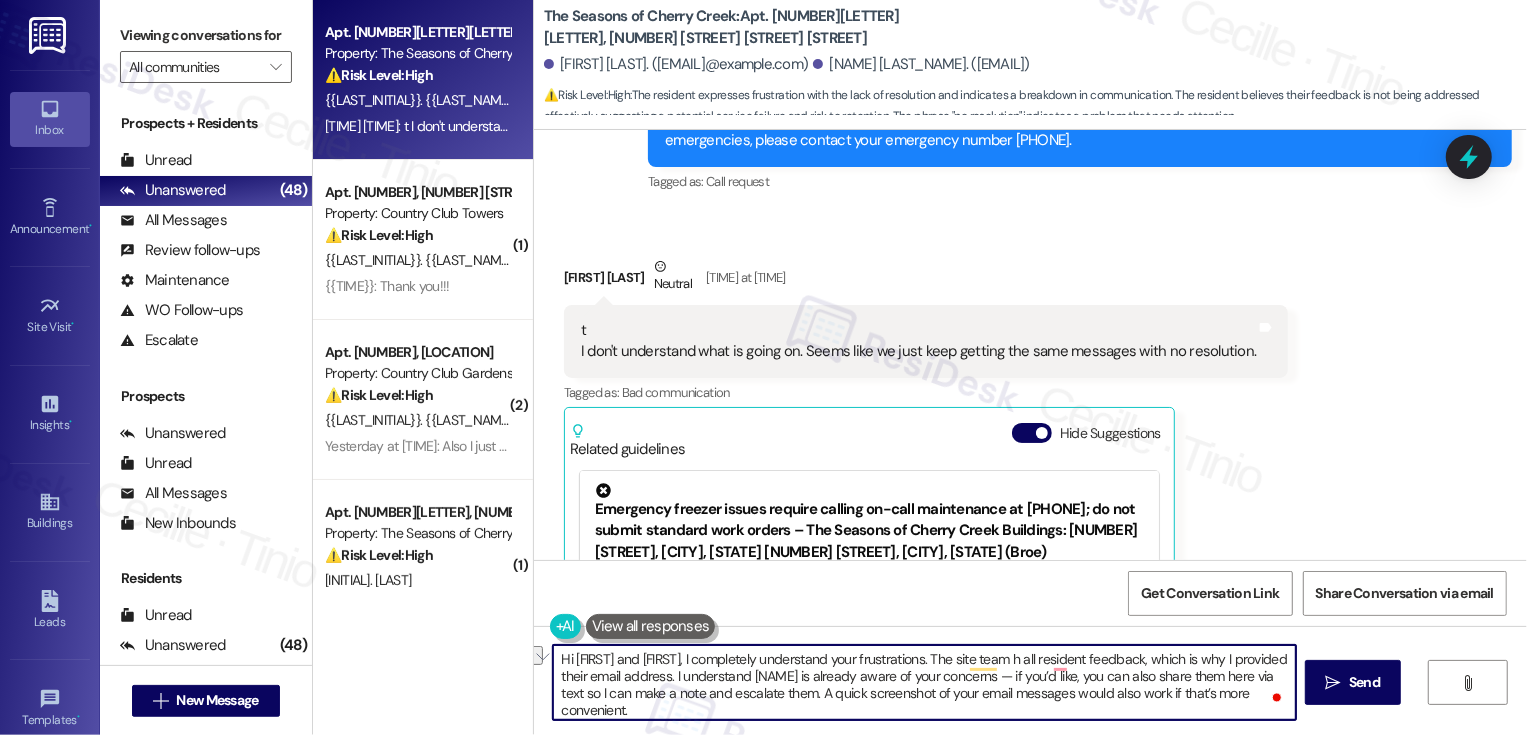 drag, startPoint x: 963, startPoint y: 660, endPoint x: 1262, endPoint y: 665, distance: 299.0418 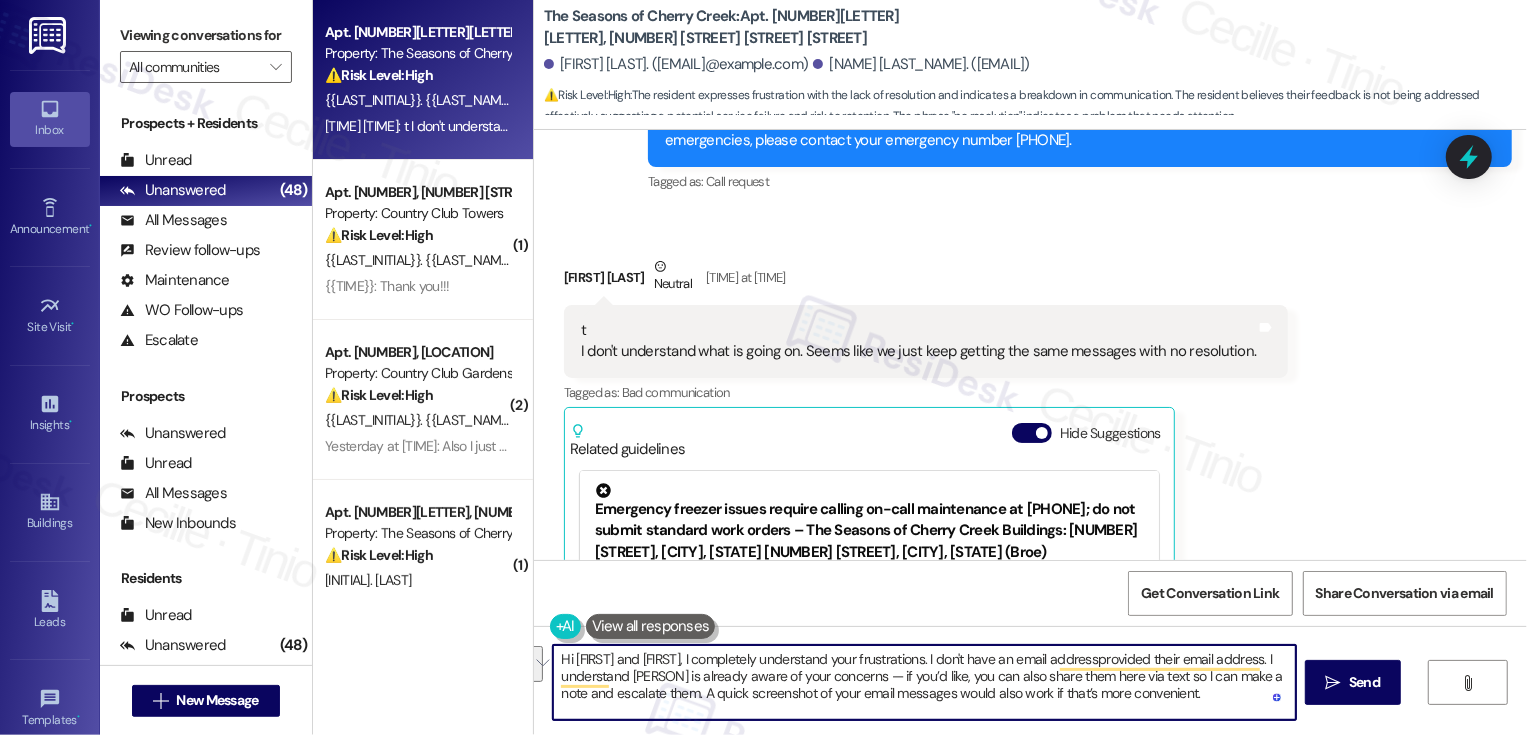 drag, startPoint x: 1131, startPoint y: 663, endPoint x: 599, endPoint y: 674, distance: 532.1137 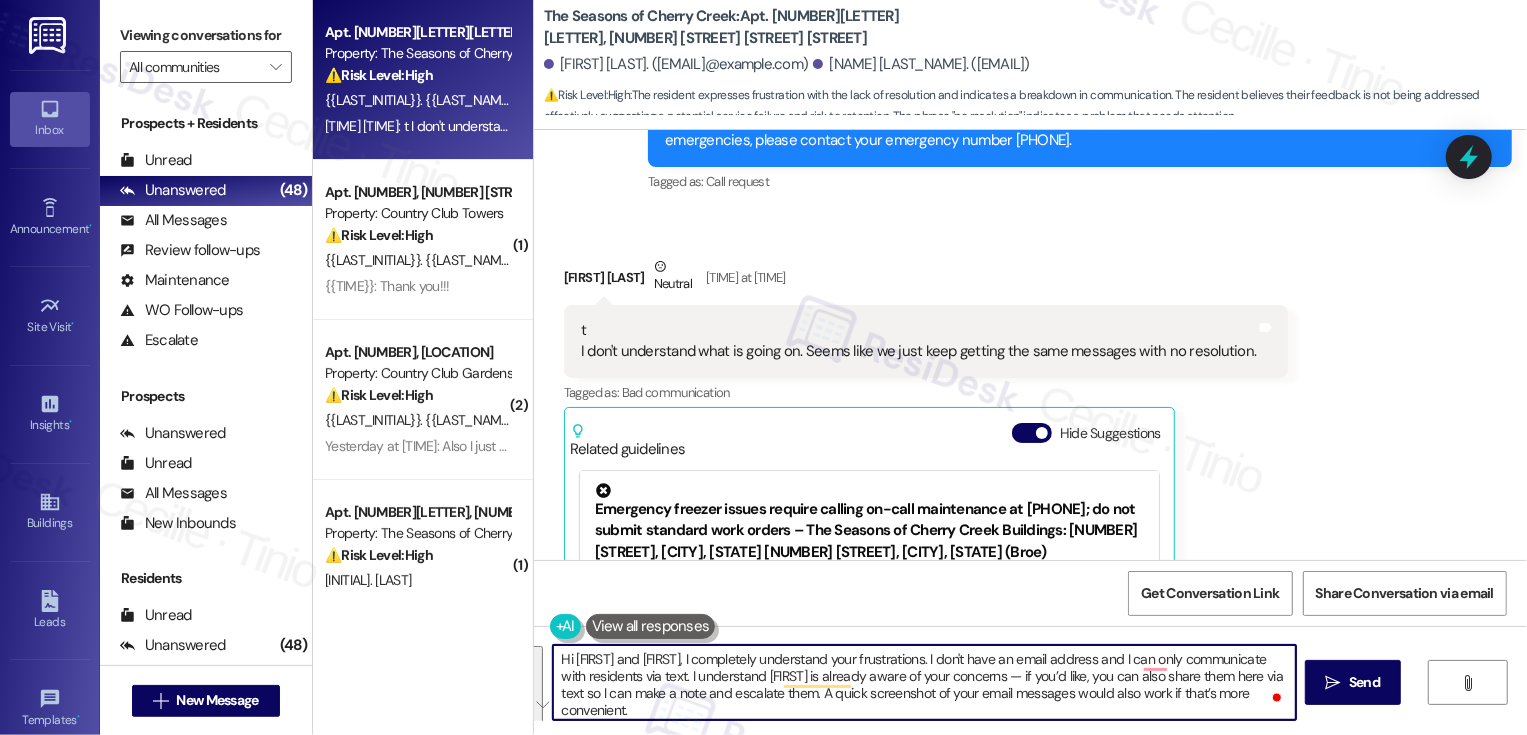 scroll, scrollTop: 2268, scrollLeft: 0, axis: vertical 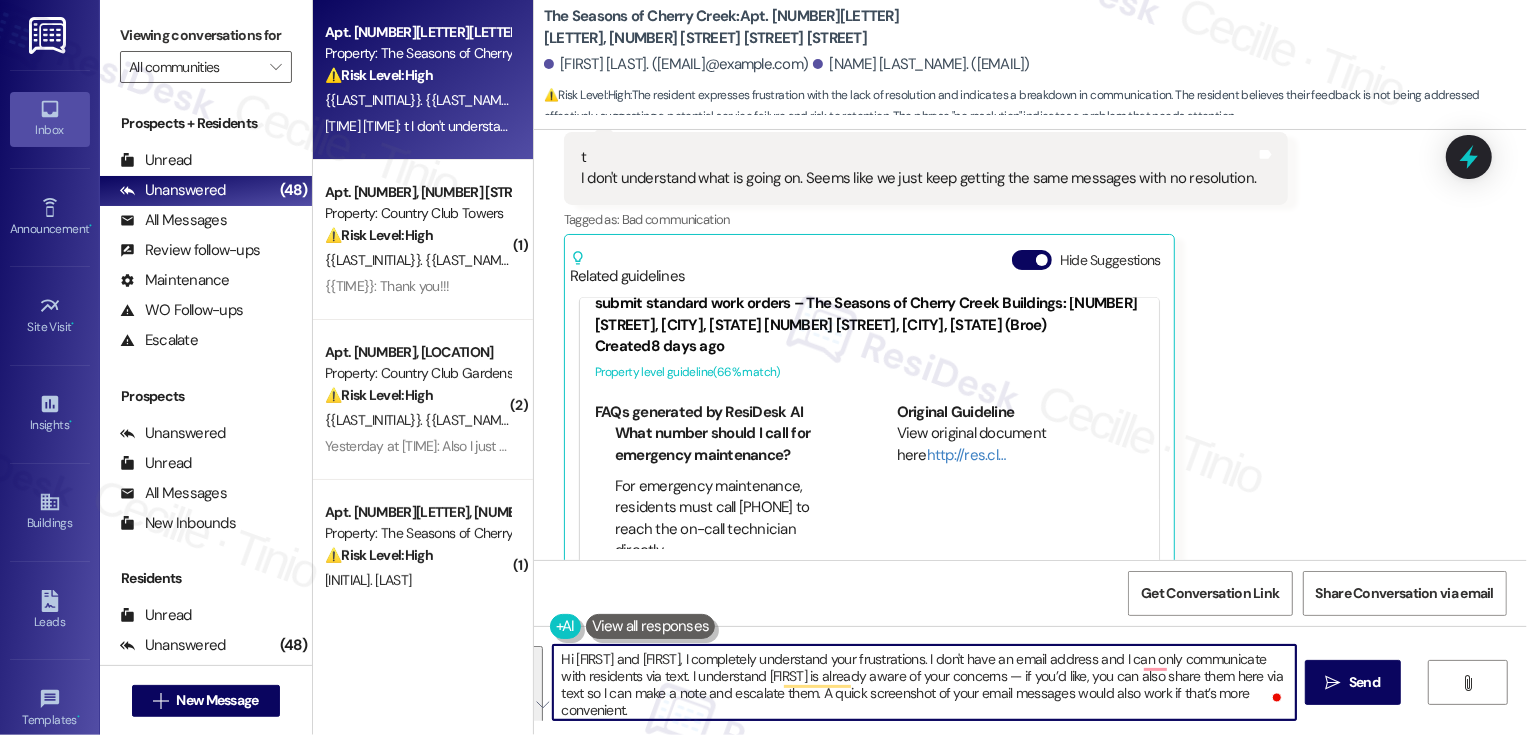 paste on "I completely understand your frustrations. I don’t have an email address and can only communicate with residents via text. I understand Kayla is already aware of your concerns — if you’d like, you can also share them here via text so I can make a note and escalate them. A quick screenshot of your email messages would also work if that’s more convenient.
While I can’t promise a specific outcome, I will make sure your feedback is documented and shared with" 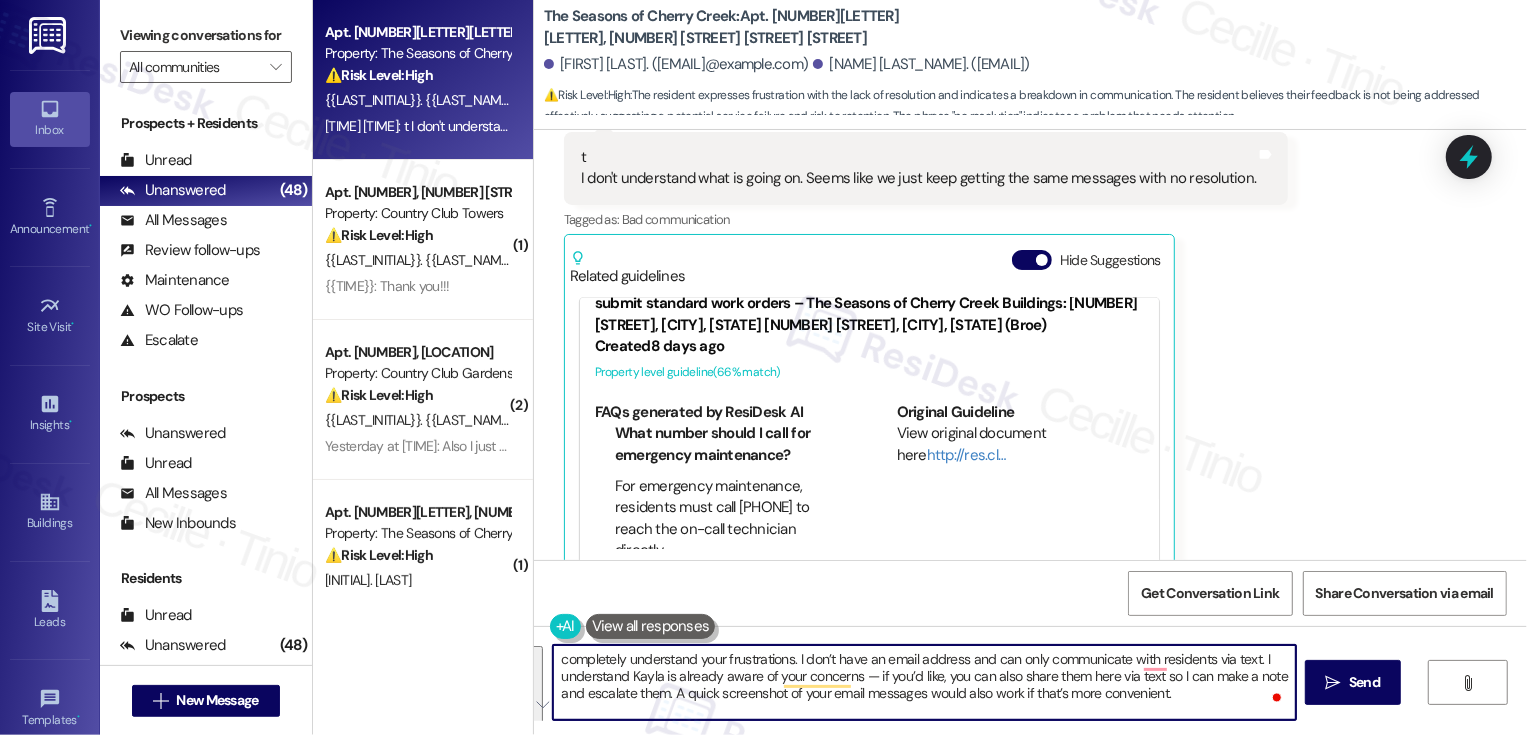 scroll, scrollTop: 34, scrollLeft: 0, axis: vertical 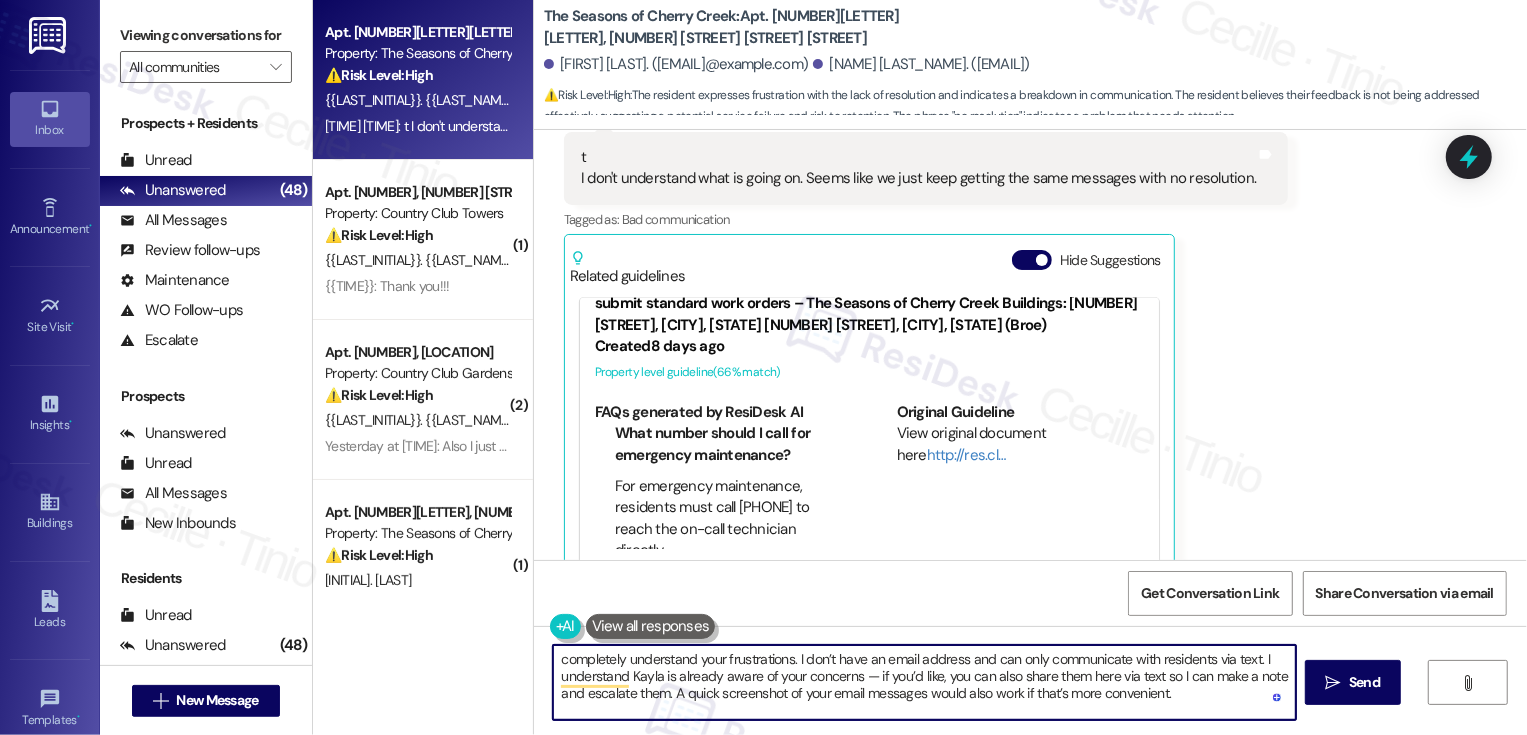 click on "completely understand your frustrations. I don’t have an email address and can only communicate with residents via text. I understand Kayla is already aware of your concerns — if you’d like, you can also share them here via text so I can make a note and escalate them. A quick screenshot of your email messages would also work if that’s more convenient.
While I can’t promise a specific outcome, I will make sure your feedback is documented and shared with management. I truly appreciate you taking the time to share your experience." at bounding box center (924, 682) 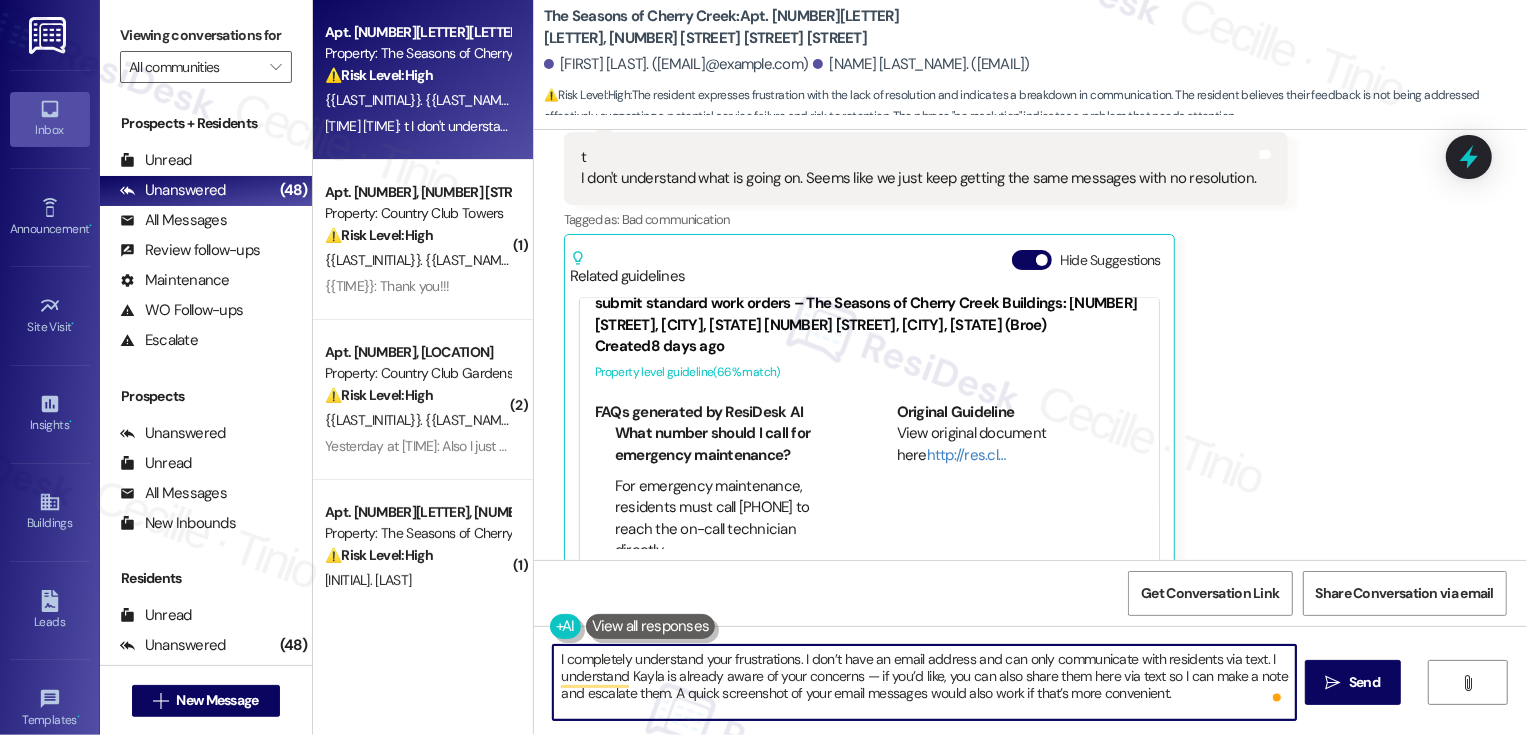 click on "I completely understand your frustrations. I don’t have an email address and can only communicate with residents via text. I understand Kayla is already aware of your concerns — if you’d like, you can also share them here via text so I can make a note and escalate them. A quick screenshot of your email messages would also work if that’s more convenient.
While I can’t promise a specific outcome, I will make sure your feedback is documented and shared with management. I truly appreciate you taking the time to share your experience." at bounding box center (924, 682) 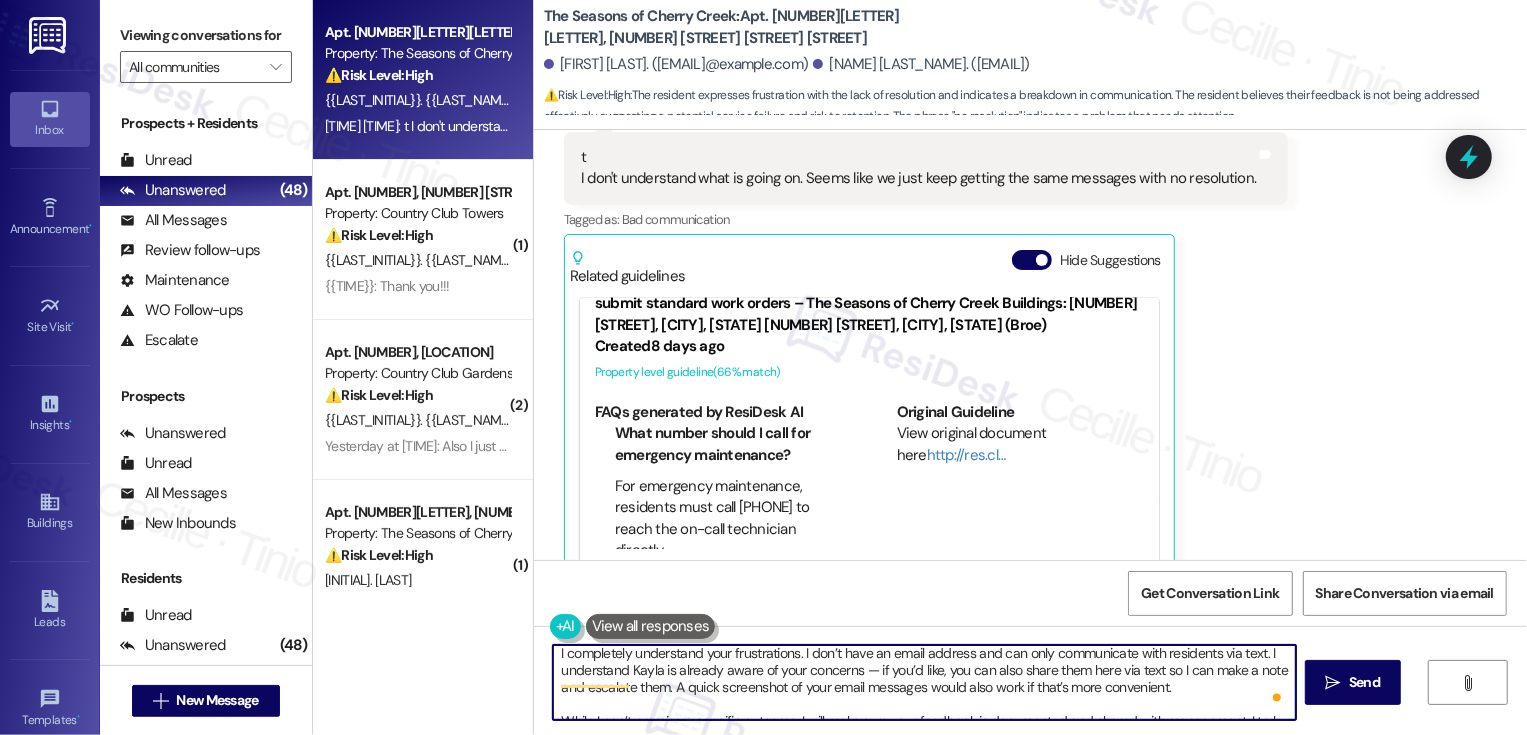 scroll, scrollTop: 6, scrollLeft: 0, axis: vertical 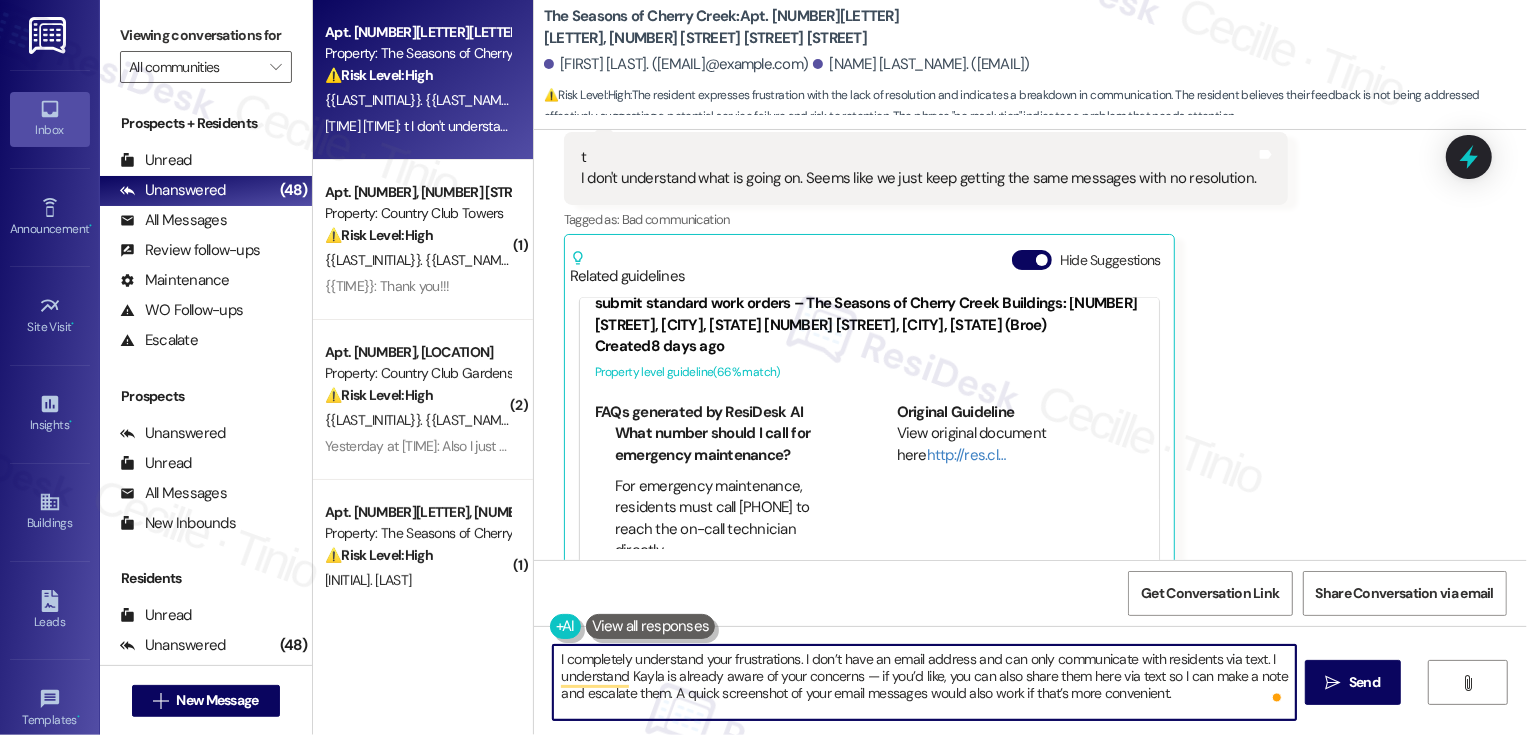 click on "I completely understand your frustrations. I don’t have an email address and can only communicate with residents via text. I understand Kayla is already aware of your concerns — if you’d like, you can also share them here via text so I can make a note and escalate them. A quick screenshot of your email messages would also work if that’s more convenient.
While I can’t promise a specific outcome, I will make sure your feedback is documented and shared with management. I truly appreciate you taking the time to share your experience." at bounding box center (924, 682) 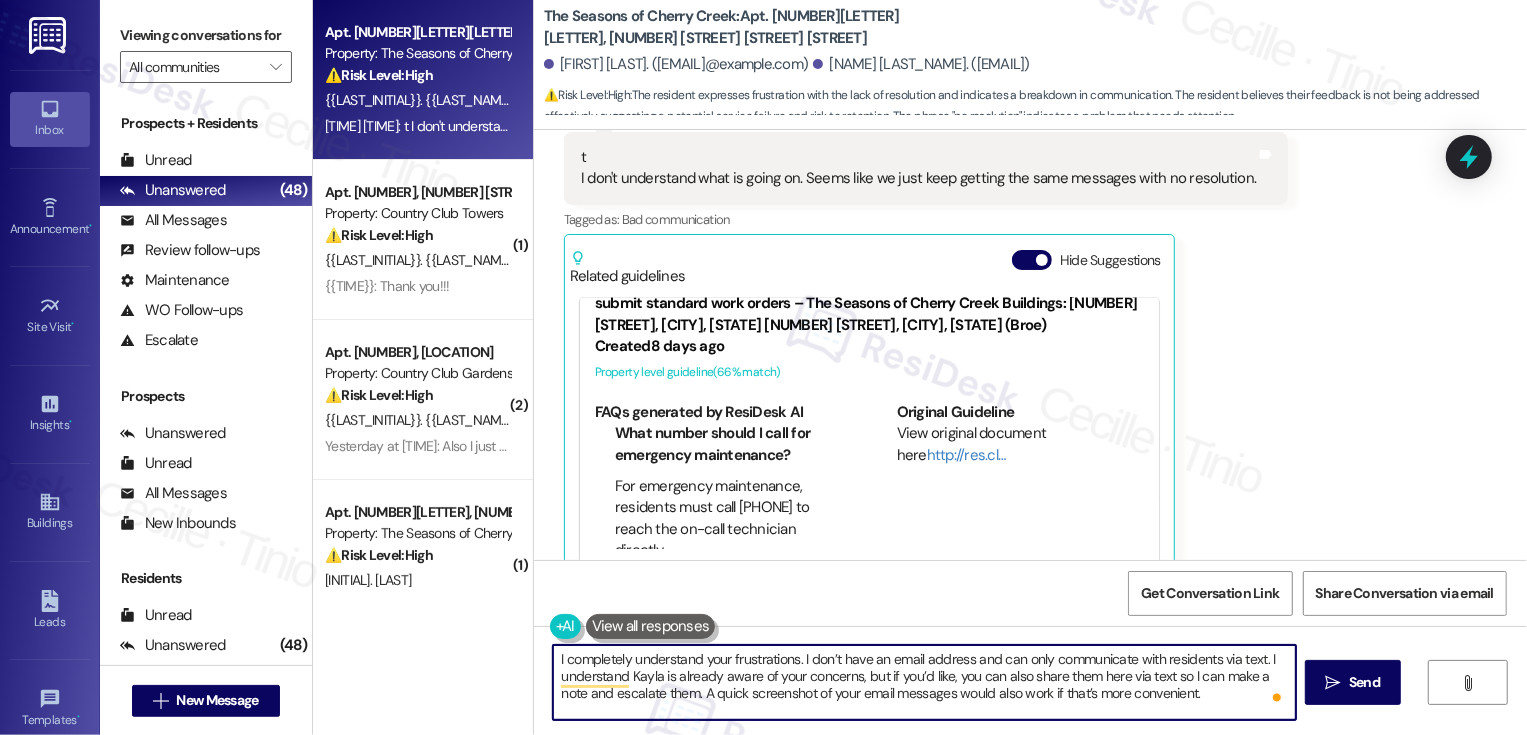 scroll, scrollTop: 0, scrollLeft: 0, axis: both 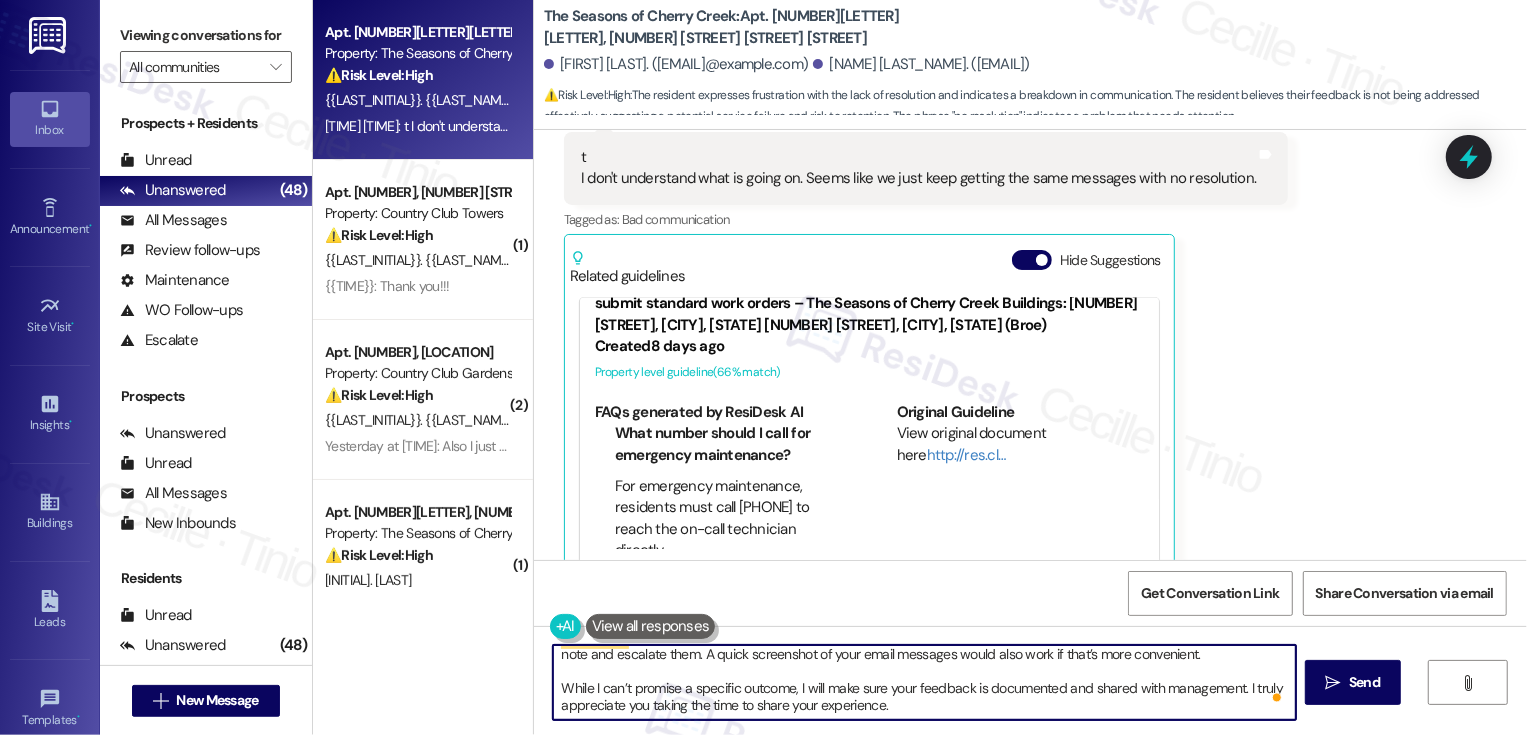 click on "I completely understand your frustrations. I don’t have an email address and can only communicate with residents via text. I understand Kayla is already aware of your concerns, but if you’d like, you can also share them here via text so I can make a note and escalate them. A quick screenshot of your email messages would also work if that’s more convenient.
While I can’t promise a specific outcome, I will make sure your feedback is documented and shared with management. I truly appreciate you taking the time to share your experience." at bounding box center (924, 682) 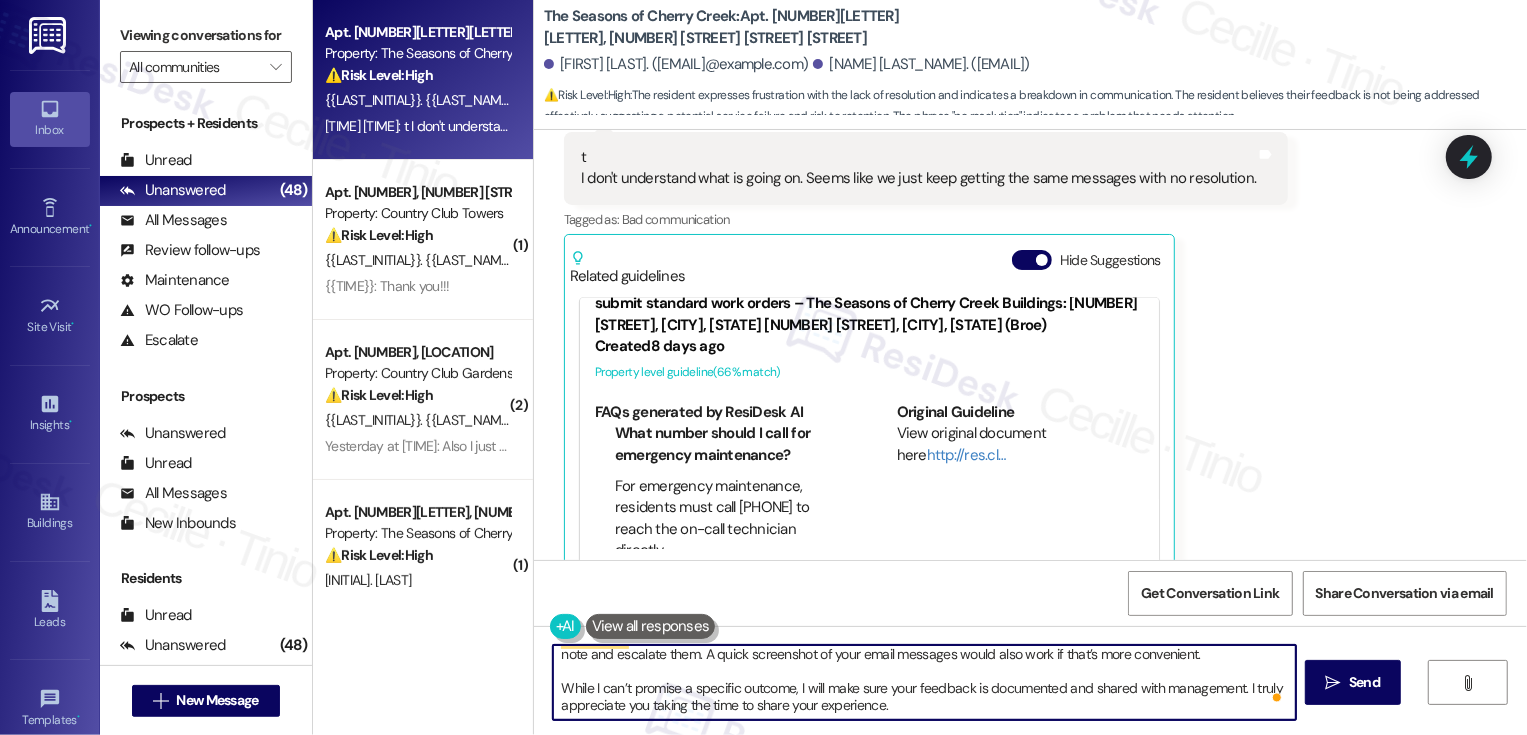 click on "I completely understand your frustrations. I don’t have an email address and can only communicate with residents via text. I understand Kayla is already aware of your concerns, but if you’d like, you can also share them here via text so I can make a note and escalate them. A quick screenshot of your email messages would also work if that’s more convenient.
While I can’t promise a specific outcome, I will make sure your feedback is documented and shared with management. I truly appreciate you taking the time to share your experience." at bounding box center (924, 682) 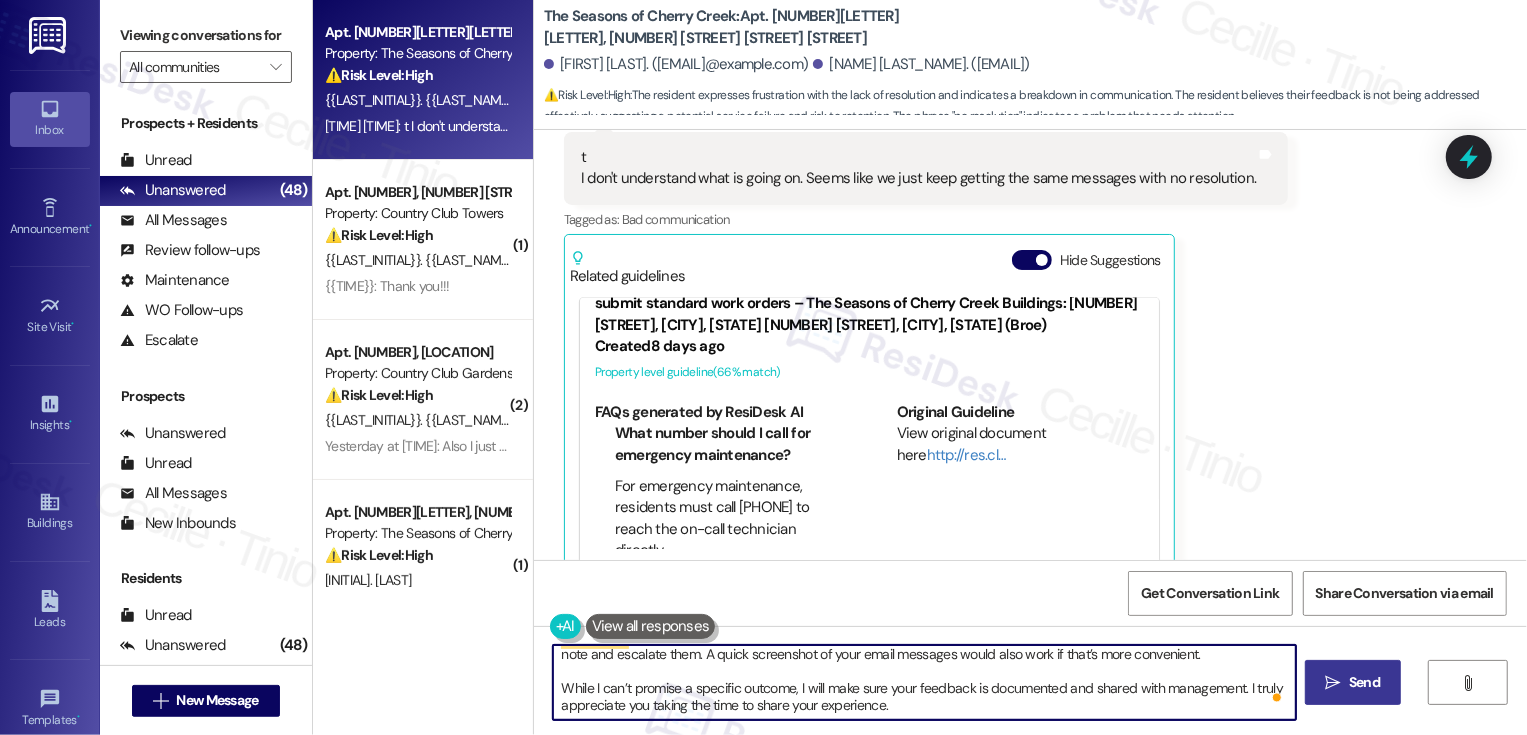 type on "I completely understand your frustrations. I don’t have an email address and can only communicate with residents via text. I understand Kayla is already aware of your concerns, but if you’d like, you can also share them here via text so I can make a note and escalate them. A quick screenshot of your email messages would also work if that’s more convenient.
While I can’t promise a specific outcome, I will make sure your feedback is documented and shared with management. I truly appreciate you taking the time to share your experience." 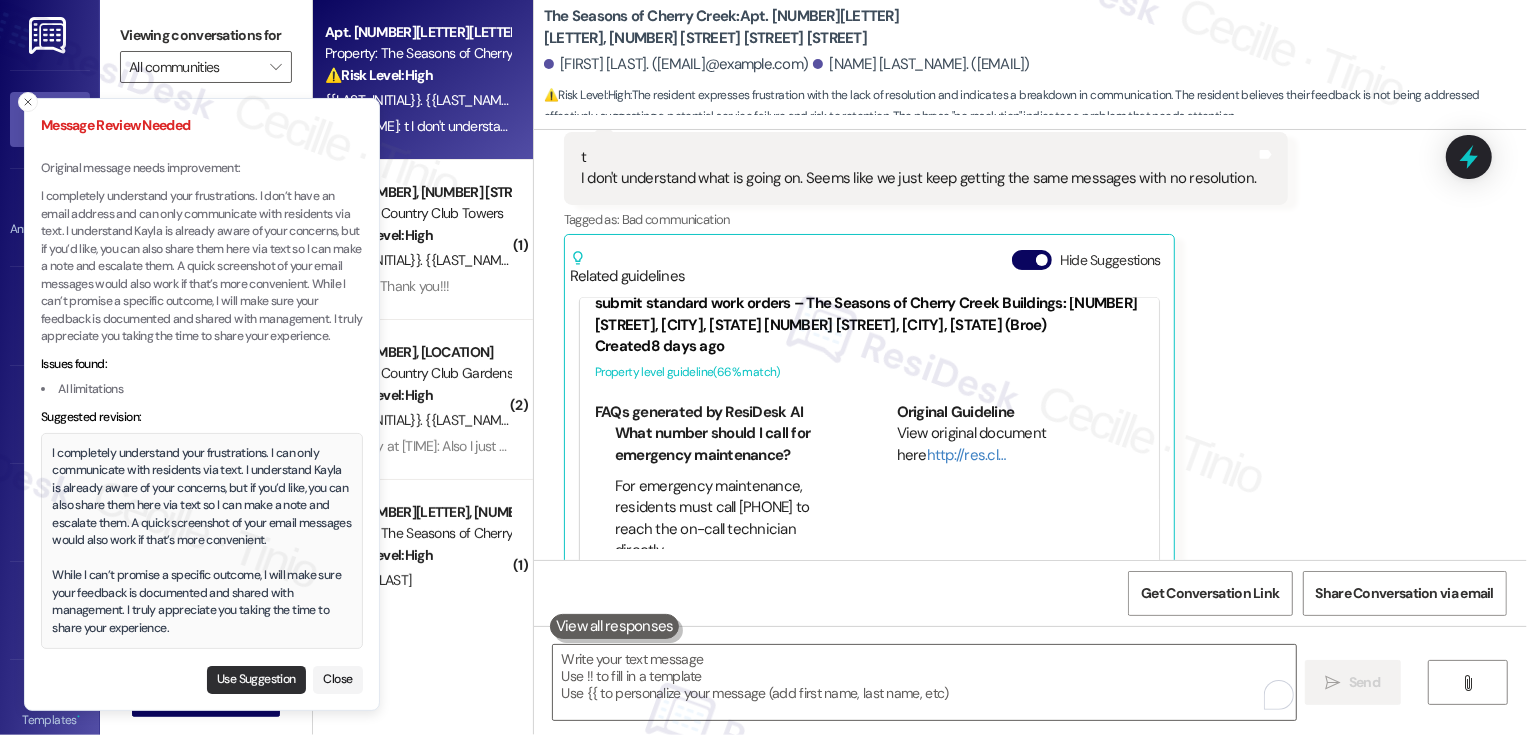 click on "Use Suggestion" at bounding box center [256, 680] 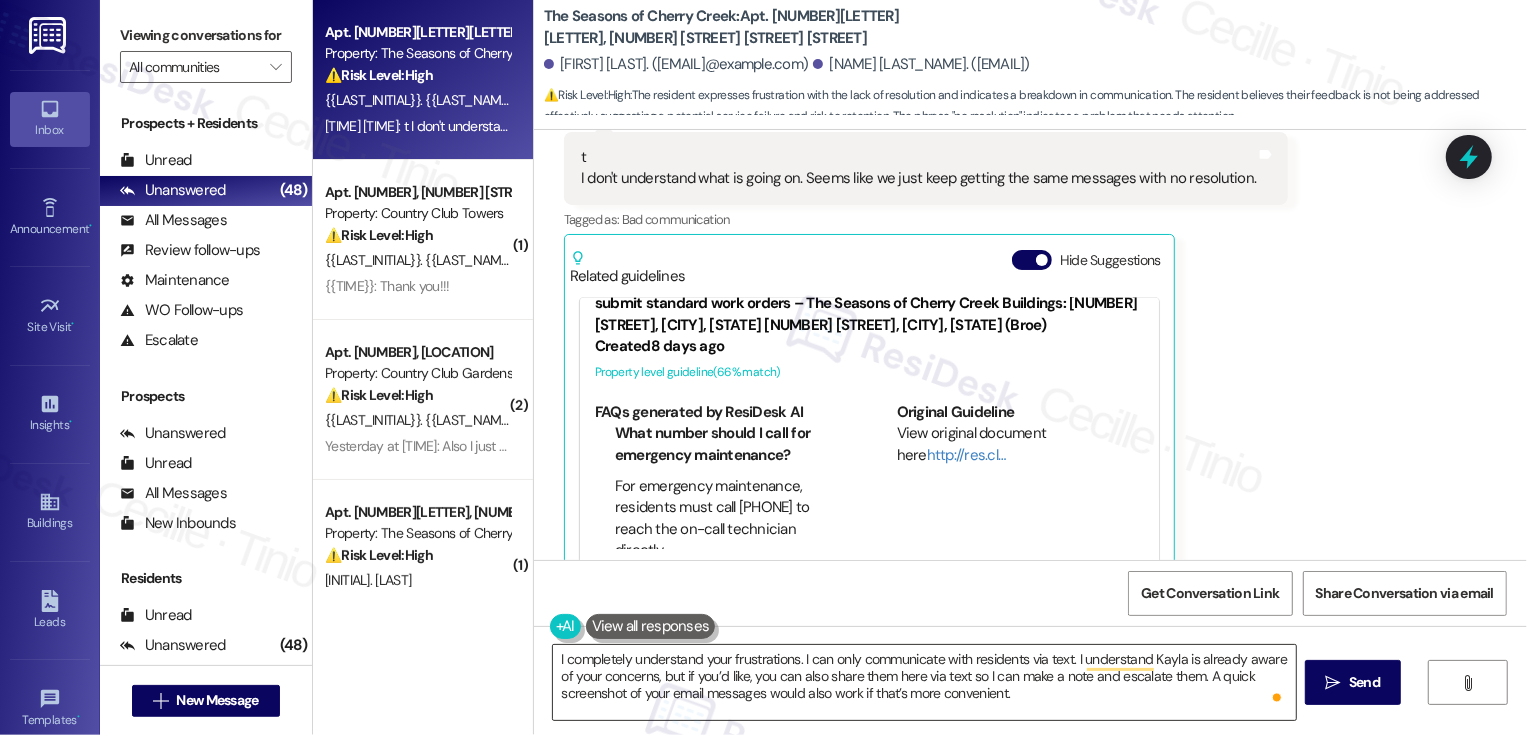 click on "I completely understand your frustrations. I can only communicate with residents via text. I understand Kayla is already aware of your concerns, but if you’d like, you can also share them here via text so I can make a note and escalate them. A quick screenshot of your email messages would also work if that’s more convenient.
While I can’t promise a specific outcome, I will make sure your feedback is documented and shared with management. I truly appreciate you taking the time to share your experience." at bounding box center (924, 682) 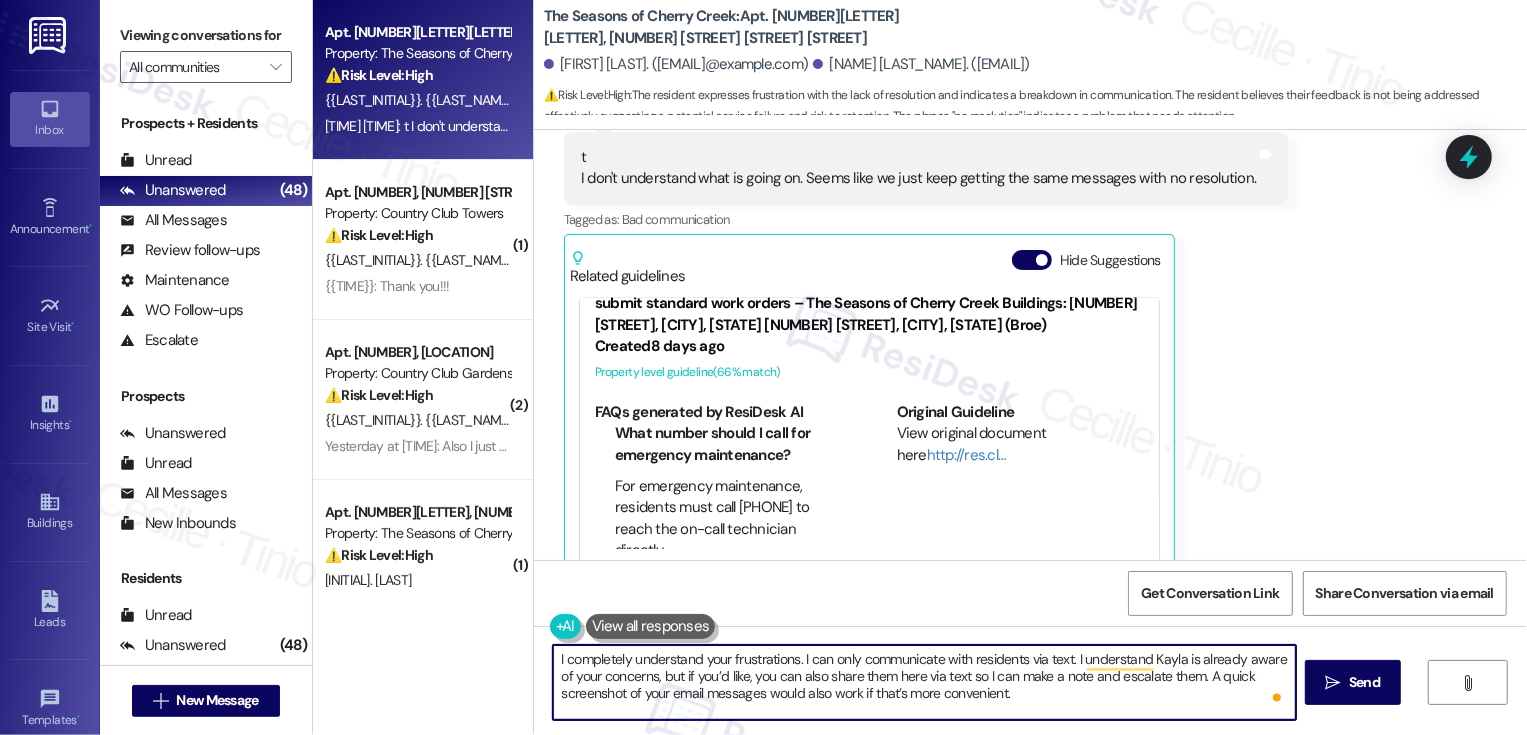 click on "I completely understand your frustrations. I can only communicate with residents via text. I understand Kayla is already aware of your concerns, but if you’d like, you can also share them here via text so I can make a note and escalate them. A quick screenshot of your email messages would also work if that’s more convenient.
While I can’t promise a specific outcome, I will make sure your feedback is documented and shared with management. I truly appreciate you taking the time to share your experience." at bounding box center (924, 682) 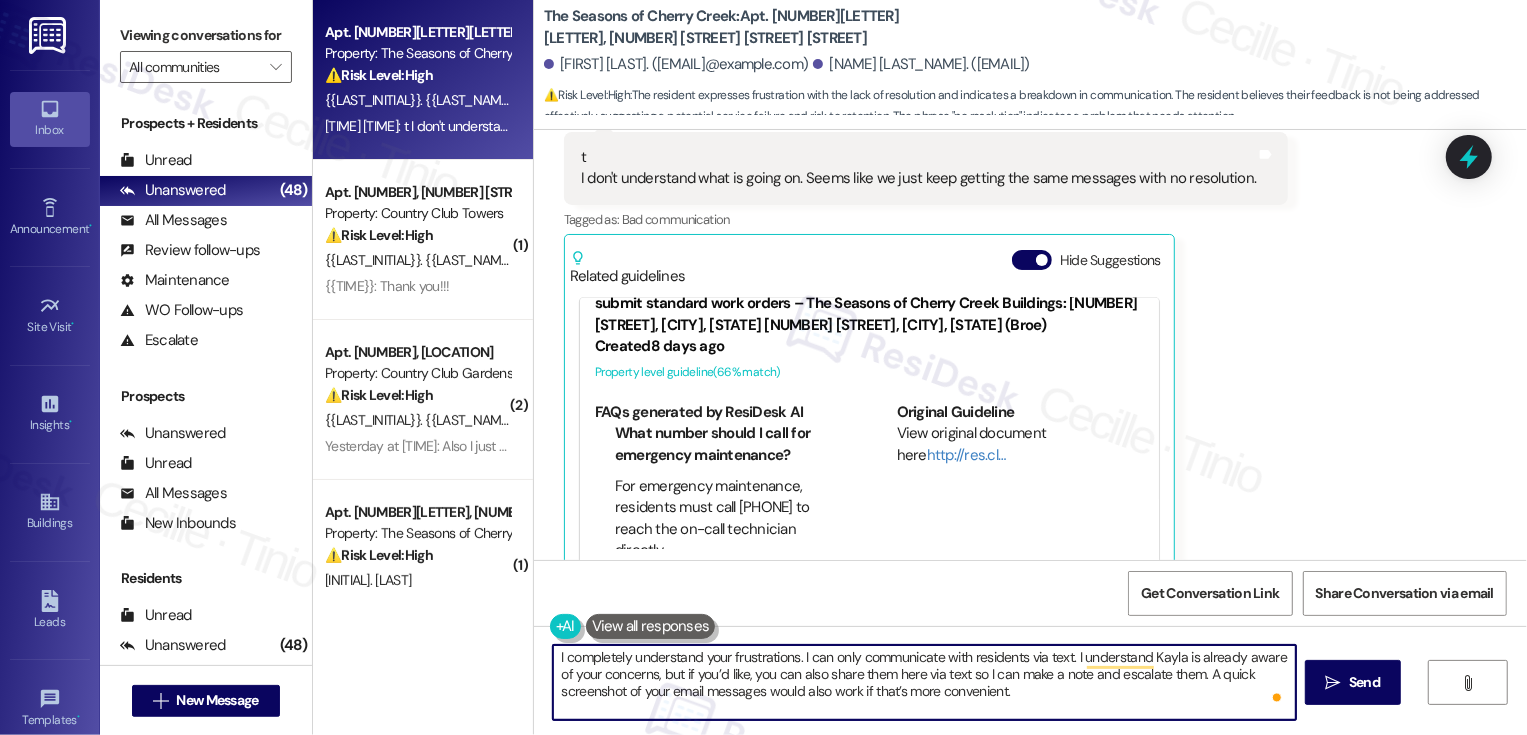 click on "I completely understand your frustrations. I can only communicate with residents via text. I understand Kayla is already aware of your concerns, but if you’d like, you can also share them here via text so I can make a note and escalate them. A quick screenshot of your email messages would also work if that’s more convenient.
While I can’t promise a specific outcome, I will make sure your feedback is documented and shared with management. I truly appreciate you taking the time to share your experience." at bounding box center [924, 682] 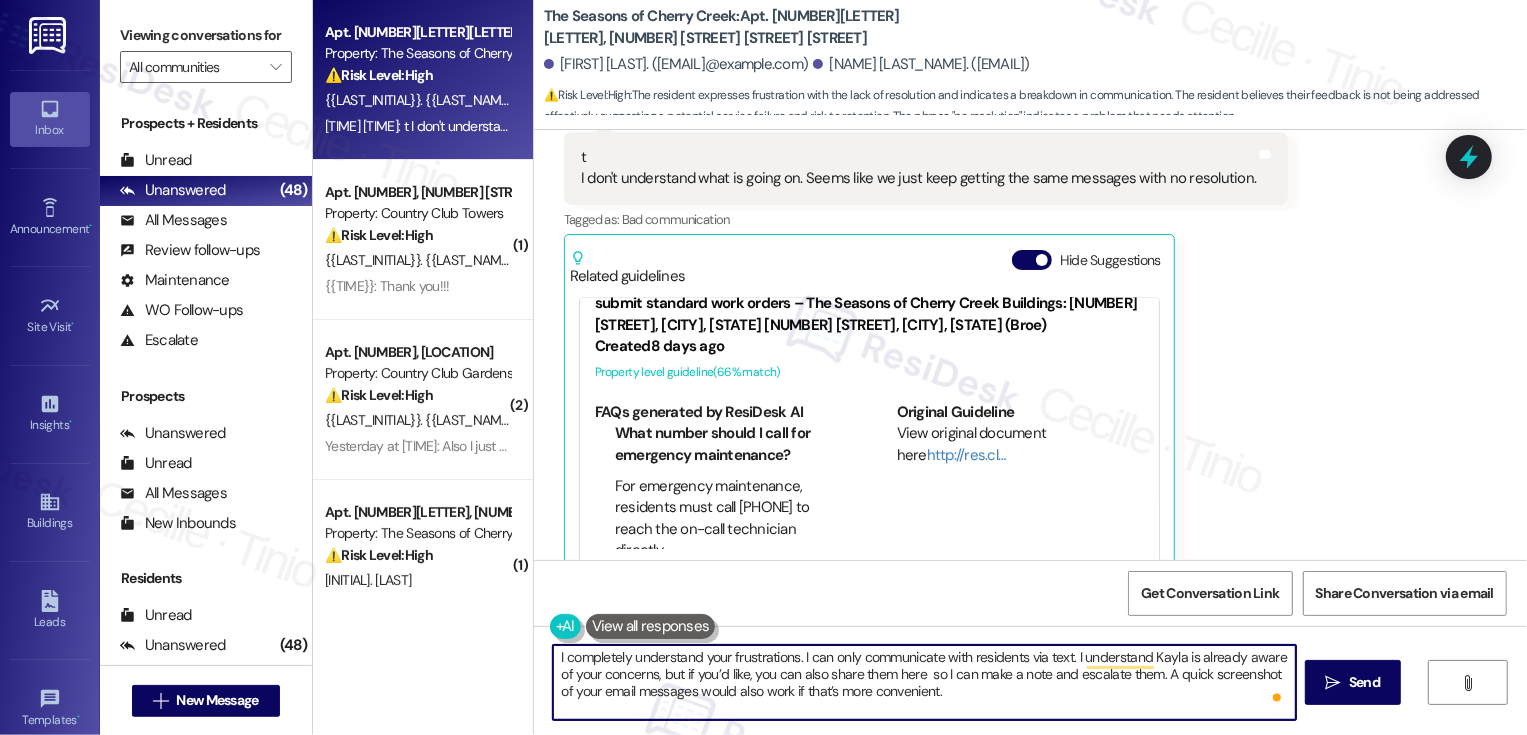 type on "I completely understand your frustrations. I can only communicate with residents via text. I understand Kayla is already aware of your concerns, but if you’d like, you can also share them here so I can make a note and escalate them. A quick screenshot of your email messages would also work if that’s more convenient.
While I can’t promise a specific outcome, I will make sure your feedback is documented and shared with management. I truly appreciate you taking the time to share your experience." 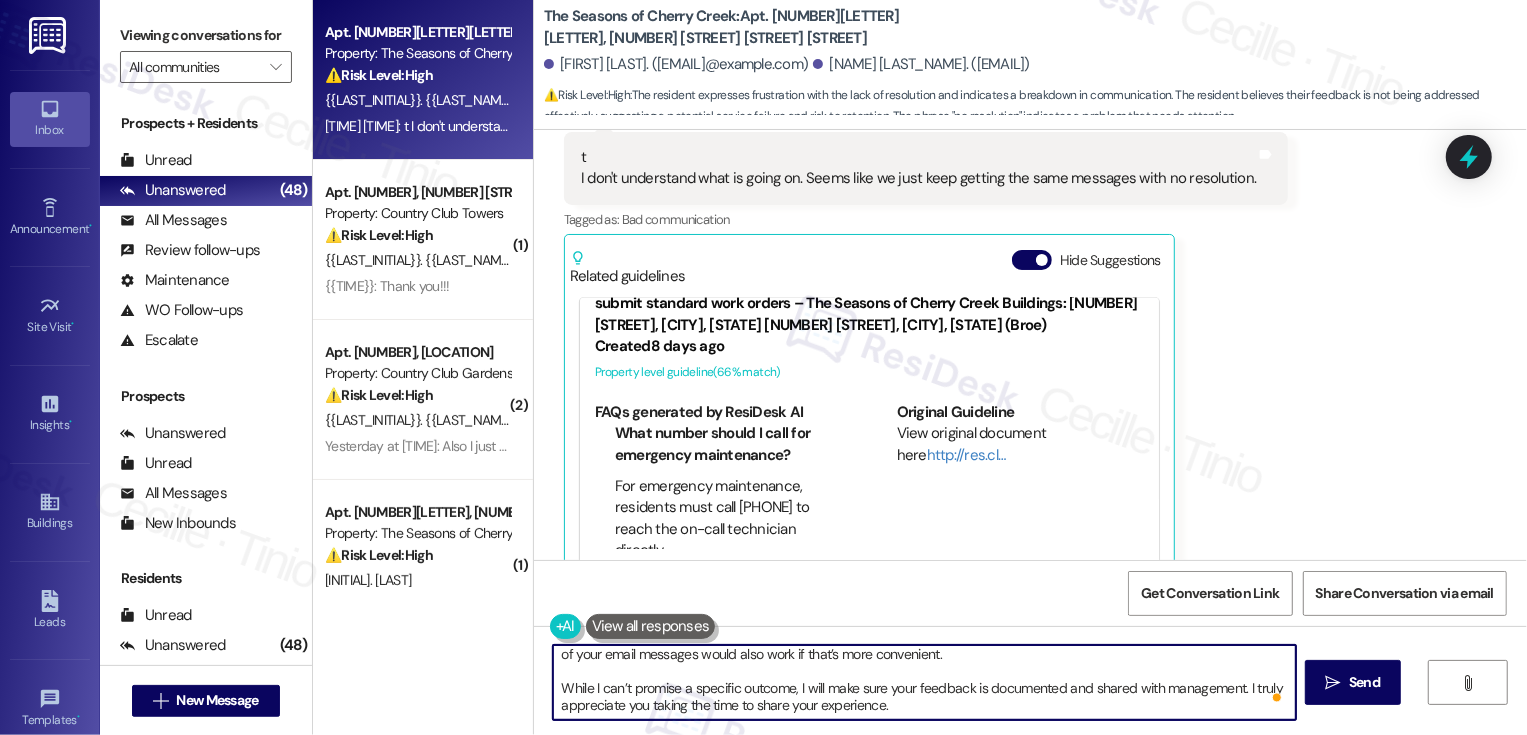 click on "I completely understand your frustrations. I can only communicate with residents via text. I understand Kayla is already aware of your concerns, but if you’d like, you can also share them here so I can make a note and escalate them. A quick screenshot of your email messages would also work if that’s more convenient.
While I can’t promise a specific outcome, I will make sure your feedback is documented and shared with management. I truly appreciate you taking the time to share your experience." at bounding box center (924, 682) 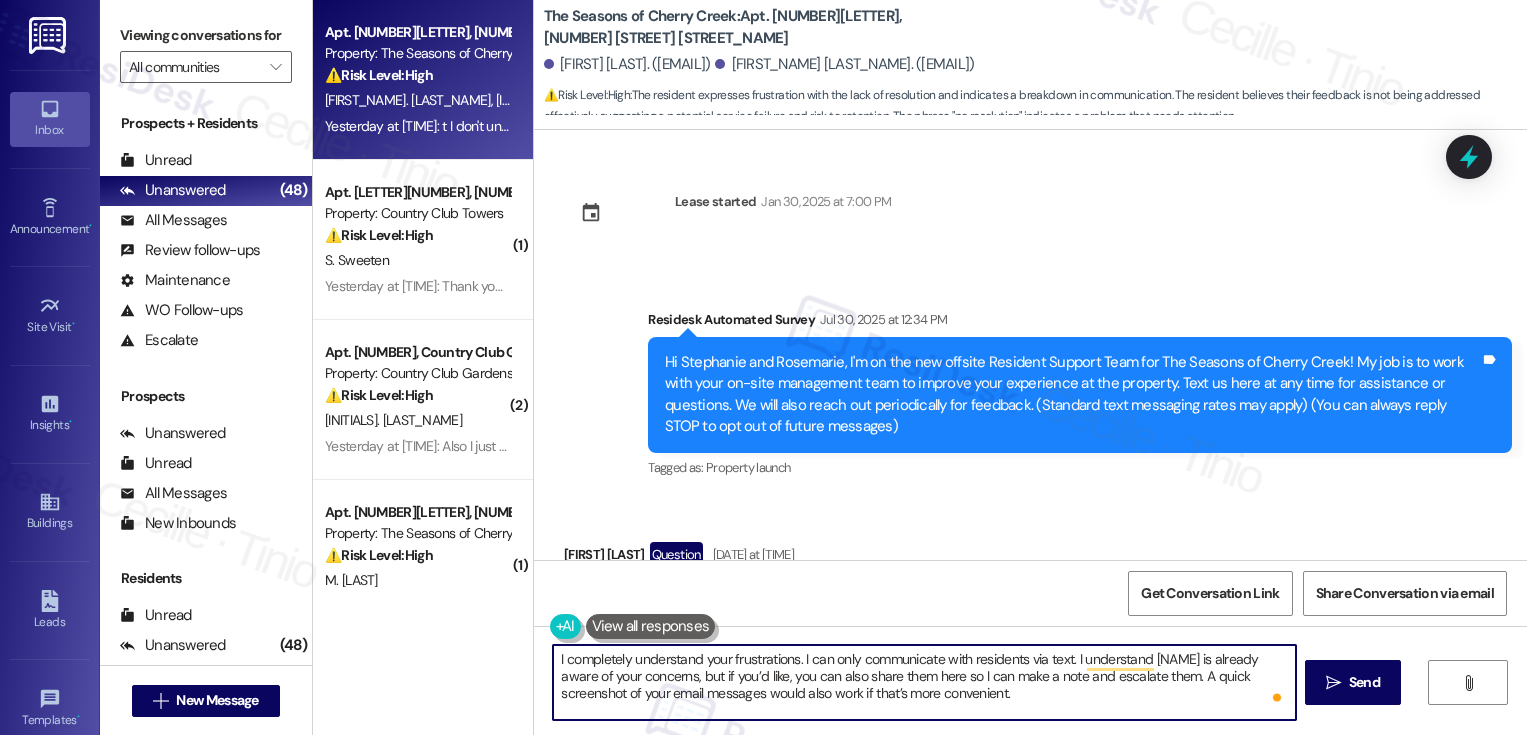 scroll, scrollTop: 0, scrollLeft: 0, axis: both 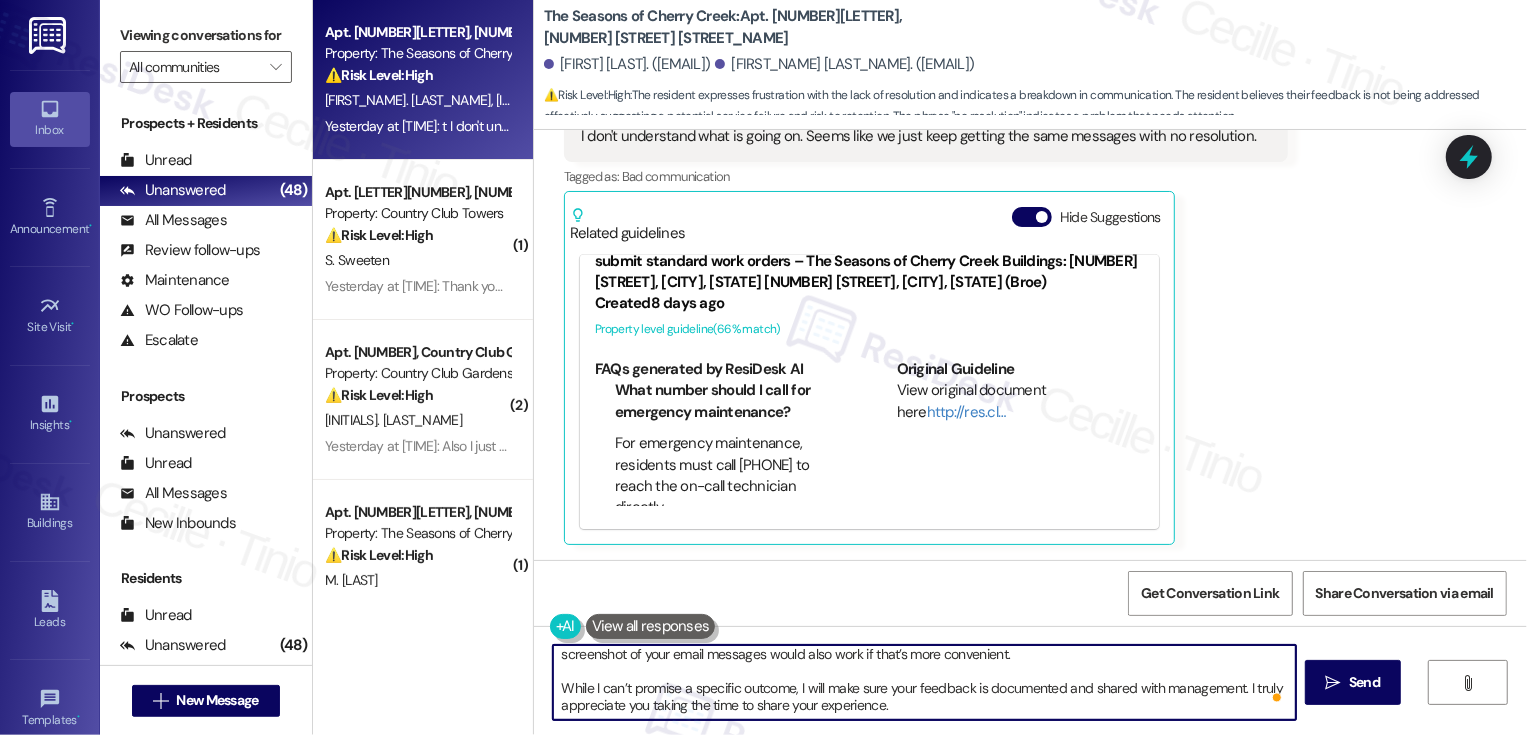 click on "I completely understand your frustrations. I can only communicate with residents via text. I understand [NAME] is already aware of your concerns, but if you’d like, you can also share them here so I can make a note and escalate them. A quick screenshot of your email messages would also work if that’s more convenient.
While I can’t promise a specific outcome, I will make sure your feedback is documented and shared with management. I truly appreciate you taking the time to share your experience." at bounding box center [924, 682] 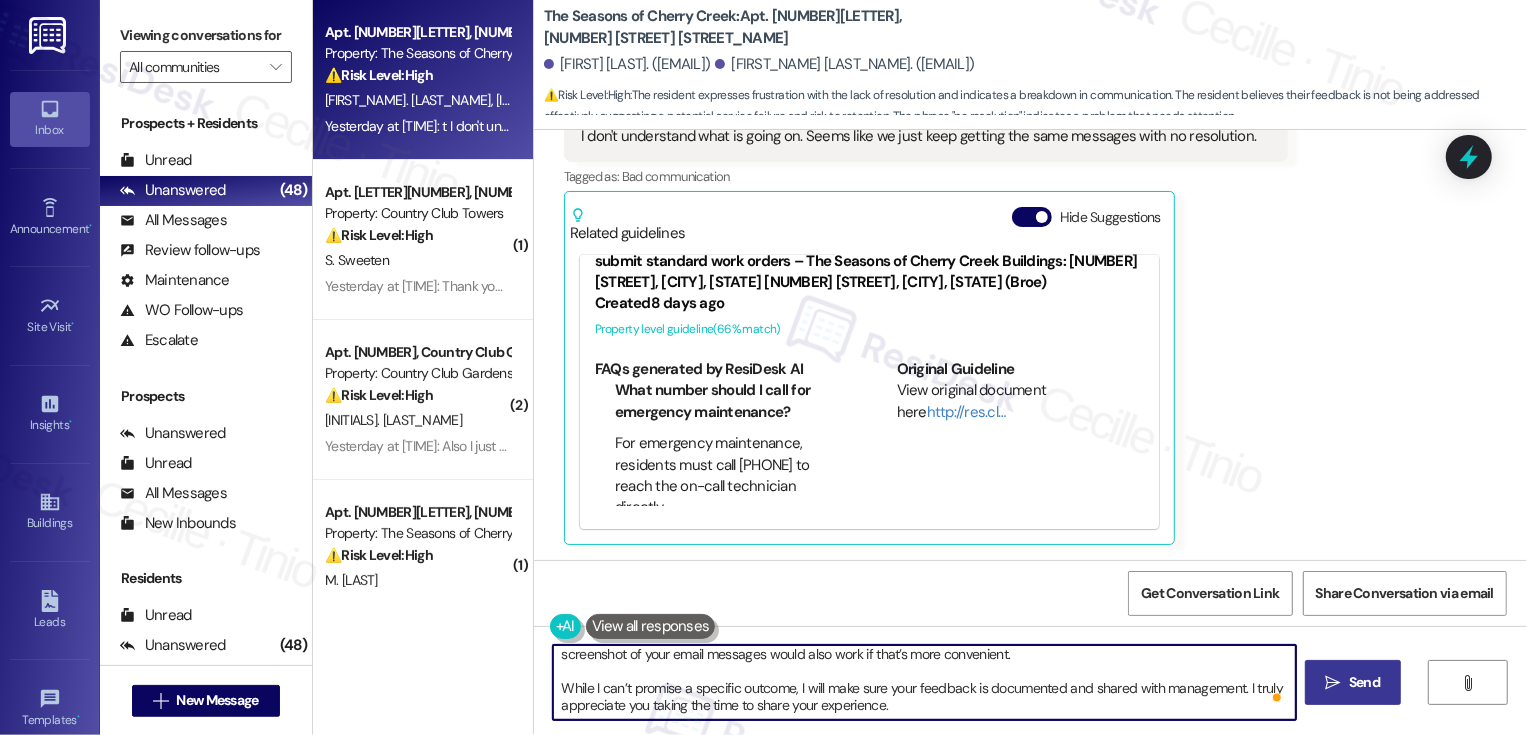 type on "I completely understand your frustrations. I can only communicate with residents via text. I understand [NAME] is already aware of your concerns, but if you’d like, you can also share them here so I can make a note and escalate them. A quick screenshot of your email messages would also work if that’s more convenient.
While I can’t promise a specific outcome, I will make sure your feedback is documented and shared with management. I truly appreciate you taking the time to share your experience." 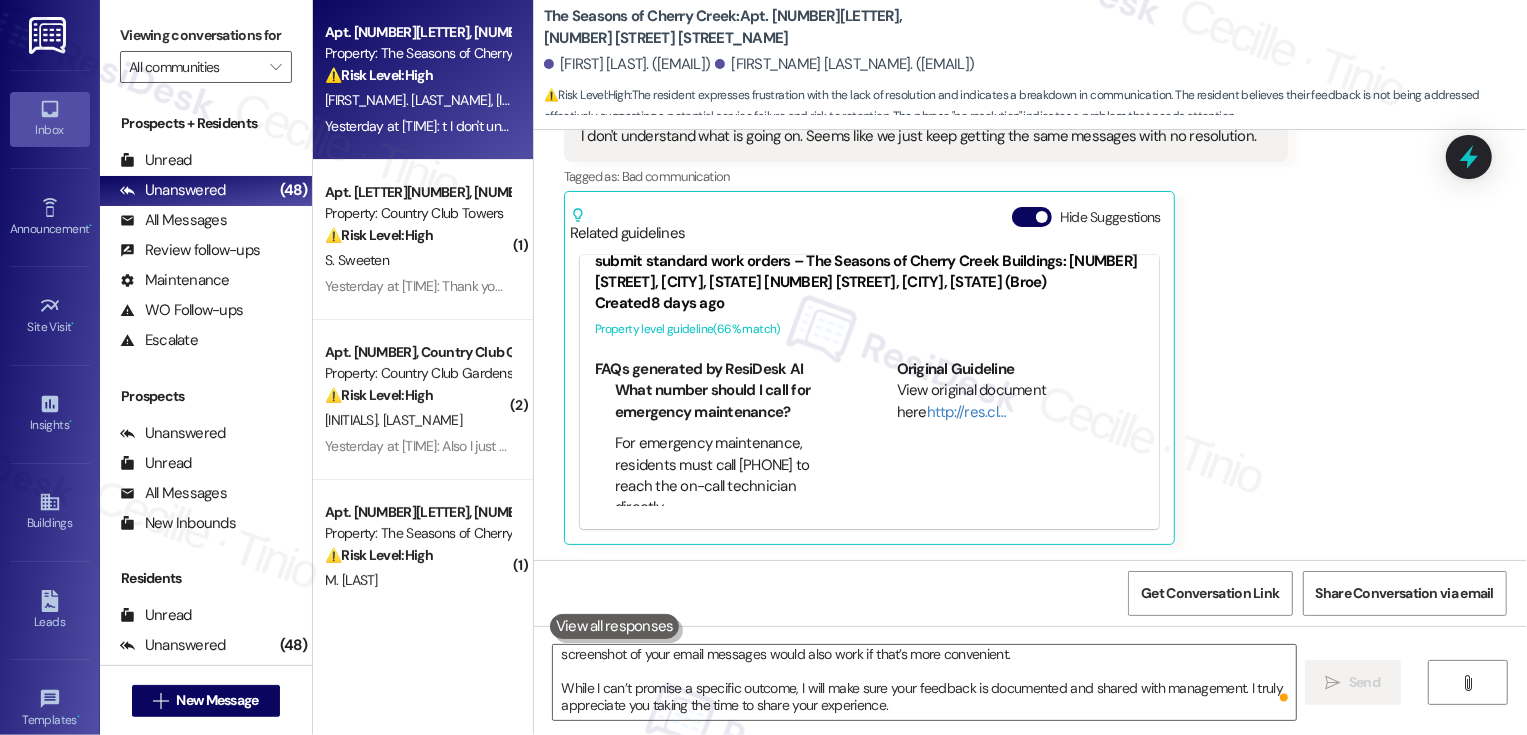 scroll, scrollTop: 0, scrollLeft: 0, axis: both 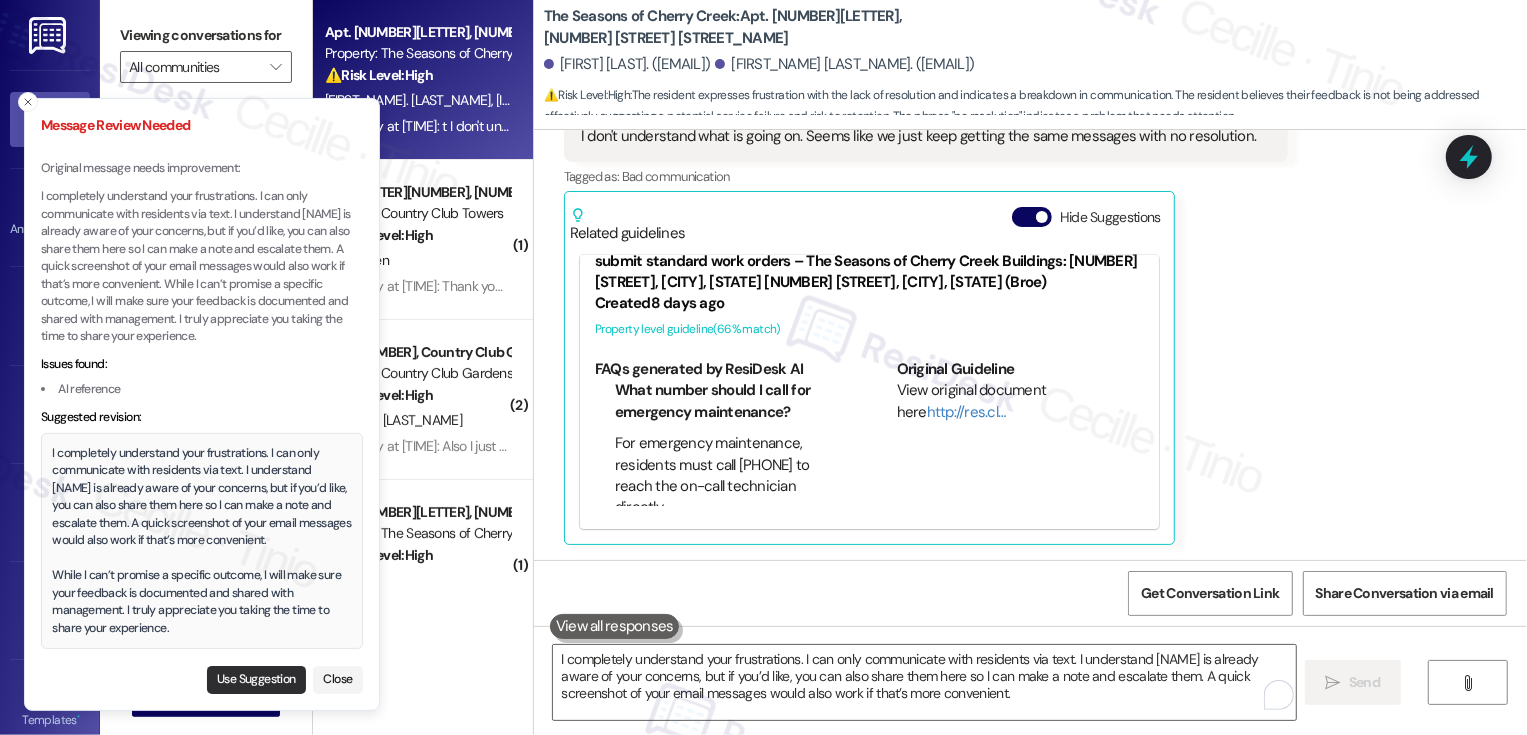 click on "Use Suggestion" at bounding box center (256, 680) 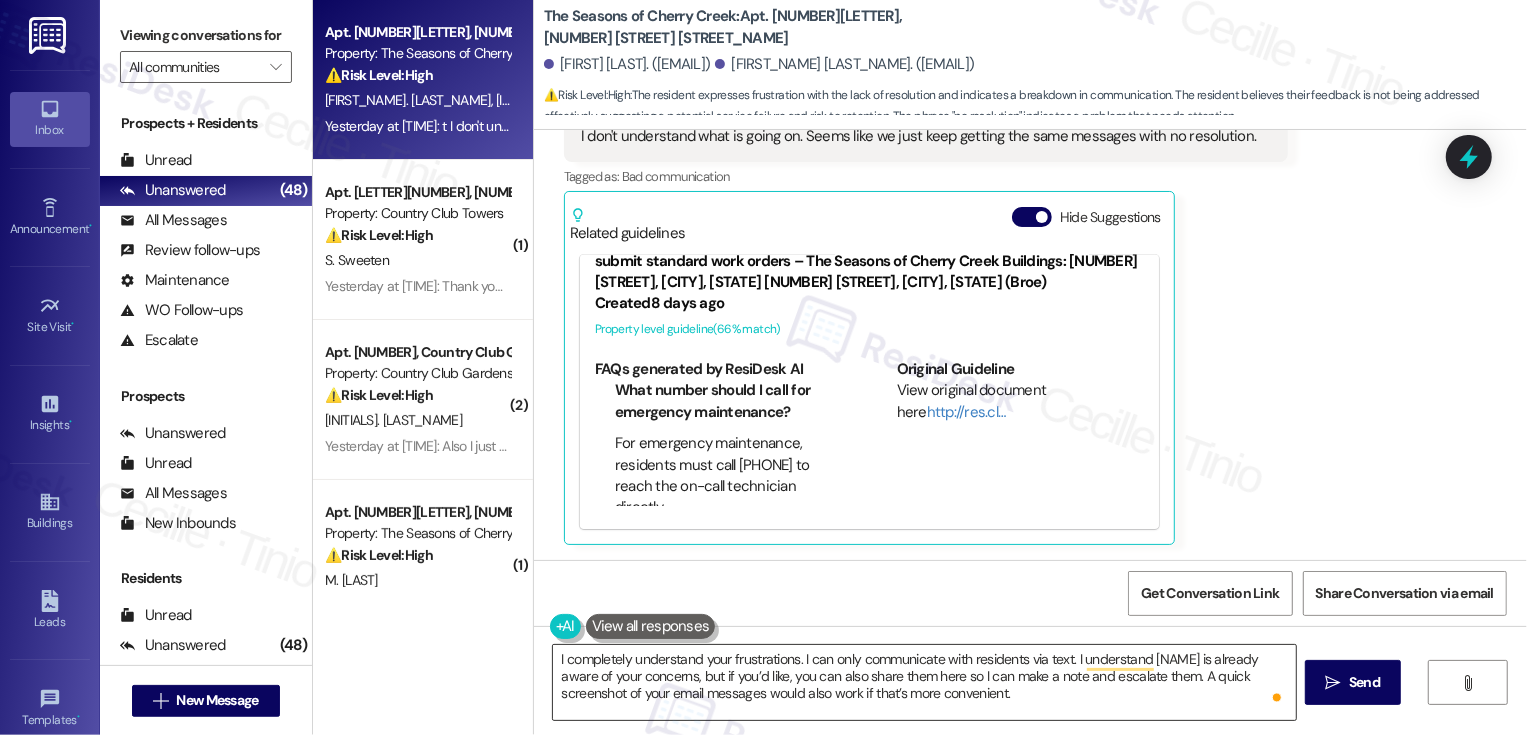 scroll, scrollTop: 39, scrollLeft: 0, axis: vertical 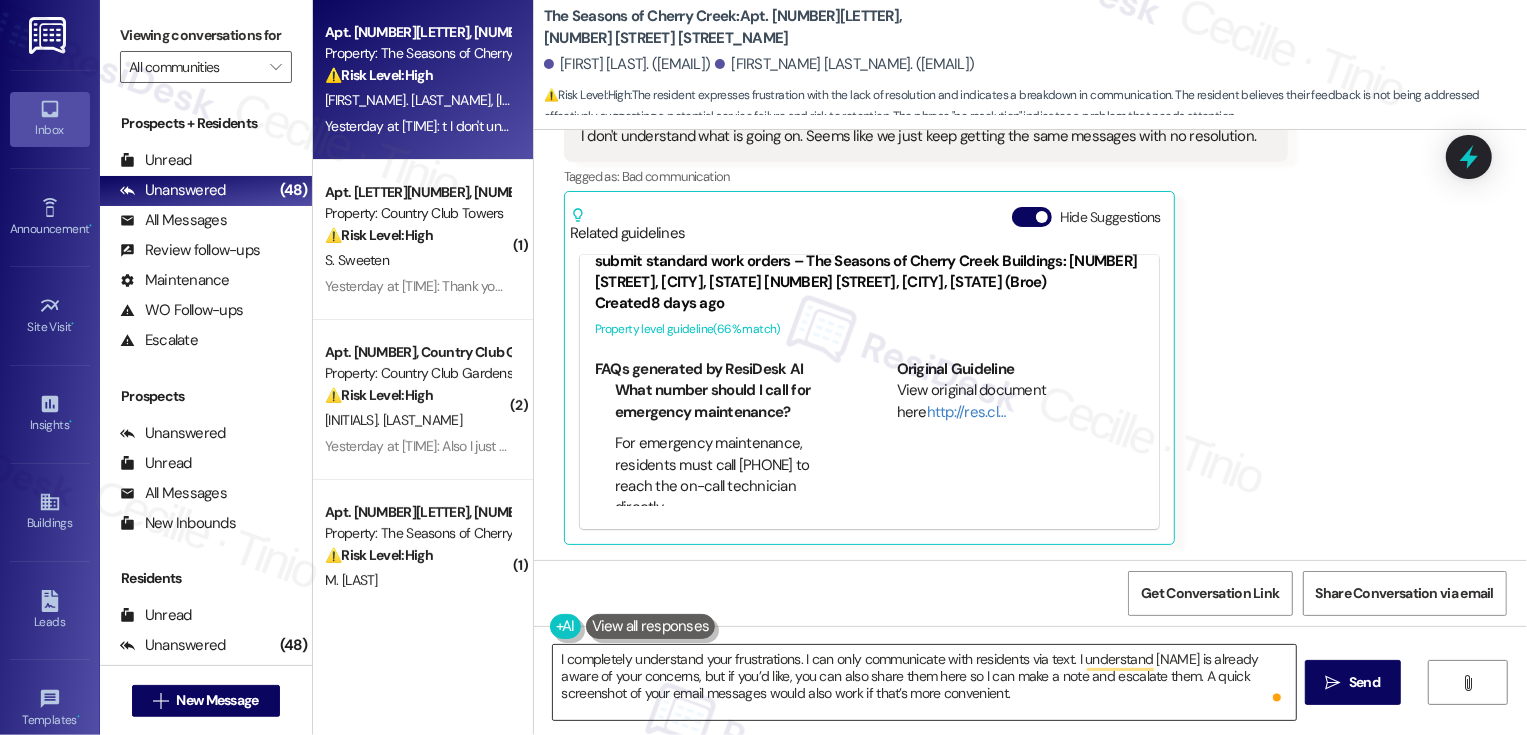 click on "I completely understand your frustrations. I can only communicate with residents via text. I understand [NAME] is already aware of your concerns, but if you’d like, you can also share them here so I can make a note and escalate them. A quick screenshot of your email messages would also work if that’s more convenient.
While I can’t promise a specific outcome, I will make sure your feedback is documented and shared with management. I truly appreciate you taking the time to share your experience." at bounding box center [924, 682] 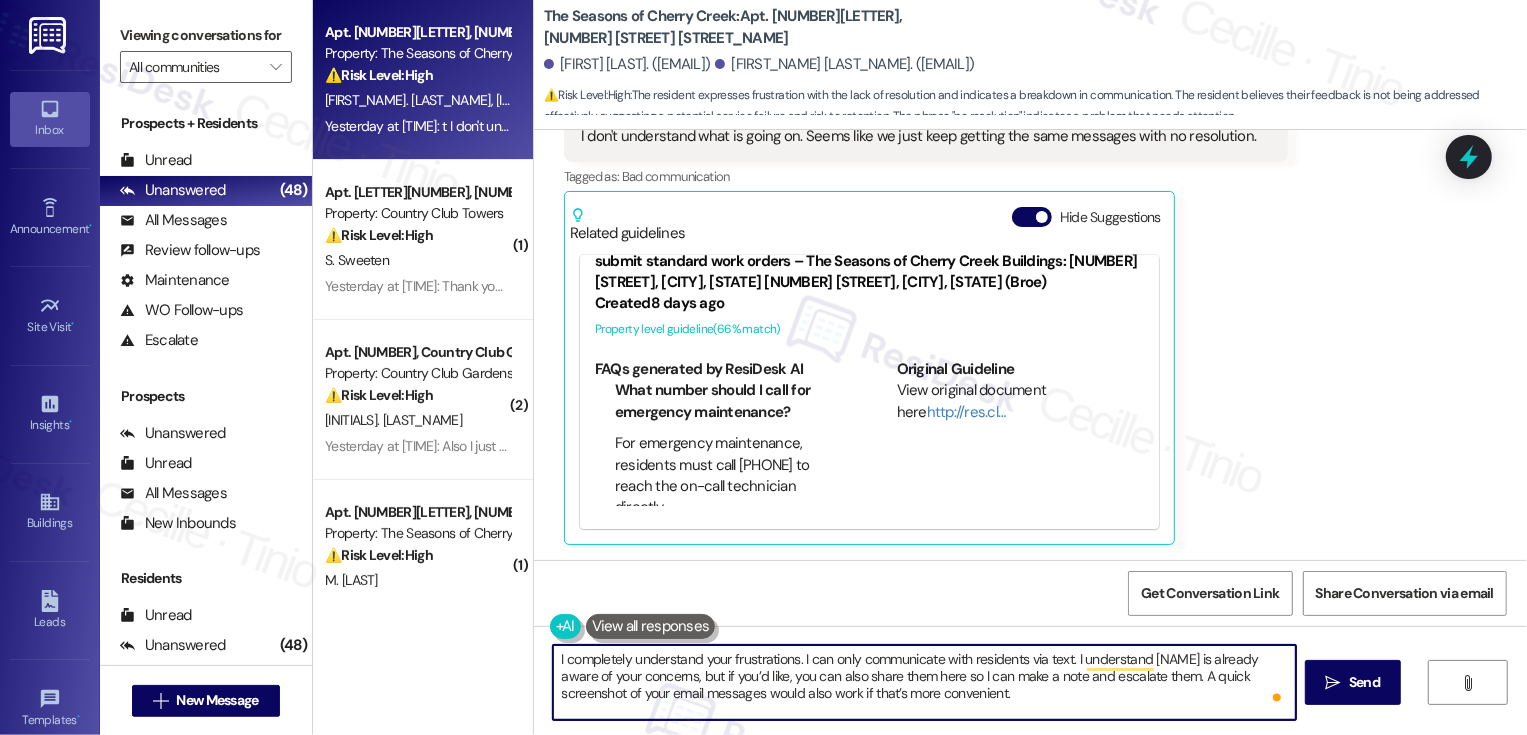 click on "I completely understand your frustrations. I can only communicate with residents via text. I understand [NAME] is already aware of your concerns, but if you’d like, you can also share them here so I can make a note and escalate them. A quick screenshot of your email messages would also work if that’s more convenient.
While I can’t promise a specific outcome, I will make sure your feedback is documented and shared with management. I truly appreciate you taking the time to share your experience." at bounding box center [924, 682] 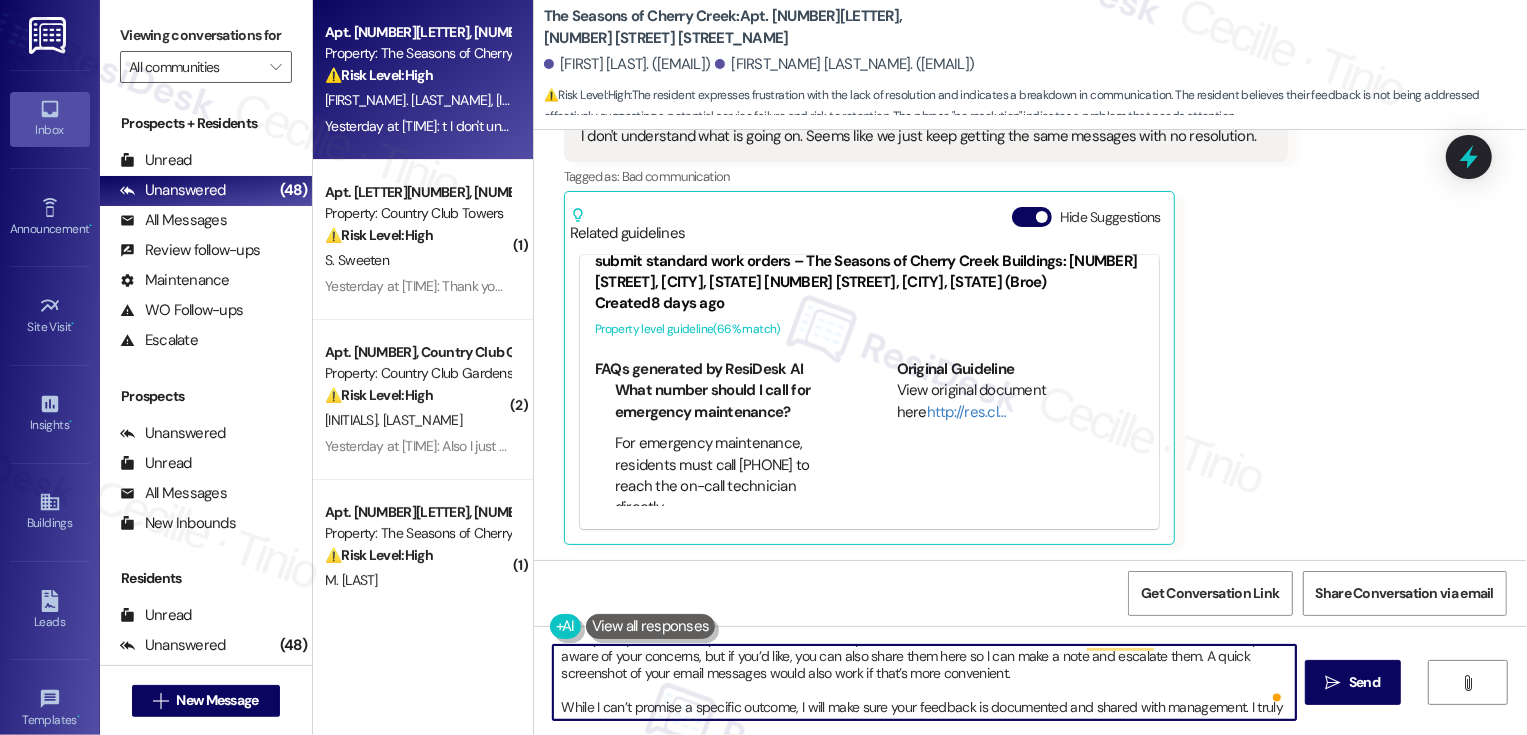 scroll, scrollTop: 23, scrollLeft: 0, axis: vertical 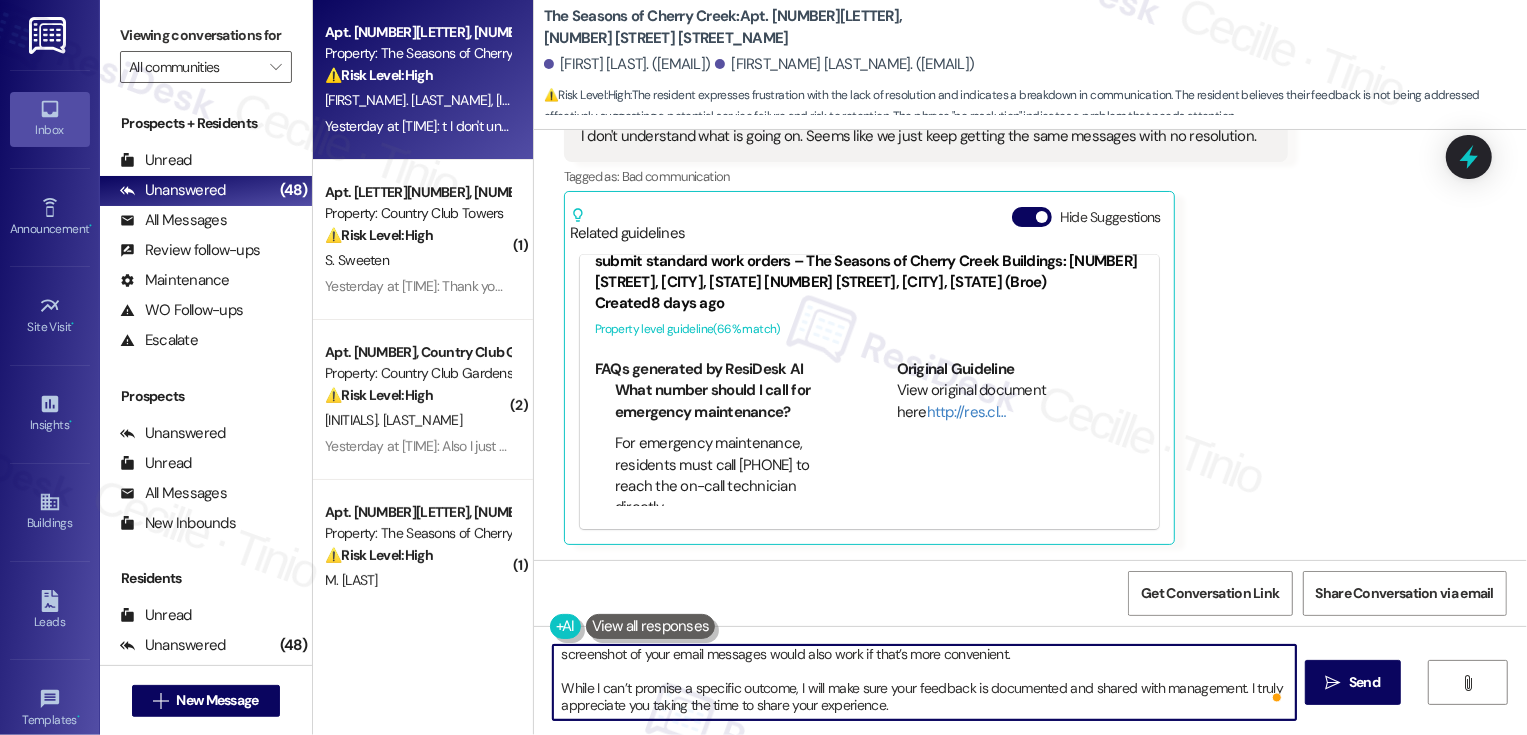 click on "I completely understand your frustrations. I can only communicate with residents via text. I understand [NAME] is already aware of your concerns, but if you’d like, you can also share them here so I can make a note and escalate them. A quick screenshot of your email messages would also work if that’s more convenient.
While I can’t promise a specific outcome, I will make sure your feedback is documented and shared with management. I truly appreciate you taking the time to share your experience." at bounding box center [924, 682] 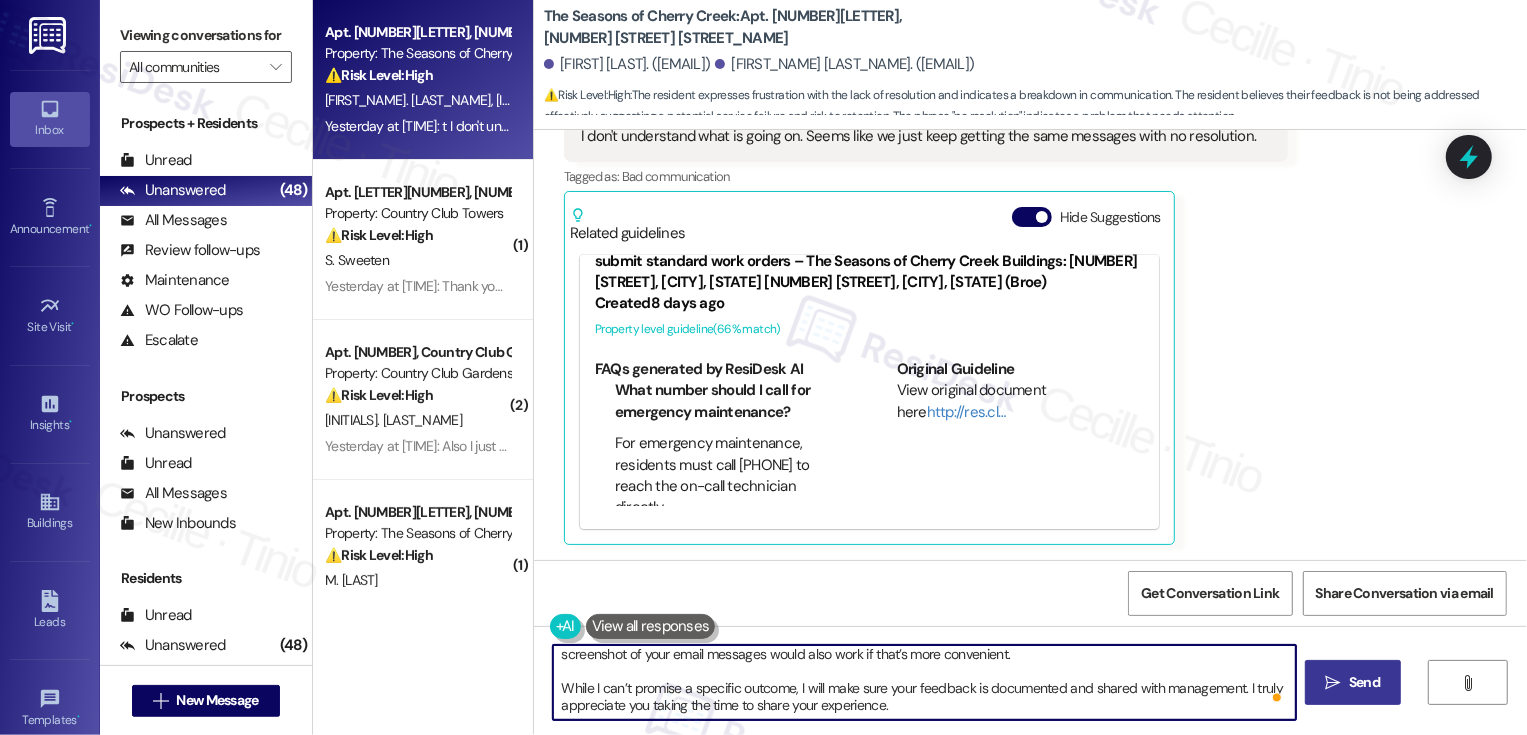 click on " Send" at bounding box center (1353, 682) 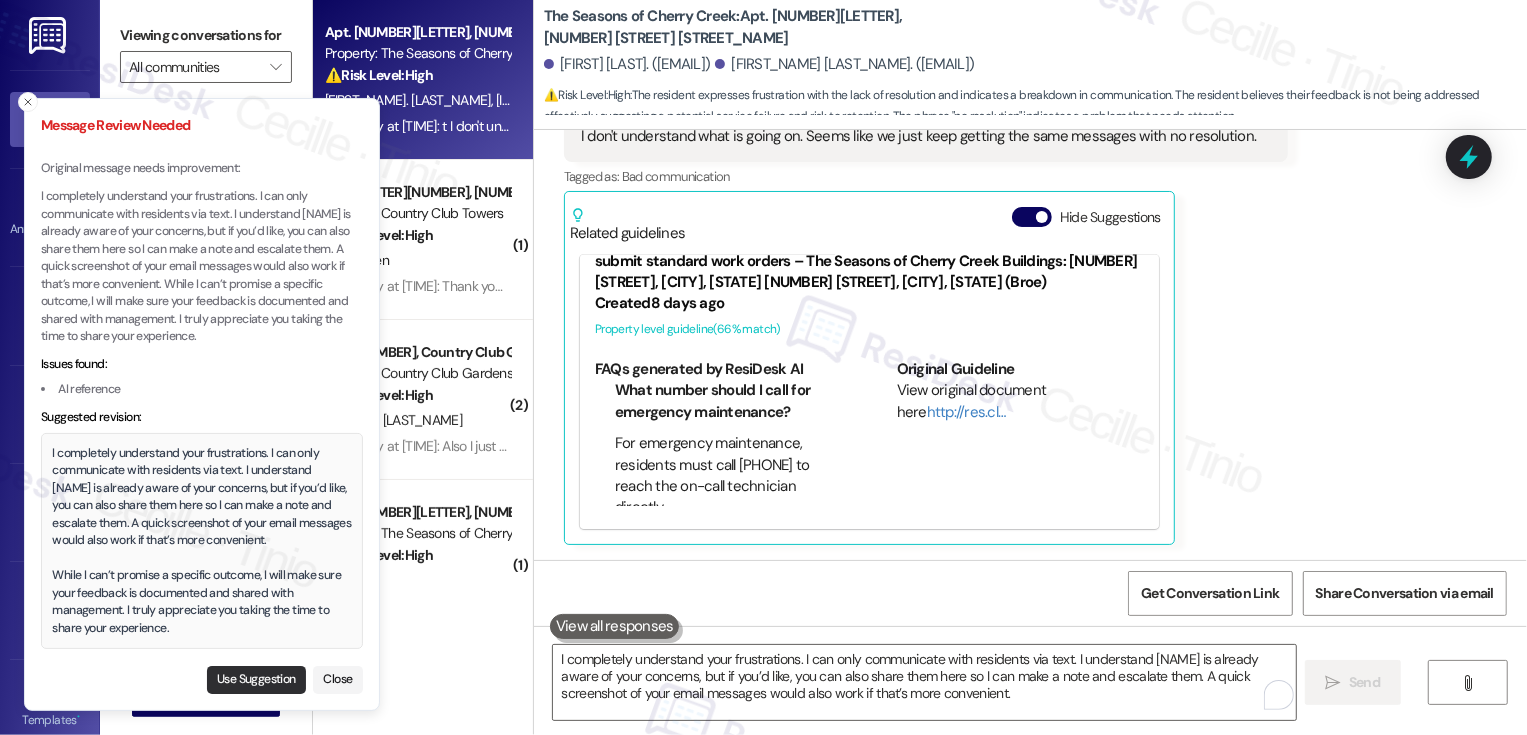 click on "Use Suggestion" at bounding box center [256, 680] 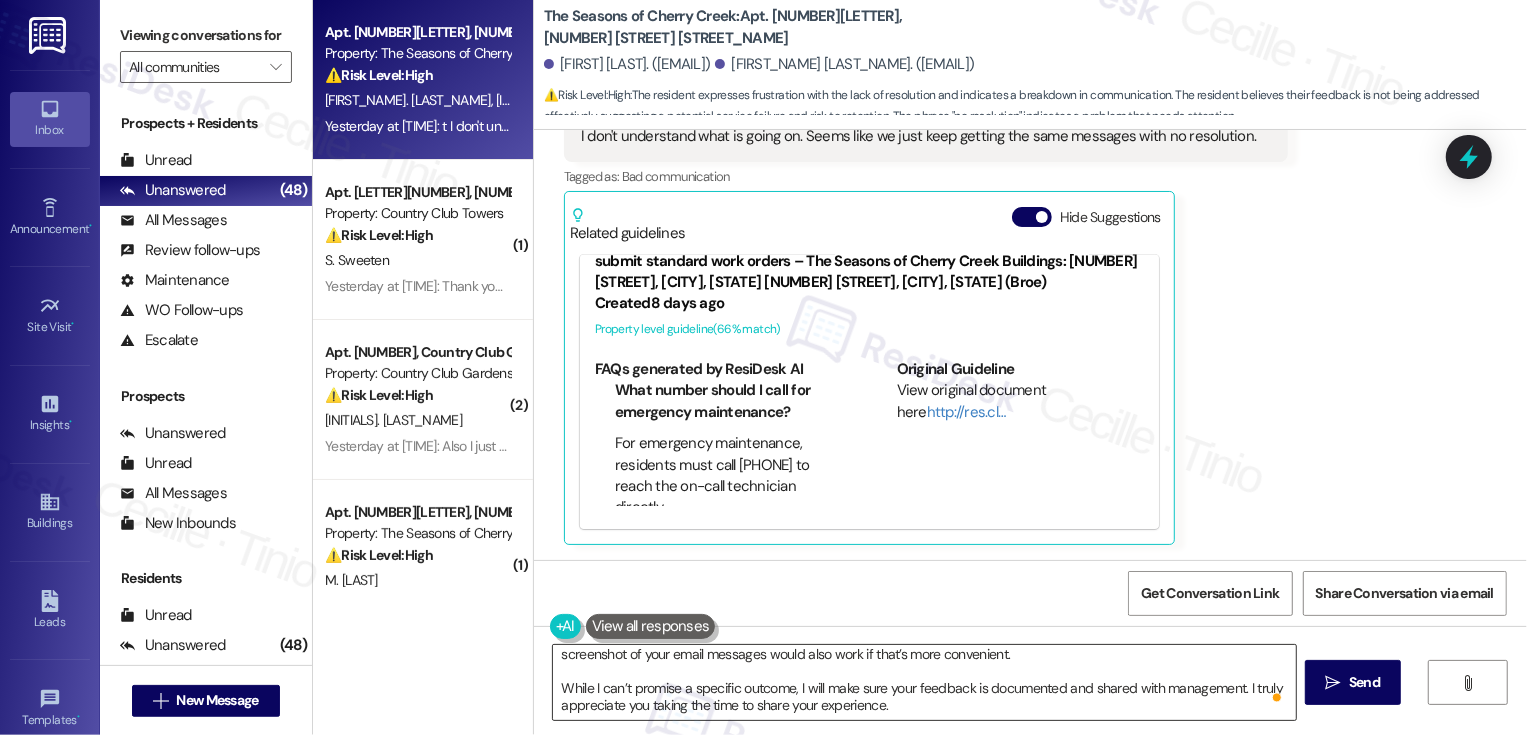 click on "I completely understand your frustrations. I can only communicate with residents via text. I understand [NAME] is already aware of your concerns, but if you’d like, you can also share them here so I can make a note and escalate them. A quick screenshot of your email messages would also work if that’s more convenient.
While I can’t promise a specific outcome, I will make sure your feedback is documented and shared with management. I truly appreciate you taking the time to share your experience." at bounding box center [924, 682] 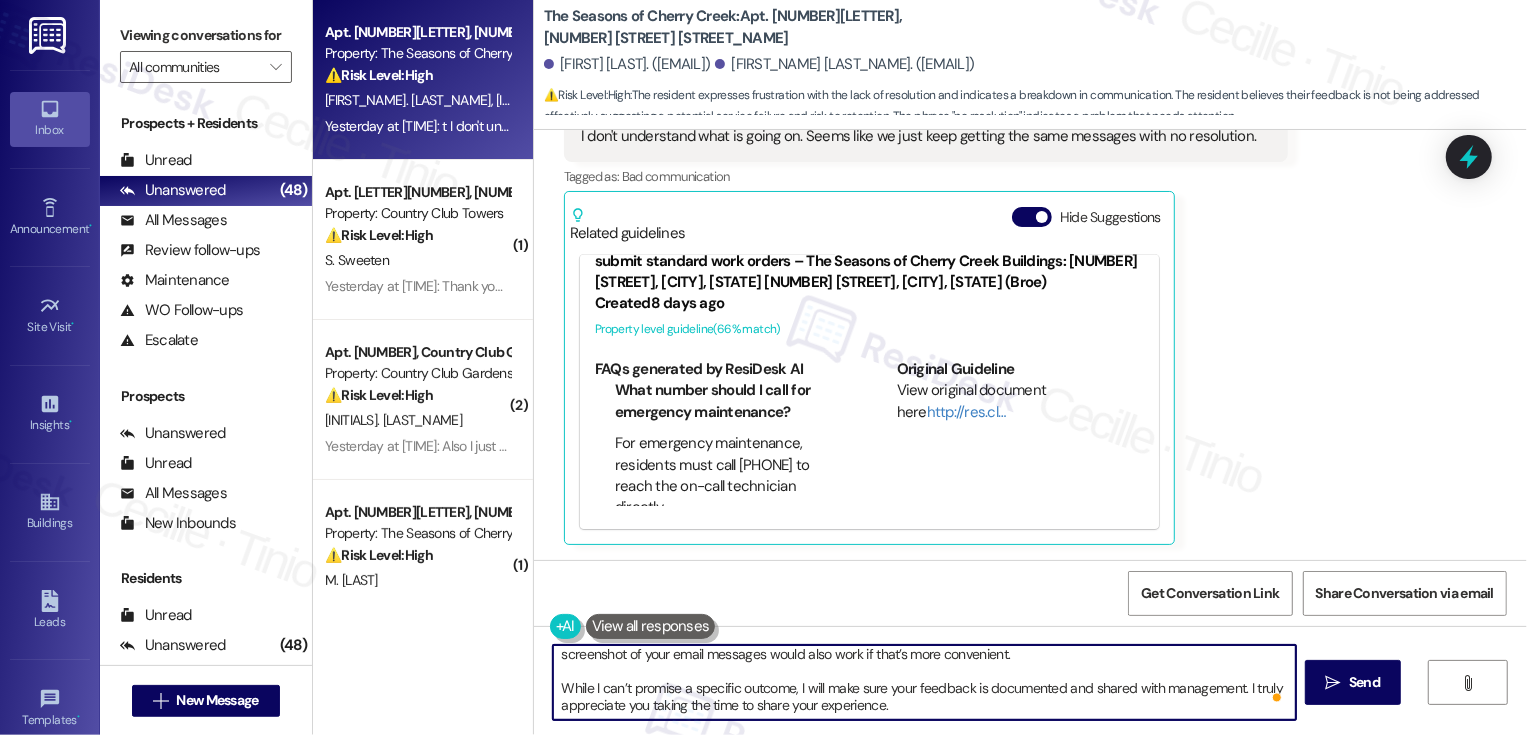 click on "I completely understand your frustrations. I can only communicate with residents via text. I understand [NAME] is already aware of your concerns, but if you’d like, you can also share them here so I can make a note and escalate them. A quick screenshot of your email messages would also work if that’s more convenient.
While I can’t promise a specific outcome, I will make sure your feedback is documented and shared with management. I truly appreciate you taking the time to share your experience." at bounding box center (924, 682) 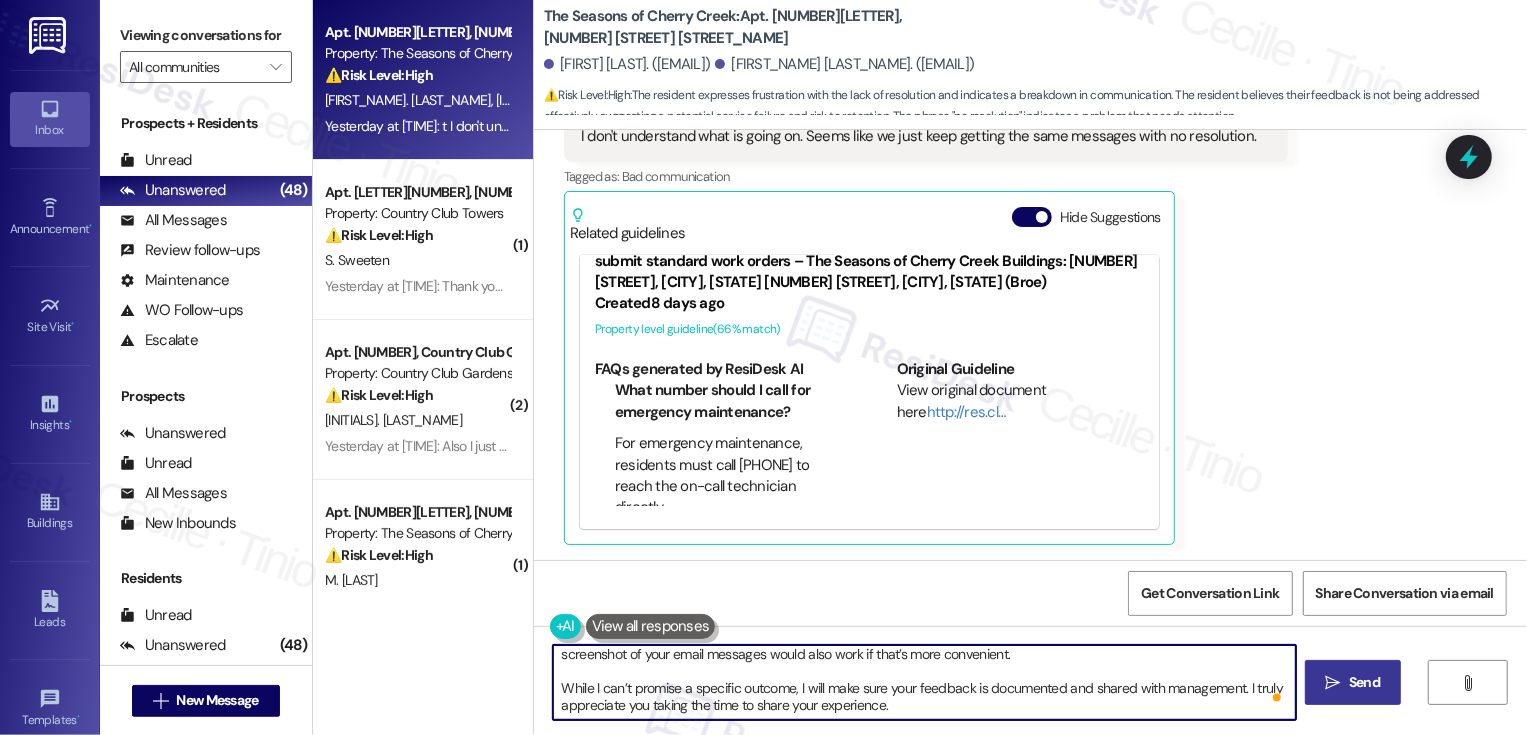click on "Send" at bounding box center [1364, 682] 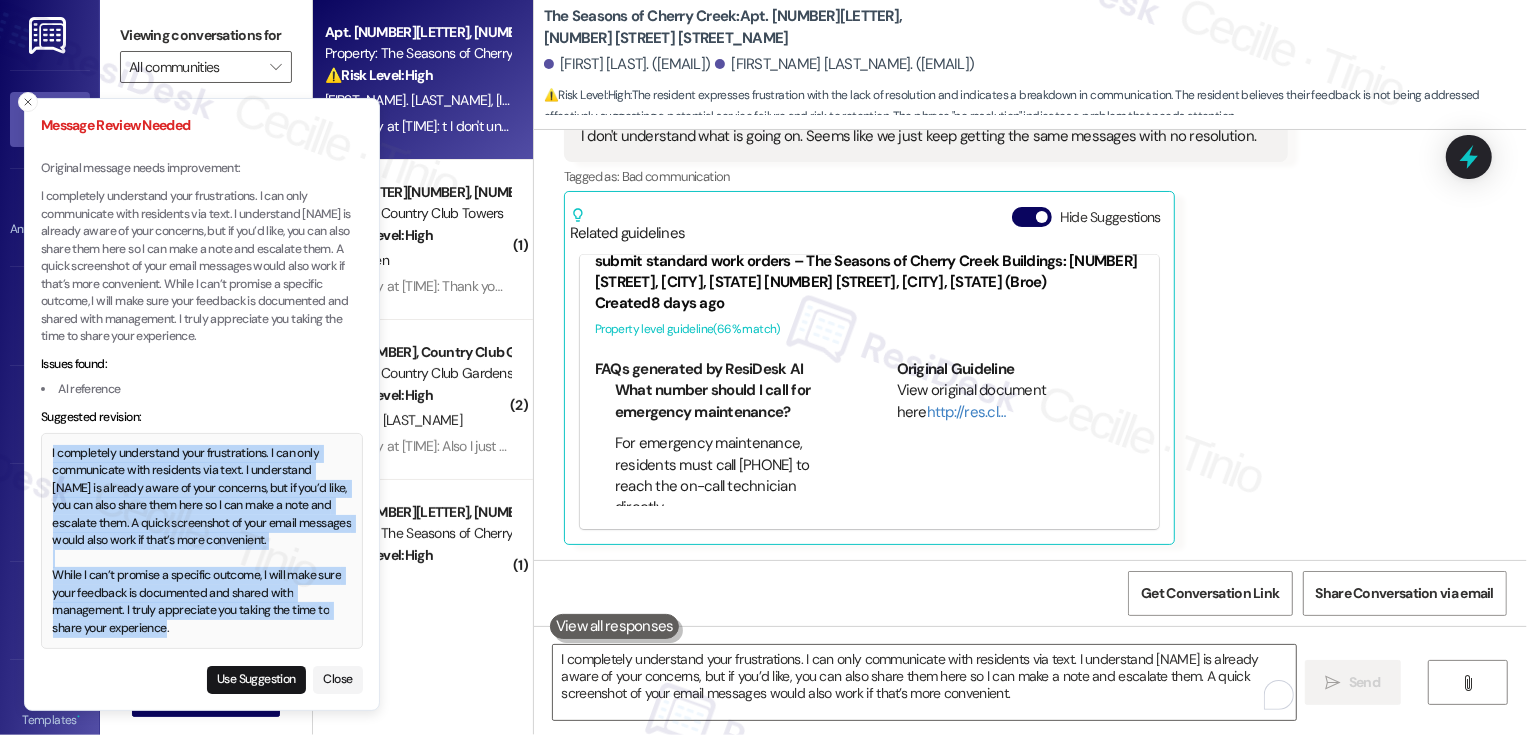drag, startPoint x: 50, startPoint y: 452, endPoint x: 248, endPoint y: 621, distance: 260.3171 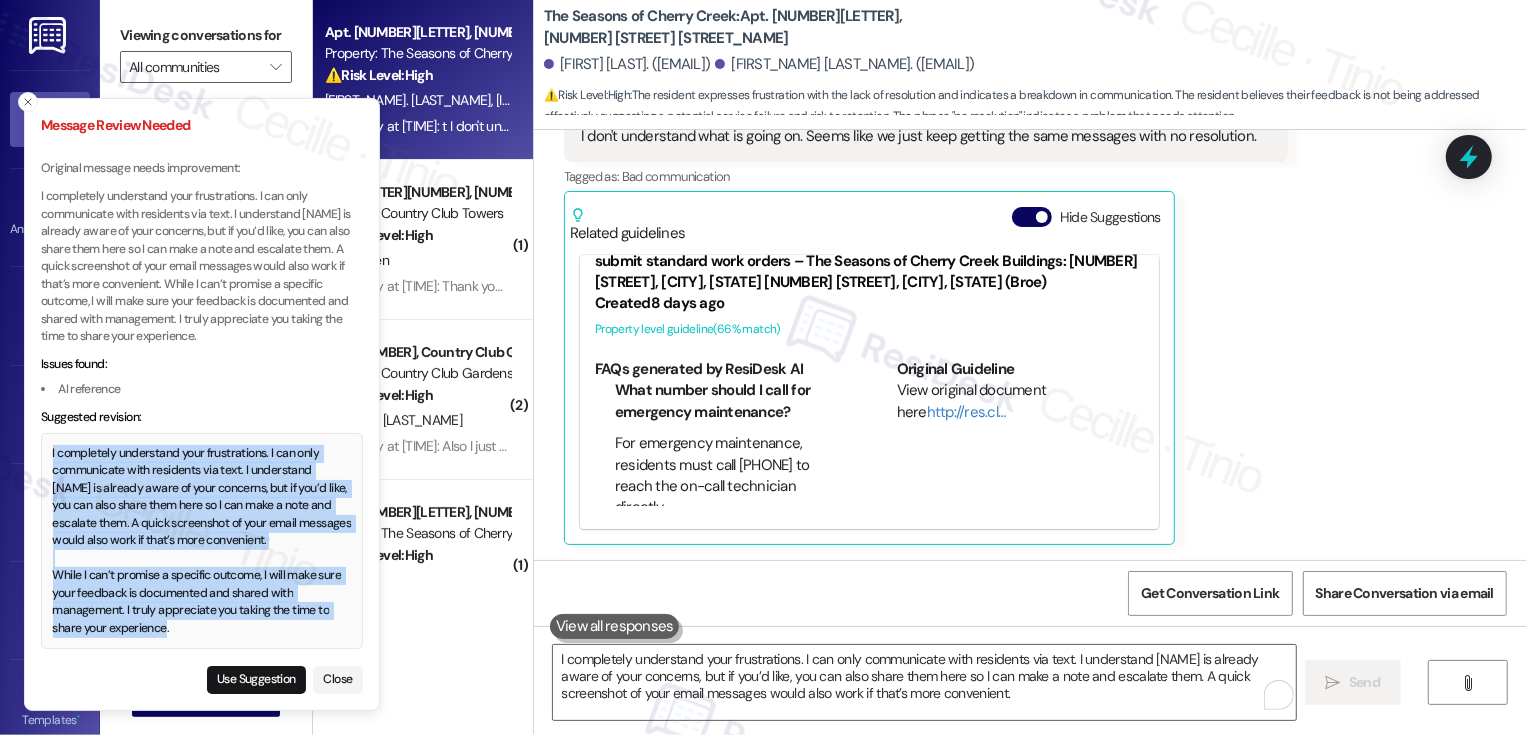 type 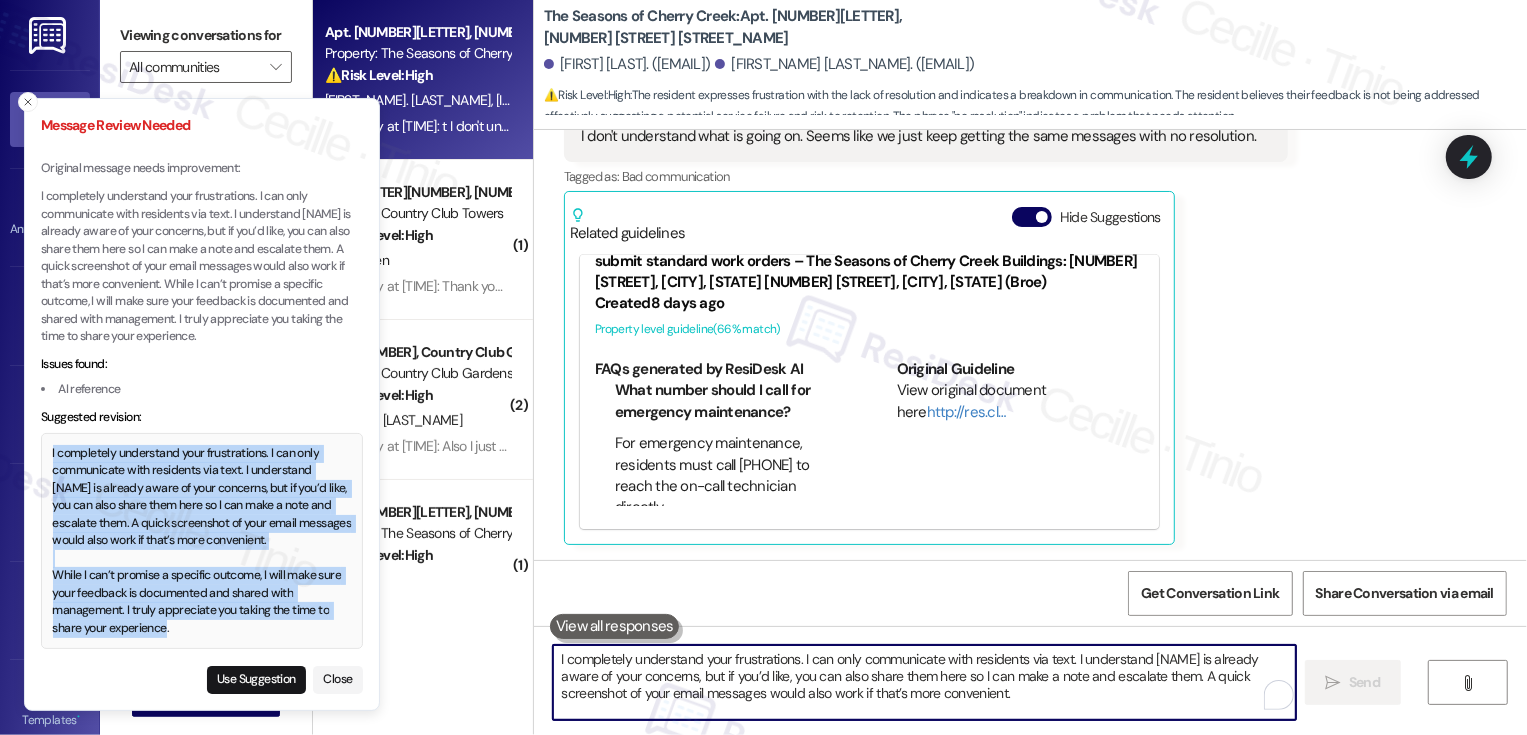 click on "I completely understand your frustrations. I can only communicate with residents via text. I understand [NAME] is already aware of your concerns, but if you’d like, you can also share them here so I can make a note and escalate them. A quick screenshot of your email messages would also work if that’s more convenient.
While I can’t promise a specific outcome, I will make sure your feedback is documented and shared with management. I truly appreciate you taking the time to share your experience." at bounding box center (924, 682) 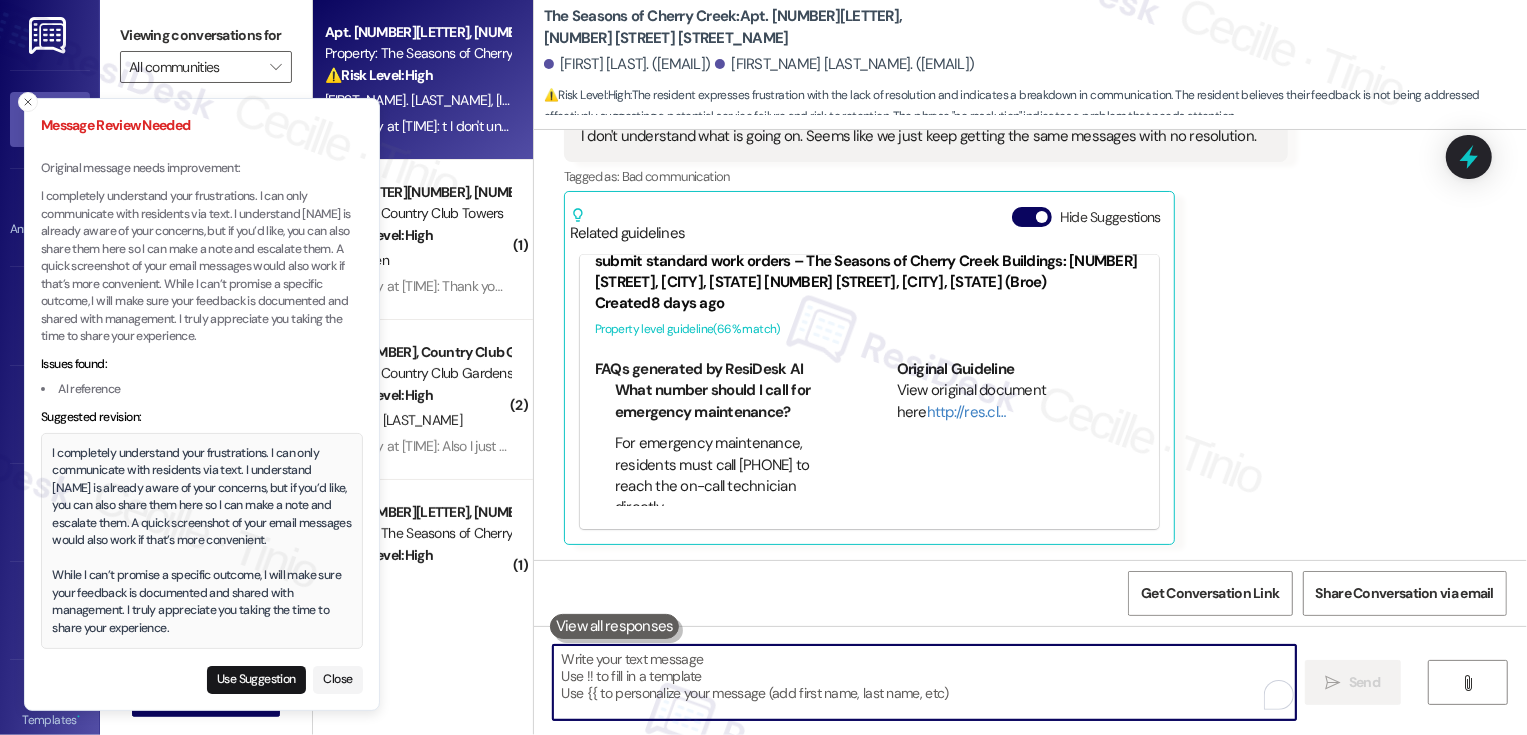 paste on "I completely understand your frustrations. I can only communicate with residents via text. I understand [NAME] is already aware of your concerns, but if you’d like, you can also share them here so I can make a note and escalate them. A quick screenshot of your email messages would also work if that’s more convenient.
While I can’t promise a specific outcome, I will make sure your feedback is documented and shared with management. I truly appreciate you taking the time to share your experience." 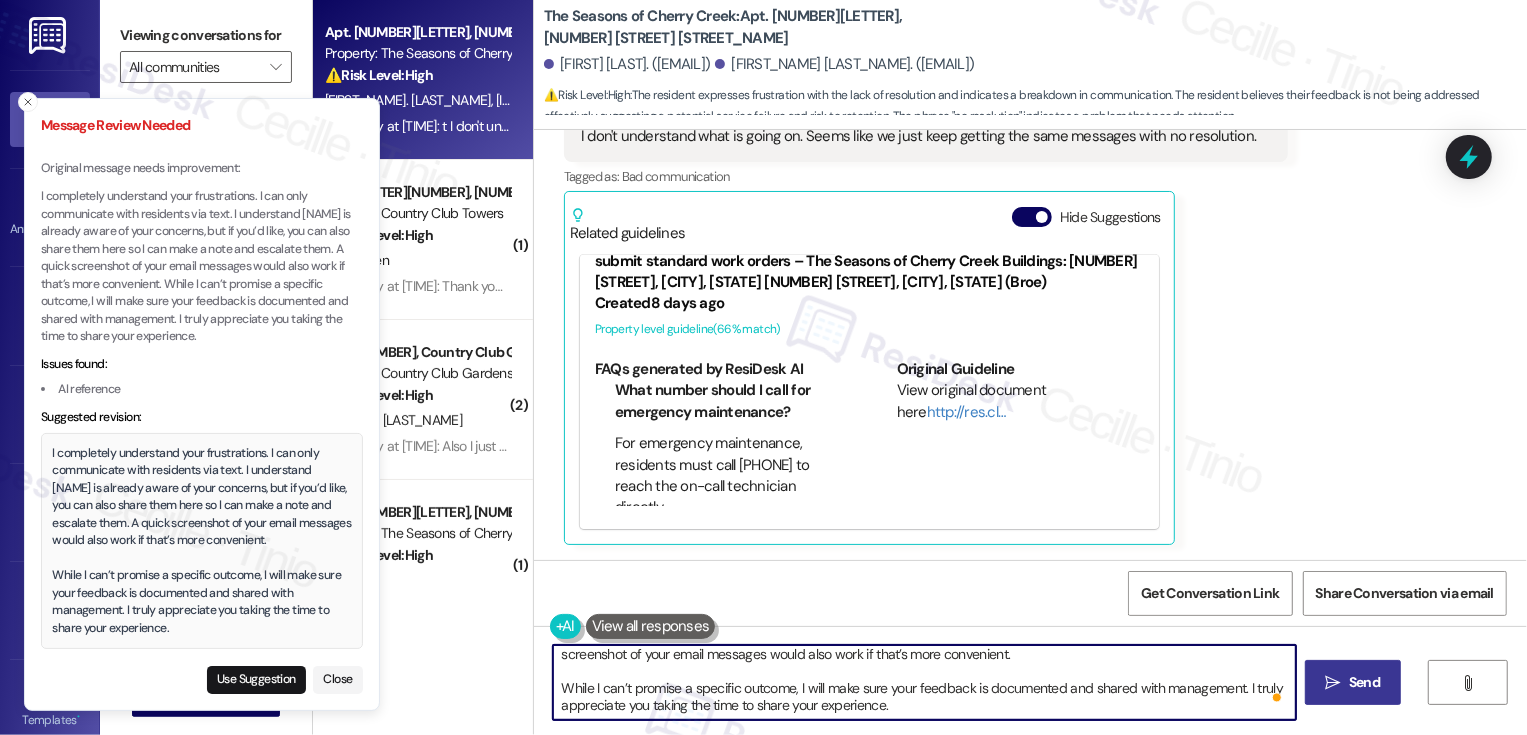 type on "I completely understand your frustrations. I can only communicate with residents via text. I understand [NAME] is already aware of your concerns, but if you’d like, you can also share them here so I can make a note and escalate them. A quick screenshot of your email messages would also work if that’s more convenient.
While I can’t promise a specific outcome, I will make sure your feedback is documented and shared with management. I truly appreciate you taking the time to share your experience." 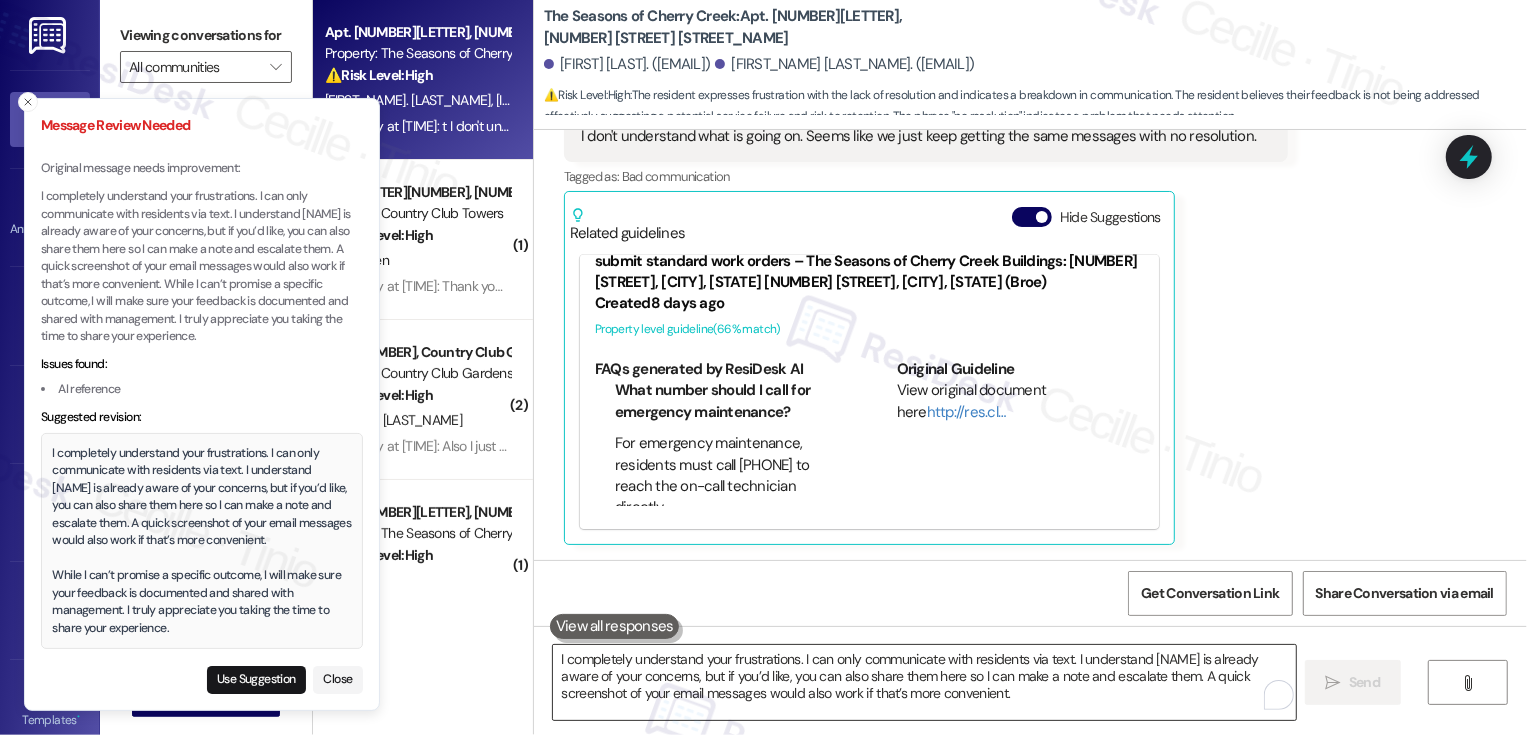 click on "I completely understand your frustrations. I can only communicate with residents via text. I understand [NAME] is already aware of your concerns, but if you’d like, you can also share them here so I can make a note and escalate them. A quick screenshot of your email messages would also work if that’s more convenient.
While I can’t promise a specific outcome, I will make sure your feedback is documented and shared with management. I truly appreciate you taking the time to share your experience." at bounding box center (924, 682) 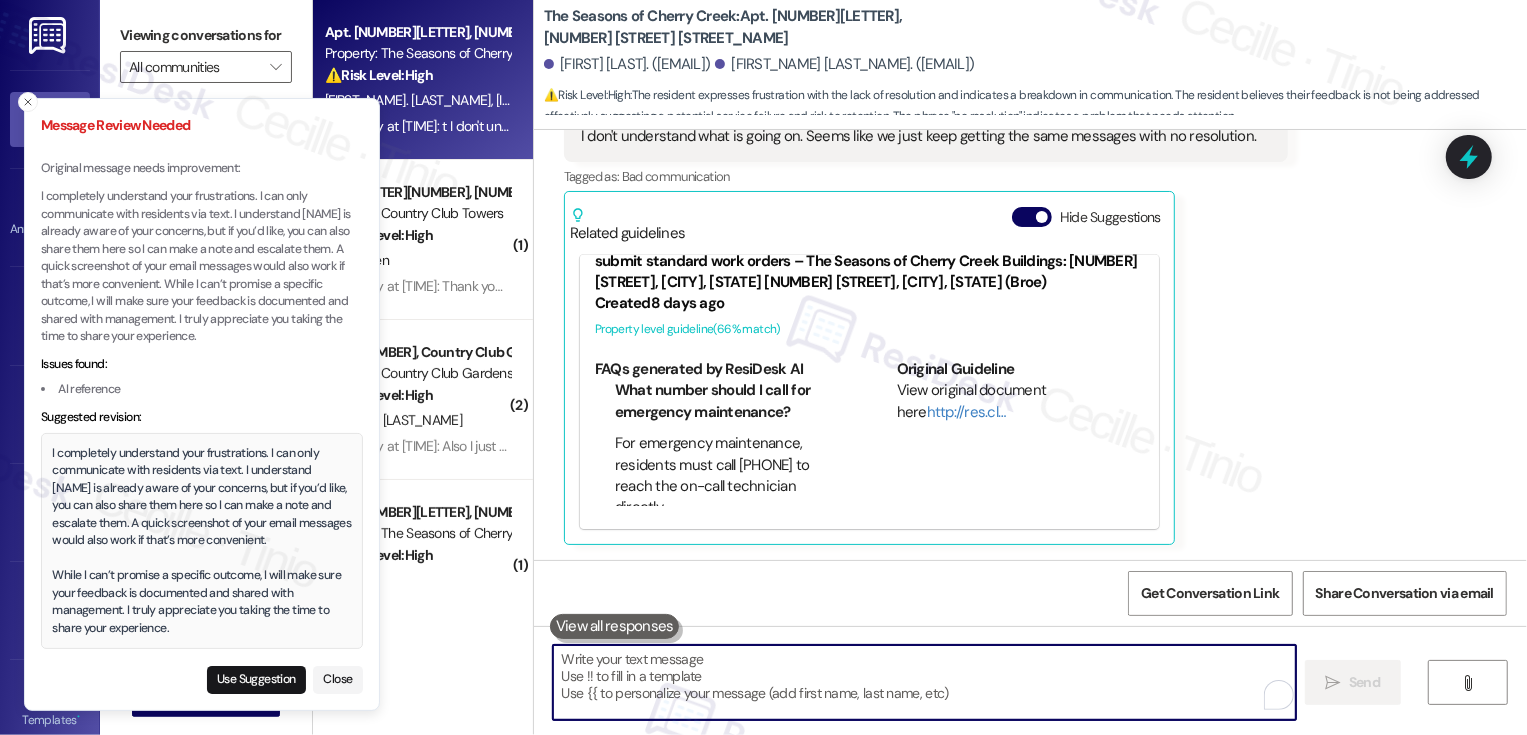 paste on "I completely understand your frustrations. I can only communicate with residents via text. I understand [NAME] is already aware of your concerns, but if you’d like, you can also share them here so I can make a note and escalate them. A quick screenshot of your email messages would also work if that’s more convenient.
While I can’t promise a specific outcome, I will make sure your feedback is documented and shared with management. I truly appreciate you taking the time to share your experience." 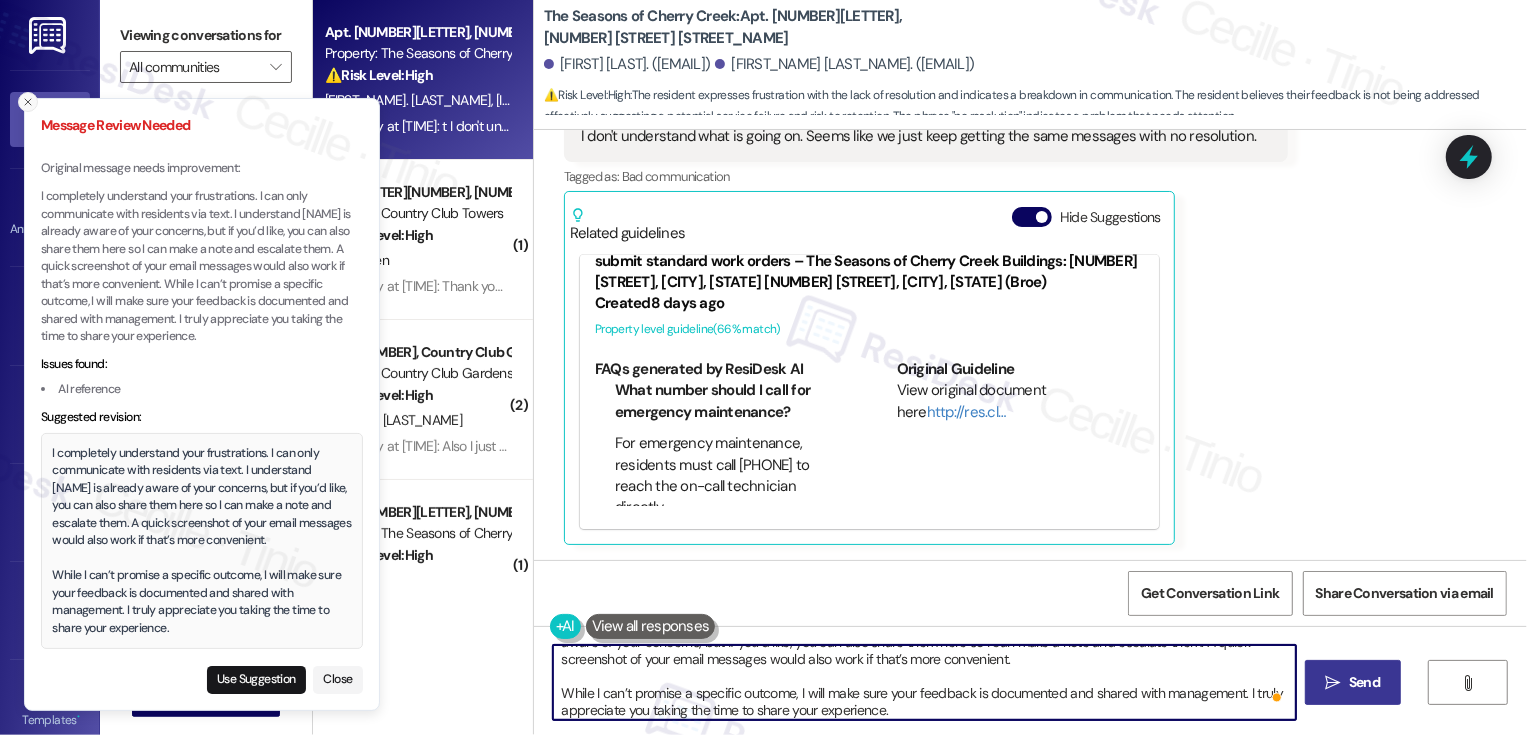 click 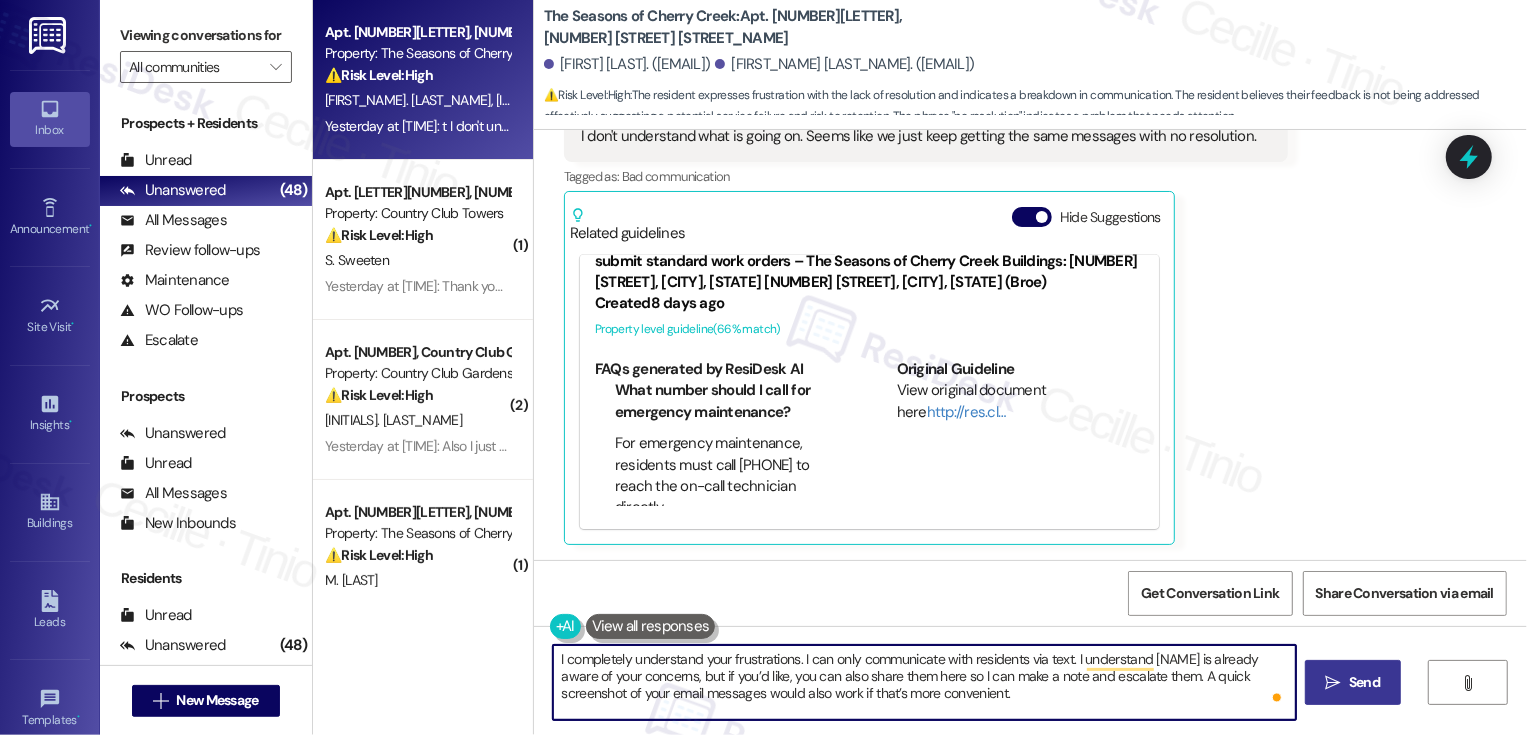 click on "I completely understand your frustrations. I can only communicate with residents via text. I understand [NAME] is already aware of your concerns, but if you’d like, you can also share them here so I can make a note and escalate them. A quick screenshot of your email messages would also work if that’s more convenient.
While I can’t promise a specific outcome, I will make sure your feedback is documented and shared with management. I truly appreciate you taking the time to share your experience." at bounding box center (924, 682) 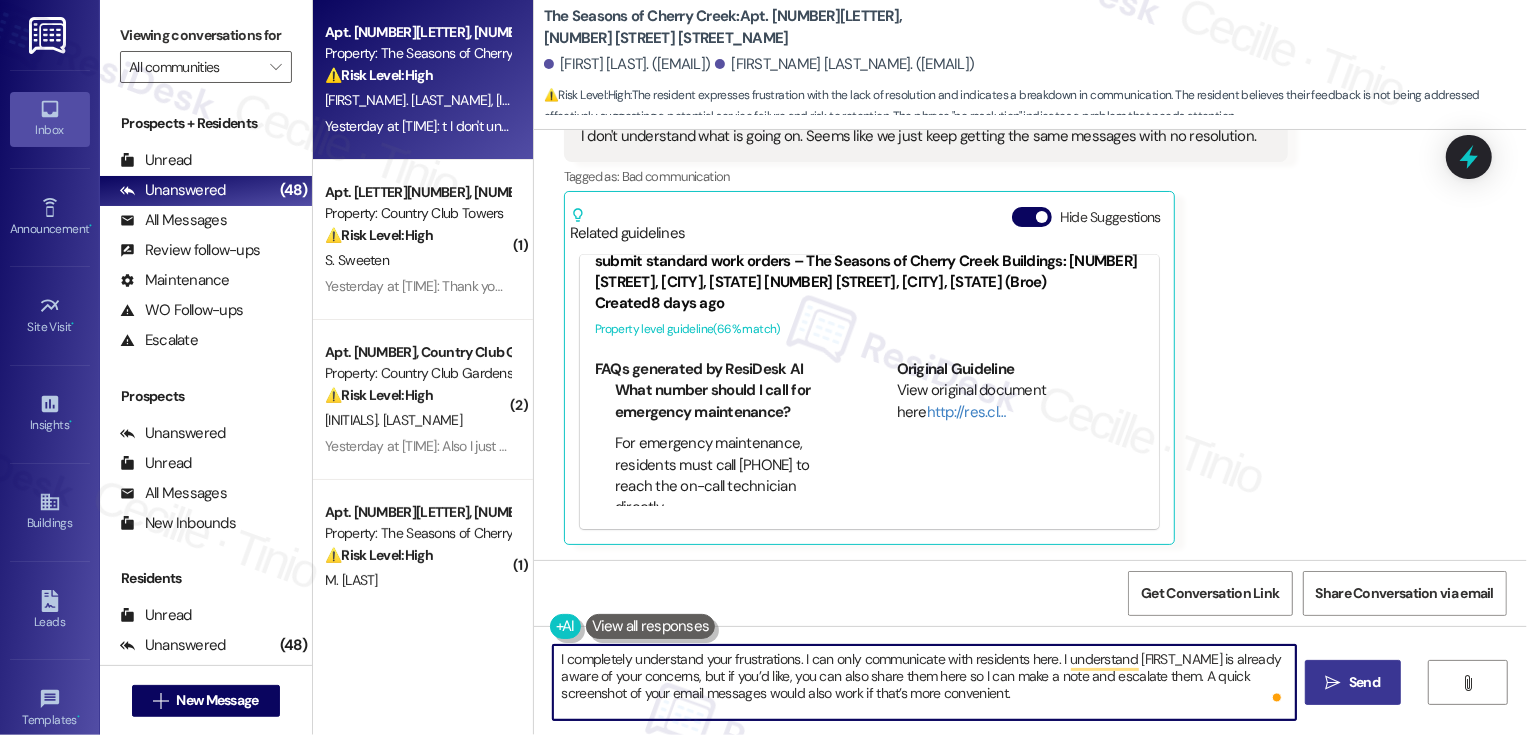 click on "I completely understand your frustrations. I can only communicate with residents here. I understand [FIRST_NAME] is already aware of your concerns, but if you’d like, you can also share them here so I can make a note and escalate them. A quick screenshot of your email messages would also work if that’s more convenient.
While I can’t promise a specific outcome, I will make sure your feedback is documented and shared with management. I truly appreciate you taking the time to share your experience." at bounding box center (924, 682) 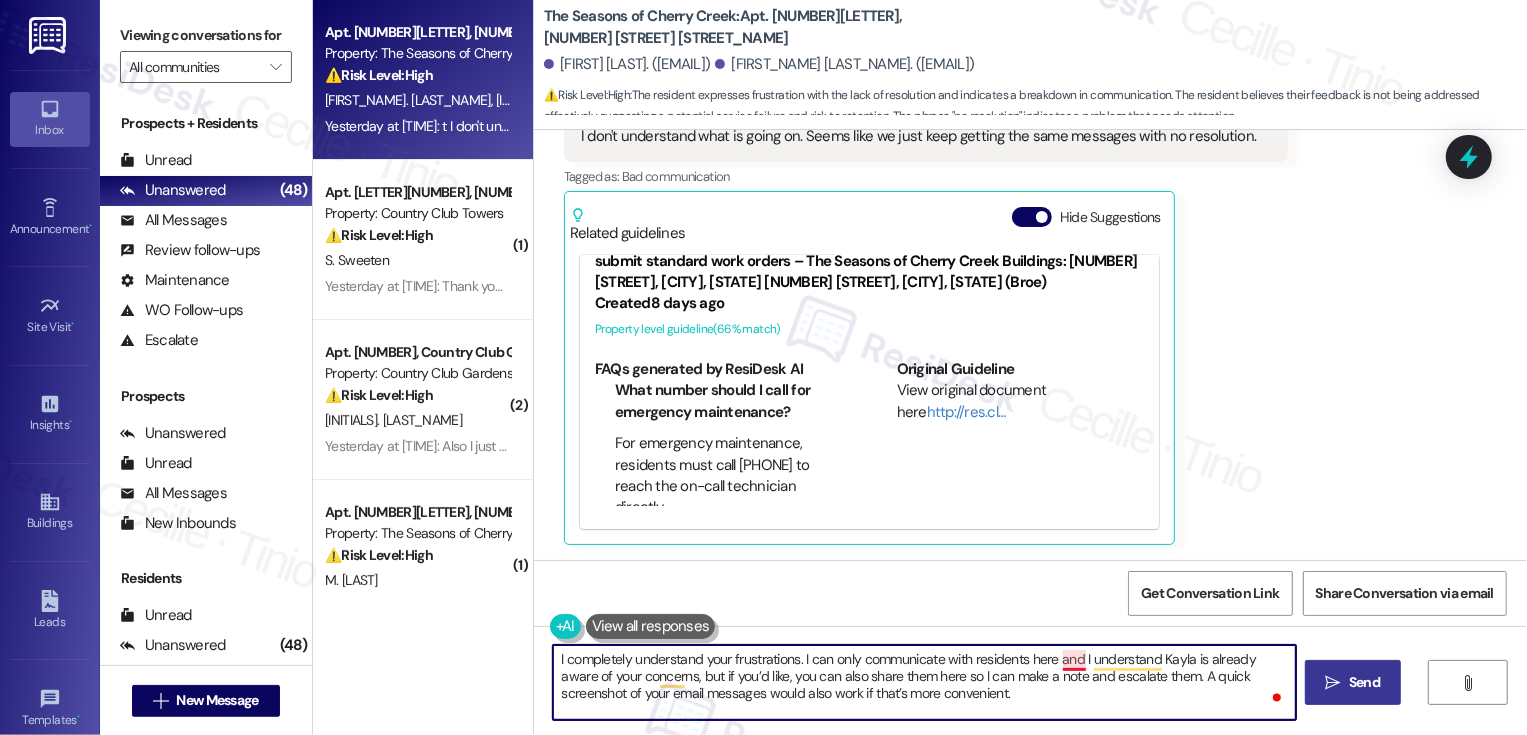 click on "I completely understand your frustrations. I can only communicate with residents here and I understand Kayla is already aware of your concerns, but if you’d like, you can also share them here so I can make a note and escalate them. A quick screenshot of your email messages would also work if that’s more convenient.
While I can’t promise a specific outcome, I will make sure your feedback is documented and shared with management. I truly appreciate you taking the time to share your experience." at bounding box center (924, 682) 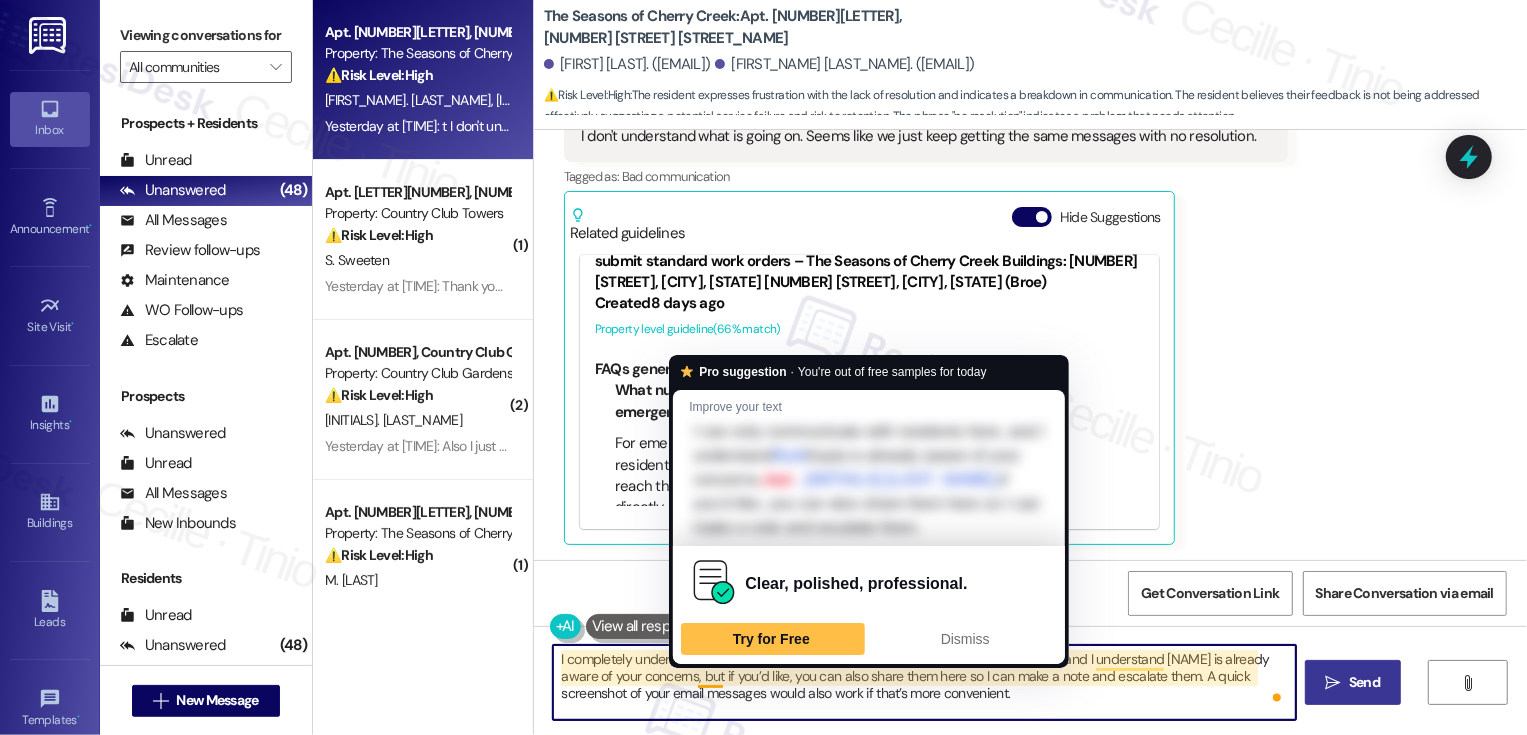 click on "I completely understand your frustrations. I can only communicate with residents here, and I understand [NAME] is already aware of your concerns, but if you’d like, you can also share them here so I can make a note and escalate them. A quick screenshot of your email messages would also work if that’s more convenient.
While I can’t promise a specific outcome, I will make sure your feedback is documented and shared with management. I truly appreciate you taking the time to share your experience." at bounding box center (924, 682) 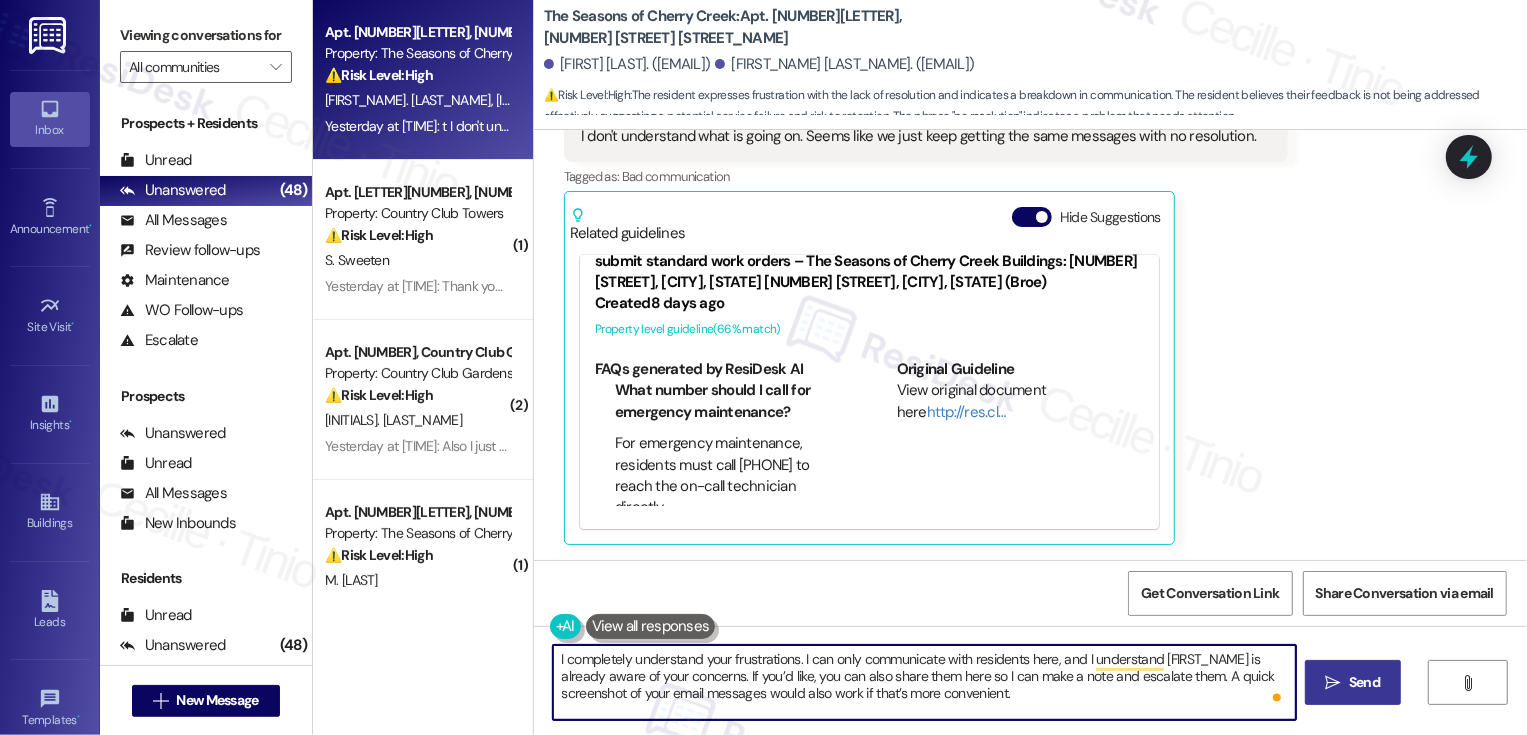 click on "I completely understand your frustrations. I can only communicate with residents here, and I understand [FIRST_NAME] is already aware of your concerns. If you’d like, you can also share them here so I can make a note and escalate them. A quick screenshot of your email messages would also work if that’s more convenient.
While I can’t promise a specific outcome, I will make sure your feedback is documented and shared with management. I truly appreciate you taking the time to share your experience." at bounding box center (924, 682) 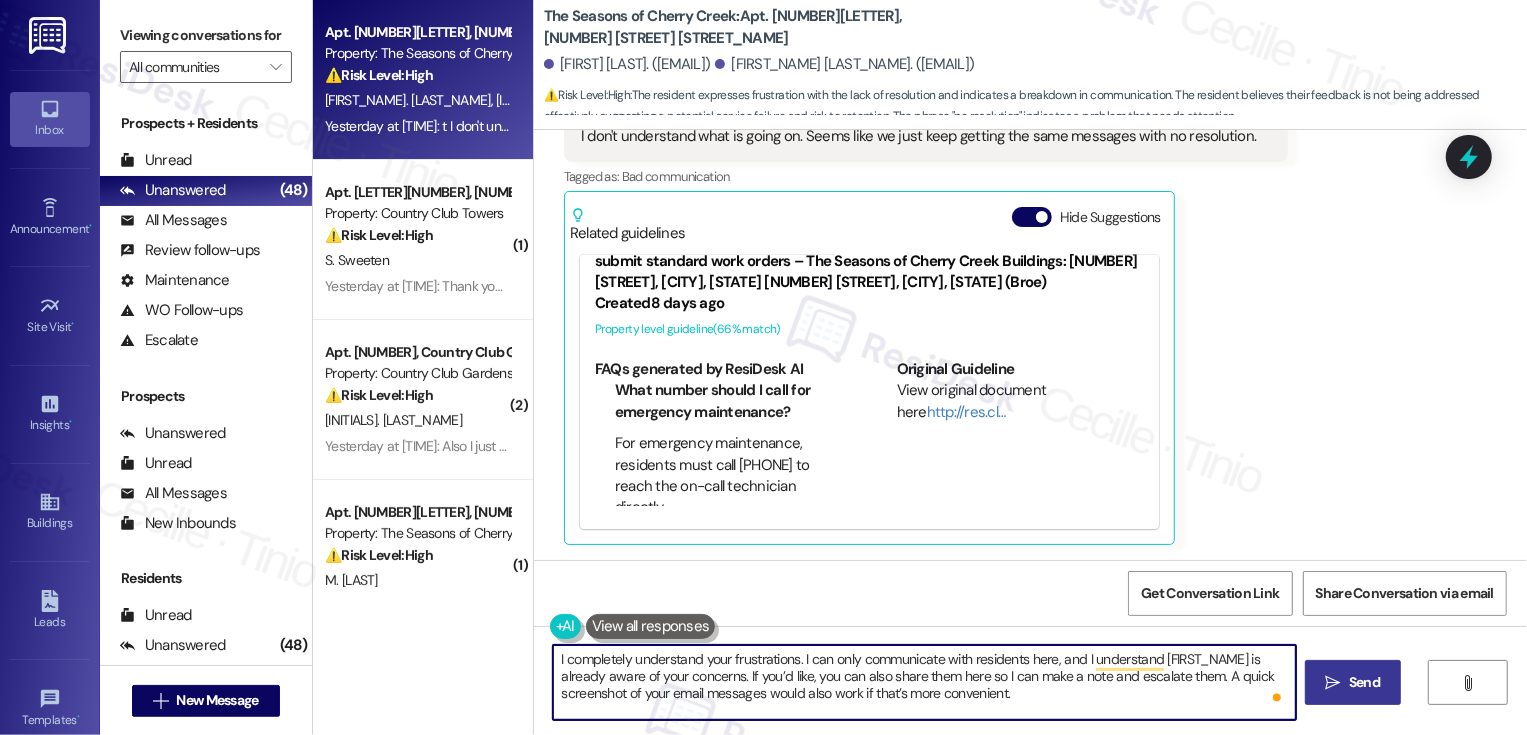 click on "I completely understand your frustrations. I can only communicate with residents here, and I understand [FIRST_NAME] is already aware of your concerns. If you’d like, you can also share them here so I can make a note and escalate them. A quick screenshot of your email messages would also work if that’s more convenient.
While I can’t promise a specific outcome, I will make sure your feedback is documented and shared with management. I truly appreciate you taking the time to share your experience." at bounding box center (924, 682) 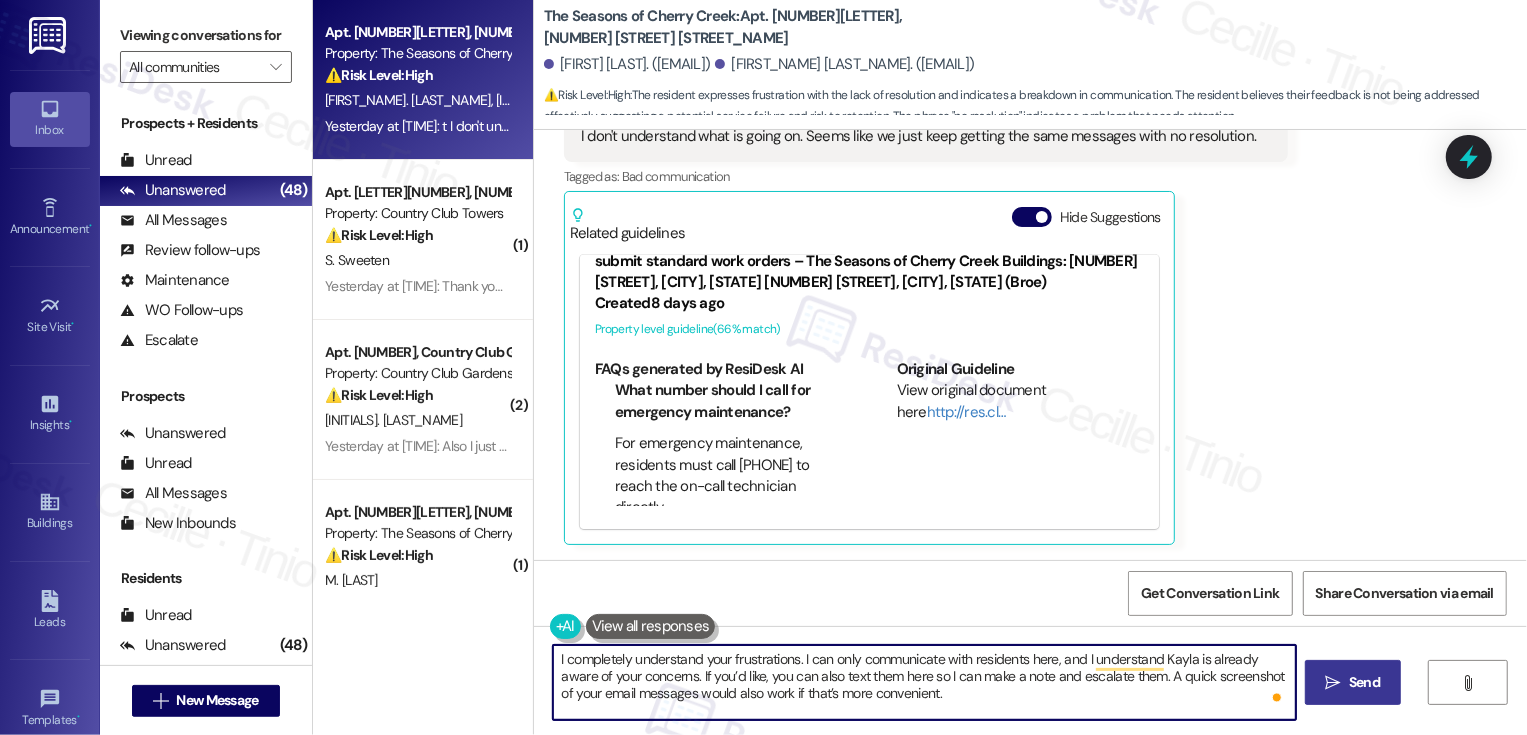 scroll, scrollTop: 10, scrollLeft: 0, axis: vertical 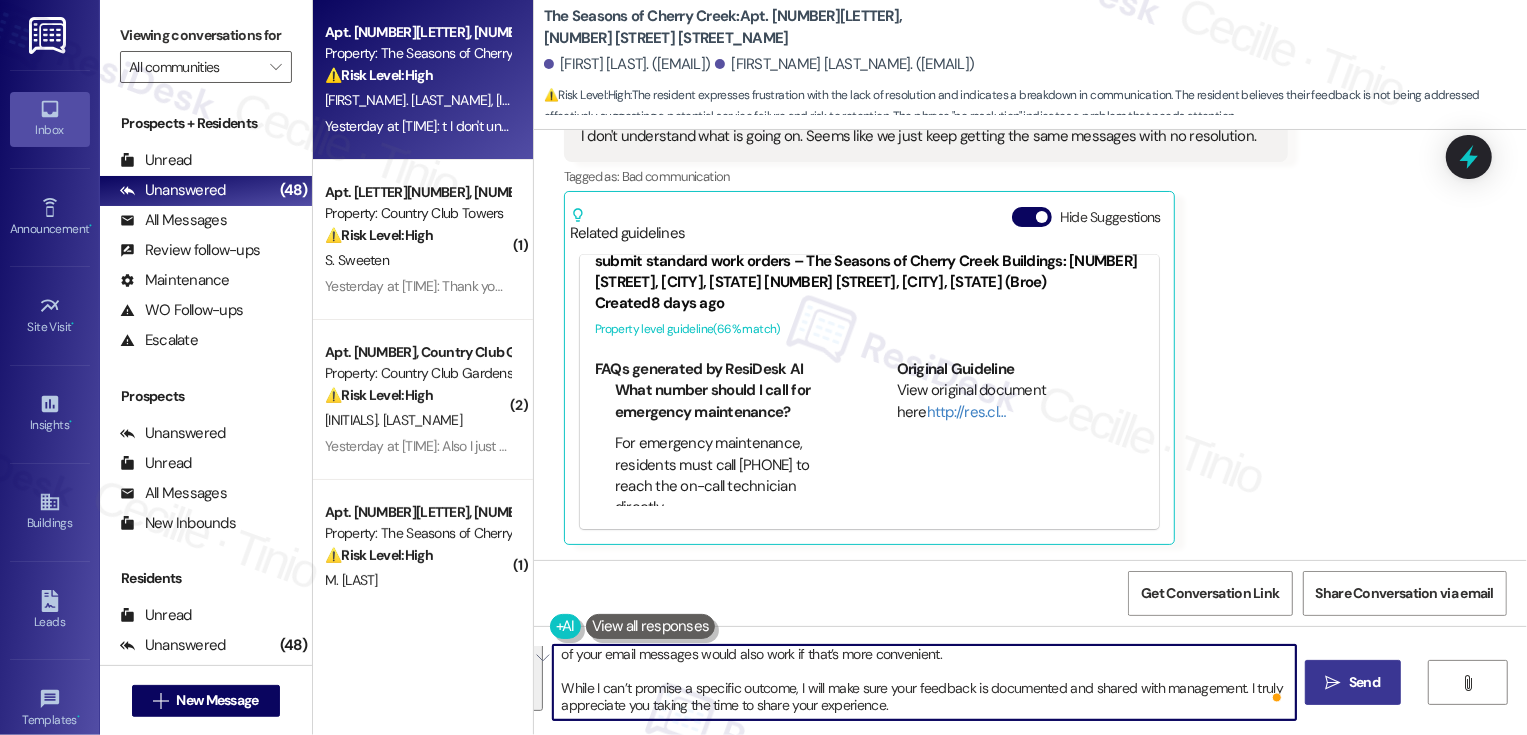 click on "I completely understand your frustrations. I can only communicate with residents here, and I understand Kayla is already aware of your concerns. If you’d like, you can also text them here so I can make a note and escalate them. A quick screenshot of your email messages would also work if that’s more convenient.
While I can’t promise a specific outcome, I will make sure your feedback is documented and shared with management. I truly appreciate you taking the time to share your experience." at bounding box center (924, 682) 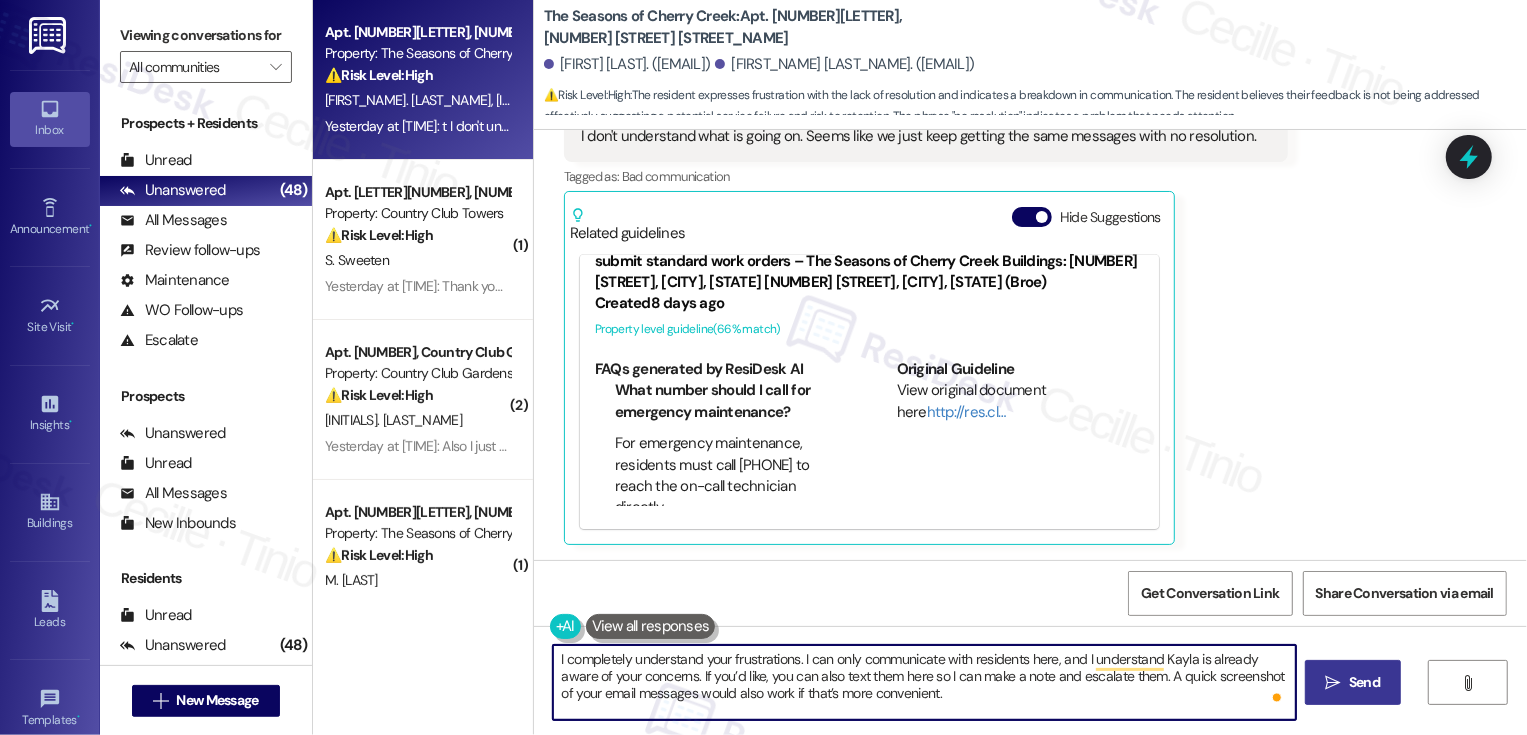 click on "Send" at bounding box center [1364, 682] 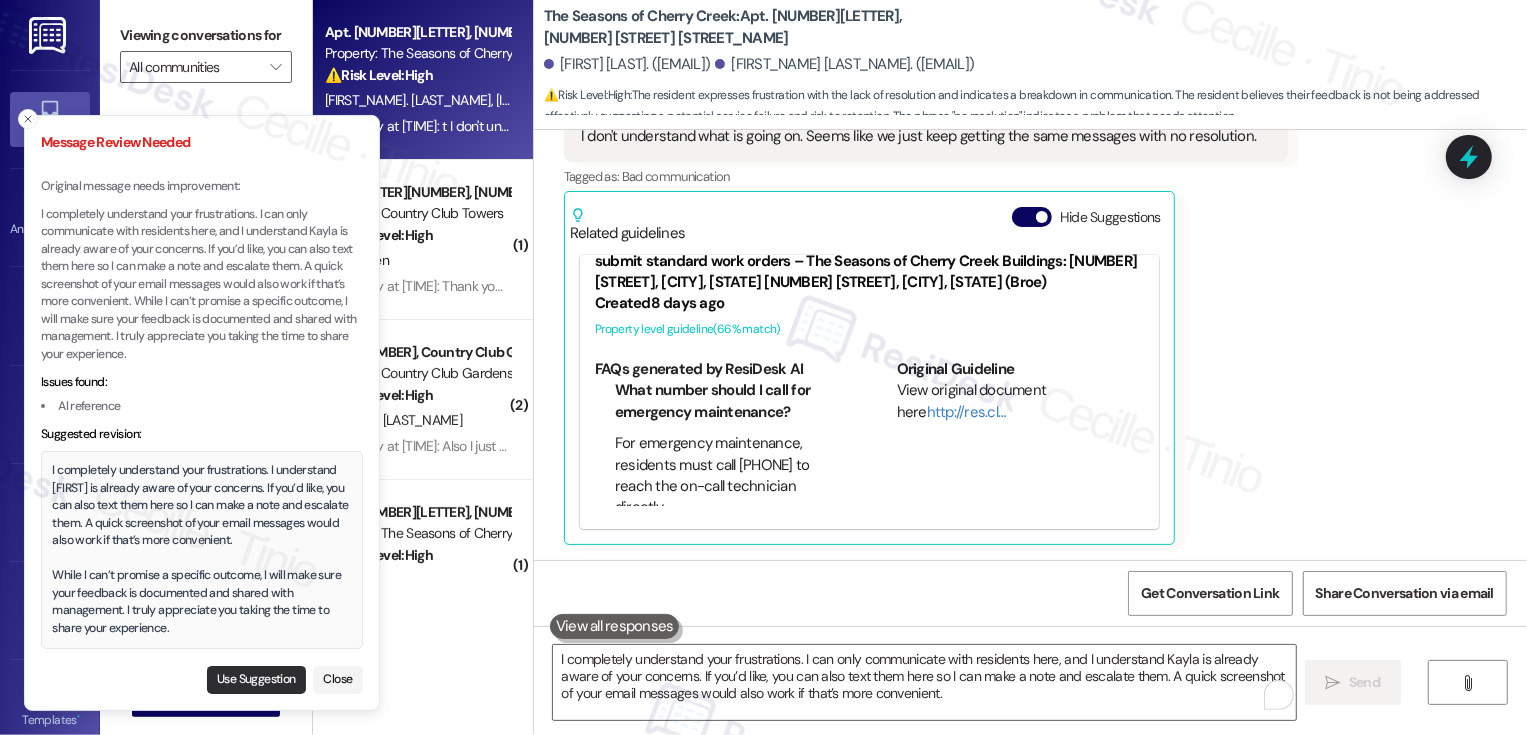 click on "Use Suggestion" at bounding box center [256, 680] 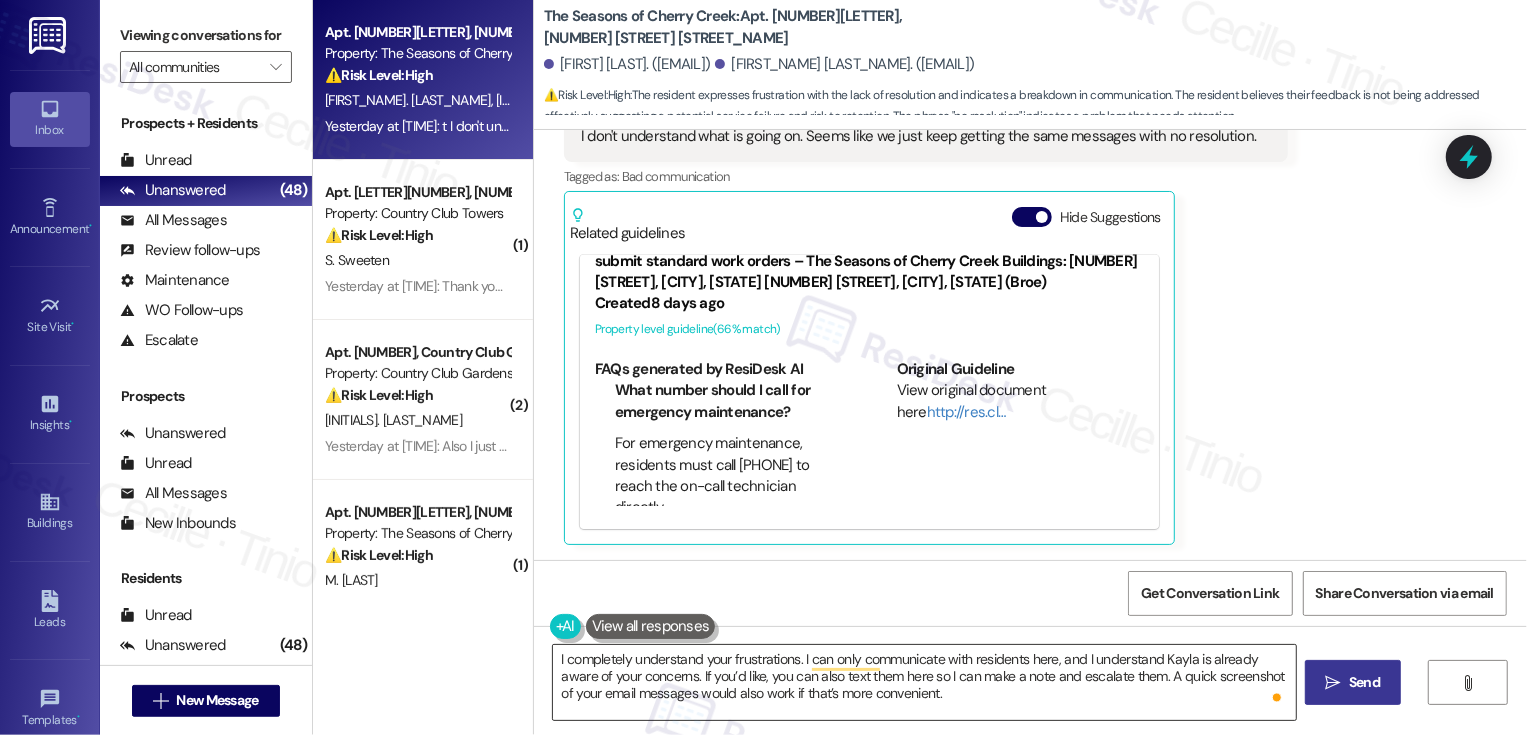 scroll, scrollTop: 39, scrollLeft: 0, axis: vertical 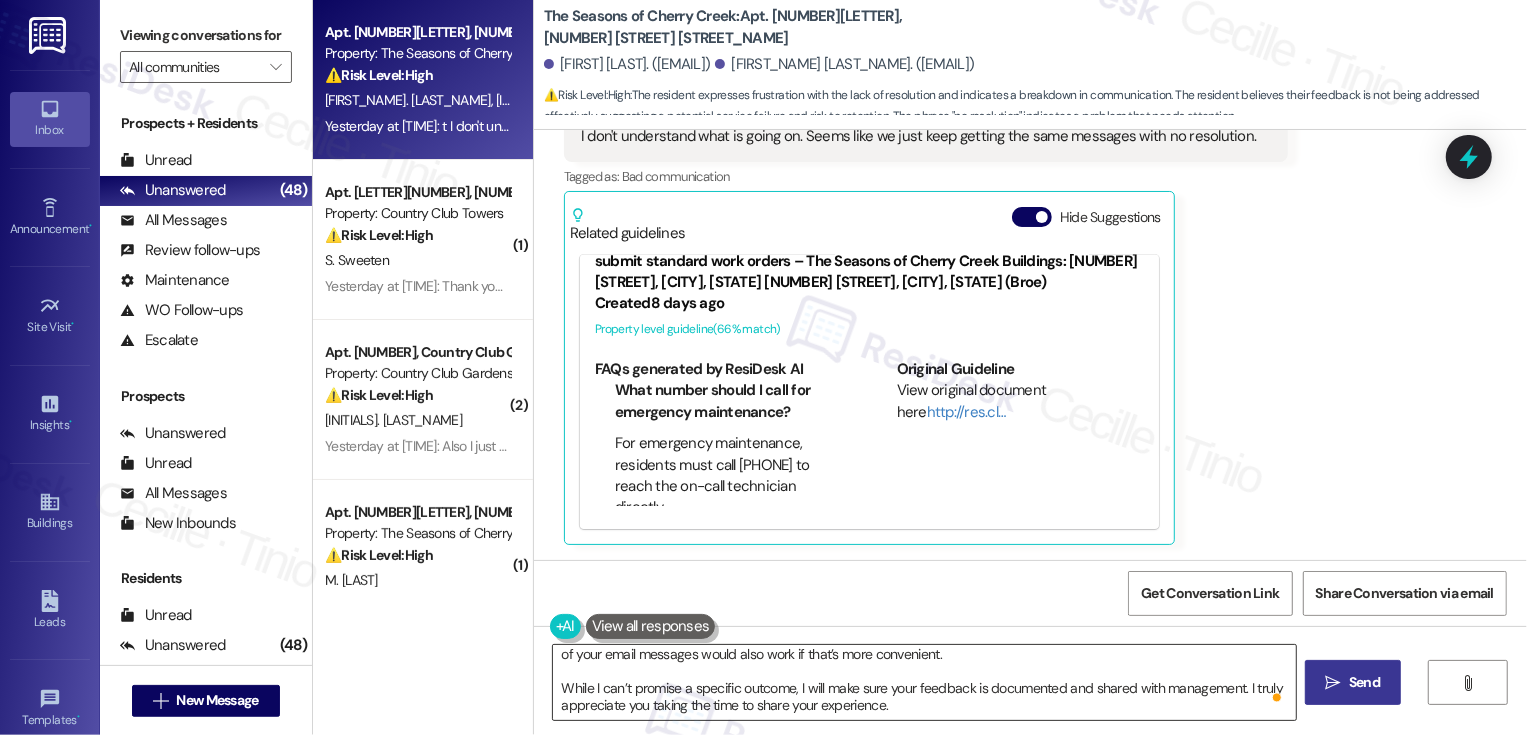 click on "I completely understand your frustrations. I understand [FIRST] is already aware of your concerns. If you’d like, you can also text them here so I can make a note and escalate them. A quick screenshot of your email messages would also work if that’s more convenient.
While I can’t promise a specific outcome, I will make sure your feedback is documented and shared with management. I truly appreciate you taking the time to share your experience." at bounding box center (924, 682) 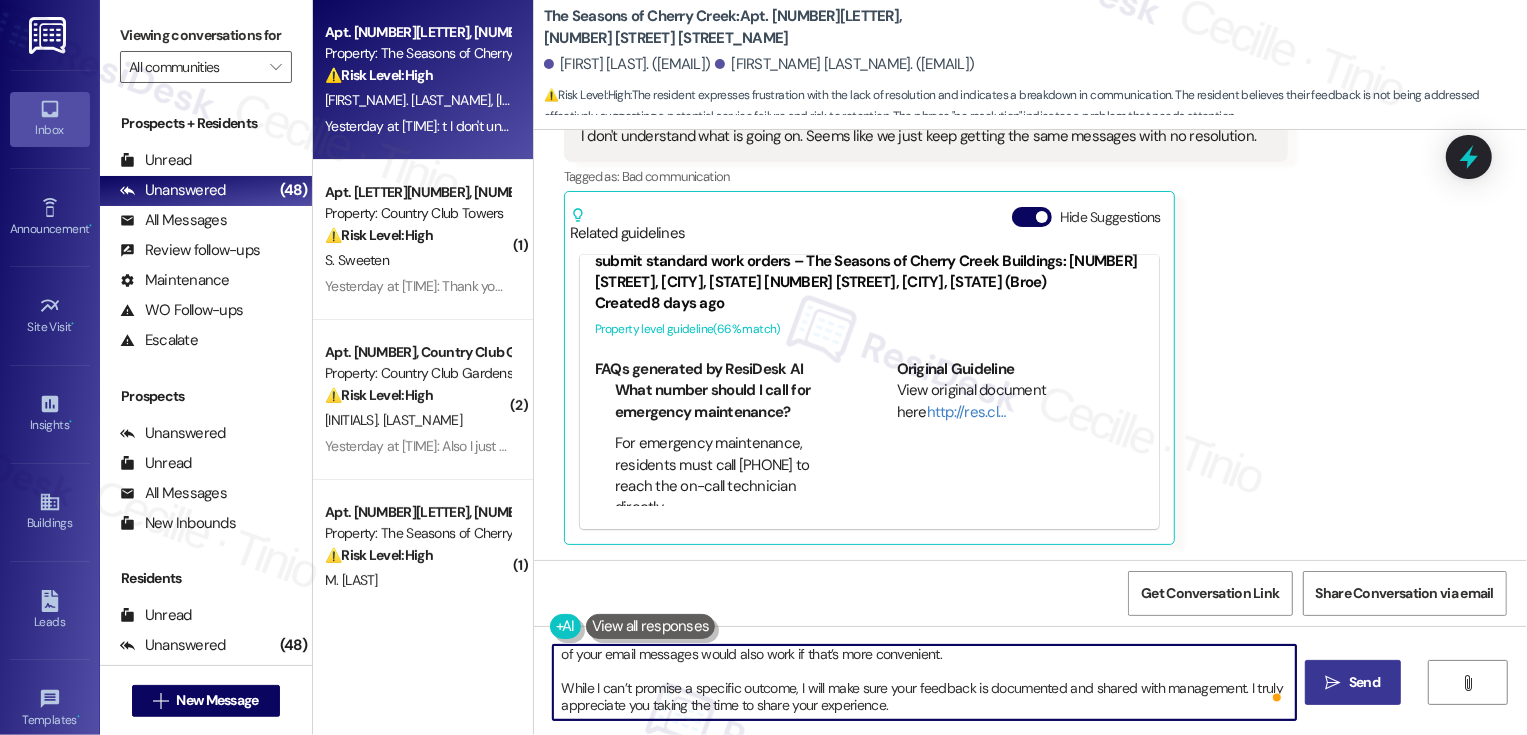 type on "I completely understand your frustrations. I understand [FIRST] is already aware of your concerns. If you’d like, you can also text them here so I can make a note and escalate them. A quick screenshot of your email messages would also work if that’s more convenient.
While I can’t promise a specific outcome, I will make sure your feedback is documented and shared with management. I truly appreciate you taking the time to share your experience." 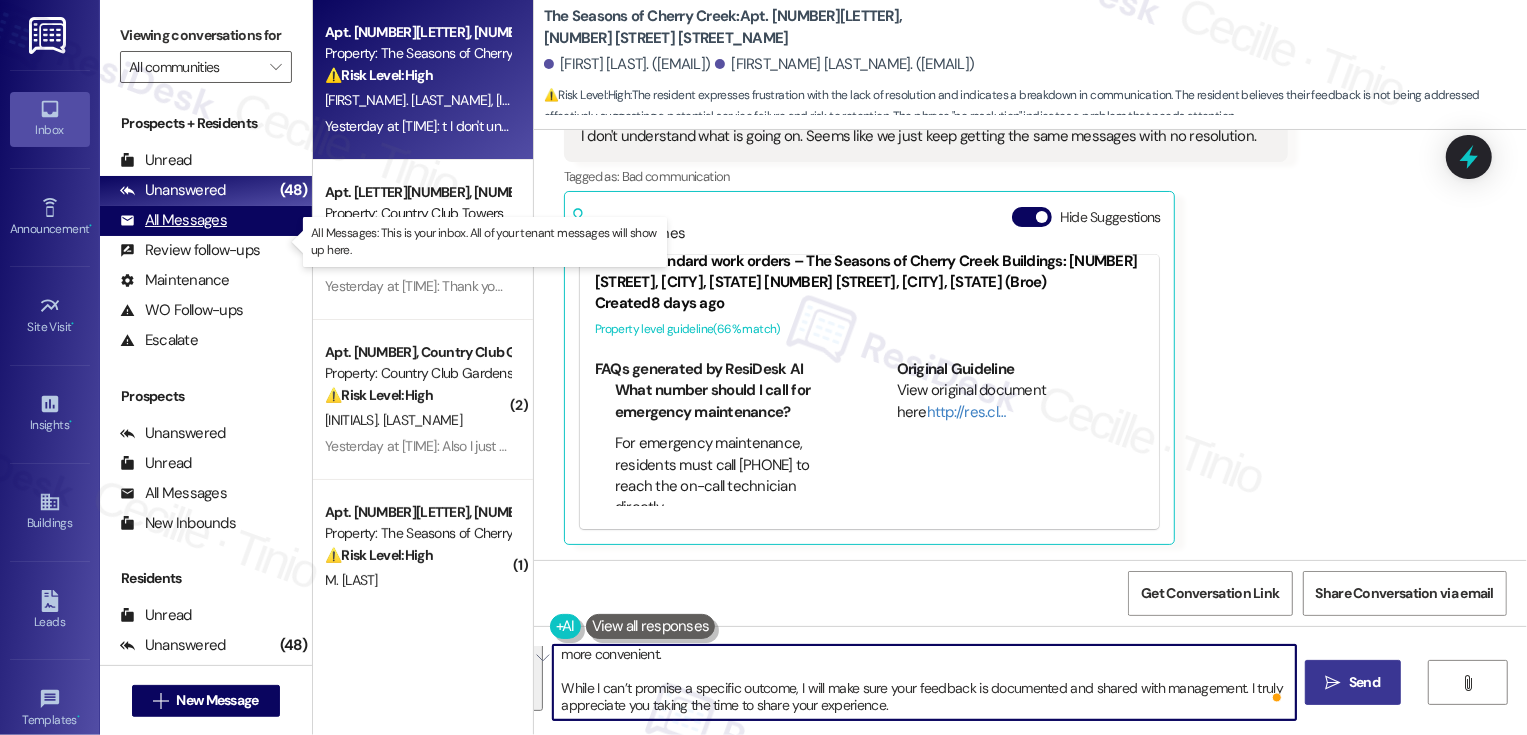 click on "All Messages" at bounding box center [173, 220] 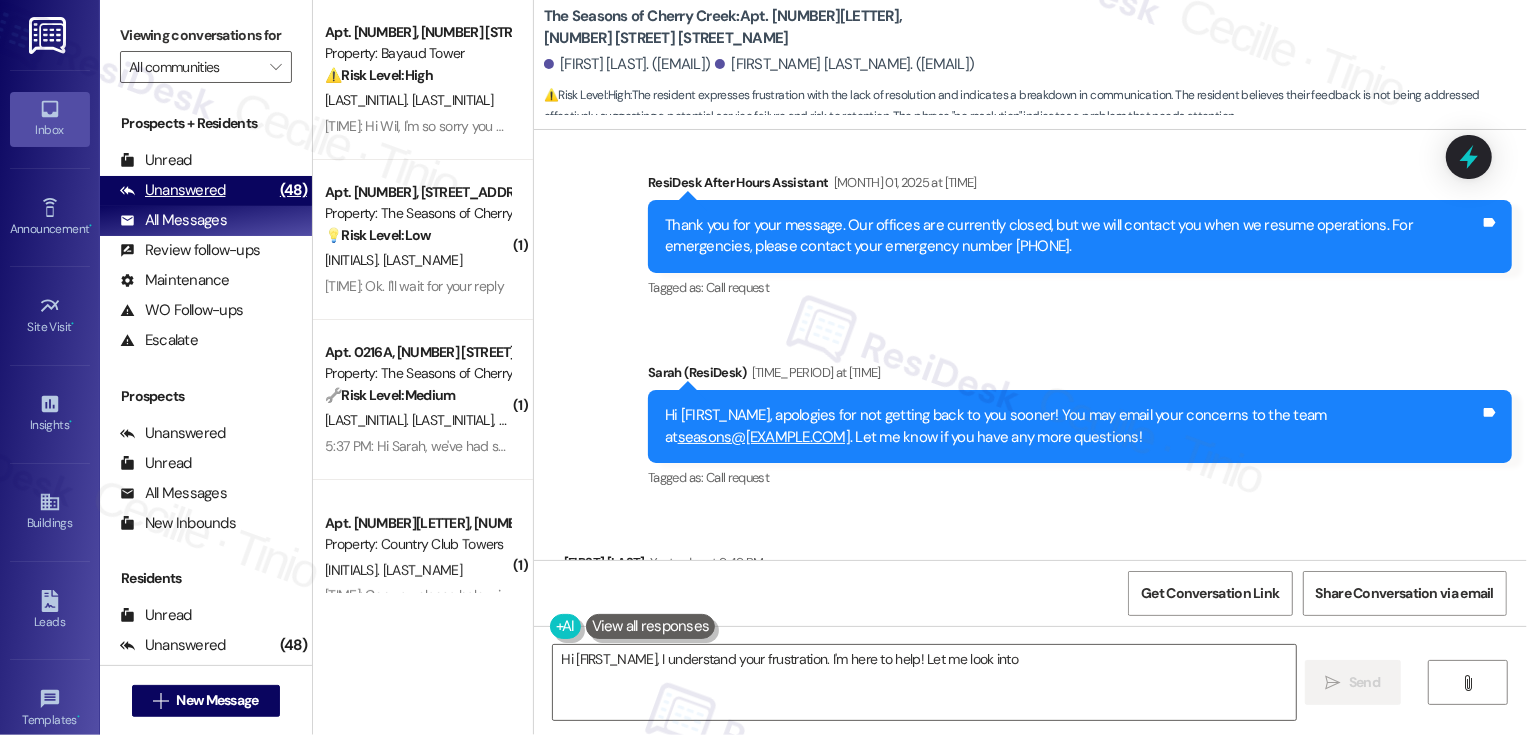 click on "Unanswered" at bounding box center (173, 190) 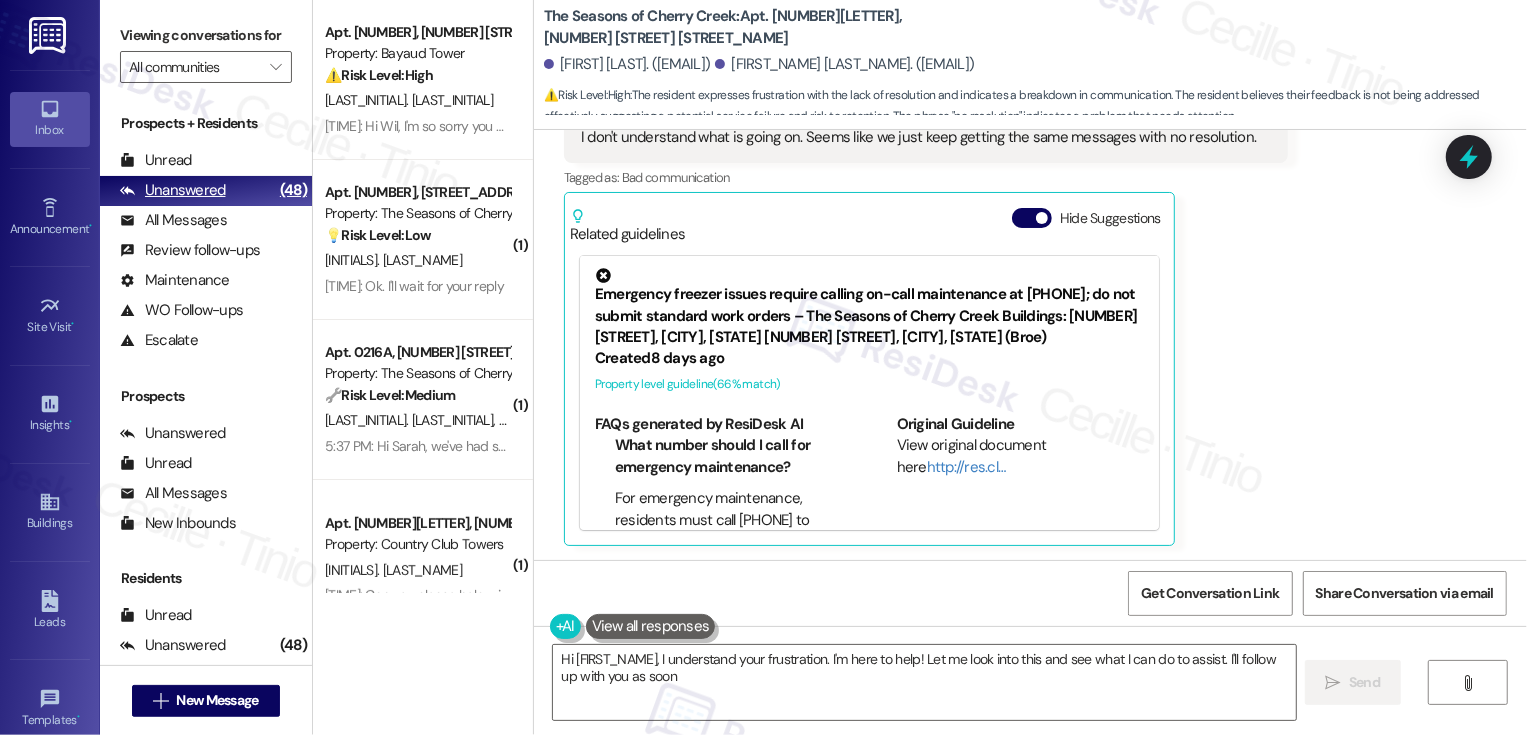 type on "Hi {{first_name}}, I understand your frustration. I'm here to help! Let me look into this and see what I can do to assist. I'll follow up with you as soon" 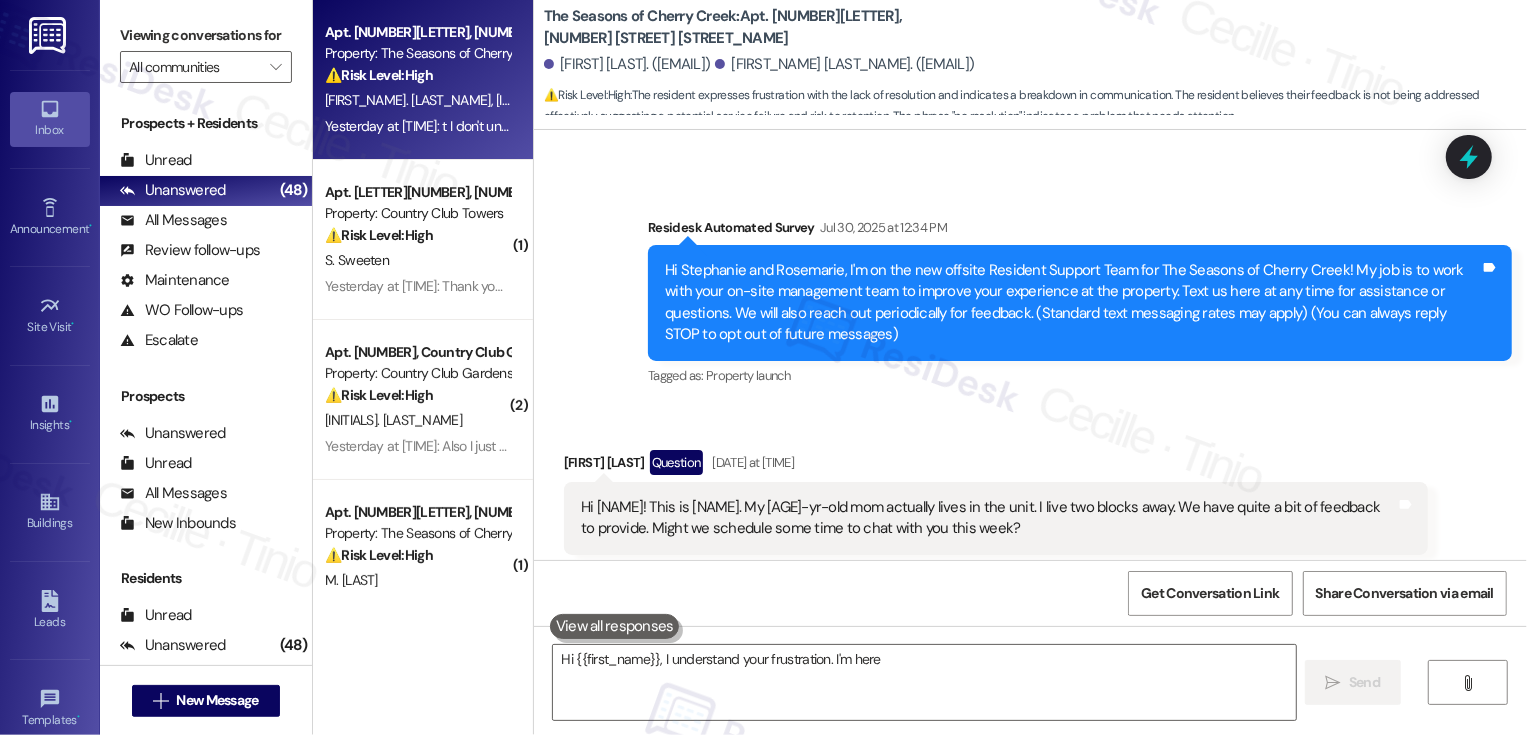 click on "Yesterday at [TIME]: t
I don't understand what is going on. Seems like we just keep getting the same messages with no resolution. Yesterday at [TIME]: t
I don't understand what is going on. Seems like we just keep getting the same messages with no resolution." at bounding box center (694, 126) 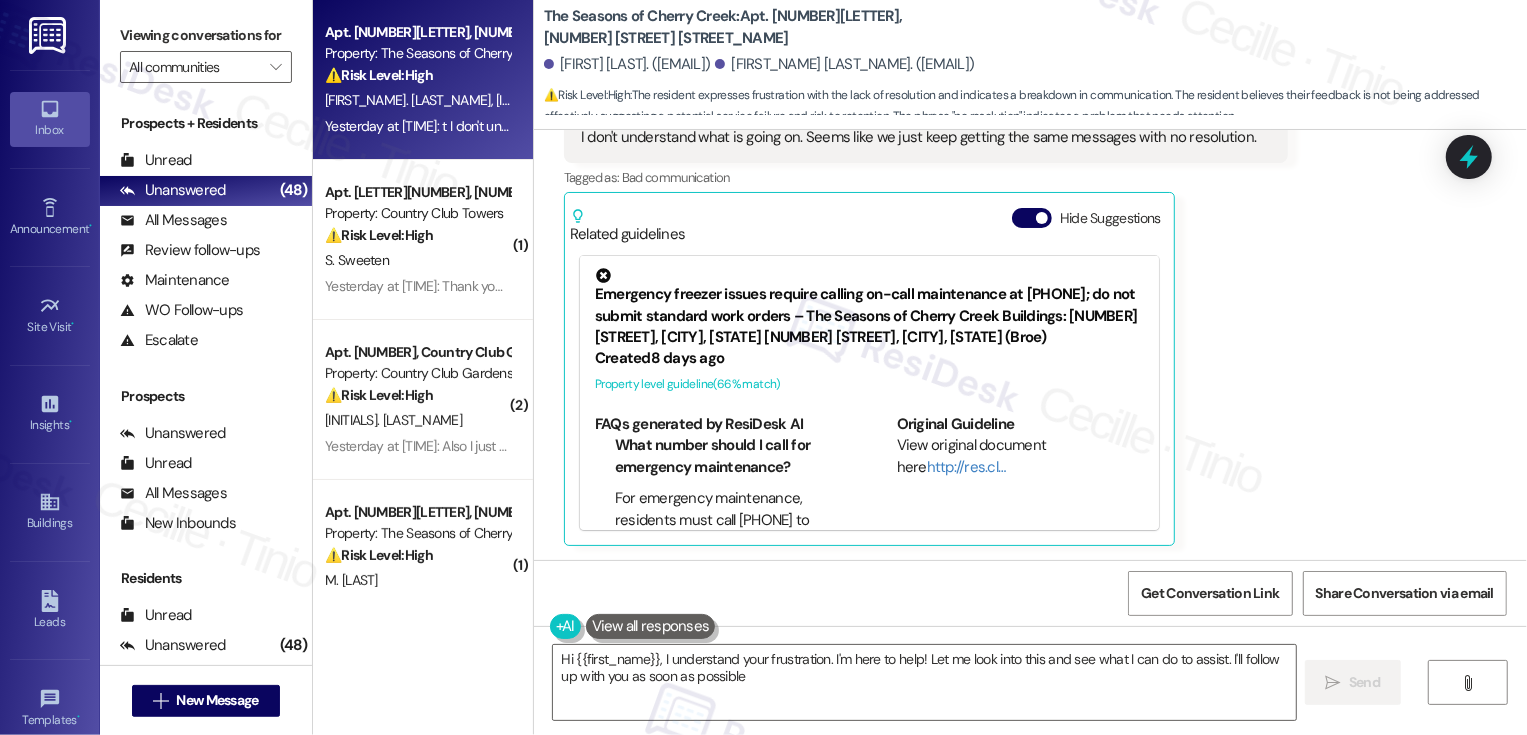 type on "Hi {{first_name}}, I understand your frustration. I'm here to help! Let me look into this and see what I can do to assist. I'll follow up with you as soon as possible." 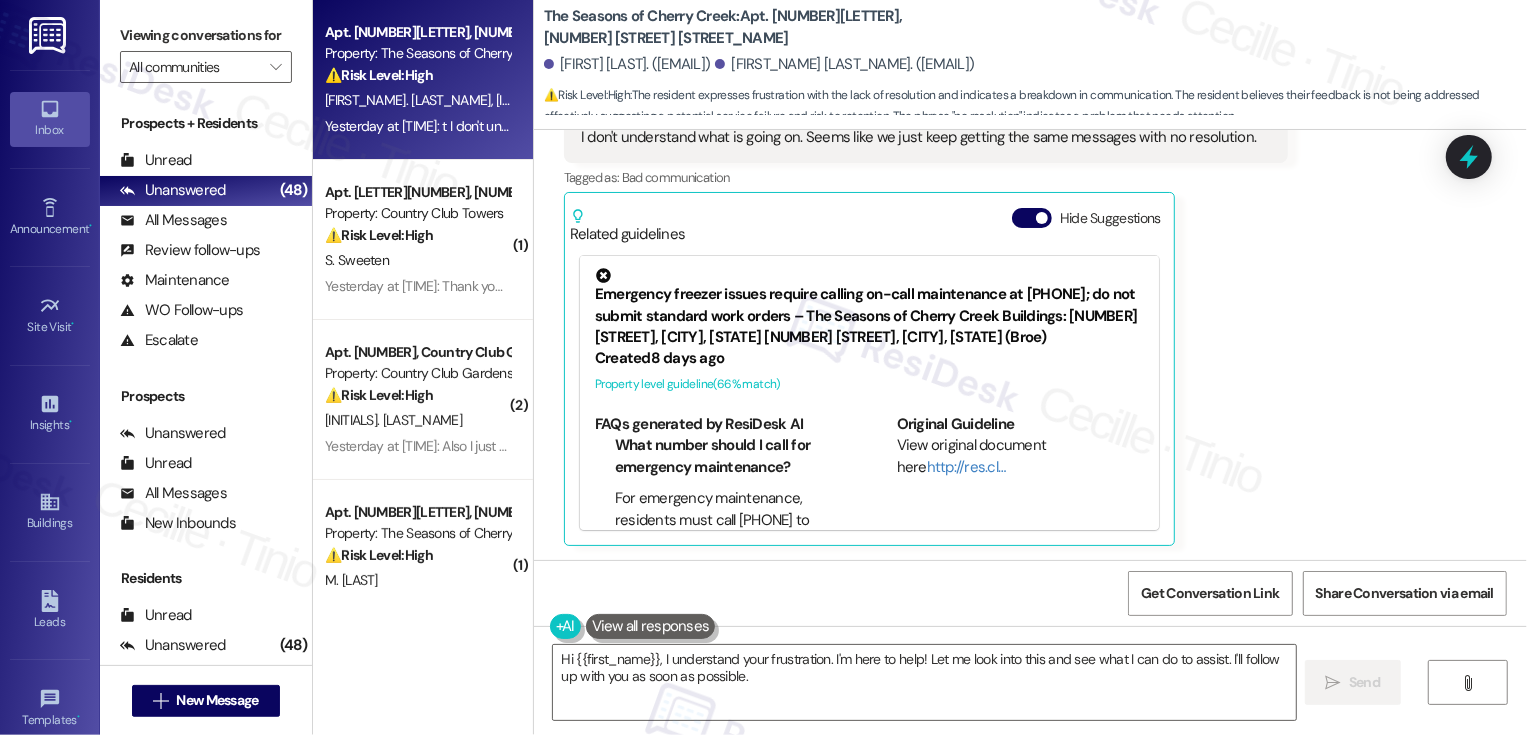 click on "Yesterday at [TIME]: t
I don't understand what is going on. Seems like we just keep getting the same messages with no resolution. Yesterday at [TIME]: t
I don't understand what is going on. Seems like we just keep getting the same messages with no resolution." at bounding box center (694, 126) 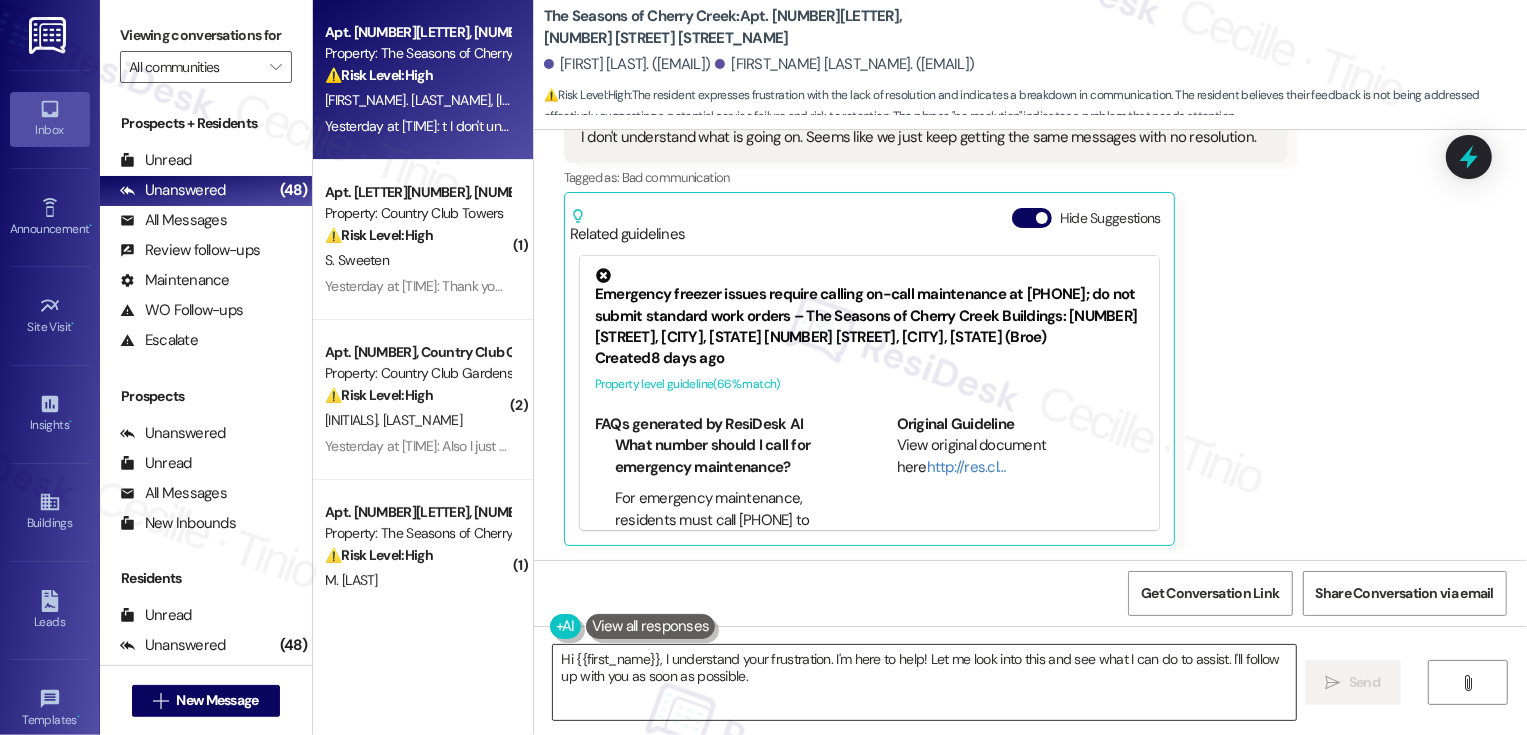 click on "Hi {{first_name}}, I understand your frustration. I'm here to help! Let me look into this and see what I can do to assist. I'll follow up with you as soon as possible." at bounding box center [924, 682] 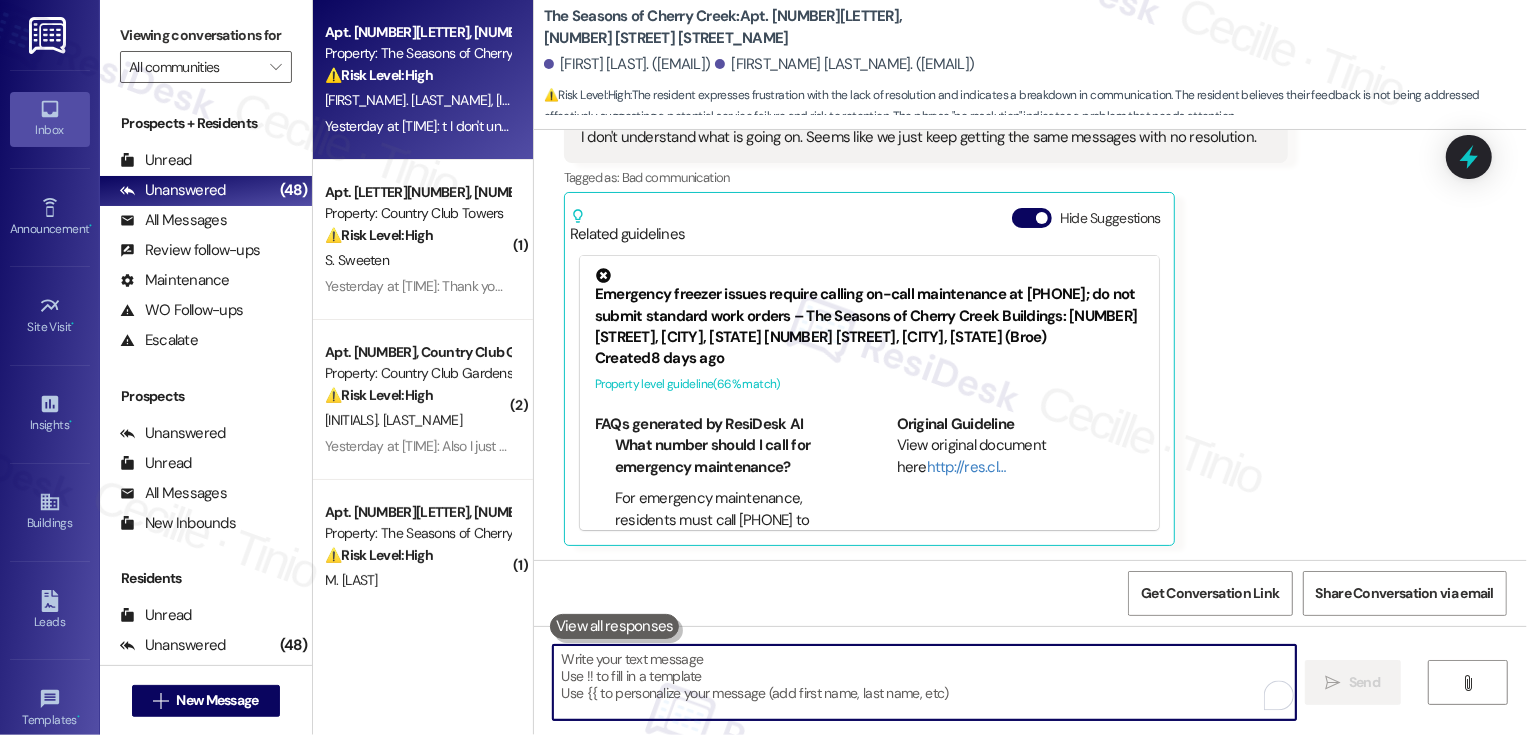 paste on "I completely understand your frustrations. I understand [FIRST] is already aware of your concerns. If you’d like, you can also text them here so I can make a note and escalate them. A quick screenshot of your email messages would also work if that’s more convenient.
While I can’t promise a specific outcome, I will make sure your feedback is documented and shared with management. I truly appreciate you taking the time to share your experience." 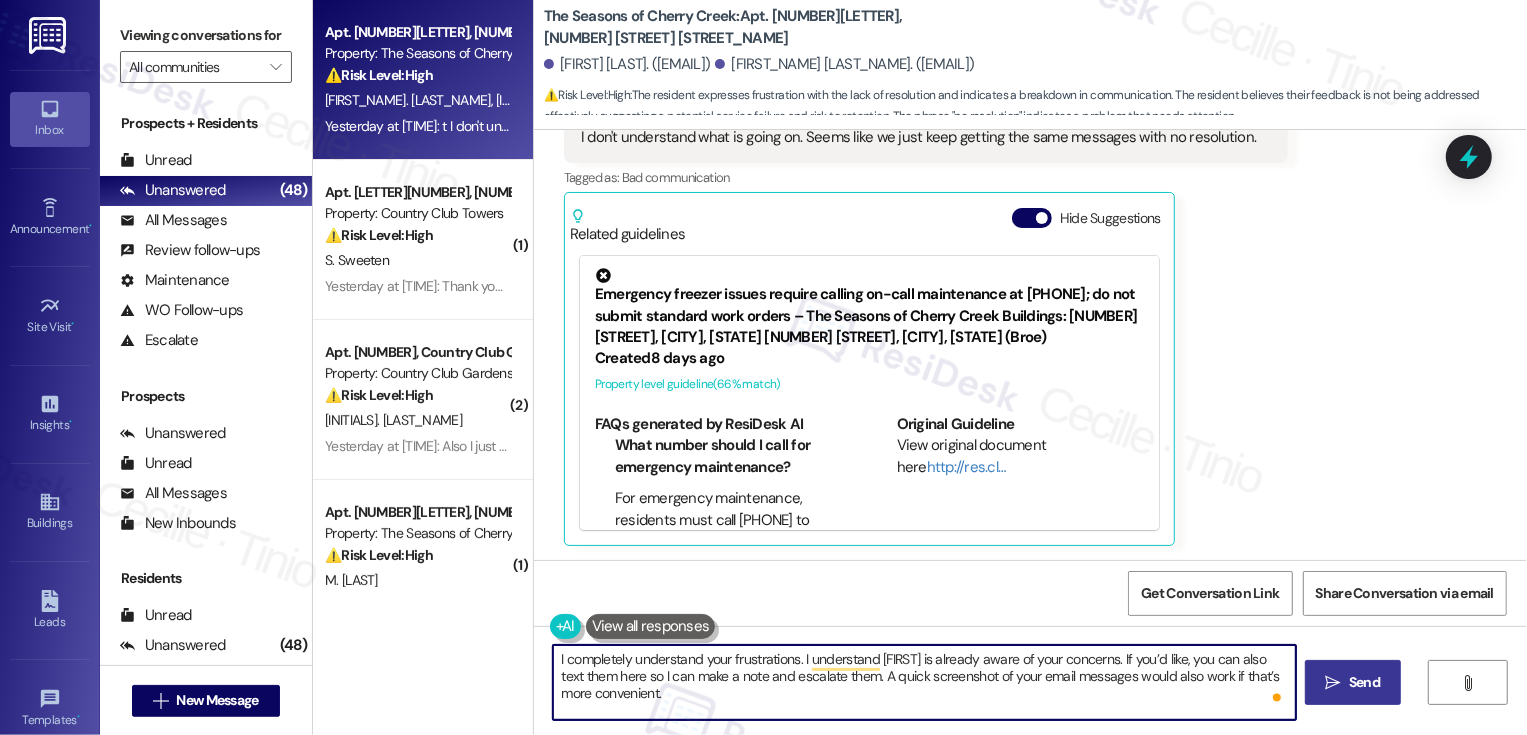 type on "I completely understand your frustrations. I understand [FIRST] is already aware of your concerns. If you’d like, you can also text them here so I can make a note and escalate them. A quick screenshot of your email messages would also work if that’s more convenient.
While I can’t promise a specific outcome, I will make sure your feedback is documented and shared with management. I truly appreciate you taking the time to share your experience." 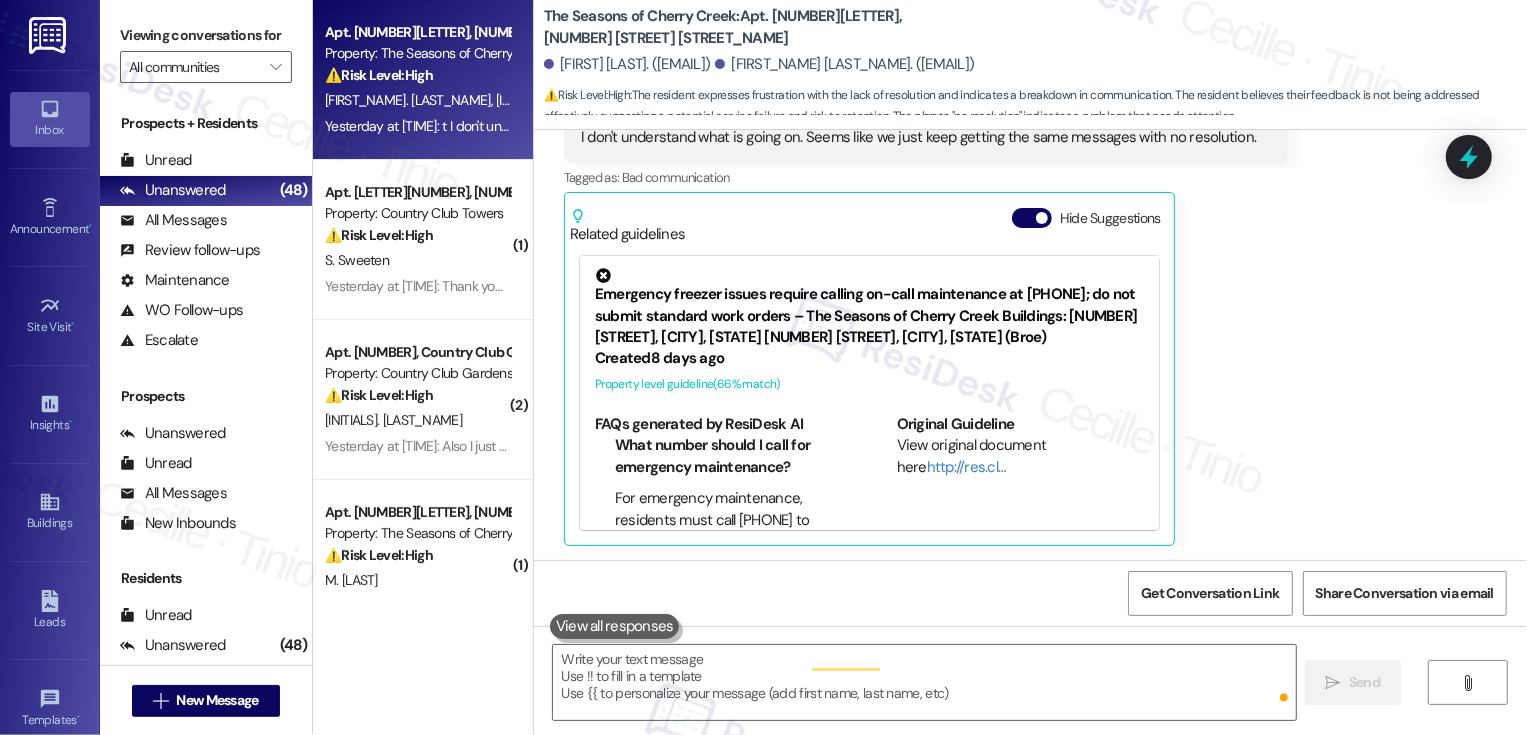 type on "Fetching suggested responses. Please feel free to read through the conversation in the meantime." 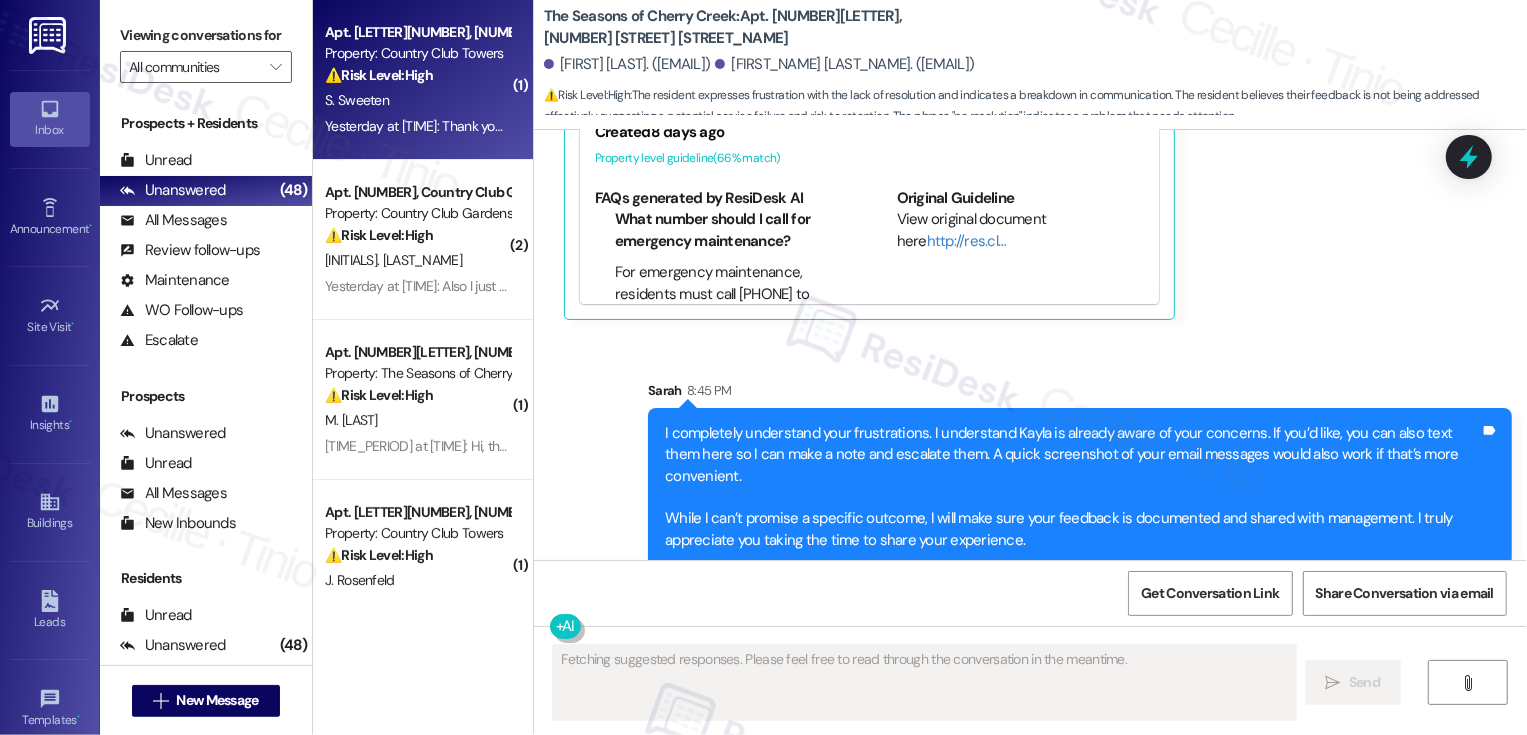 click on "Yesterday at 7:40 PM: Thank you!!! Yesterday at 7:40 PM: Thank you!!!" at bounding box center (418, 126) 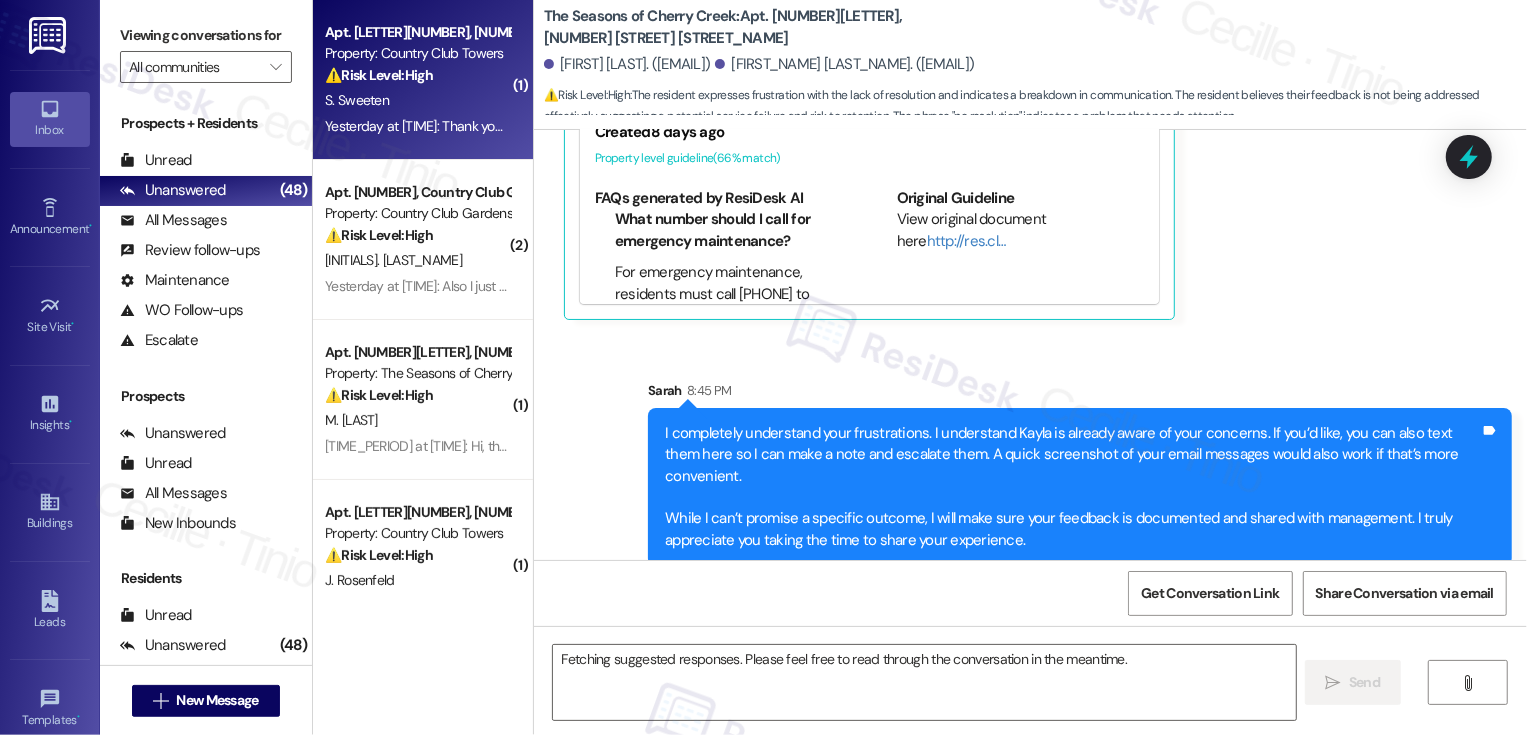 click on "Yesterday at 7:40 PM: Thank you!!! Yesterday at 7:40 PM: Thank you!!!" at bounding box center (418, 126) 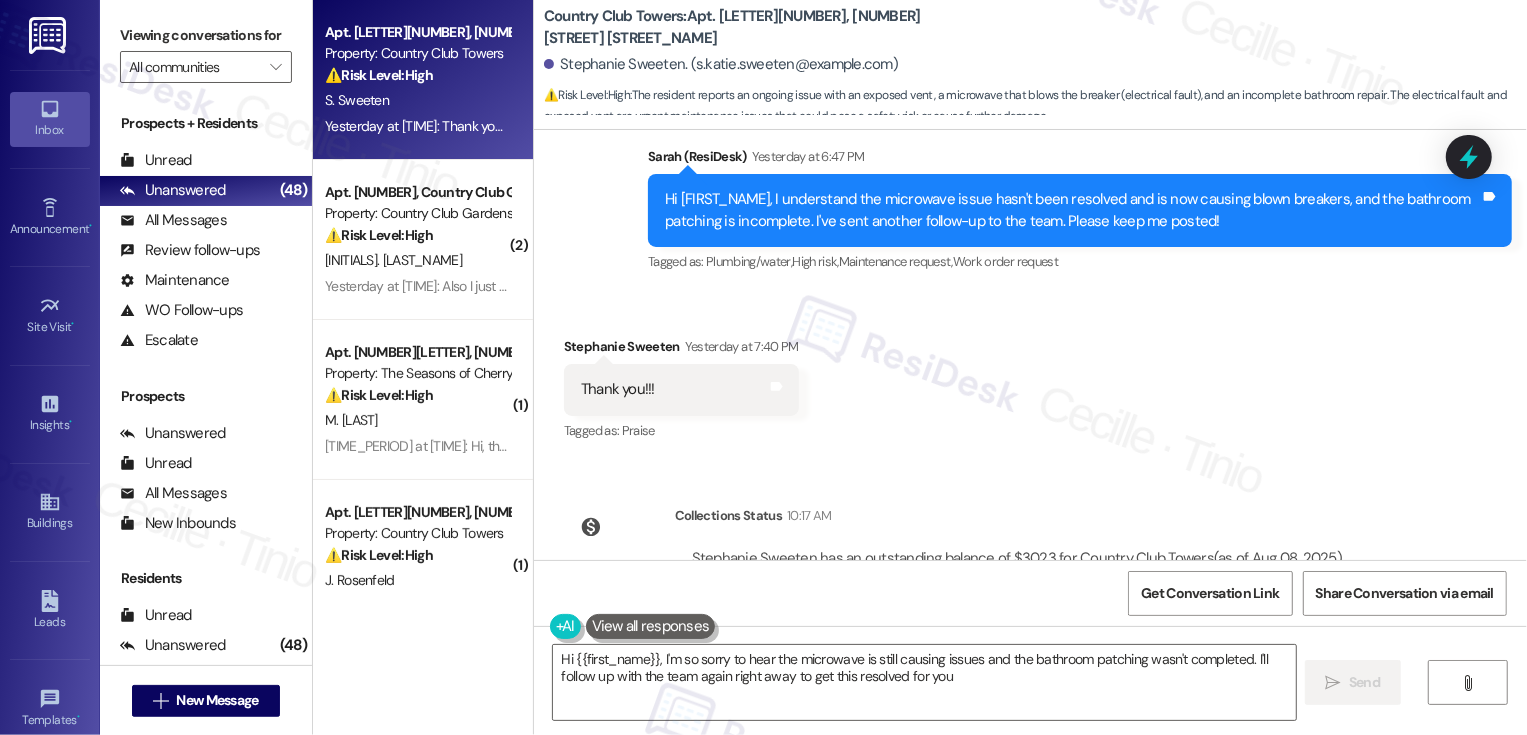 type on "Hi {{first_name}}, I'm so sorry to hear the microwave is still causing issues and the bathroom patching wasn't completed. I'll follow up with the team again right away to get this resolved for you!" 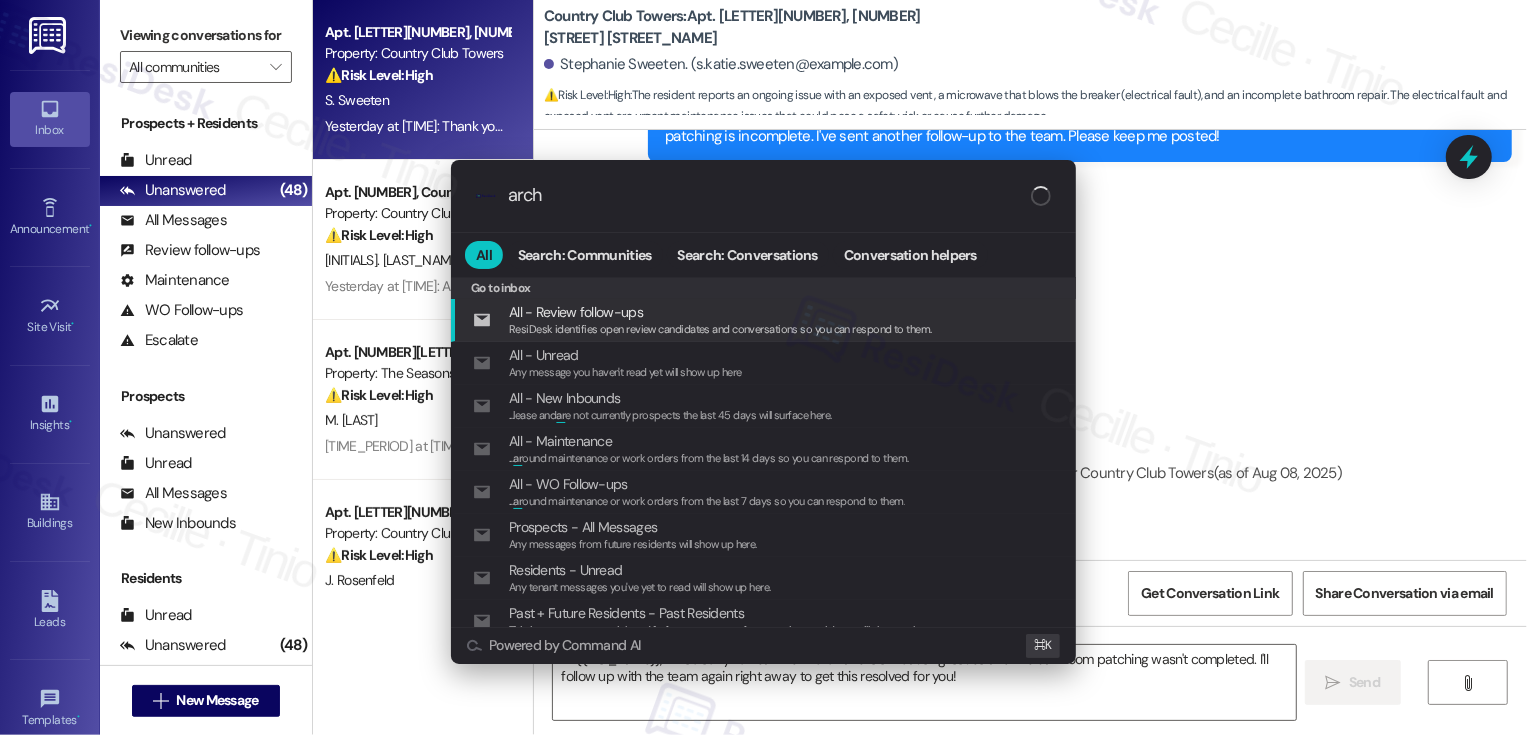 type on "archi" 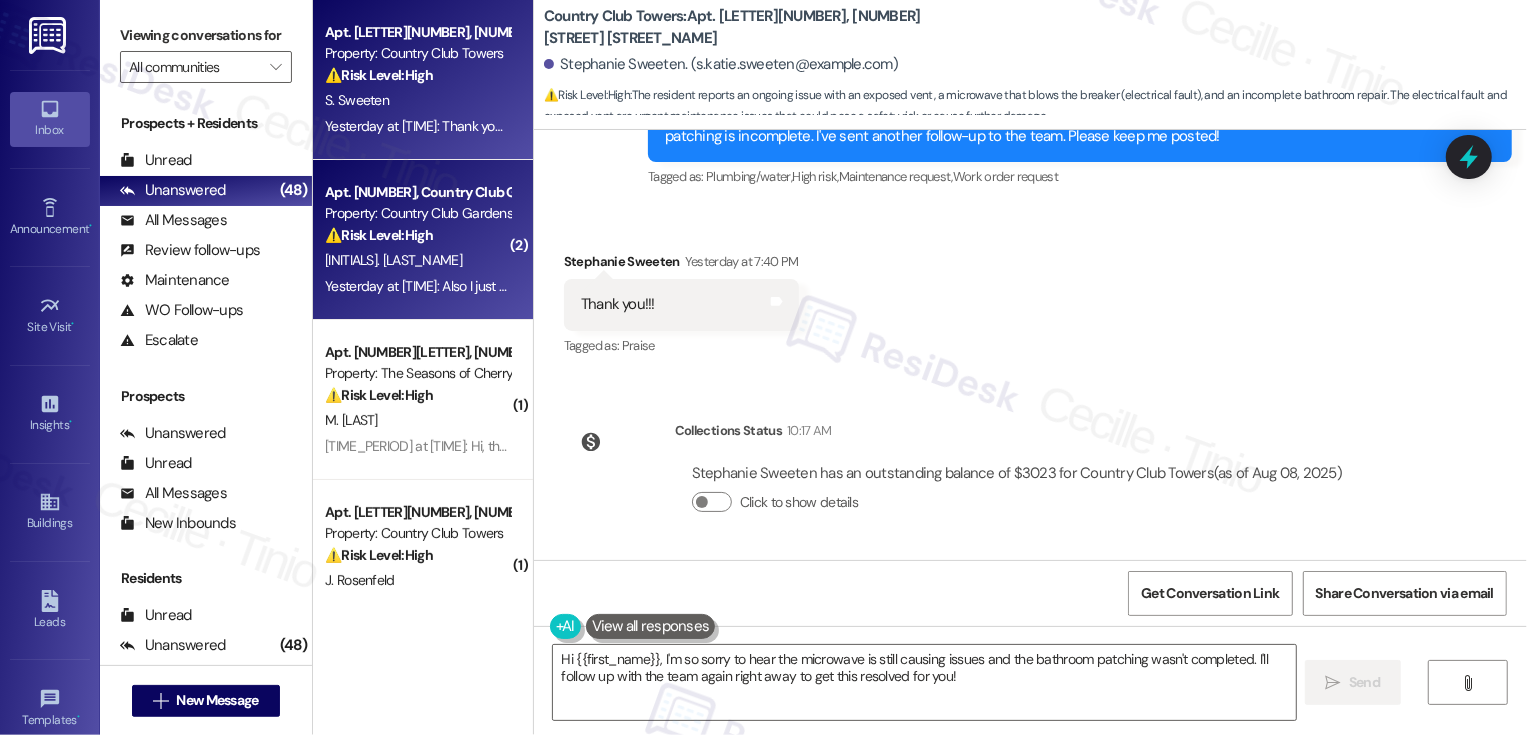 click on "⚠️  Risk Level:  High The resident is interested in renewing but wants to transfer to a different unit. They also noticed a significant price increase for a specific unit and are requesting clarification. The price discrepancy introduces a financial concern and potential dissatisfaction, warranting a Tier 2 response to address the issue promptly and retain the resident." at bounding box center [417, 235] 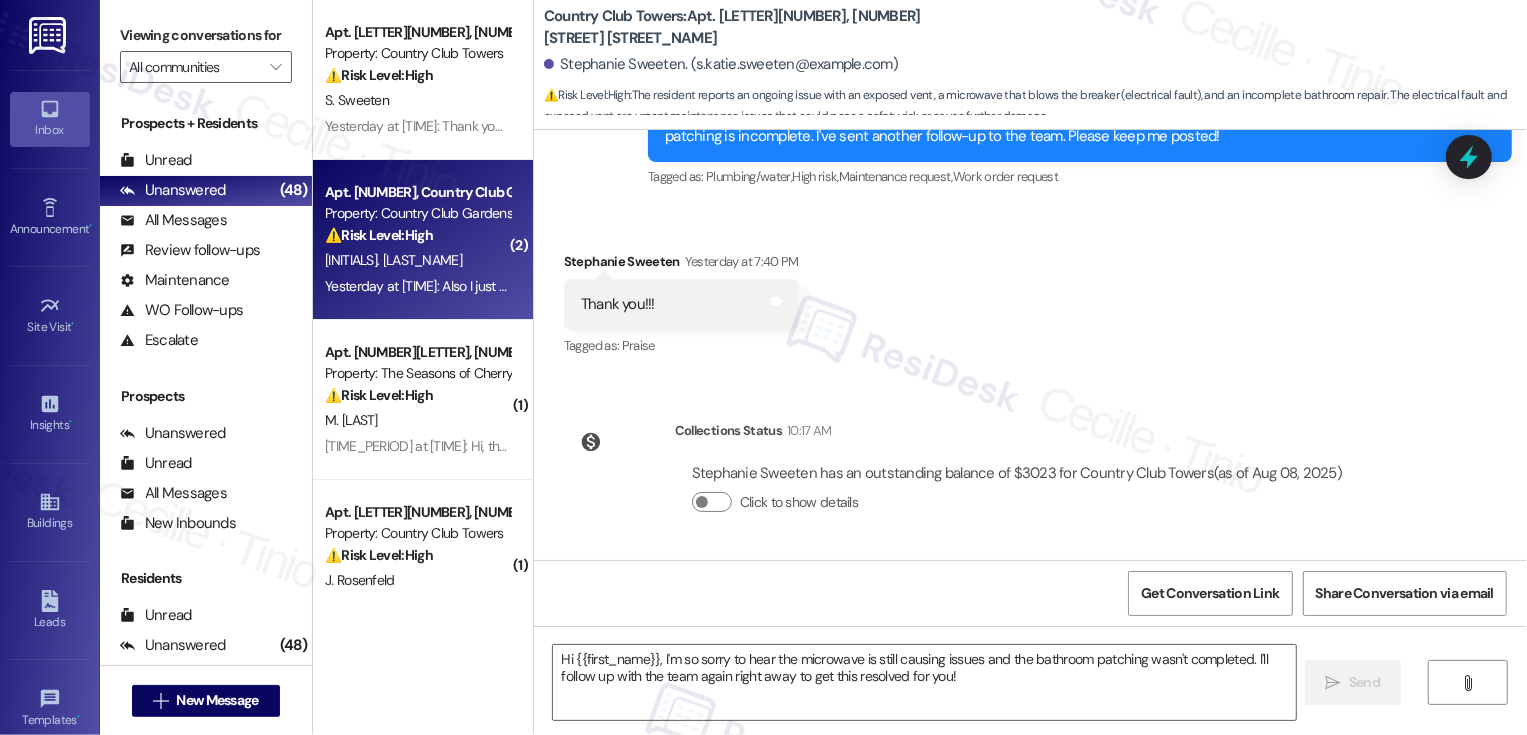 type on "Fetching suggested responses. Please feel free to read through the conversation in the meantime." 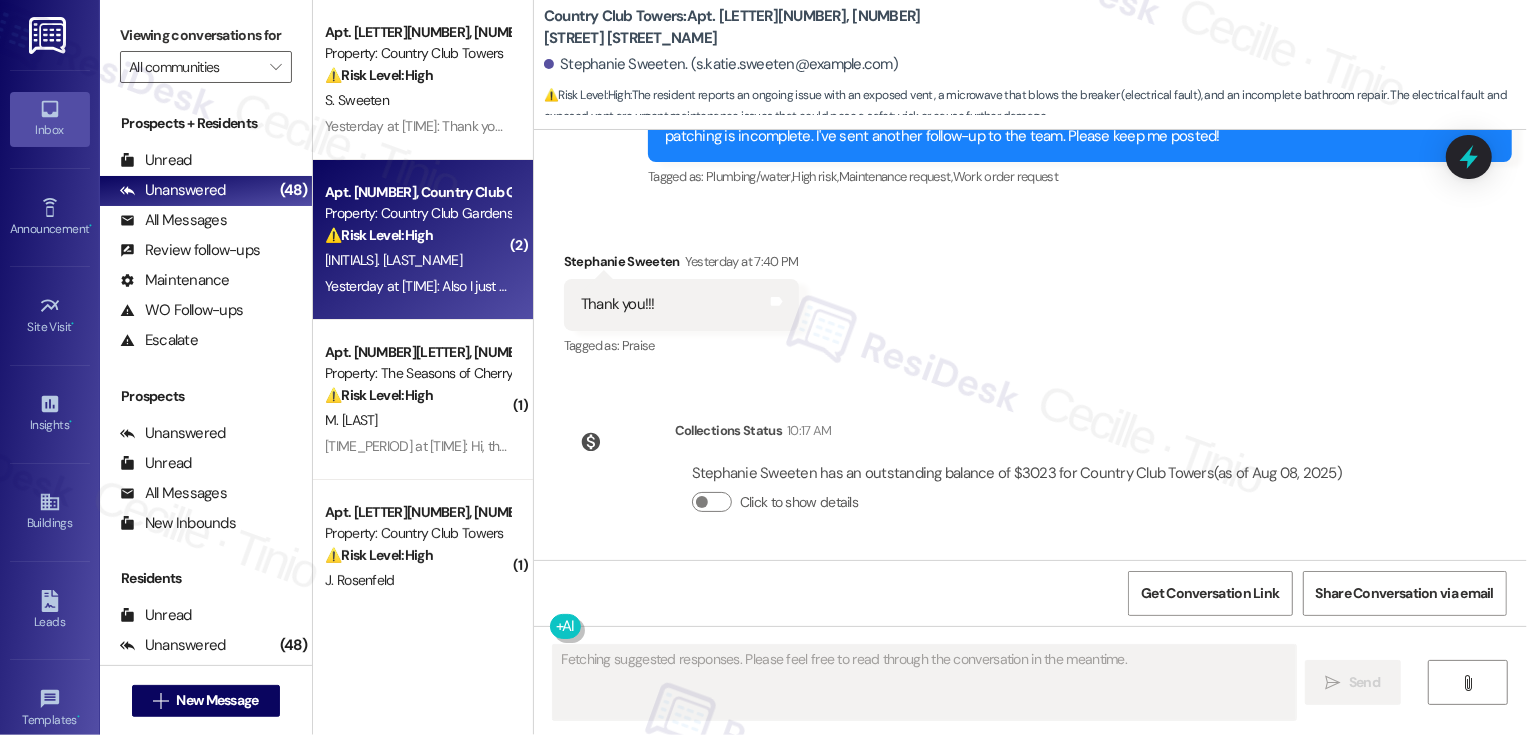click on "⚠️  Risk Level:  High The resident is interested in renewing but wants to transfer to a different unit. They also noticed a significant price increase for a specific unit and are requesting clarification. The price discrepancy introduces a financial concern and potential dissatisfaction, warranting a Tier 2 response to address the issue promptly and retain the resident." at bounding box center [417, 235] 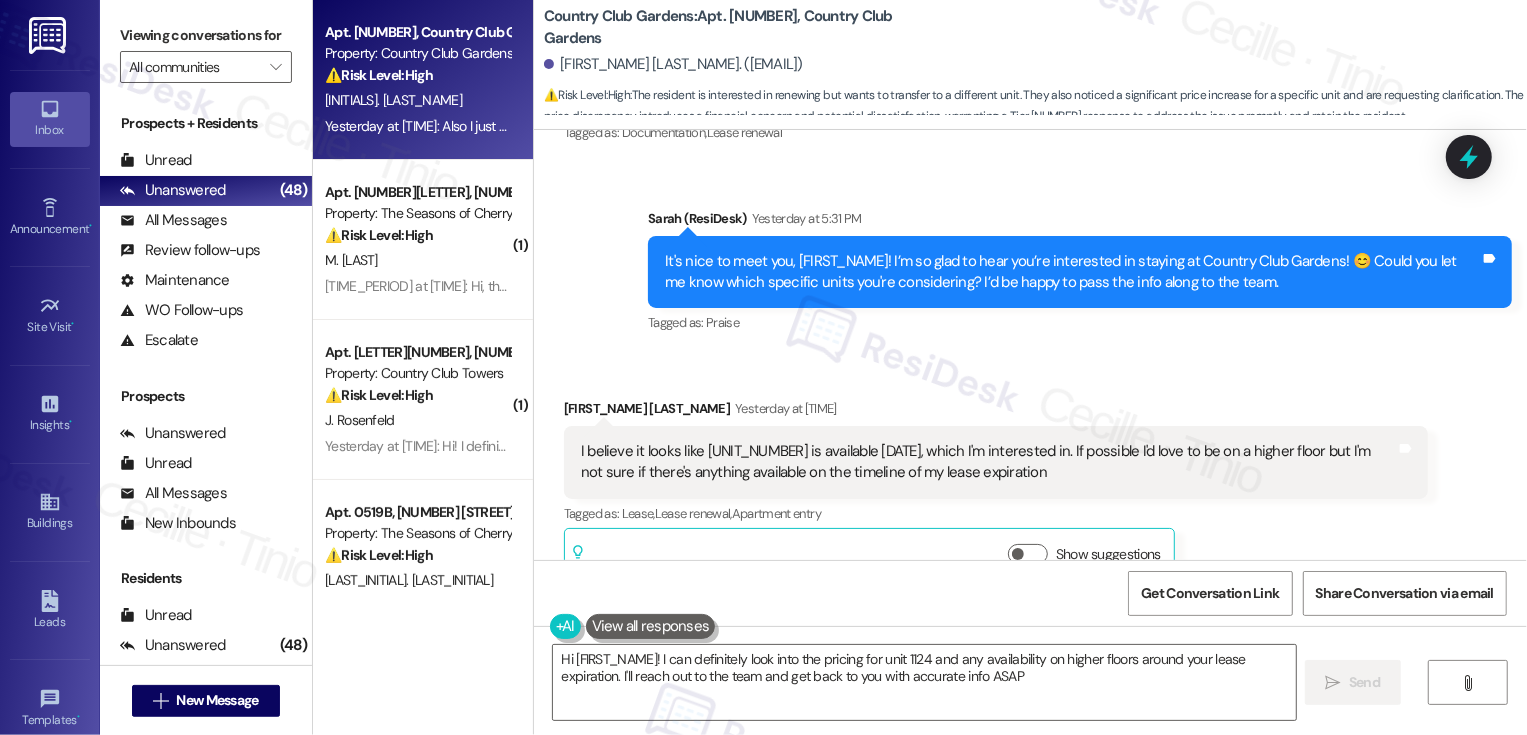 type on "Hi {{first_name}}! I can definitely look into the pricing for unit 1124 and any availability on higher floors around your lease expiration. I'll reach out to the team and get back to you with accurate info ASAP!" 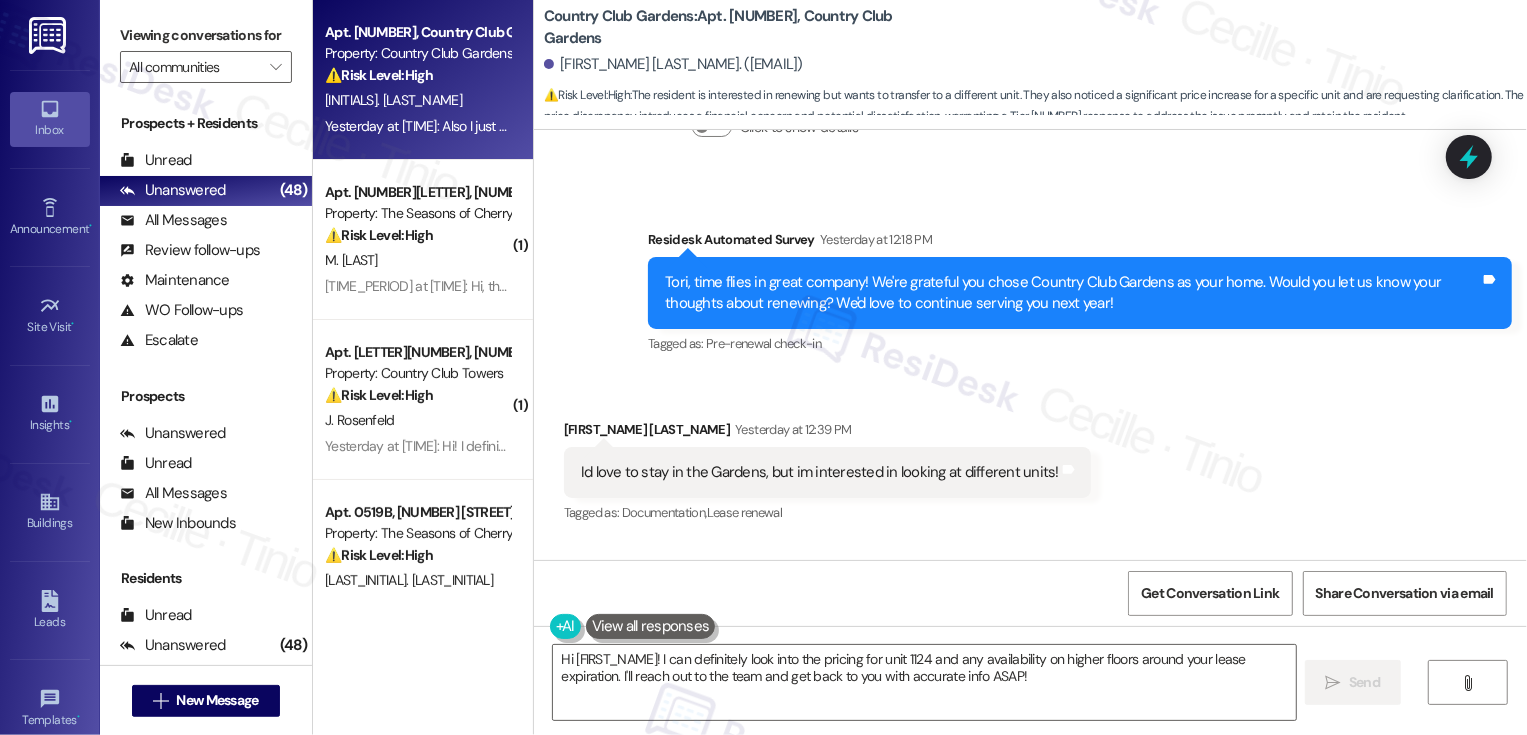 click on "Received via SMS Tori Seaver Yesterday at 12:39 PM Id love to stay in the Gardens, but im interested in looking at different units! Tags and notes Tagged as:   Documentation ,  Click to highlight conversations about Documentation Lease renewal Click to highlight conversations about Lease renewal" at bounding box center (1030, 458) 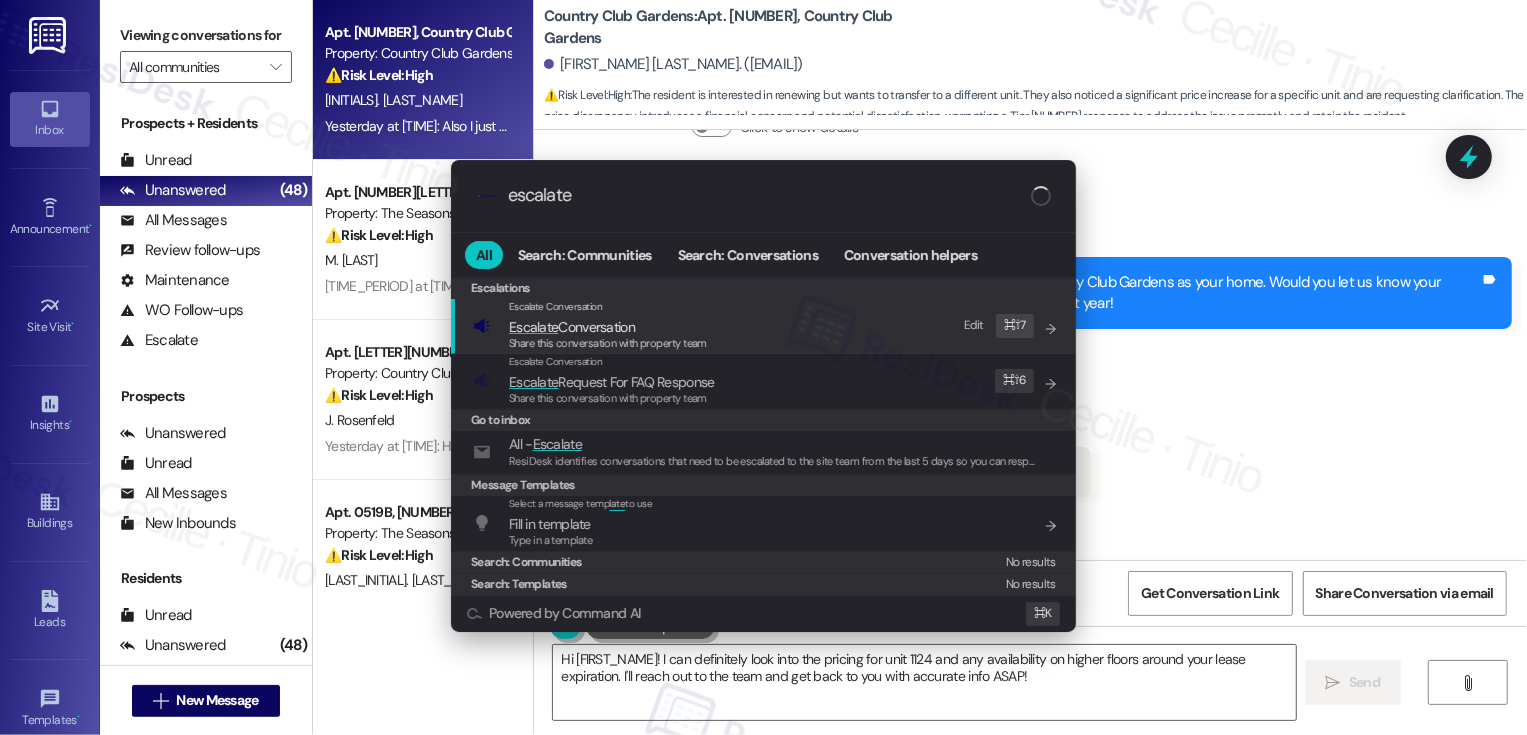 type on "escalate" 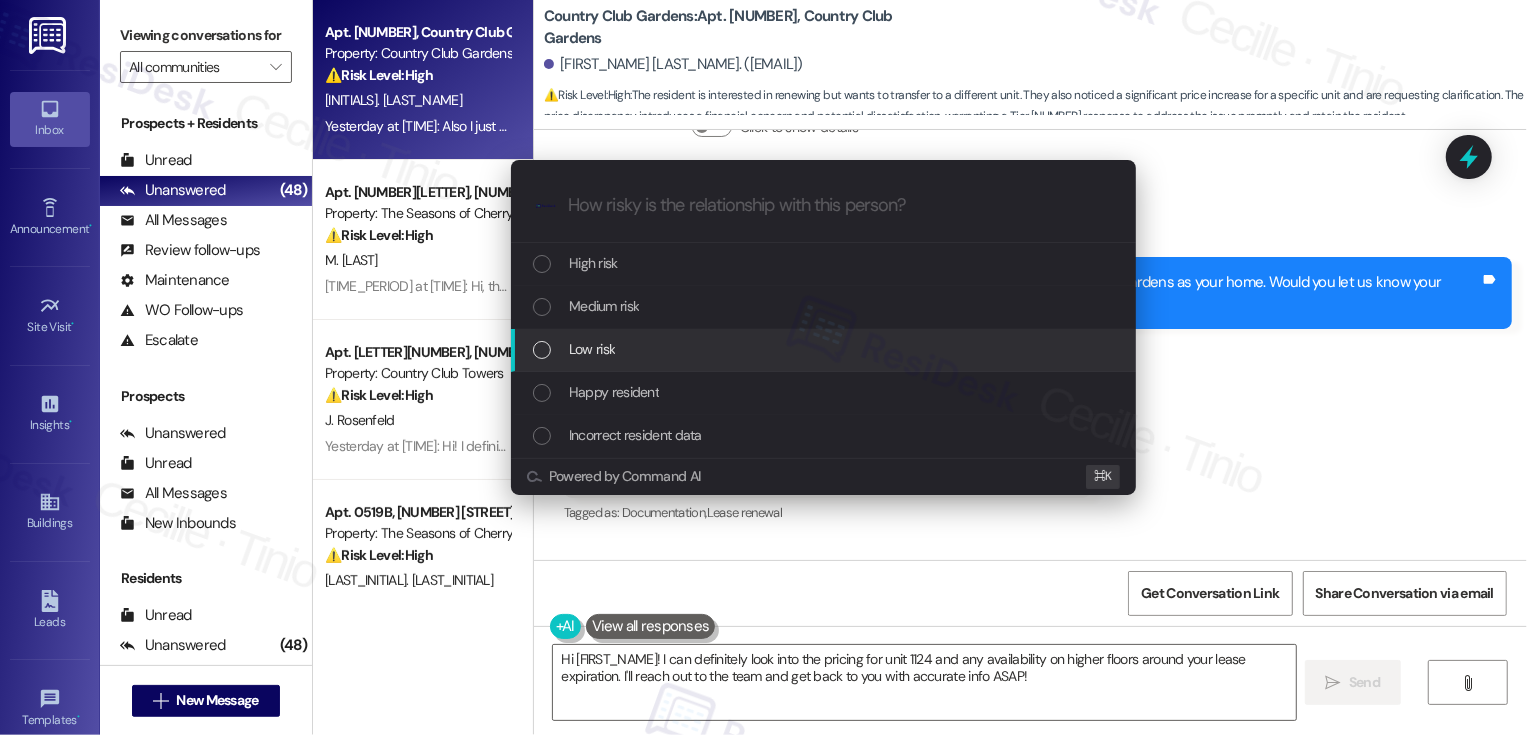 click on "Low risk" at bounding box center [825, 349] 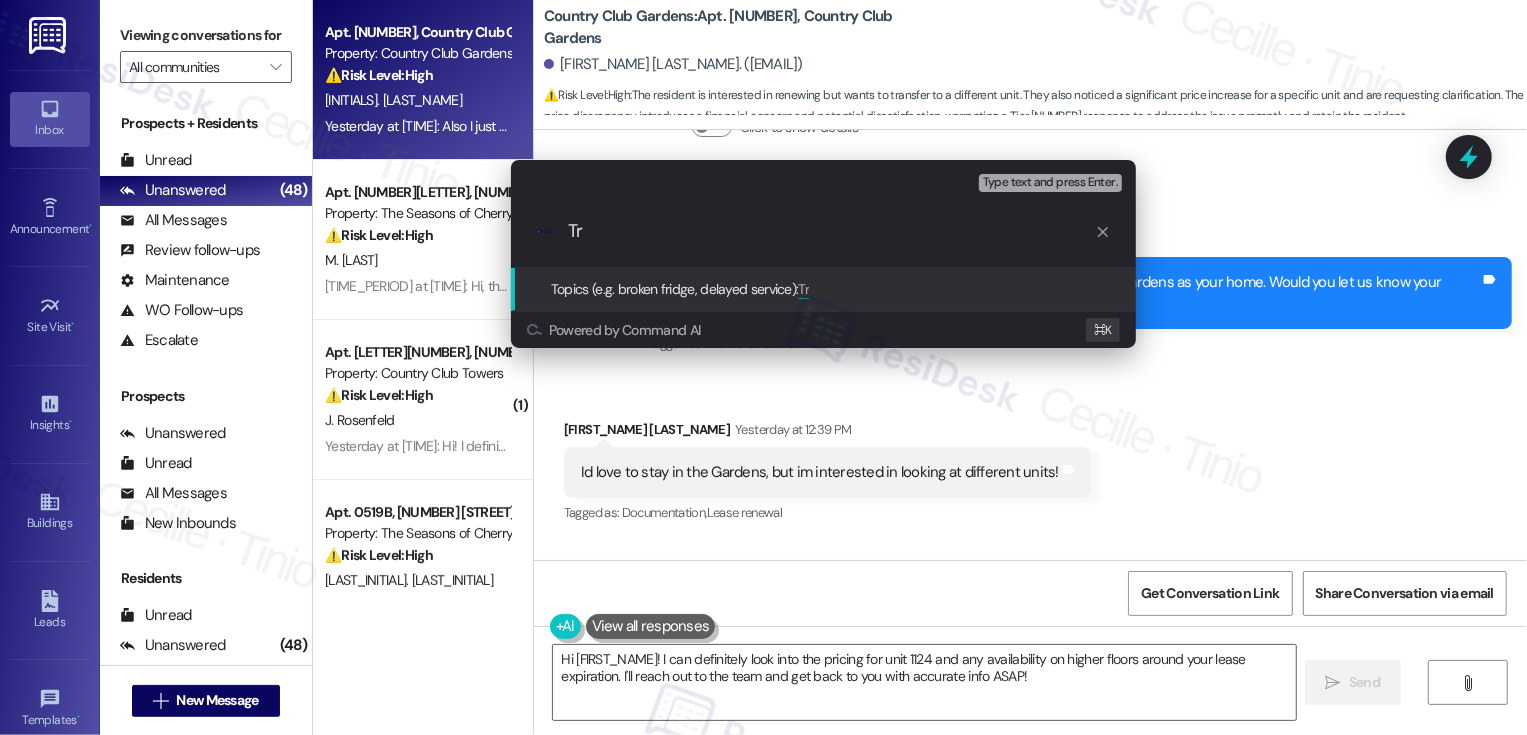 type on "T" 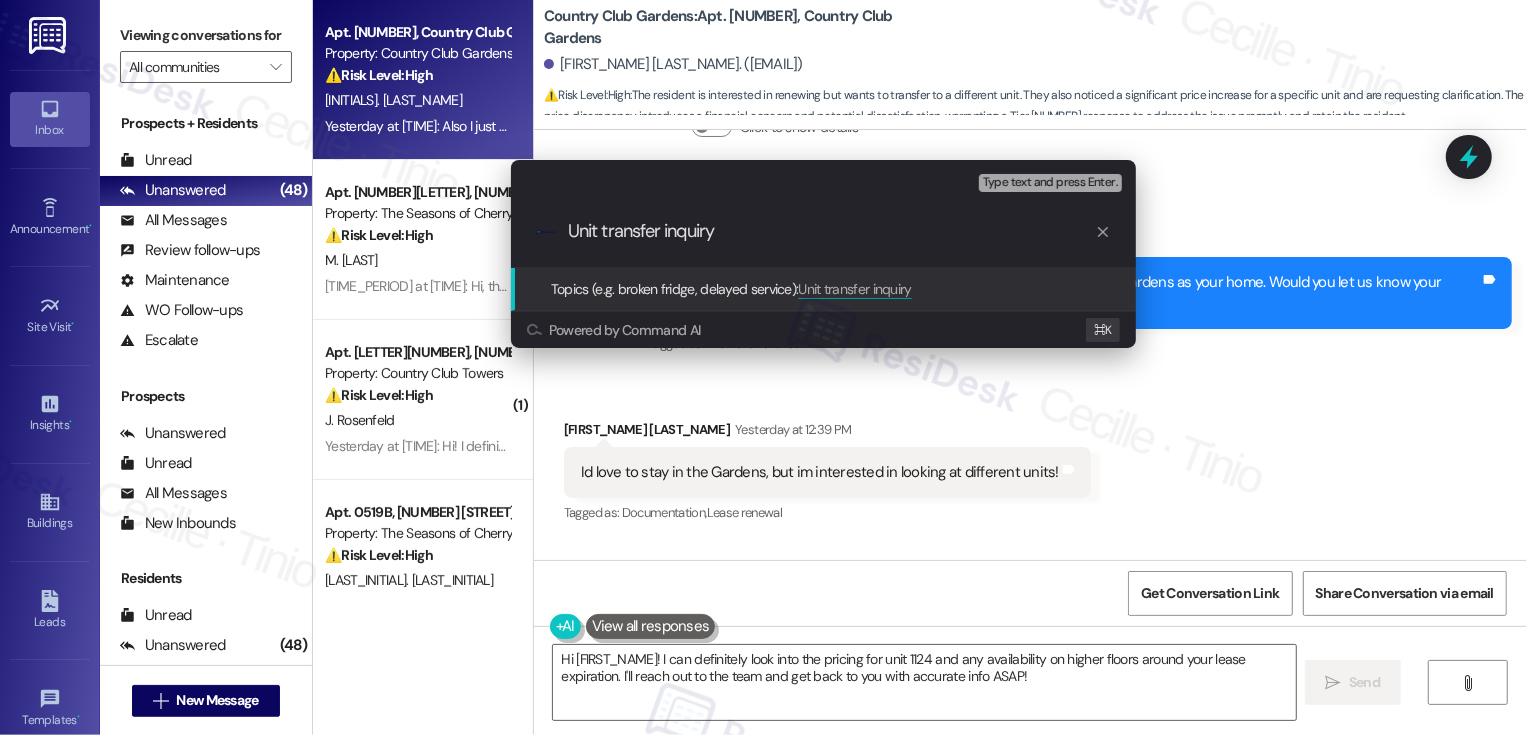 click on "Unit transfer inquiry" at bounding box center (831, 231) 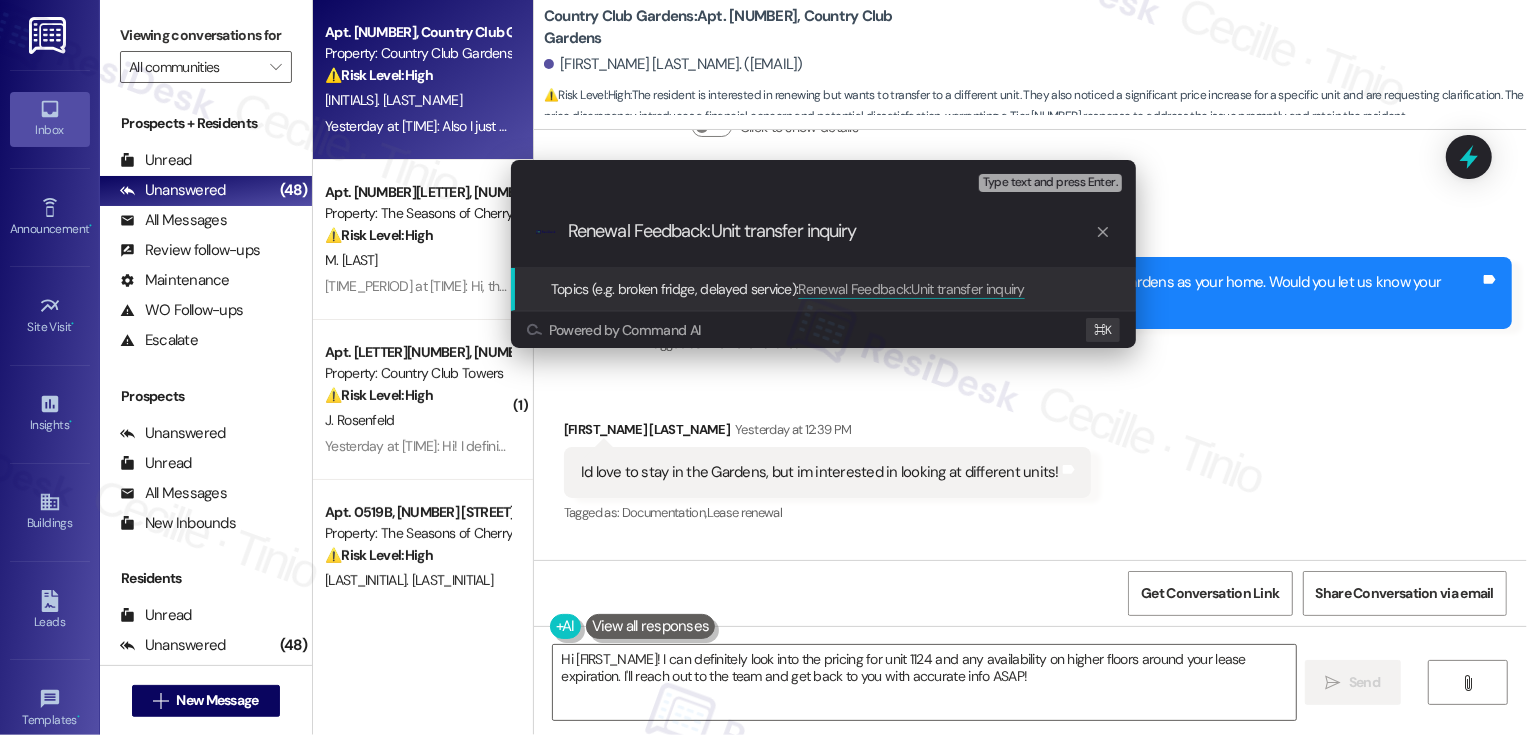 type on "Renewal Feedback: Unit transfer inquiry" 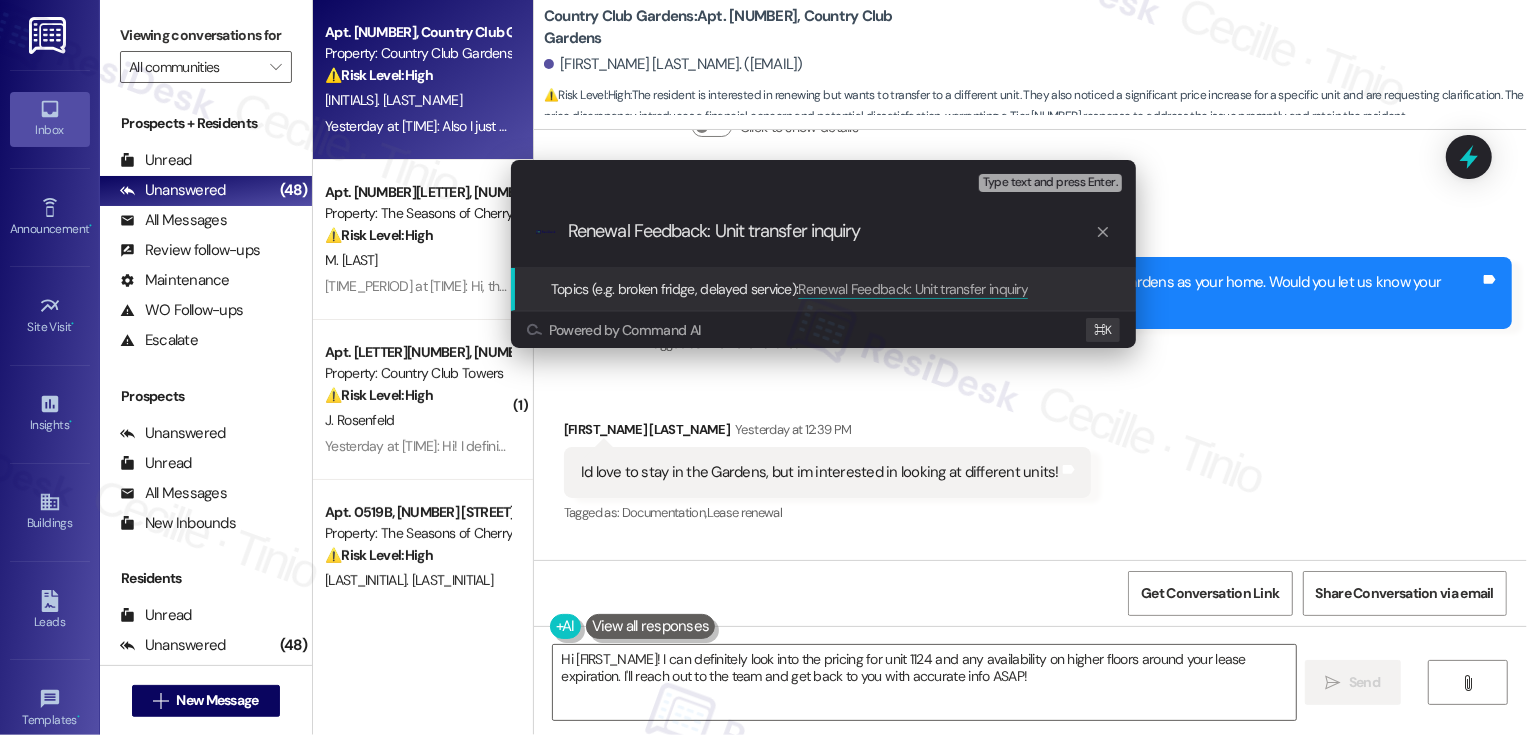 type 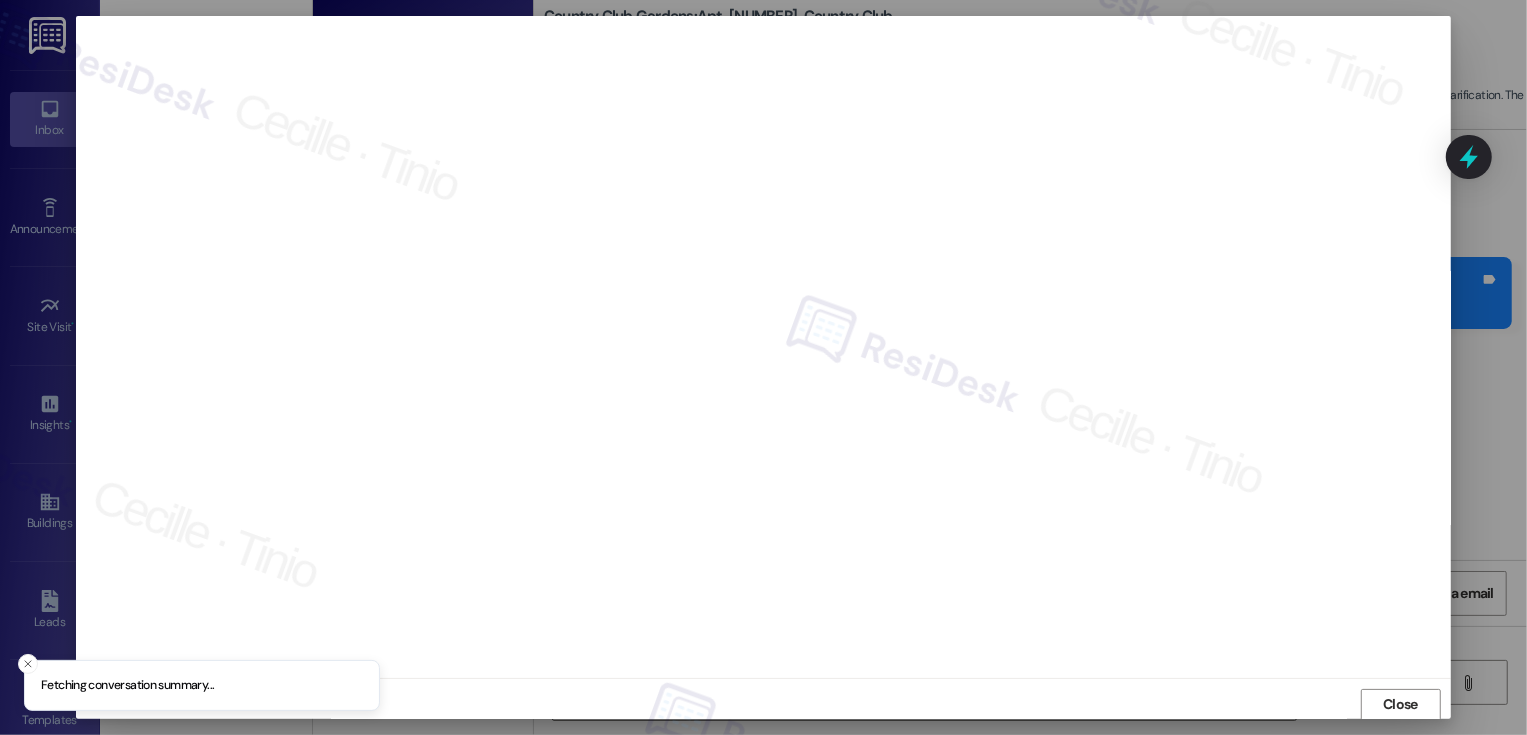 scroll, scrollTop: 1, scrollLeft: 0, axis: vertical 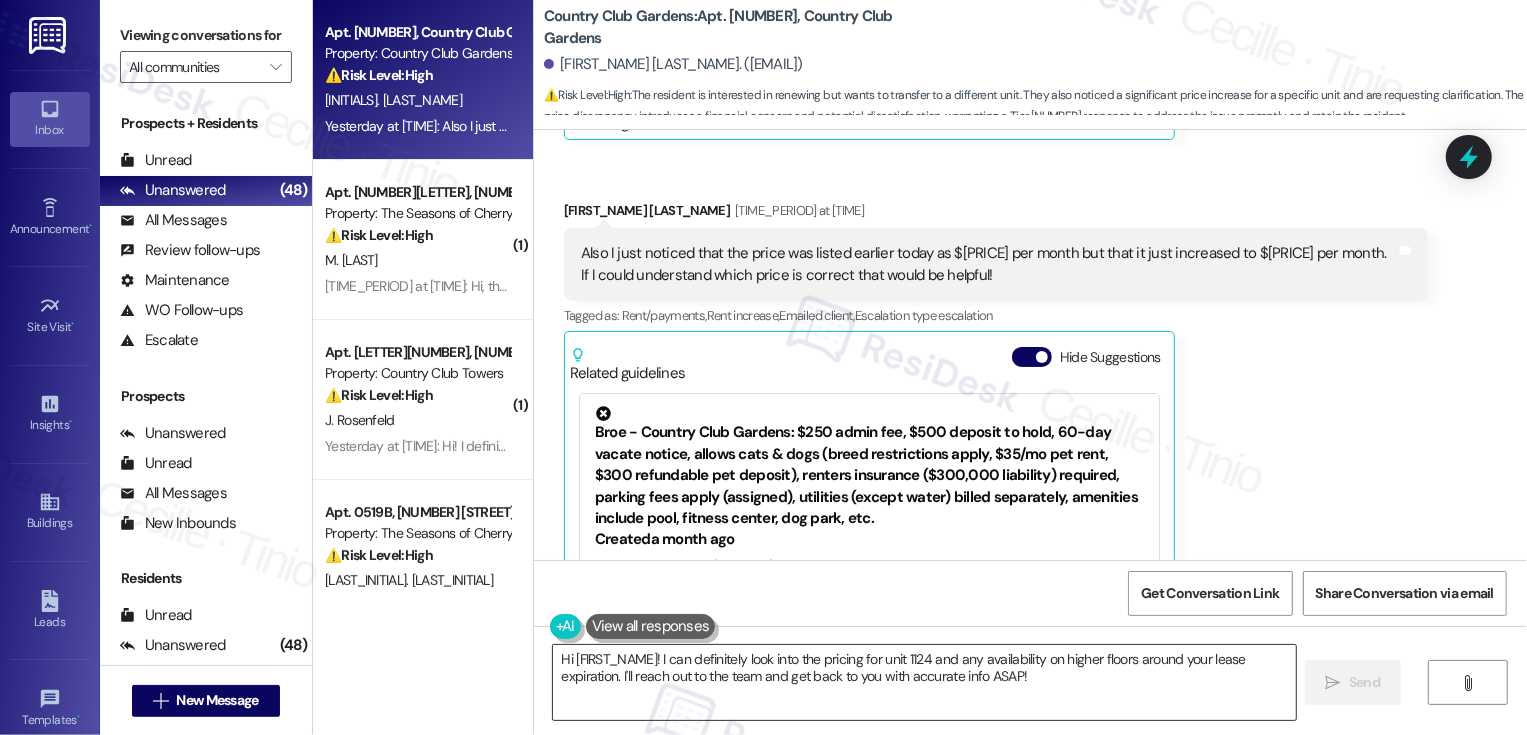 click on "Hi {{first_name}}! I can definitely look into the pricing for unit 1124 and any availability on higher floors around your lease expiration. I'll reach out to the team and get back to you with accurate info ASAP!" at bounding box center (924, 682) 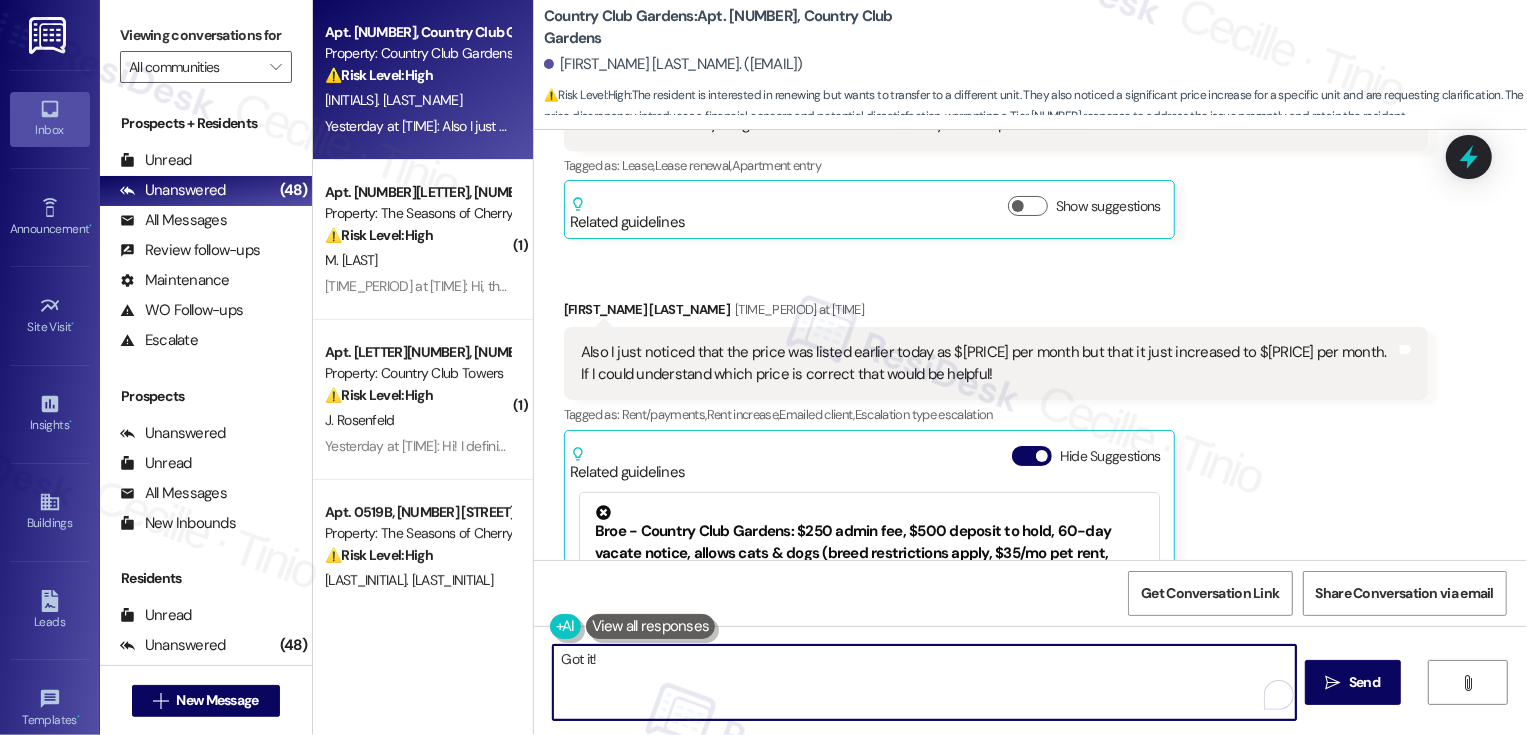 scroll, scrollTop: 1442, scrollLeft: 0, axis: vertical 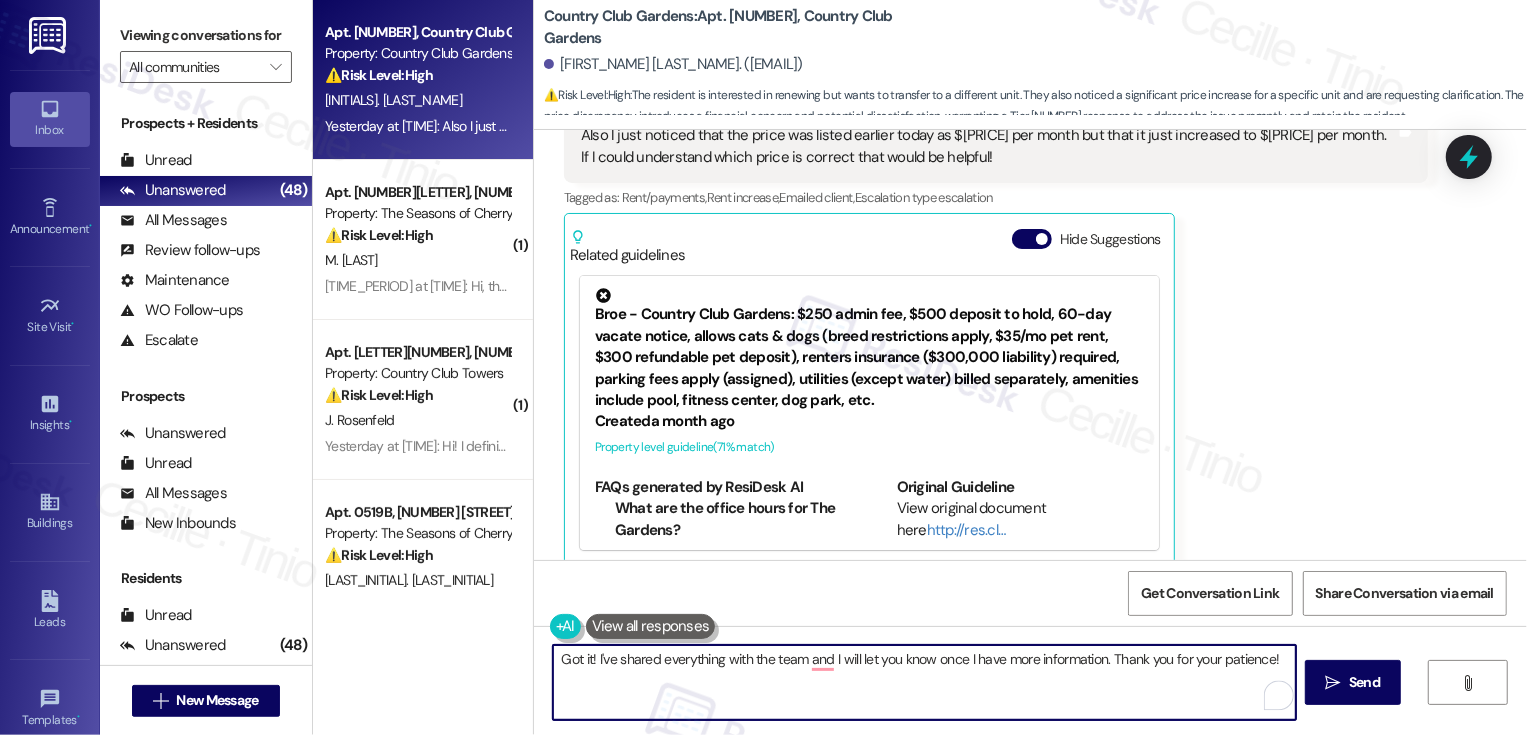 click on "Got it! I've shared everything with the team and I will let you know once I have more information. Thank you for your patience!" at bounding box center (924, 682) 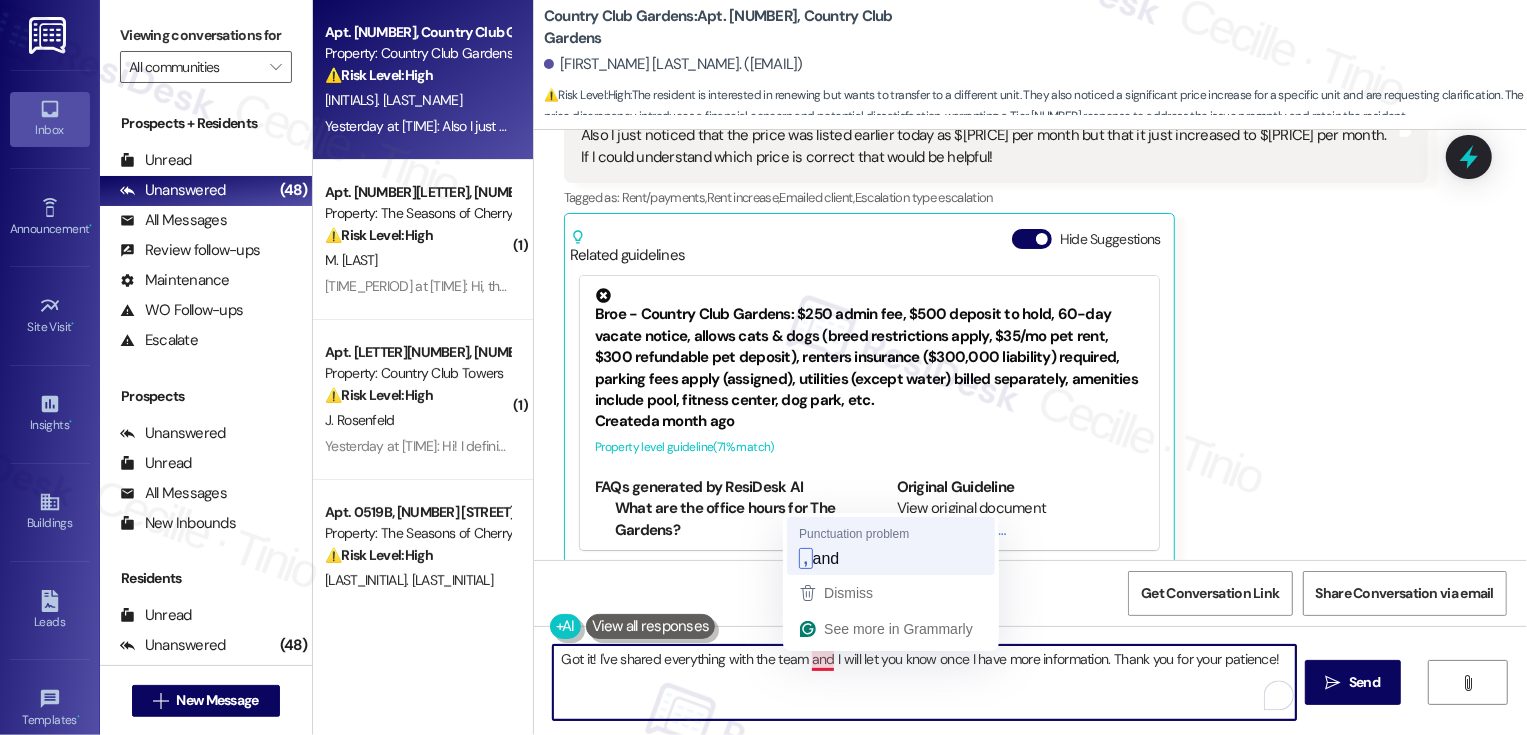 type on "Got it! I've shared everything with the team, and I will let you know once I have more information. Thank you for your patience!" 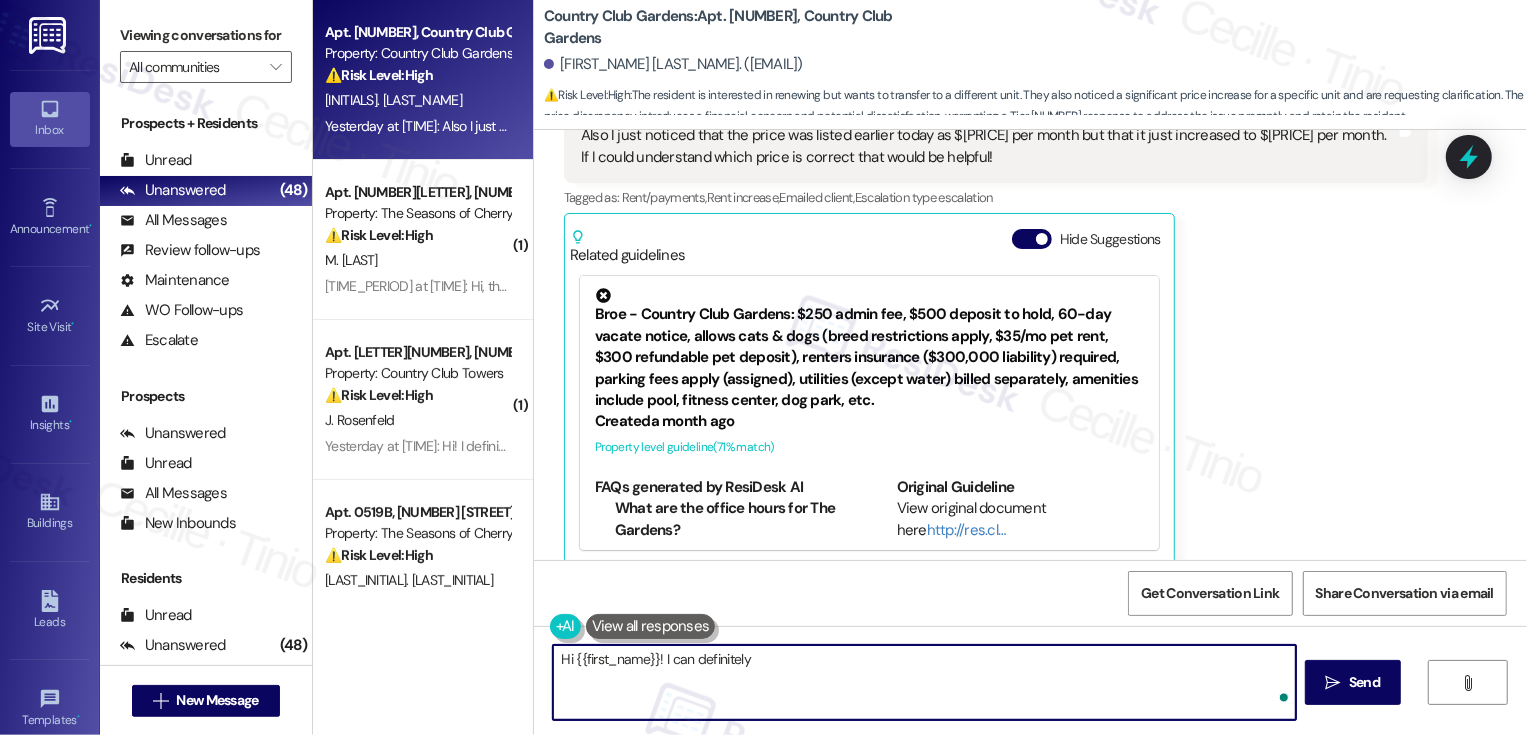 scroll, scrollTop: 1581, scrollLeft: 0, axis: vertical 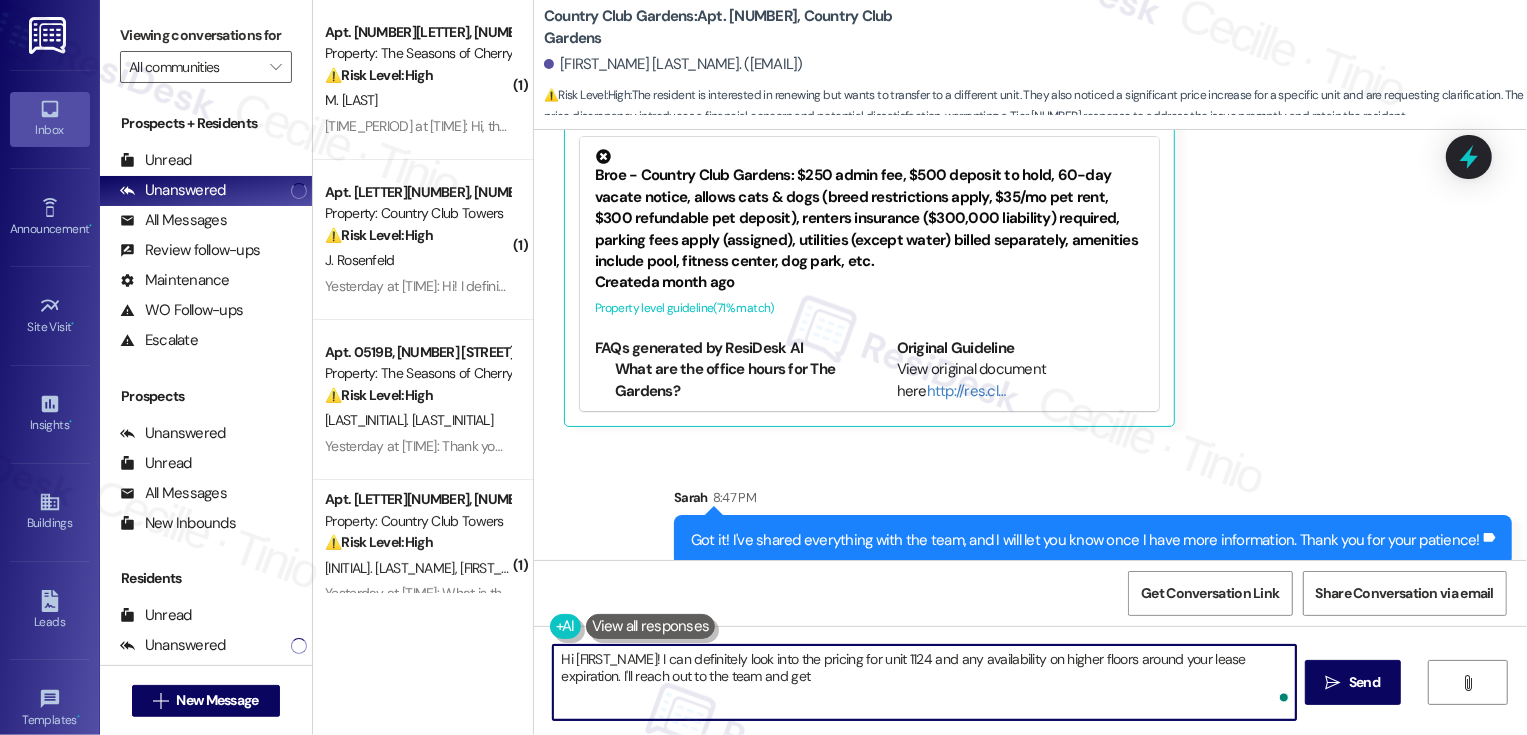 type on "Hi {{first_name}}! I can definitely look into the pricing for unit 1124 and any availability on higher floors around your lease expiration. I'll reach out to the team and get" 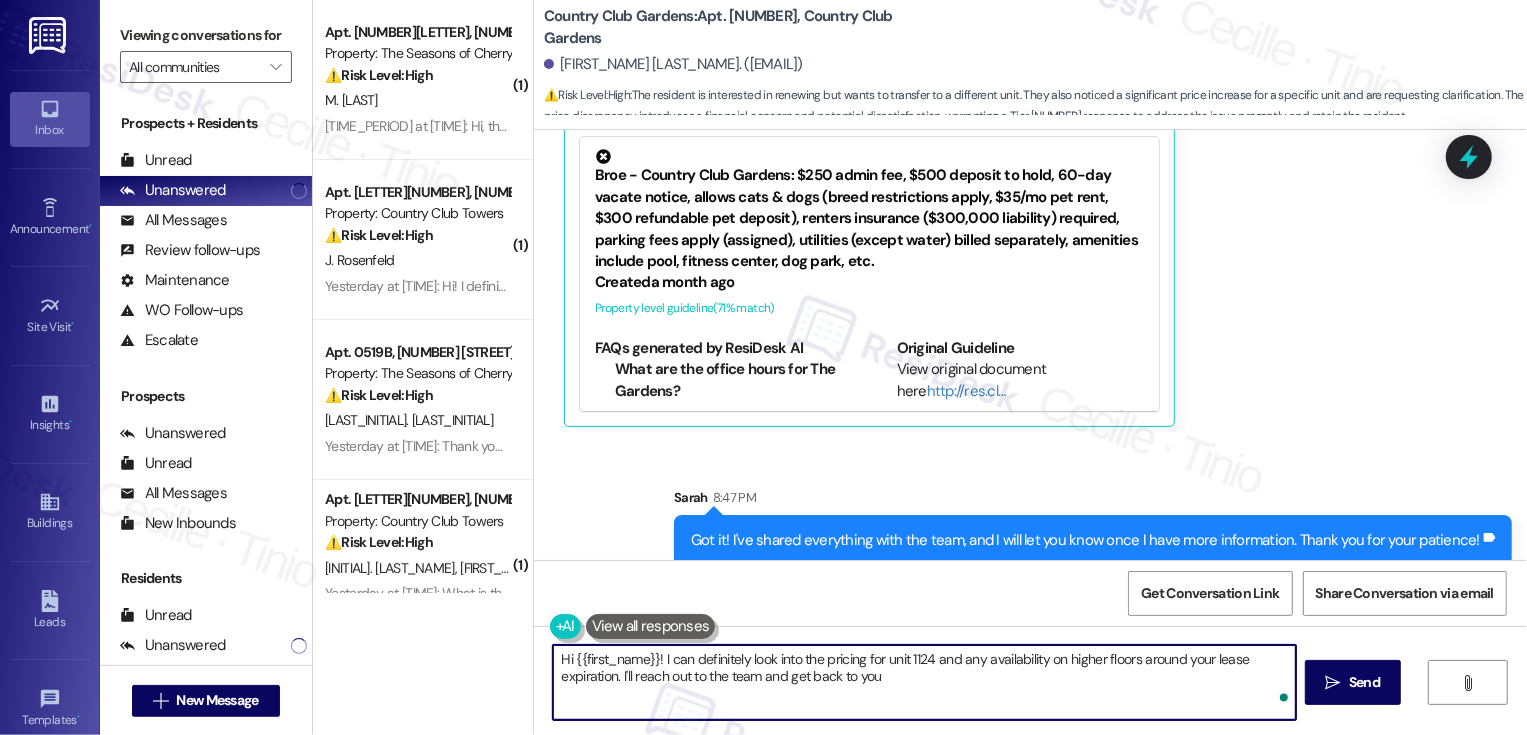 click on "⚠️  Risk Level:  High The resident expresses intent to renew but states that their renewal is contingent on the rent increase amount. This introduces a financial concern and a risk of non-renewal if the rent increase is too high." at bounding box center (417, 235) 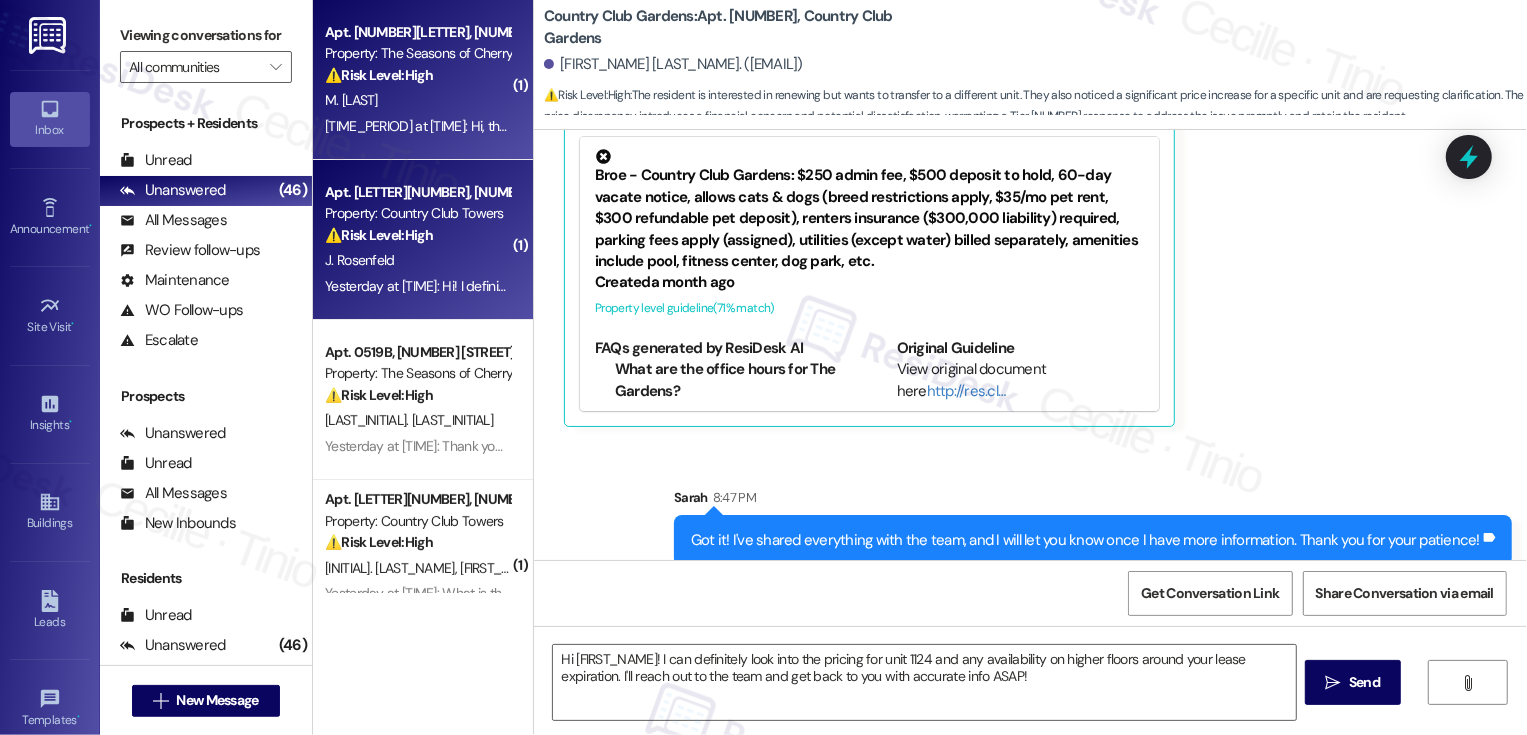 type on "Fetching suggested responses. Please feel free to read through the conversation in the meantime." 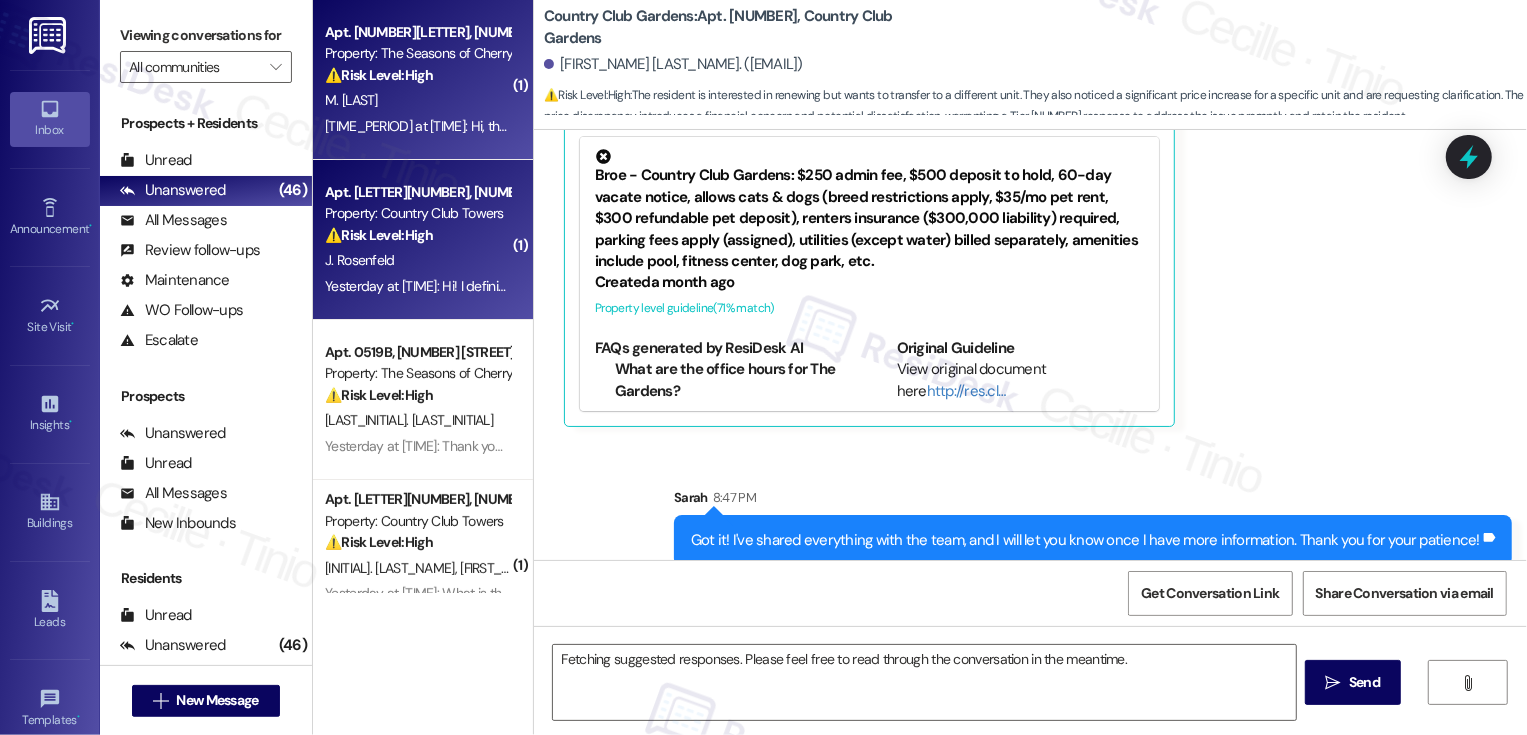 click on "Yesterday at 2:52 PM: Hi, there was no fire extinguisher in my apartment when I moved in during June. Yesterday at 2:52 PM: Hi, there was no fire extinguisher in my apartment when I moved in during June." at bounding box center [417, 126] 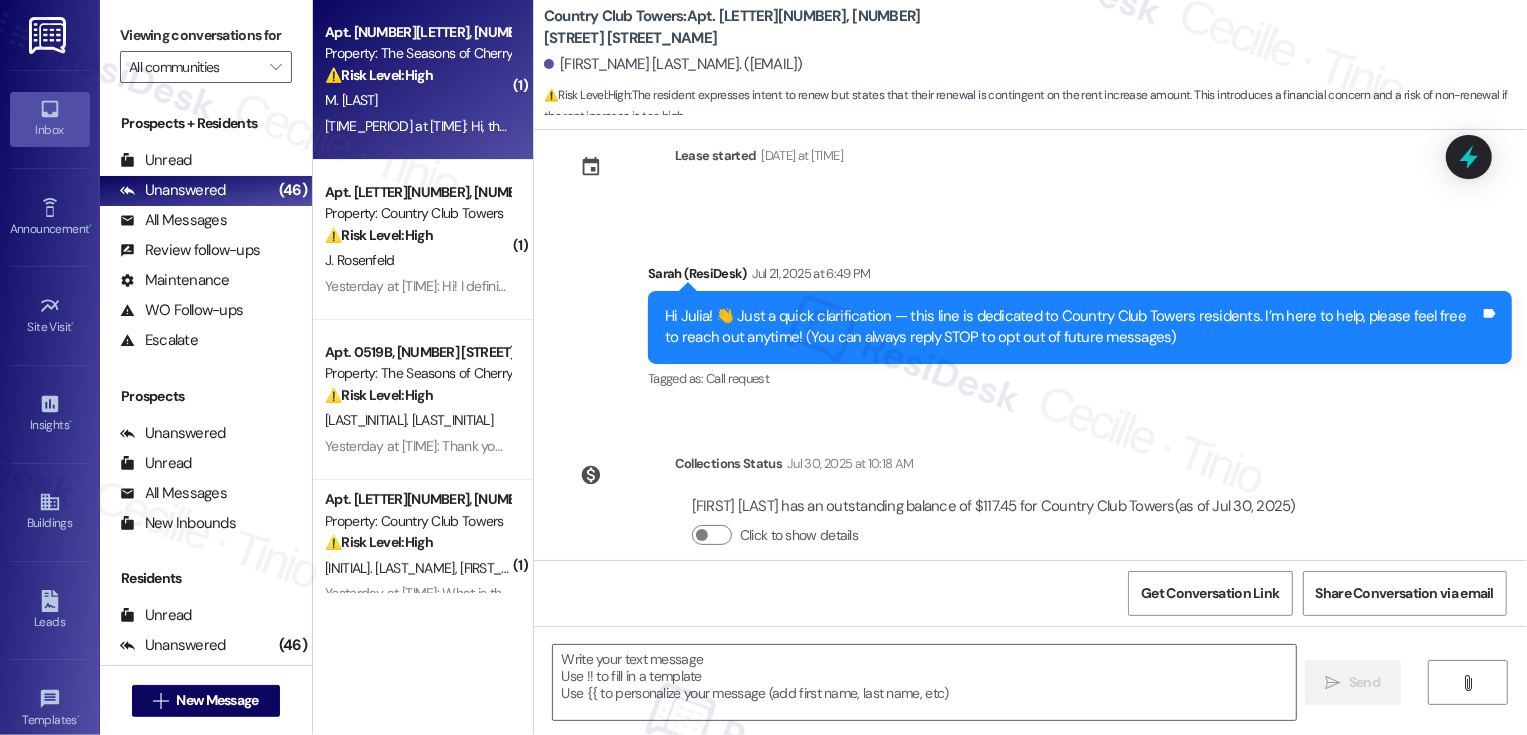 click on "Yesterday at 2:52 PM: Hi, there was no fire extinguisher in my apartment when I moved in during June. Yesterday at 2:52 PM: Hi, there was no fire extinguisher in my apartment when I moved in during June." at bounding box center (417, 126) 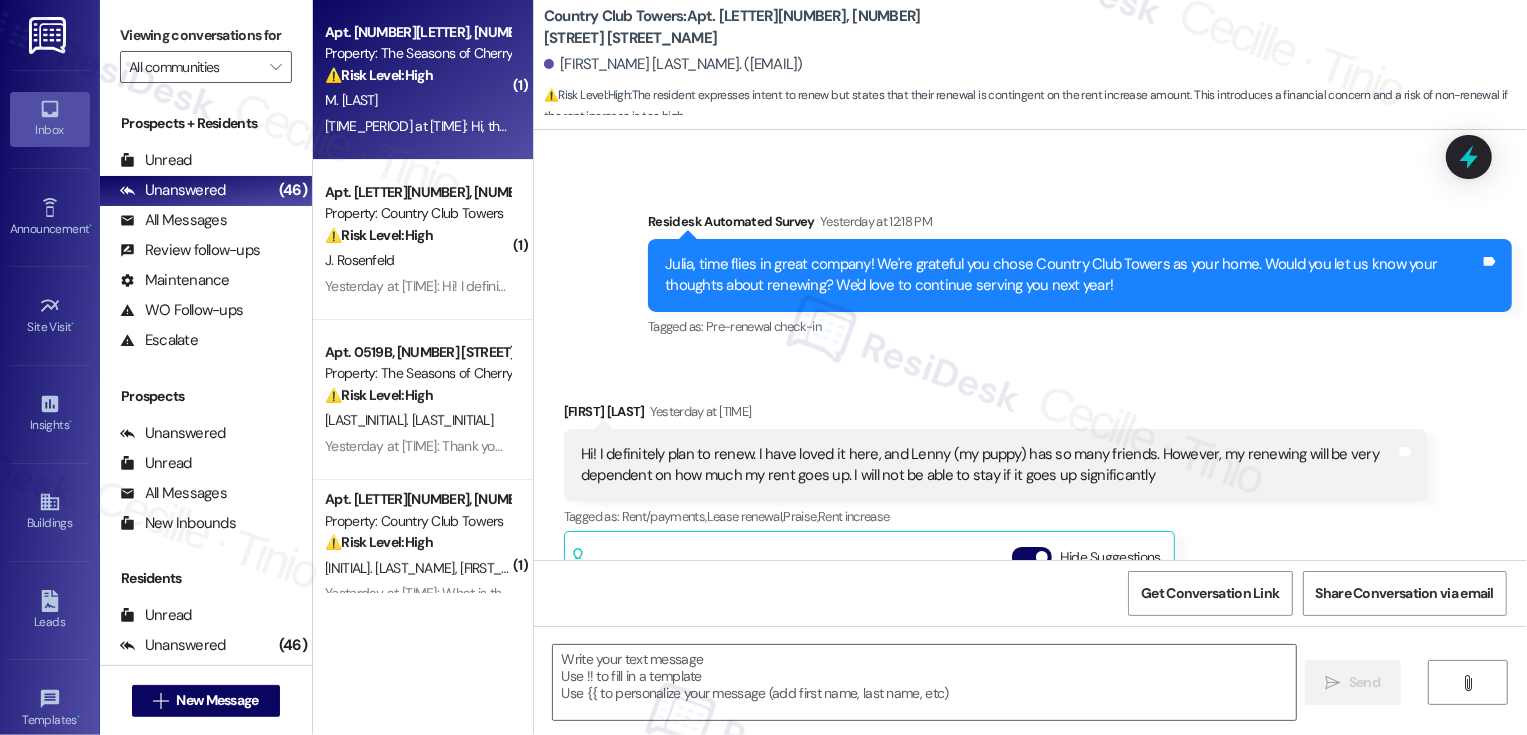 scroll, scrollTop: 0, scrollLeft: 0, axis: both 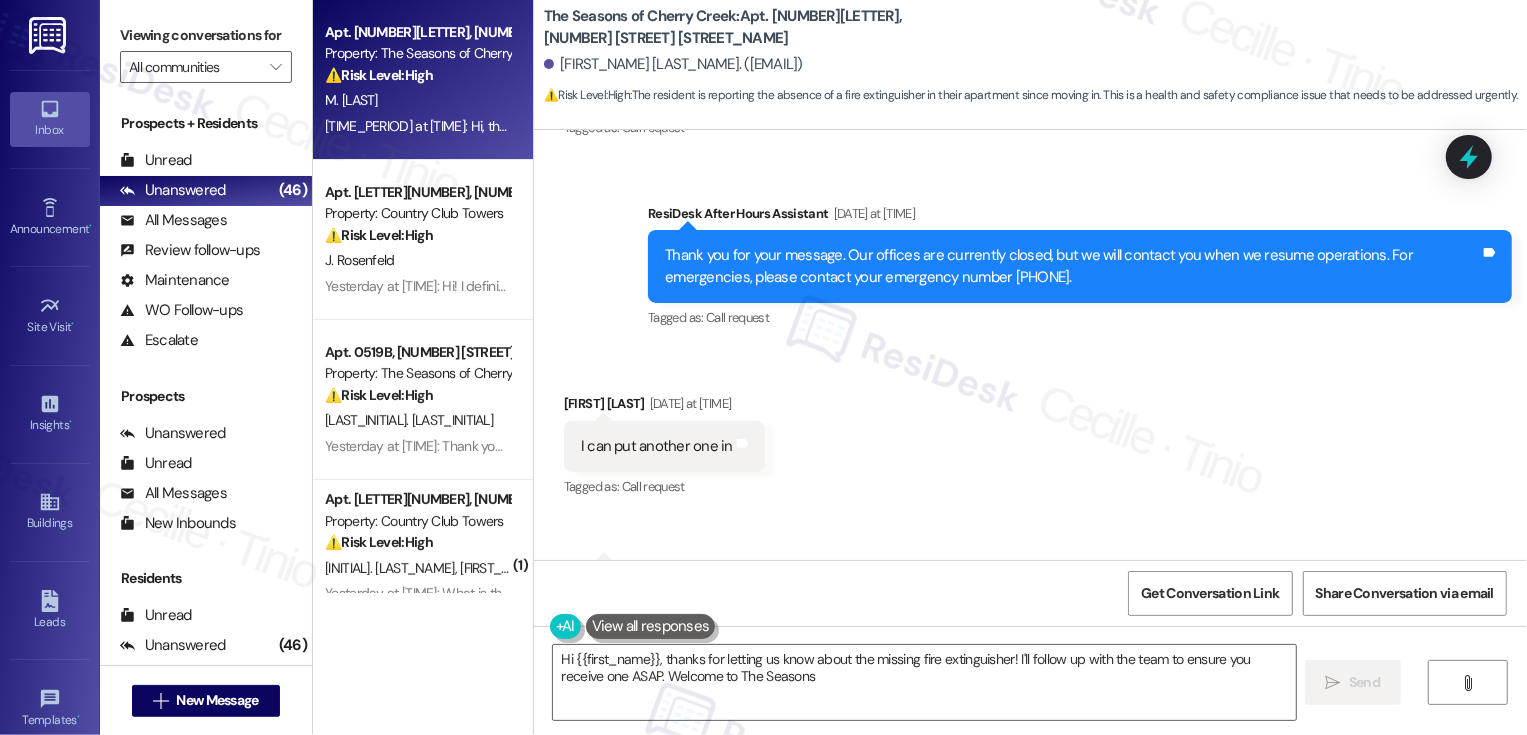 type on "Hi {{first_name}}, thanks for letting us know about the missing fire extinguisher! I'll follow up with the team to ensure you receive one ASAP. Welcome to The Seasons!" 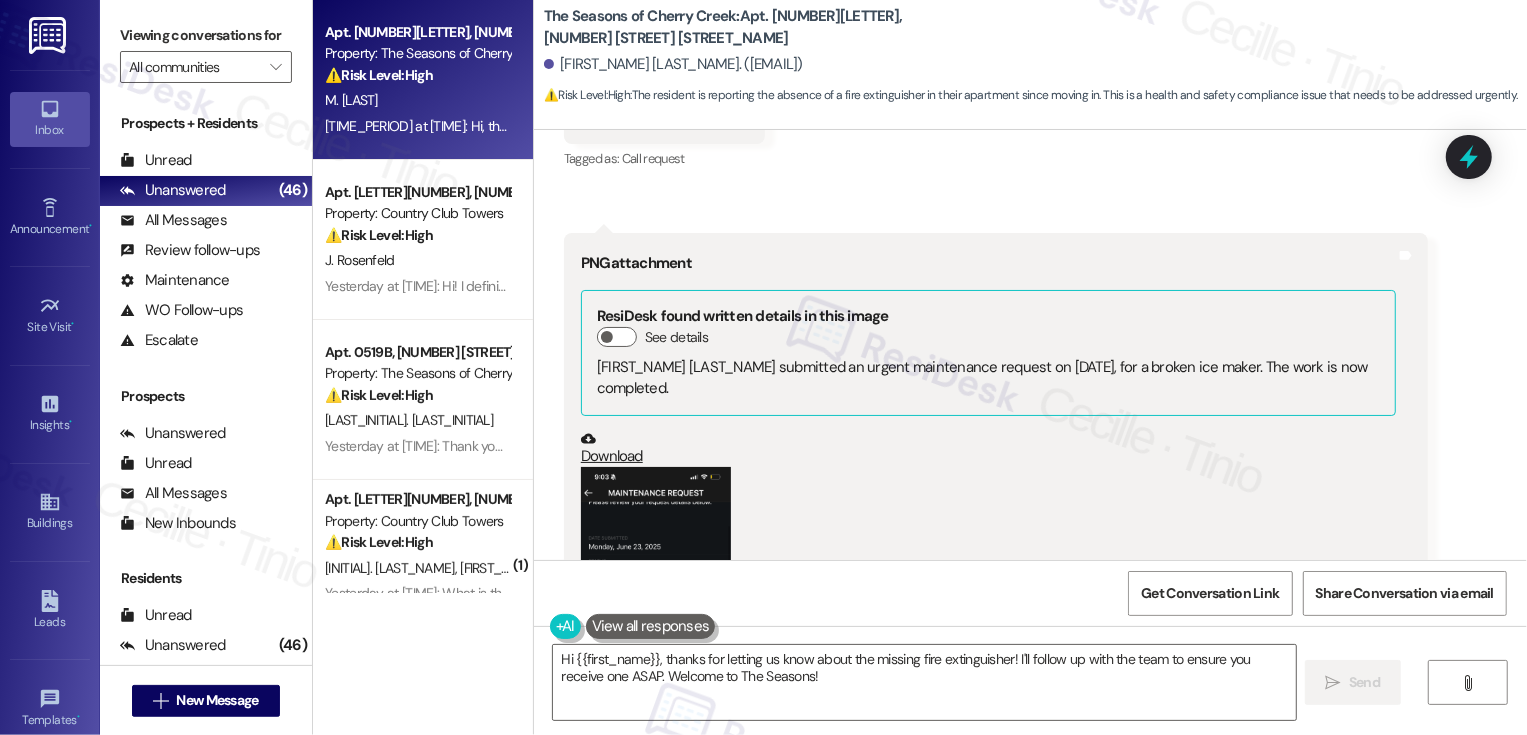 scroll, scrollTop: 1013, scrollLeft: 0, axis: vertical 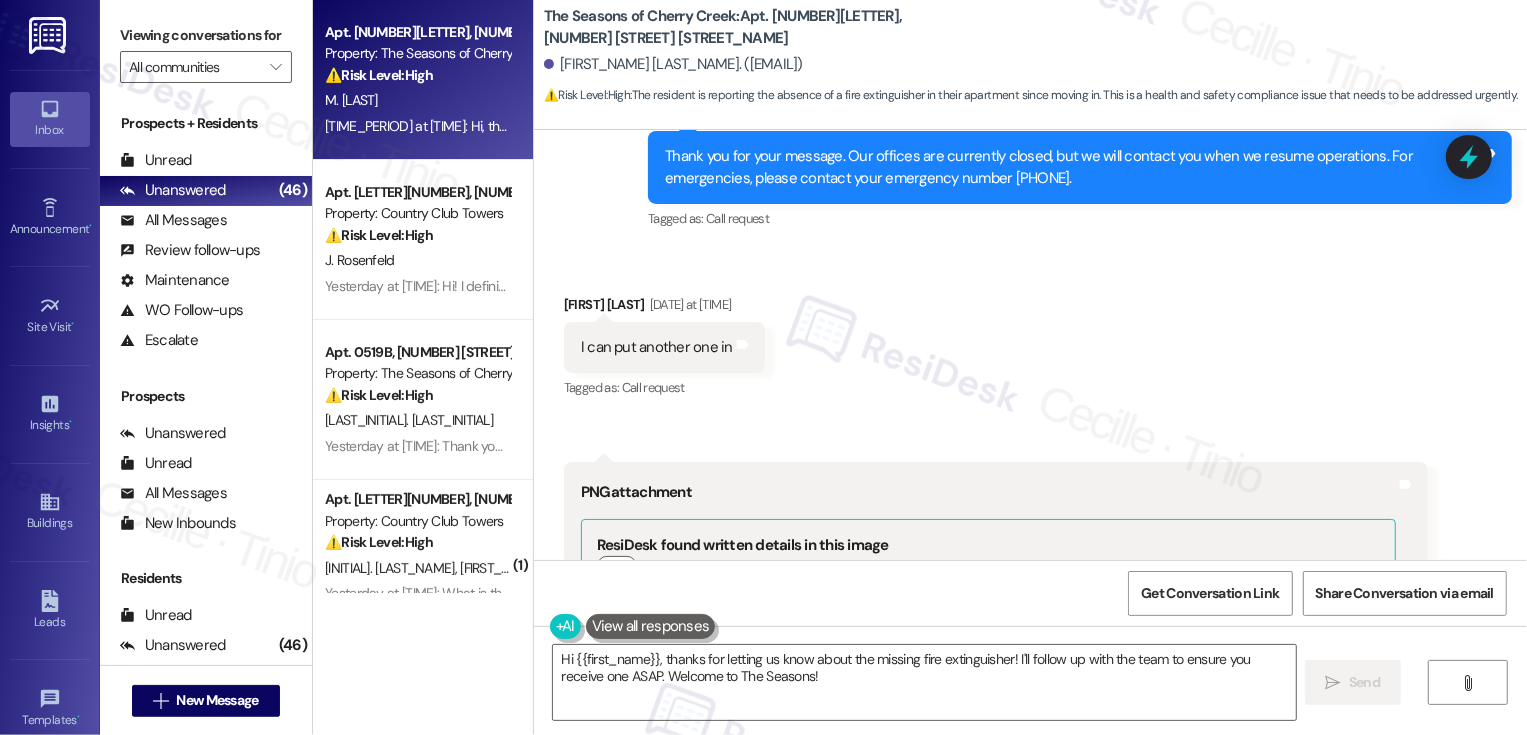 click on "The Seasons of Cherry Creek:  Apt. 1216A, 3498 Seasons E Ellsworth Ave" at bounding box center [744, 27] 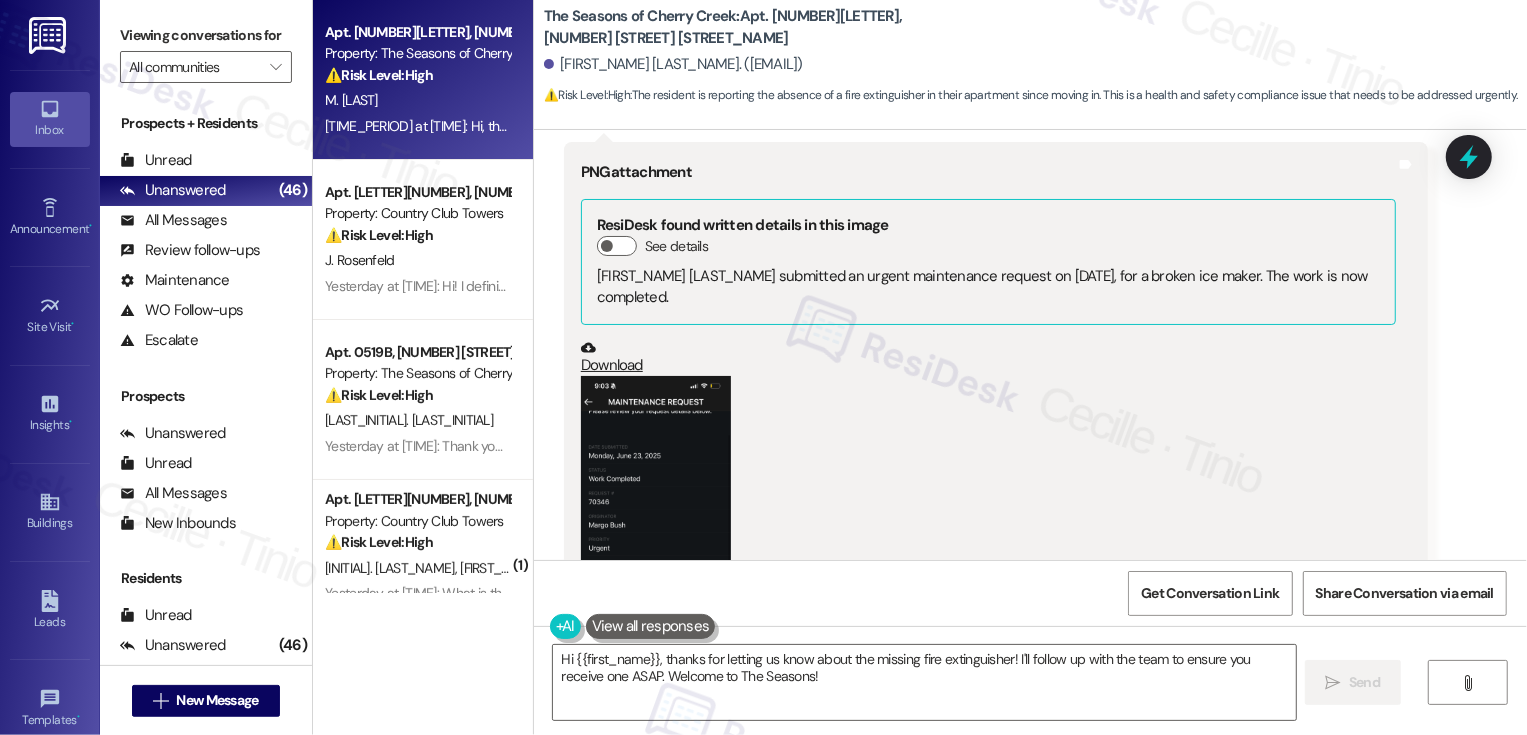 scroll, scrollTop: 1495, scrollLeft: 0, axis: vertical 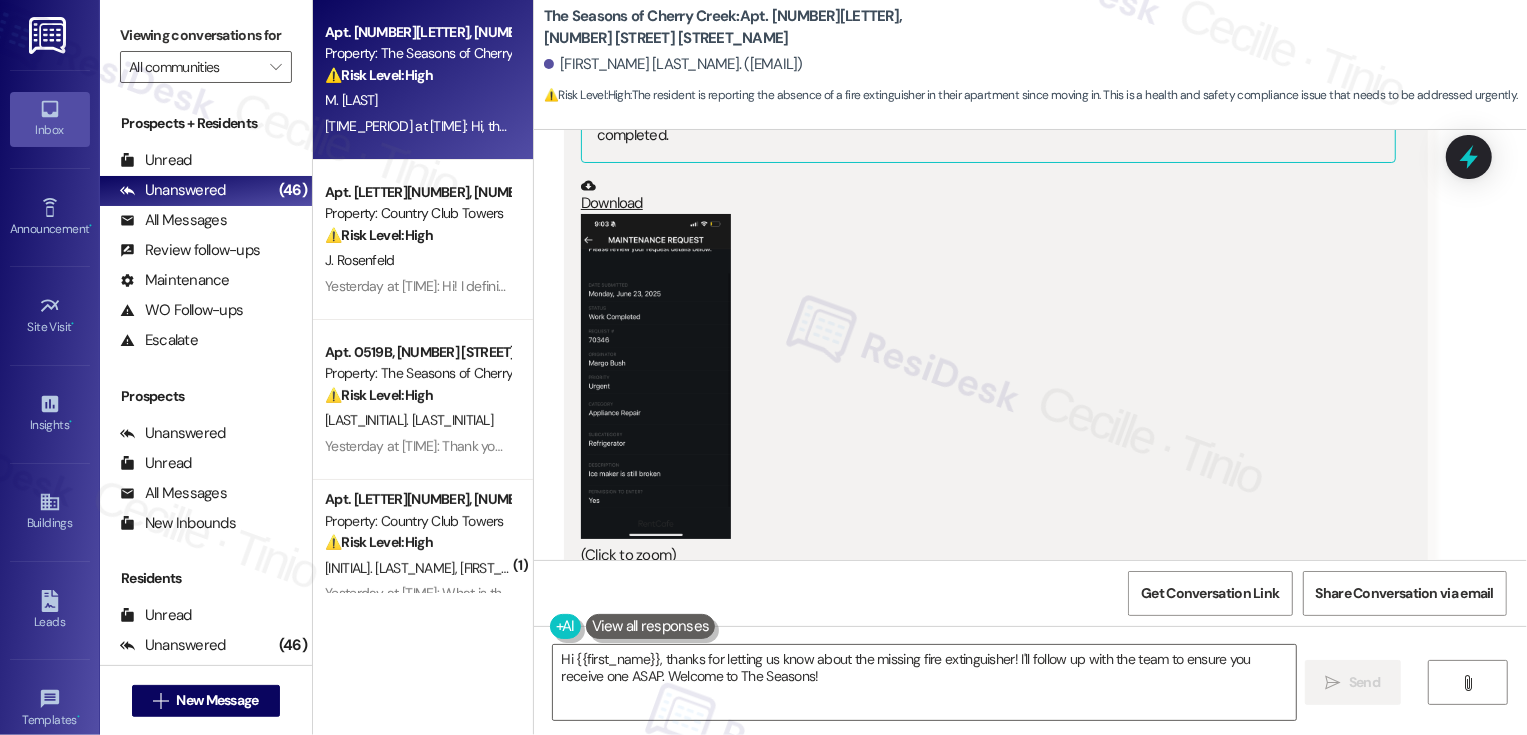 click at bounding box center [656, 376] 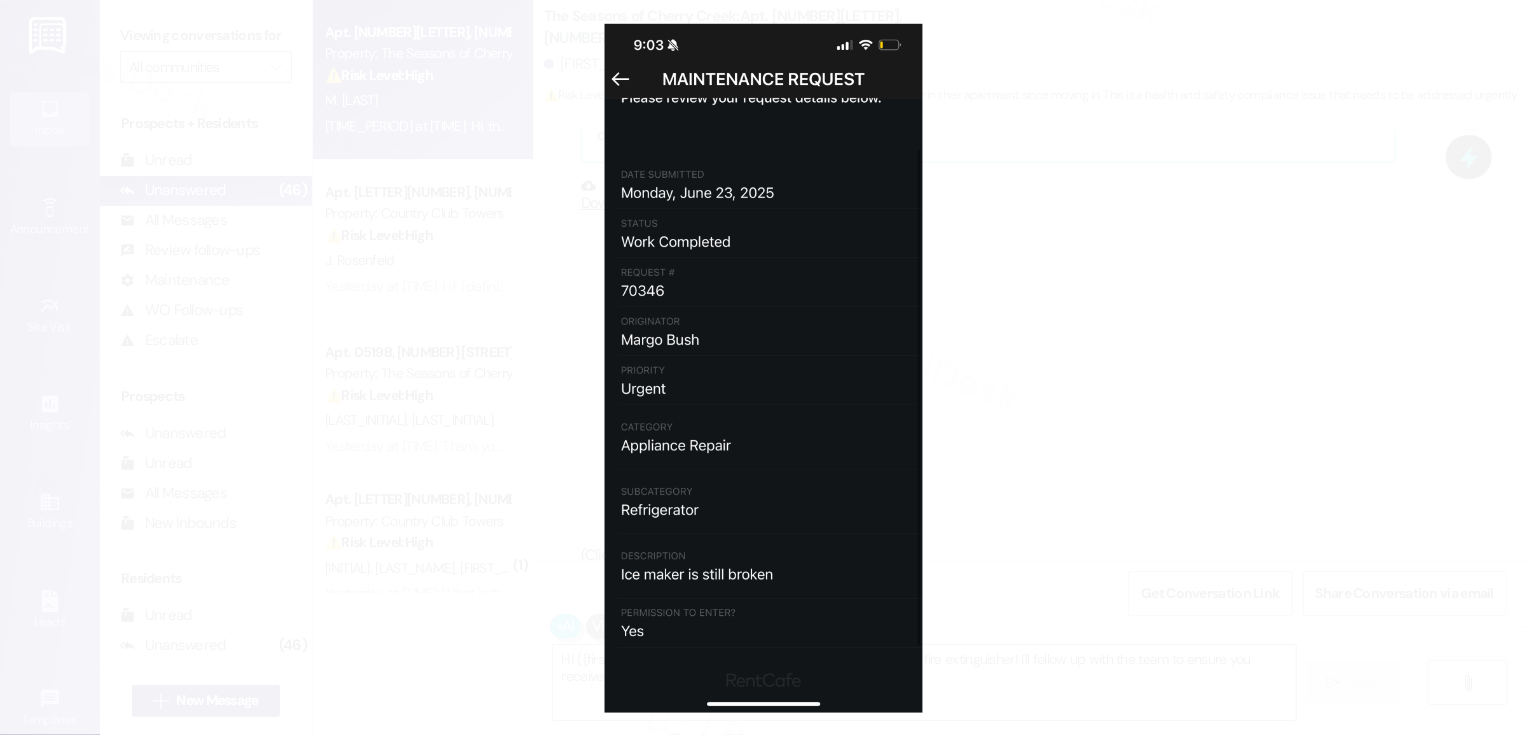 click at bounding box center [763, 367] 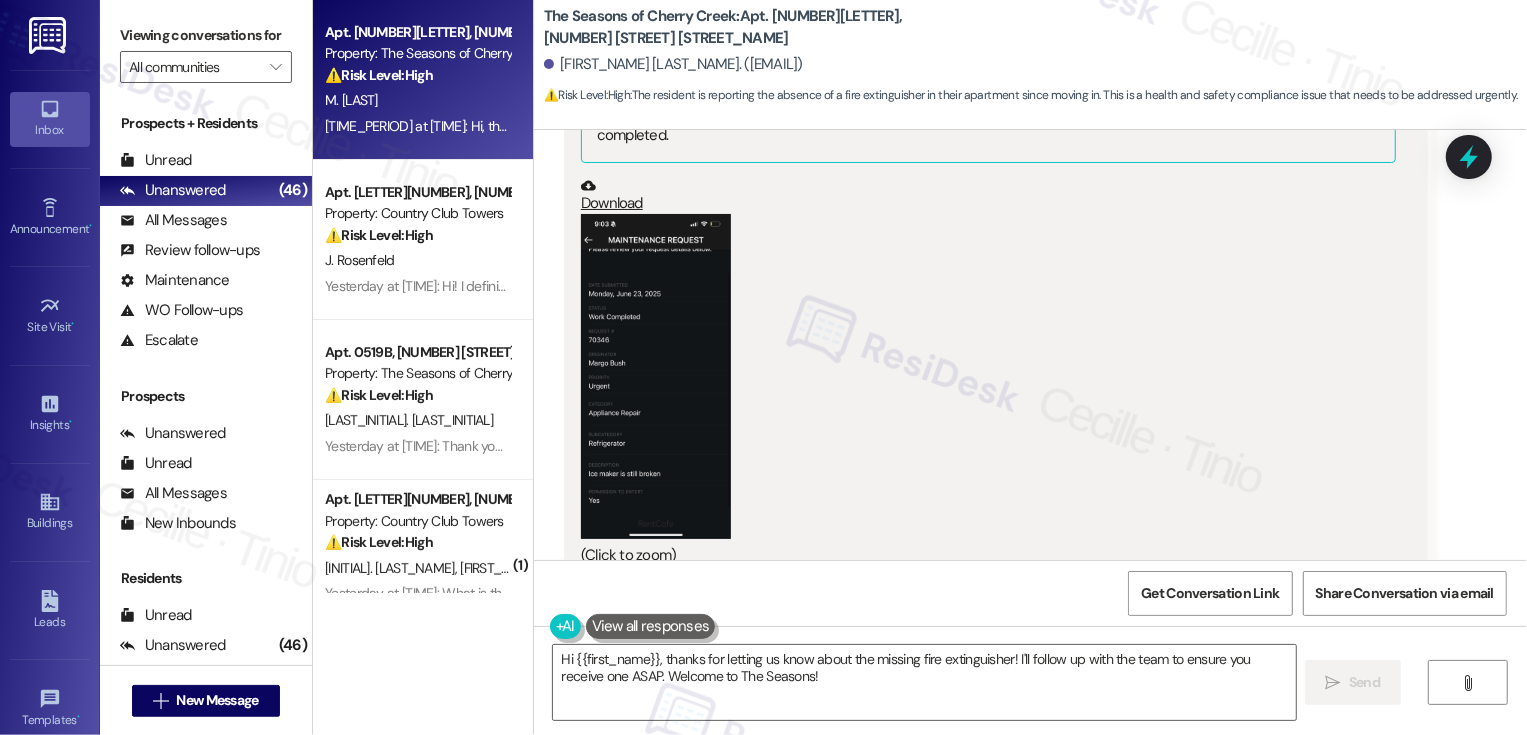 scroll, scrollTop: 1737, scrollLeft: 0, axis: vertical 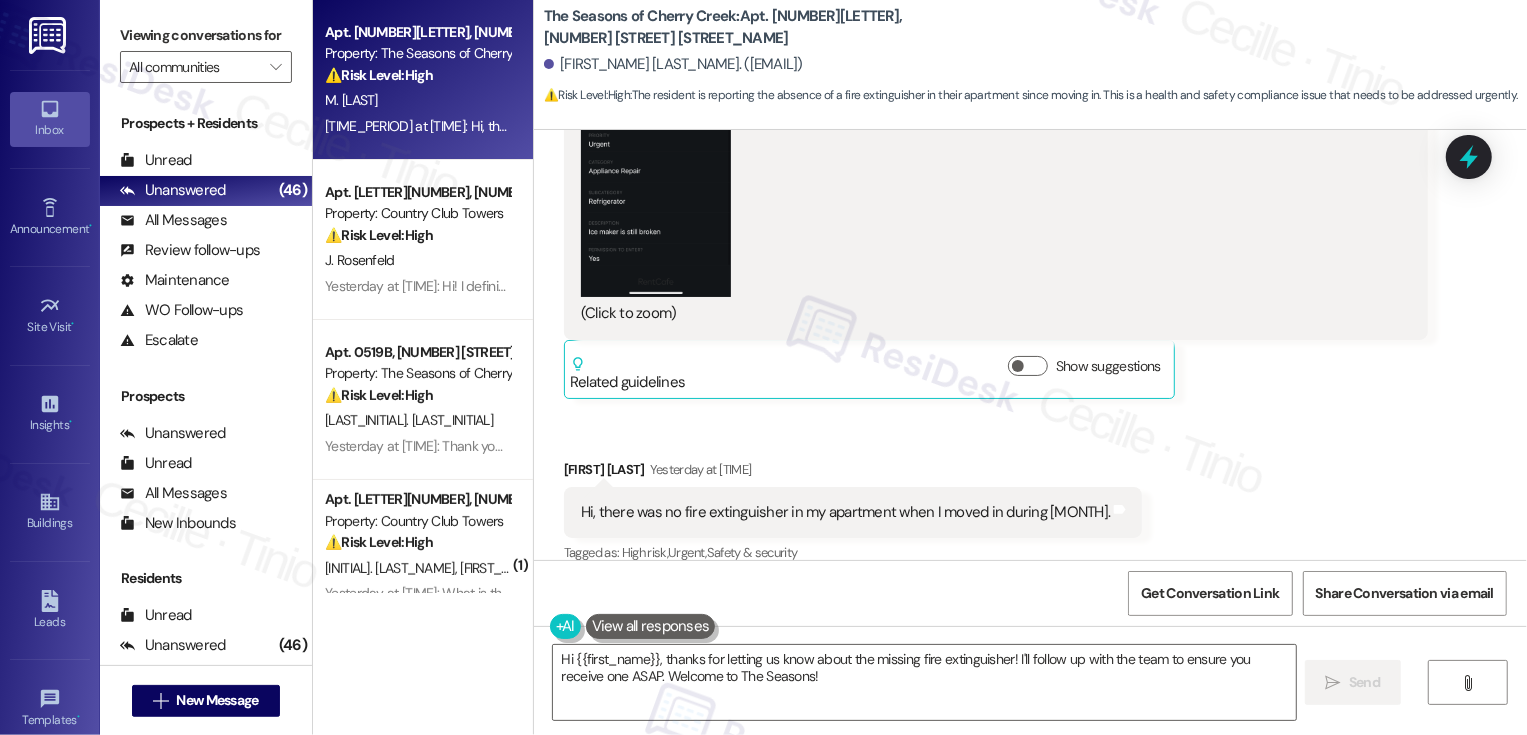 click on "Received via SMS Margo Bush Aug 03, 2025 at 11:04 PM I can put another one in Tags and notes Tagged as:   Call request Click to highlight conversations about Call request Received via SMS 11:04 PM Margo Bush Aug 03, 2025 at 11:04 PM PNG  attachment ResiDesk found written details in this image   See details Margo Bush submitted an urgent maintenance request on June 23, 2025, for a broken ice maker. The work is now completed.
Download   (Click to zoom) Tags and notes  Related guidelines Show suggestions Received via SMS Margo Bush Yesterday at 2:52 PM Hi, there was no fire extinguisher in my apartment when I moved in during June. Tags and notes Tagged as:   High risk ,  Click to highlight conversations about High risk Urgent ,  Click to highlight conversations about Urgent Safety & security Click to highlight conversations about Safety & security" at bounding box center [1030, 54] 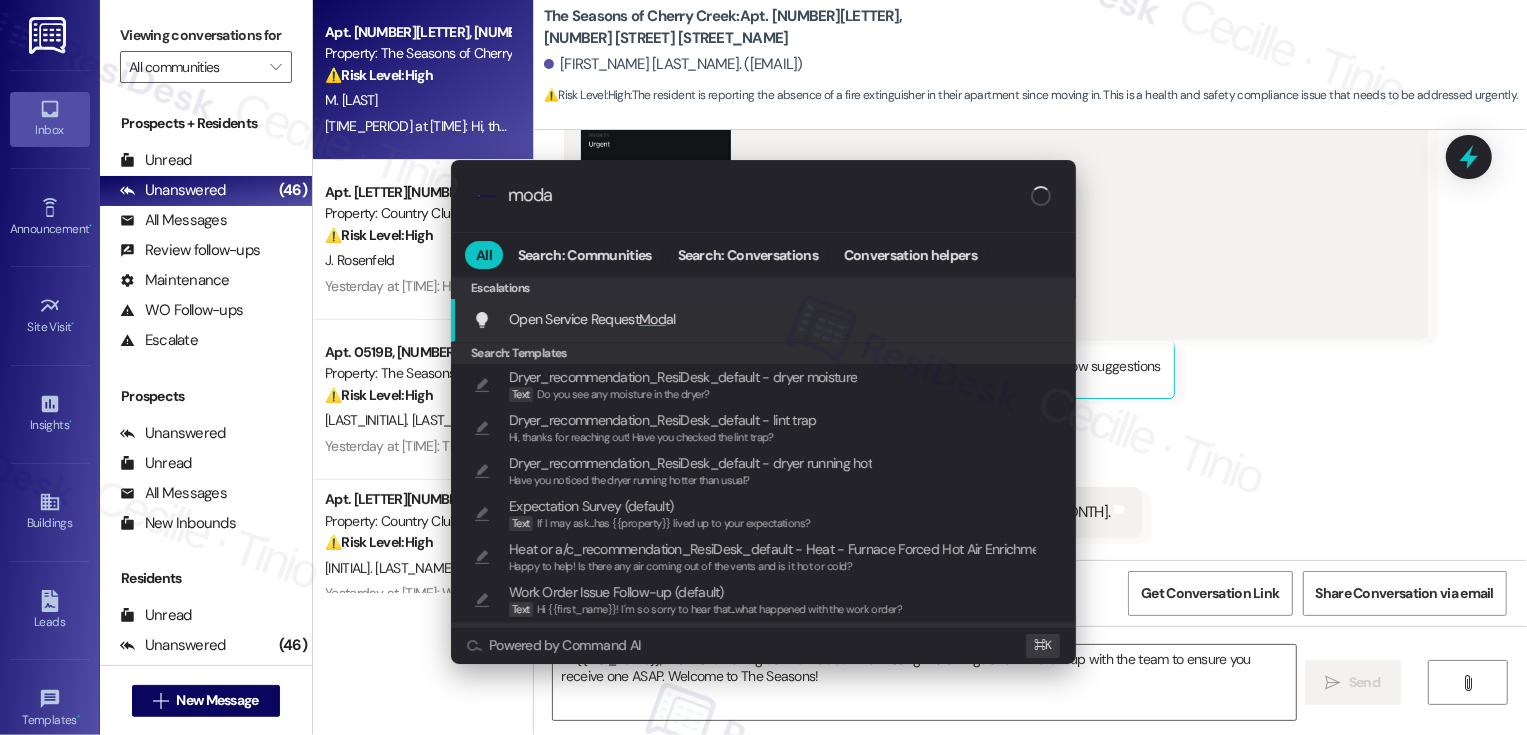 type on "modal" 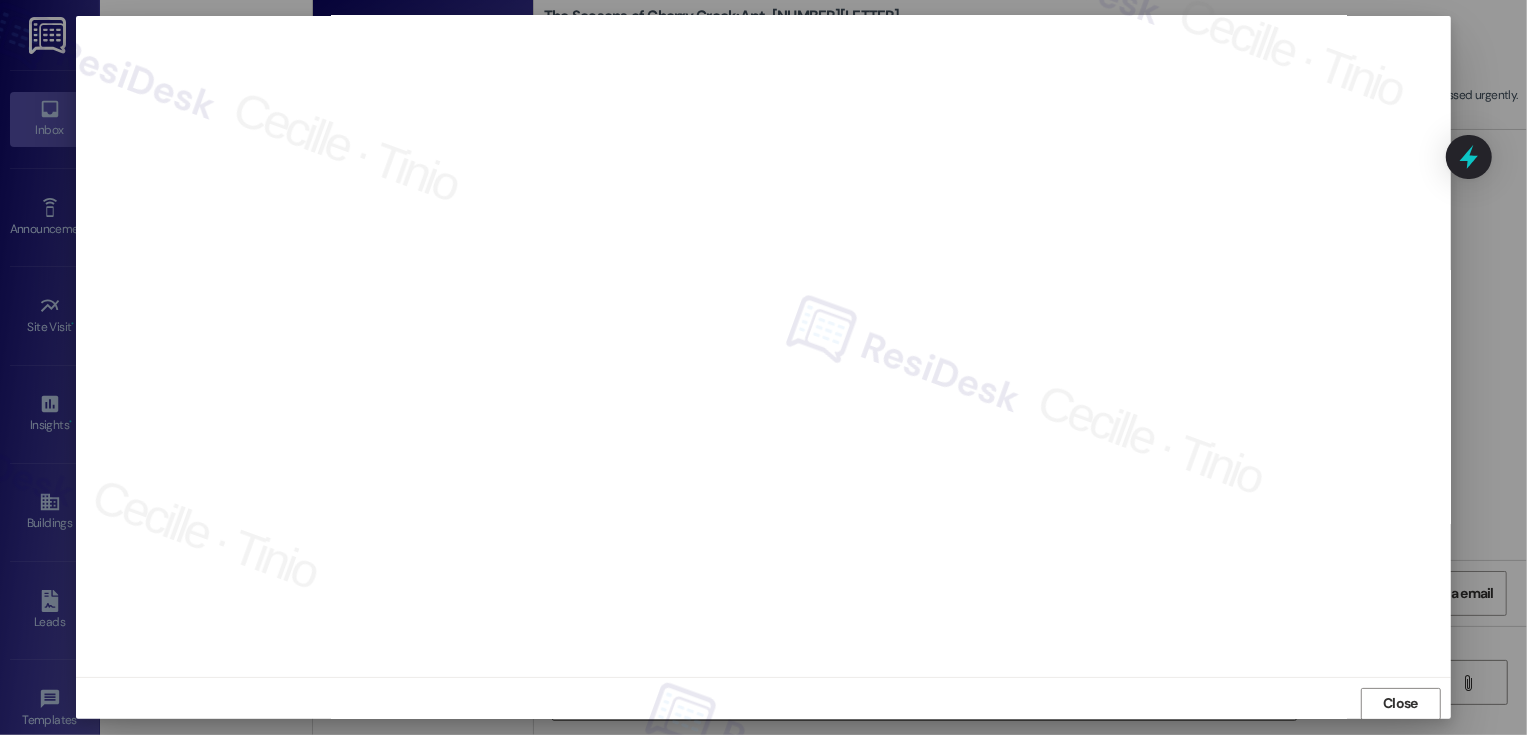 scroll, scrollTop: 0, scrollLeft: 0, axis: both 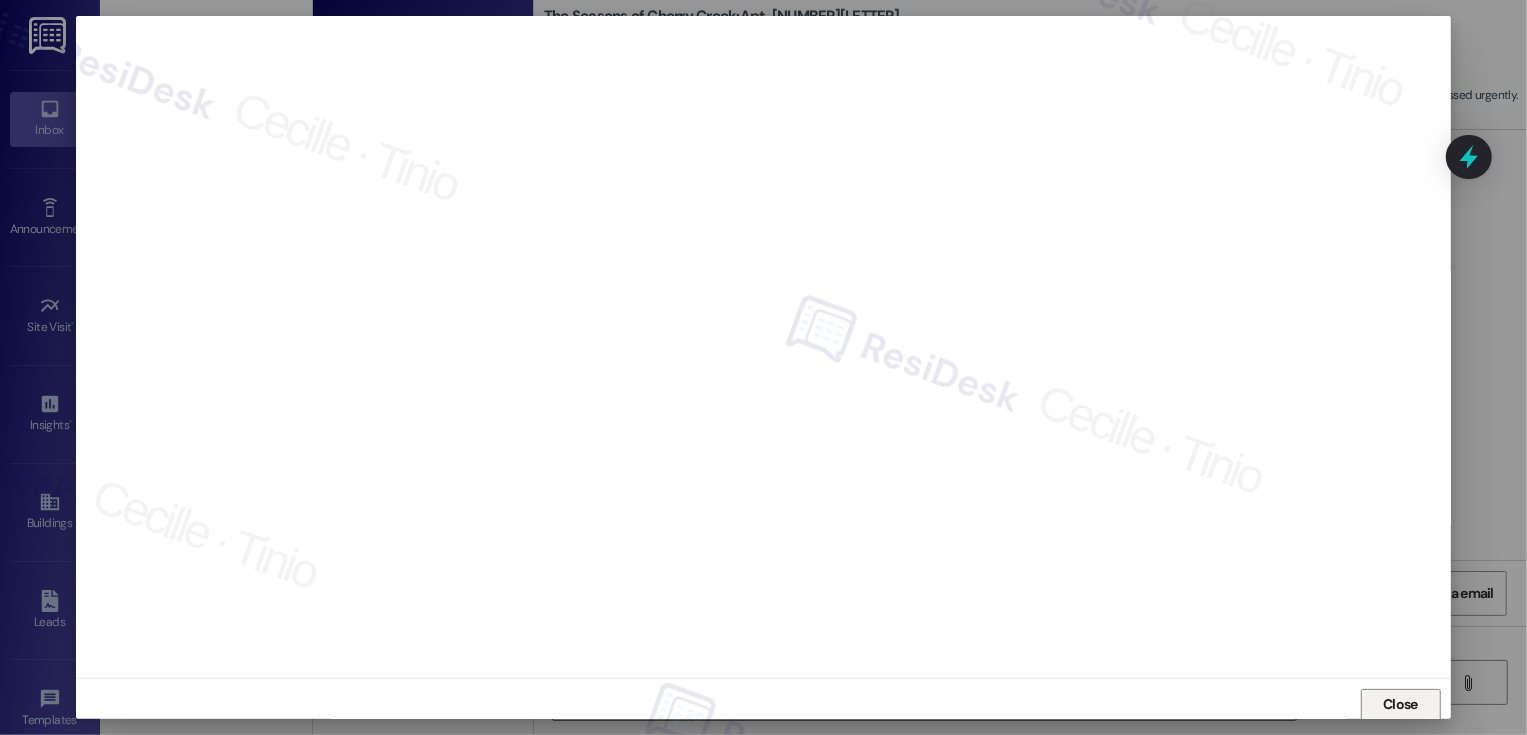 click on "Close" at bounding box center [1400, 705] 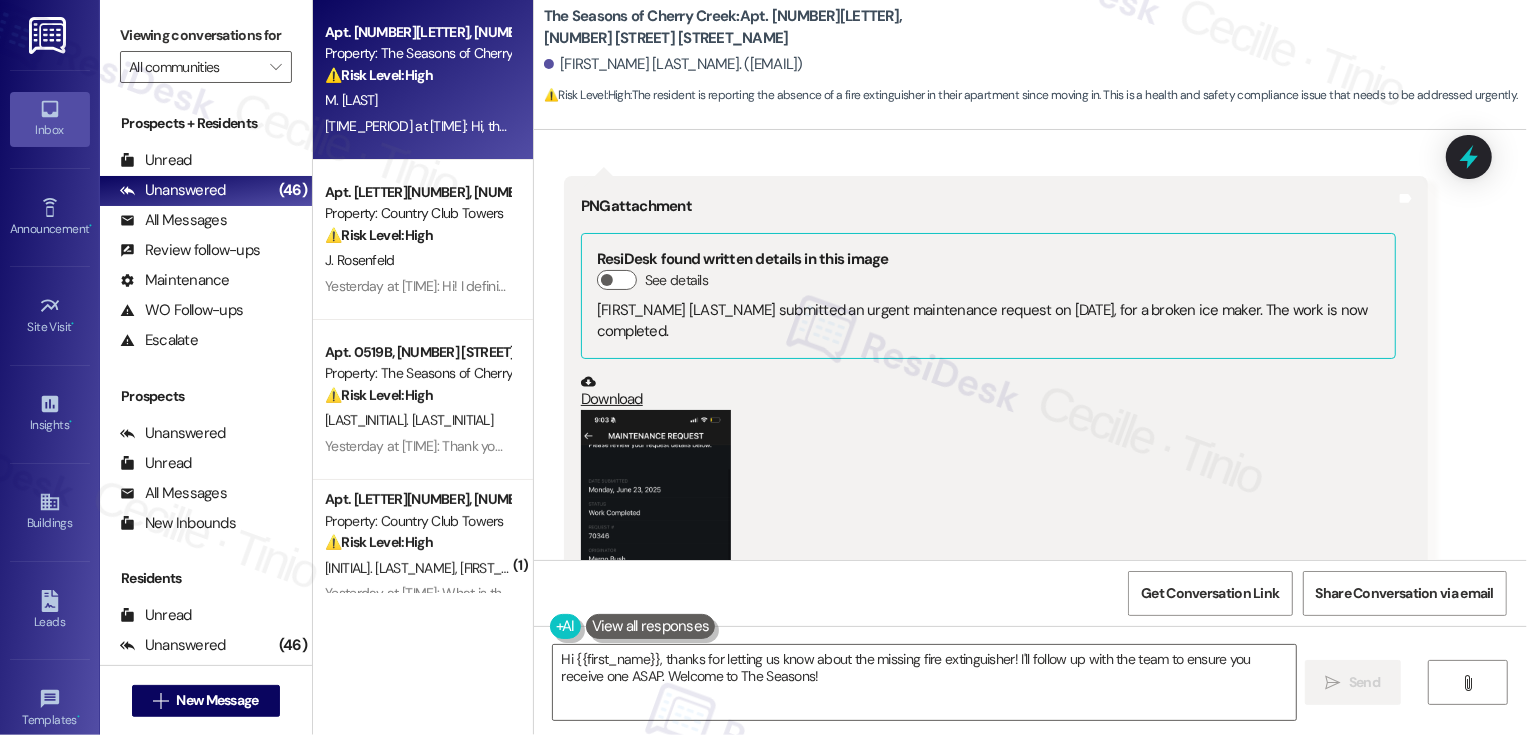 scroll, scrollTop: 1163, scrollLeft: 0, axis: vertical 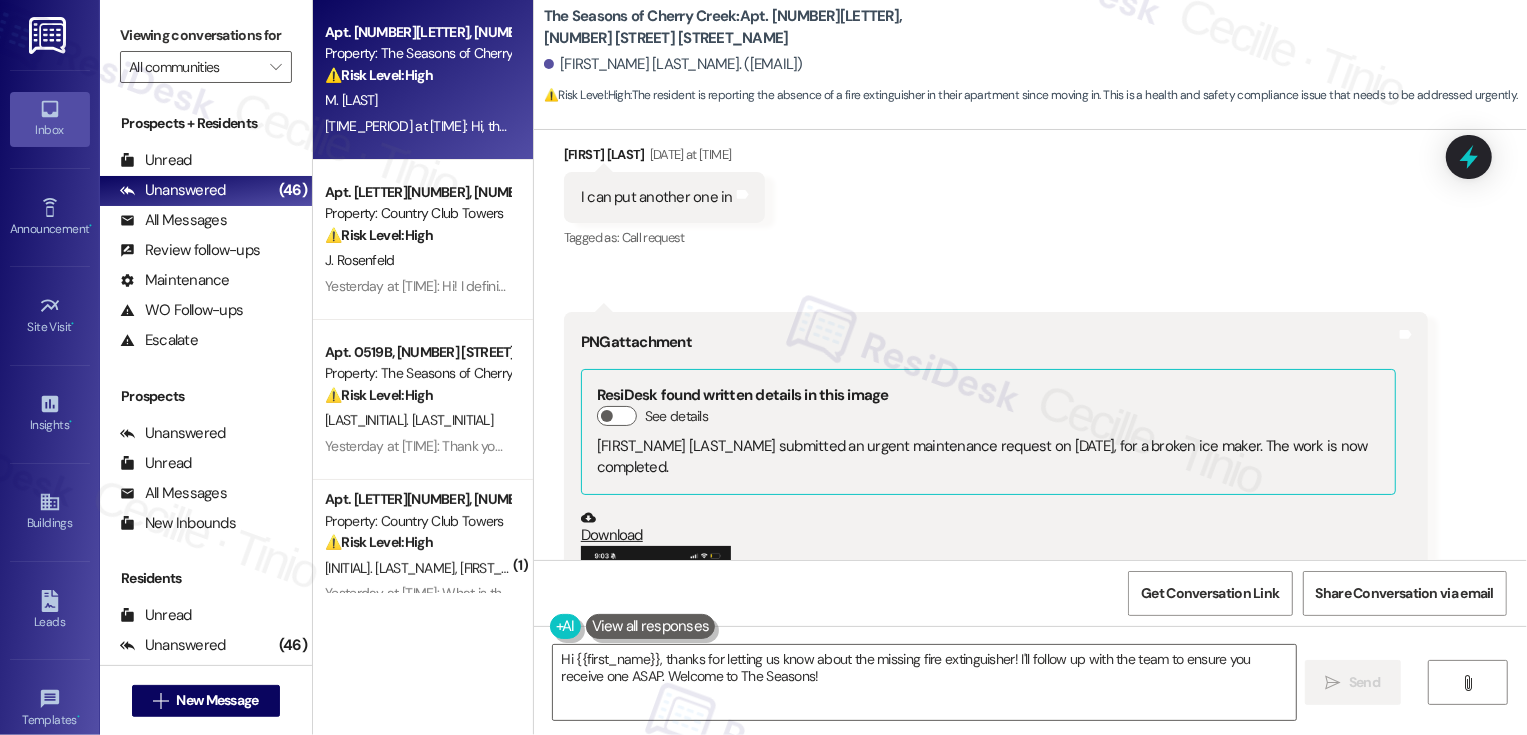 click on "Margo Bush Aug 03, 2025 at 11:04 PM" at bounding box center (664, 158) 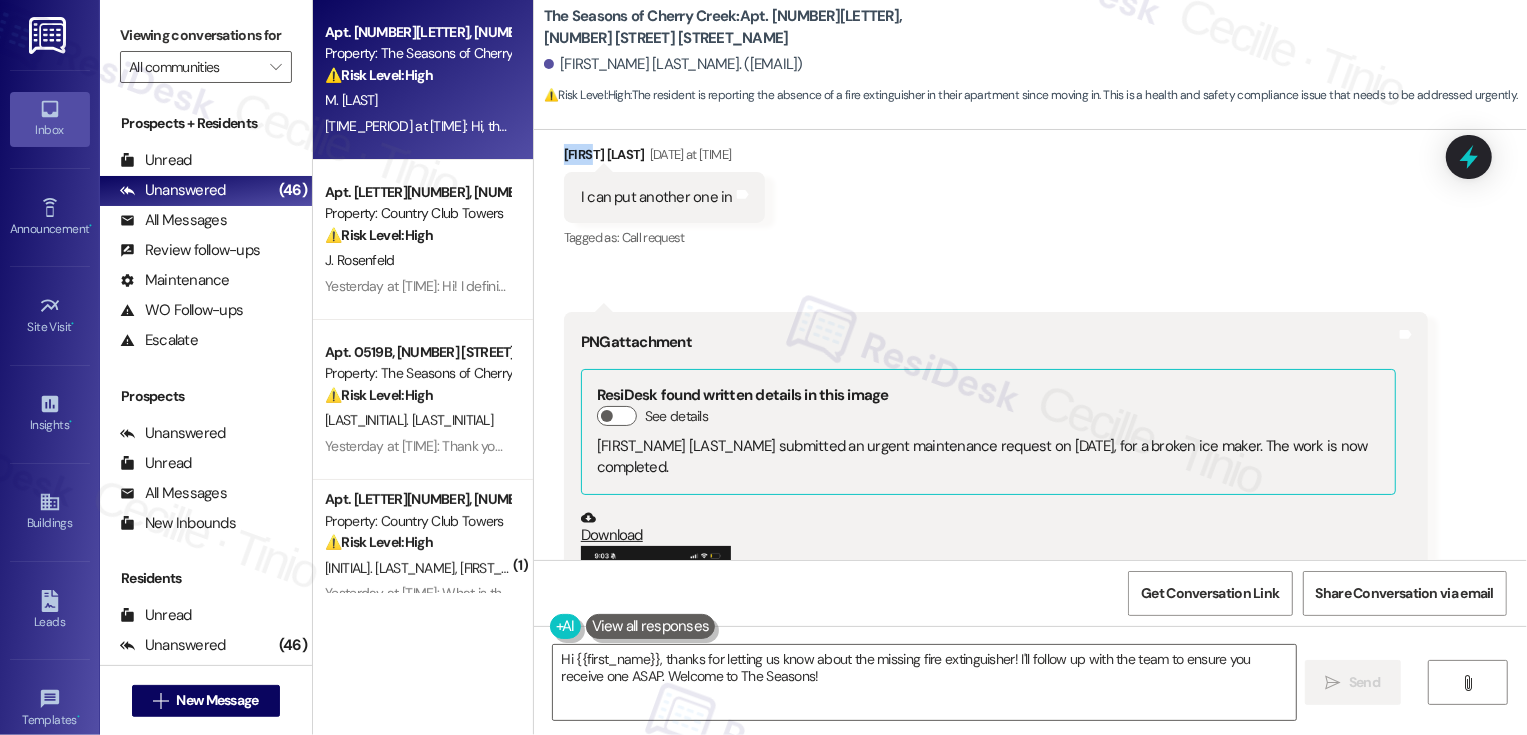 copy on "Margo" 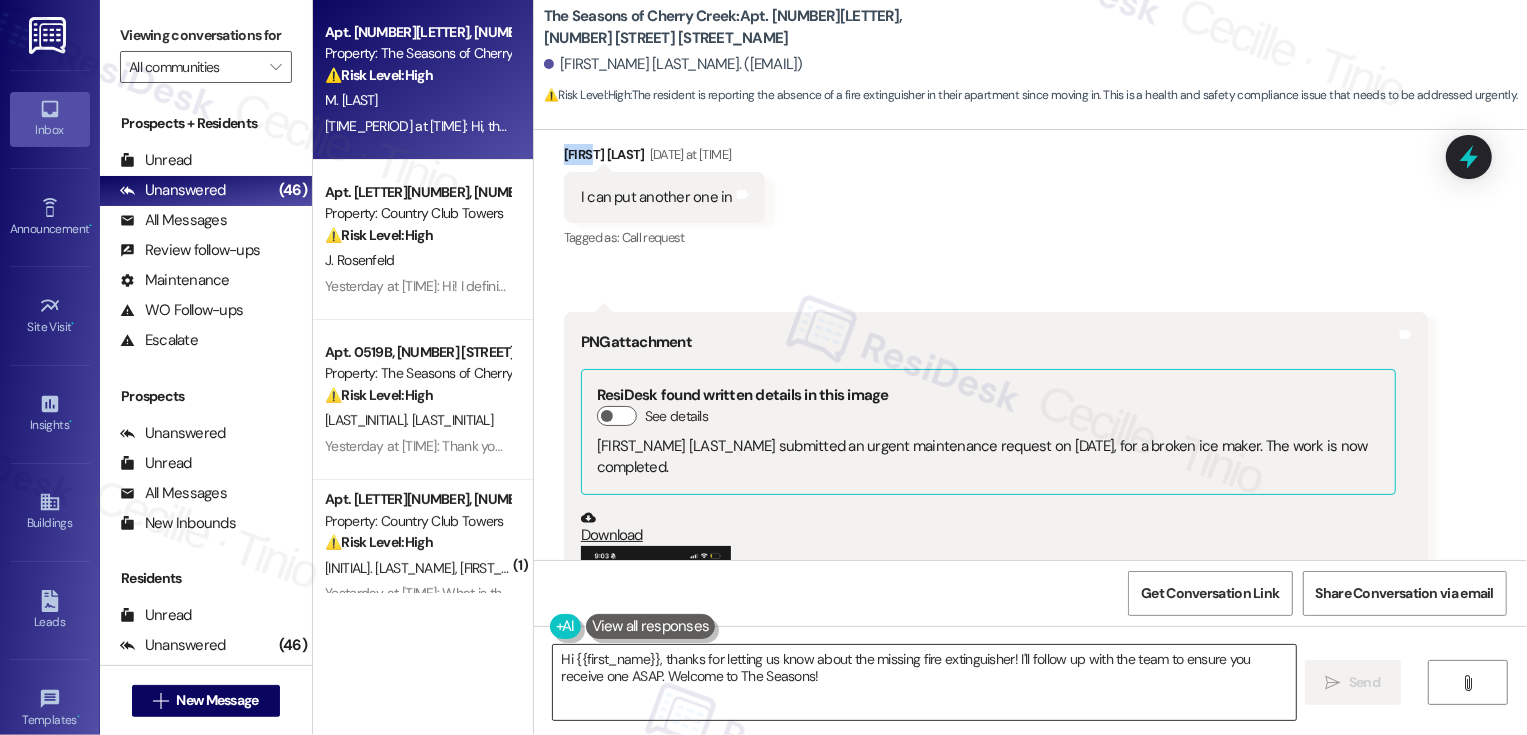 click on "Hi {{first_name}}, thanks for letting us know about the missing fire extinguisher! I'll follow up with the team to ensure you receive one ASAP. Welcome to The Seasons!" at bounding box center [924, 682] 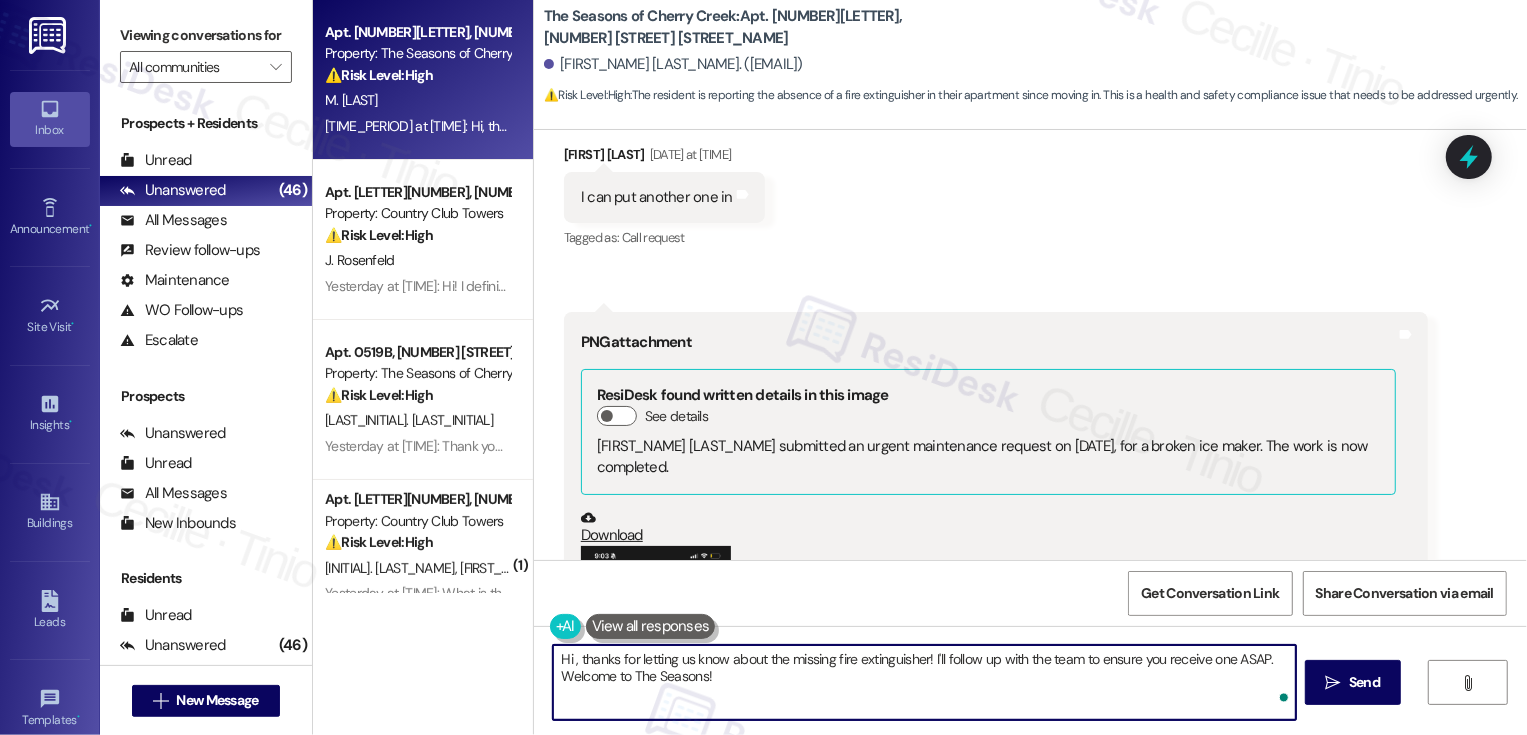 paste on "Margo" 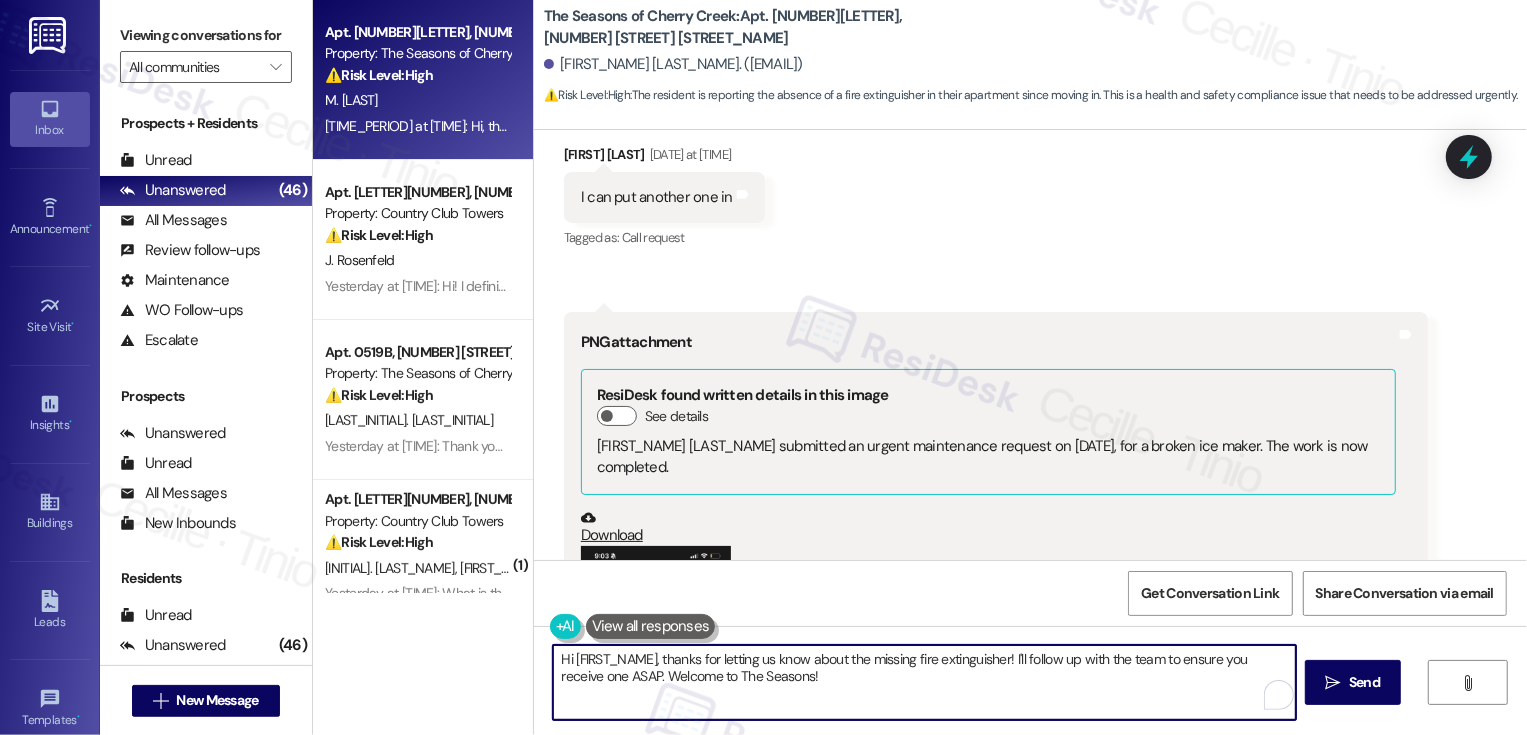 click on "Hi Margo, thanks for letting us know about the missing fire extinguisher! I'll follow up with the team to ensure you receive one ASAP. Welcome to The Seasons!" at bounding box center [924, 682] 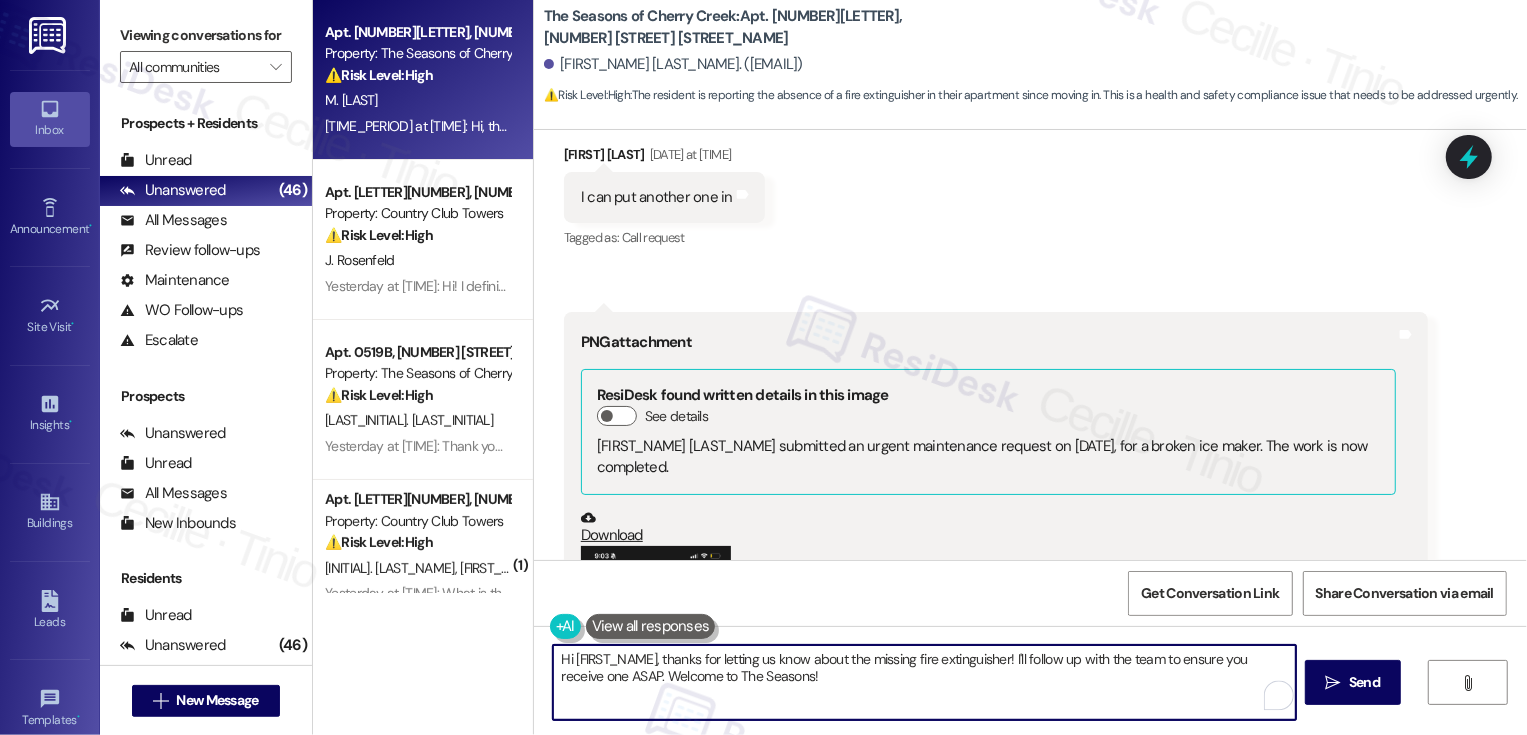 click on "Hi Margo, thanks for letting us know about the missing fire extinguisher! I'll follow up with the team to ensure you receive one ASAP. Welcome to The Seasons!" at bounding box center (924, 682) 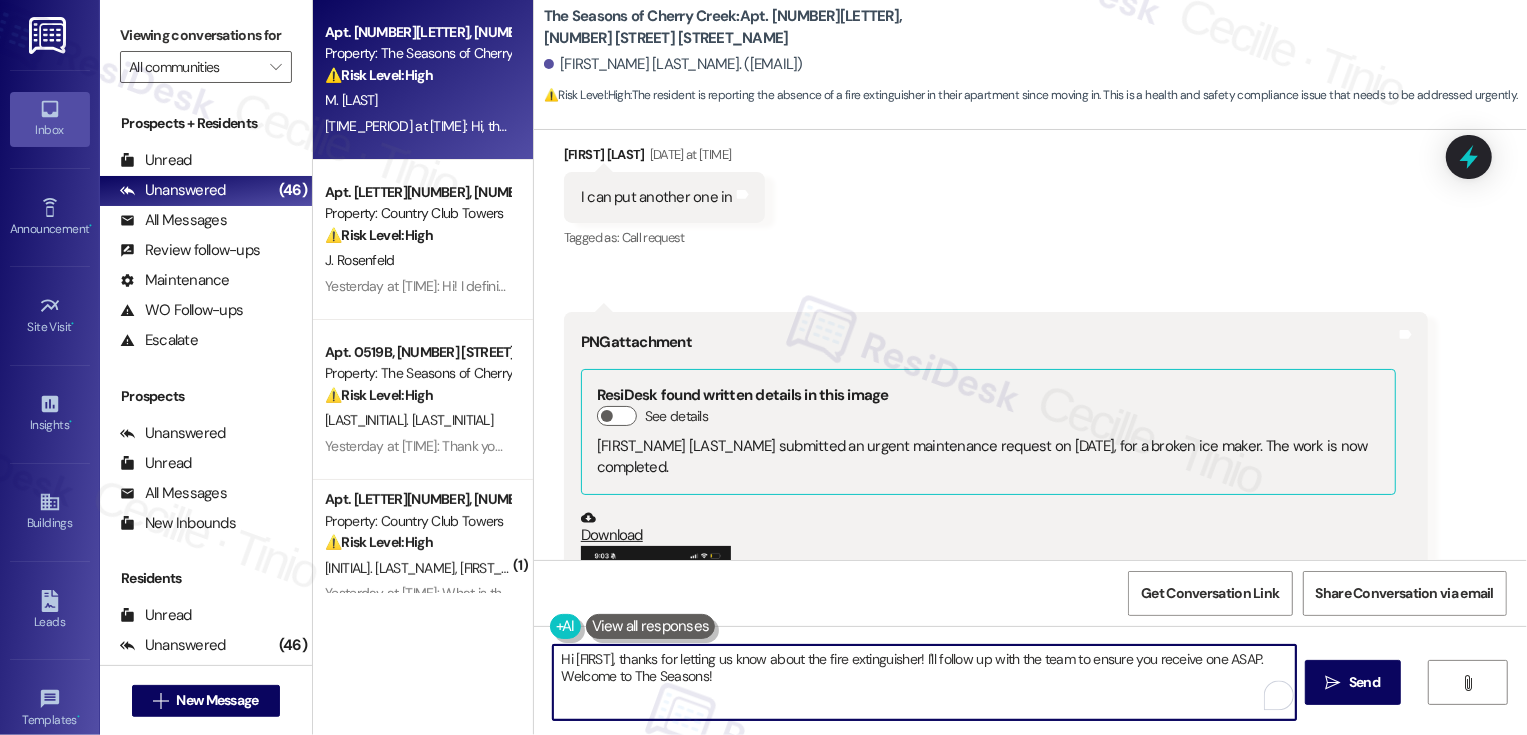 drag, startPoint x: 920, startPoint y: 659, endPoint x: 993, endPoint y: 698, distance: 82.764725 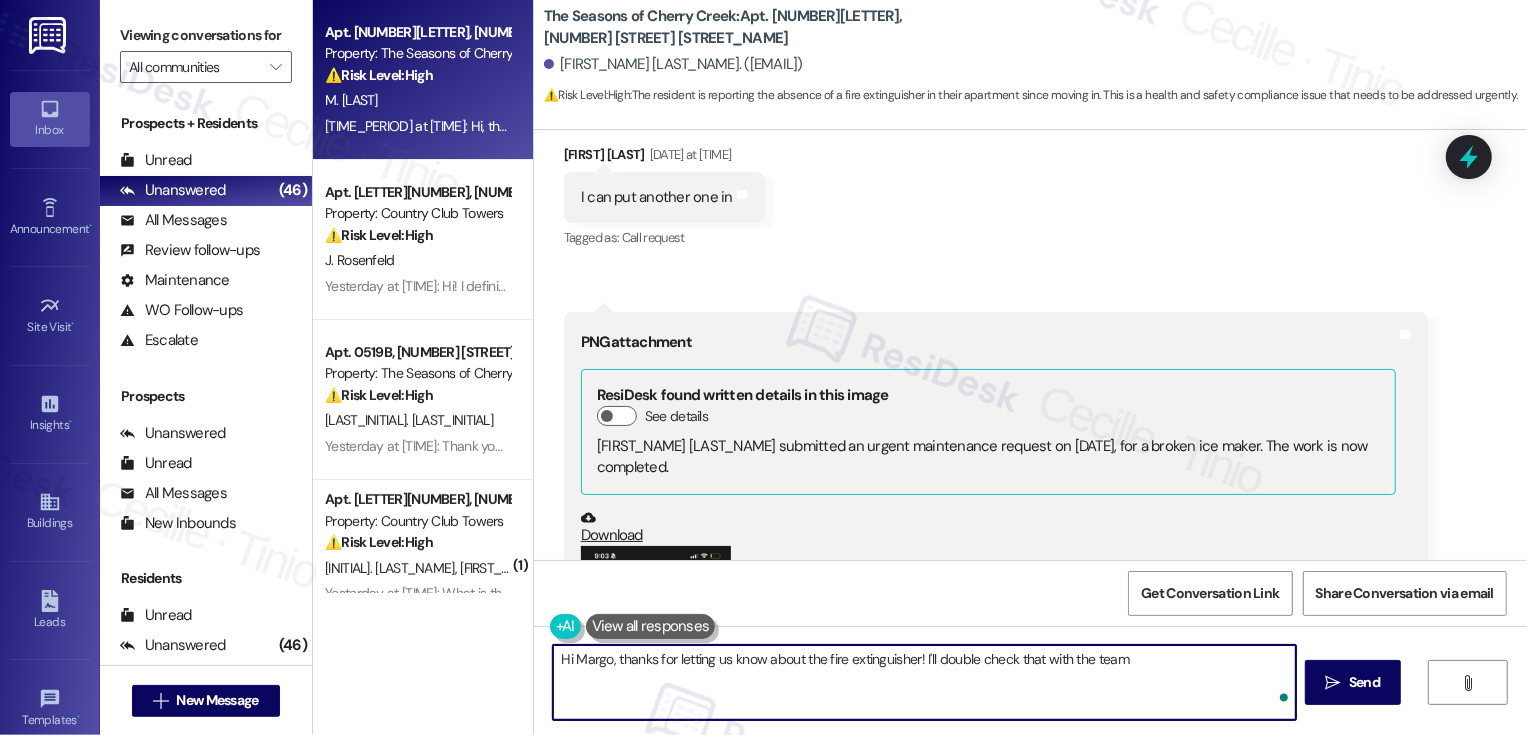type on "Hi Margo, thanks for letting us know about the fire extinguisher! I'll double check that with the team." 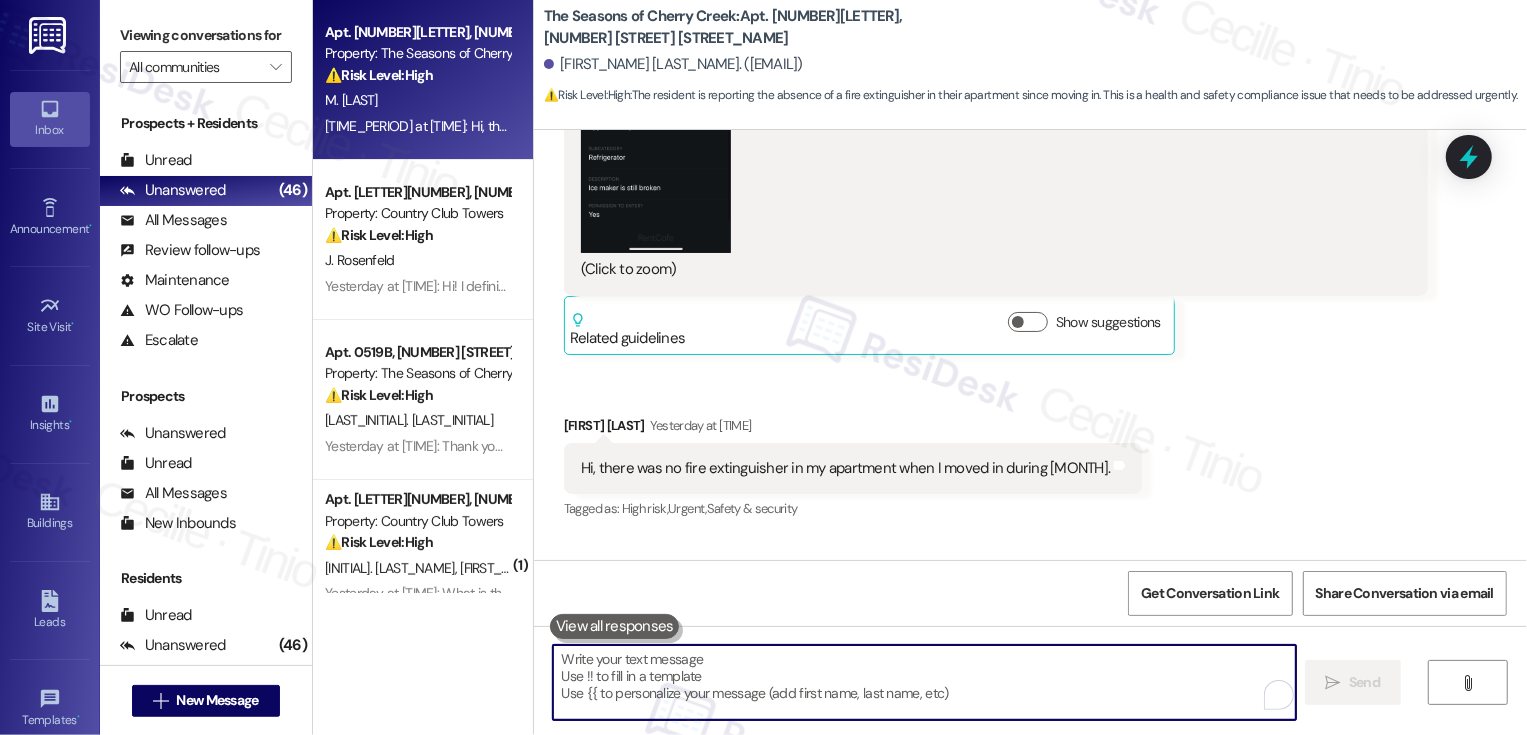 scroll, scrollTop: 1877, scrollLeft: 0, axis: vertical 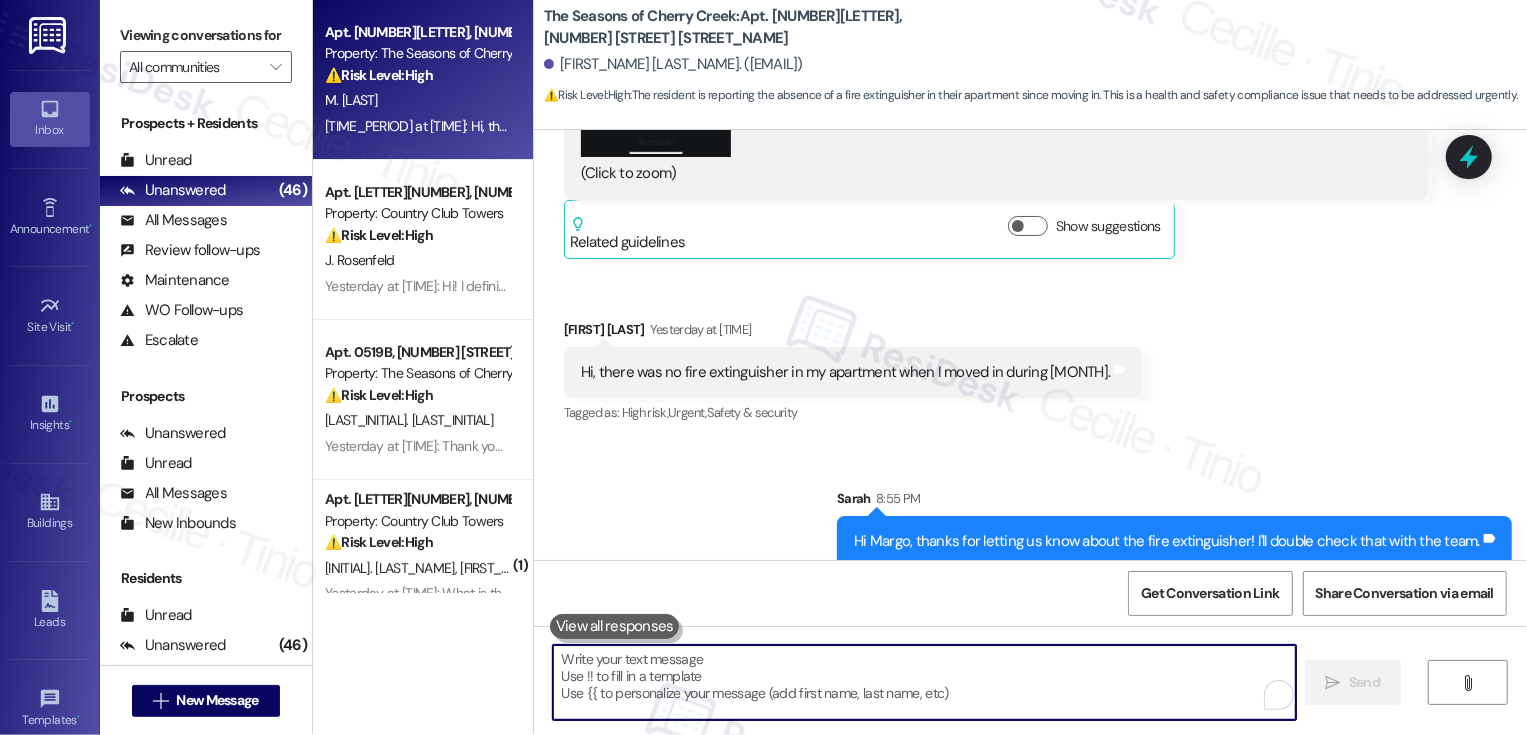 click at bounding box center (924, 682) 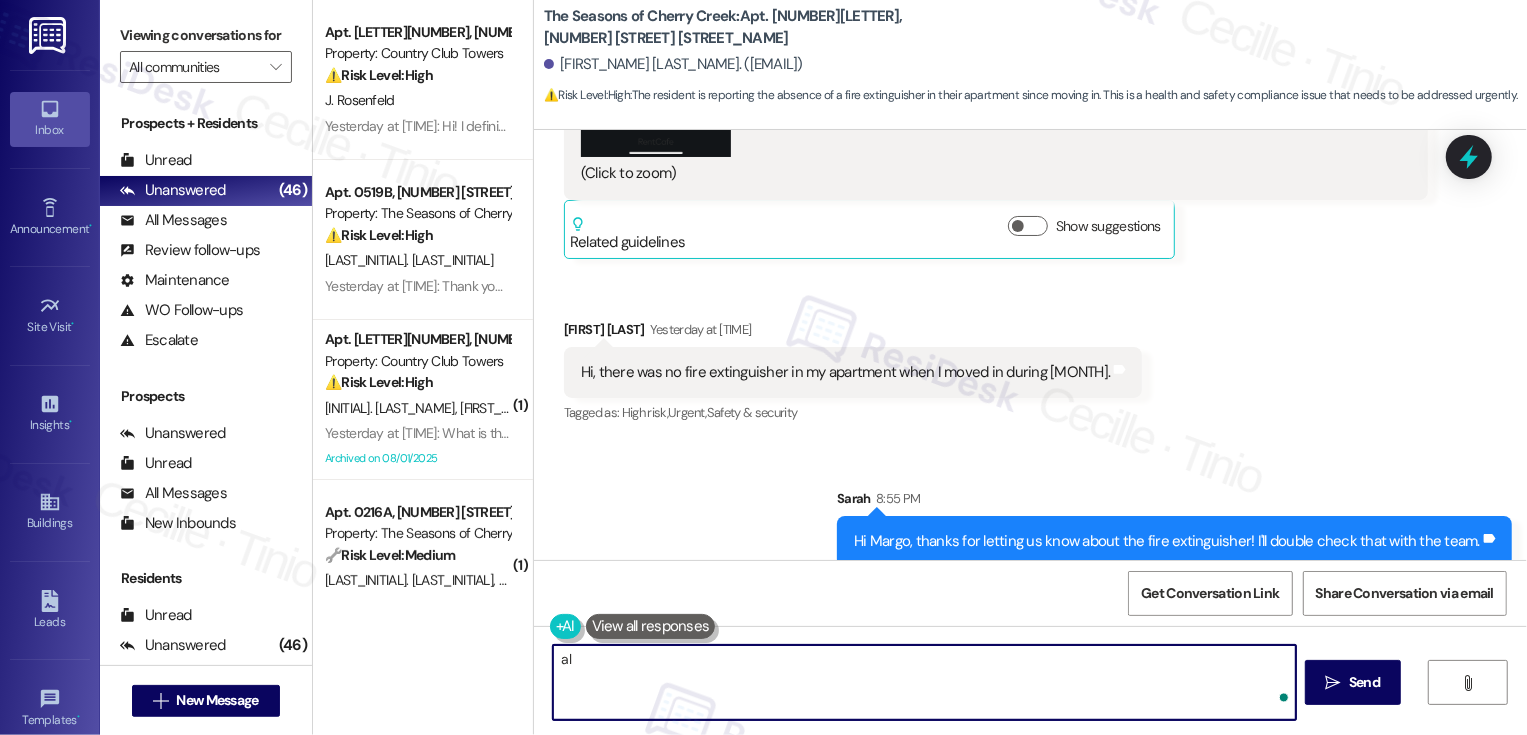 type on "a" 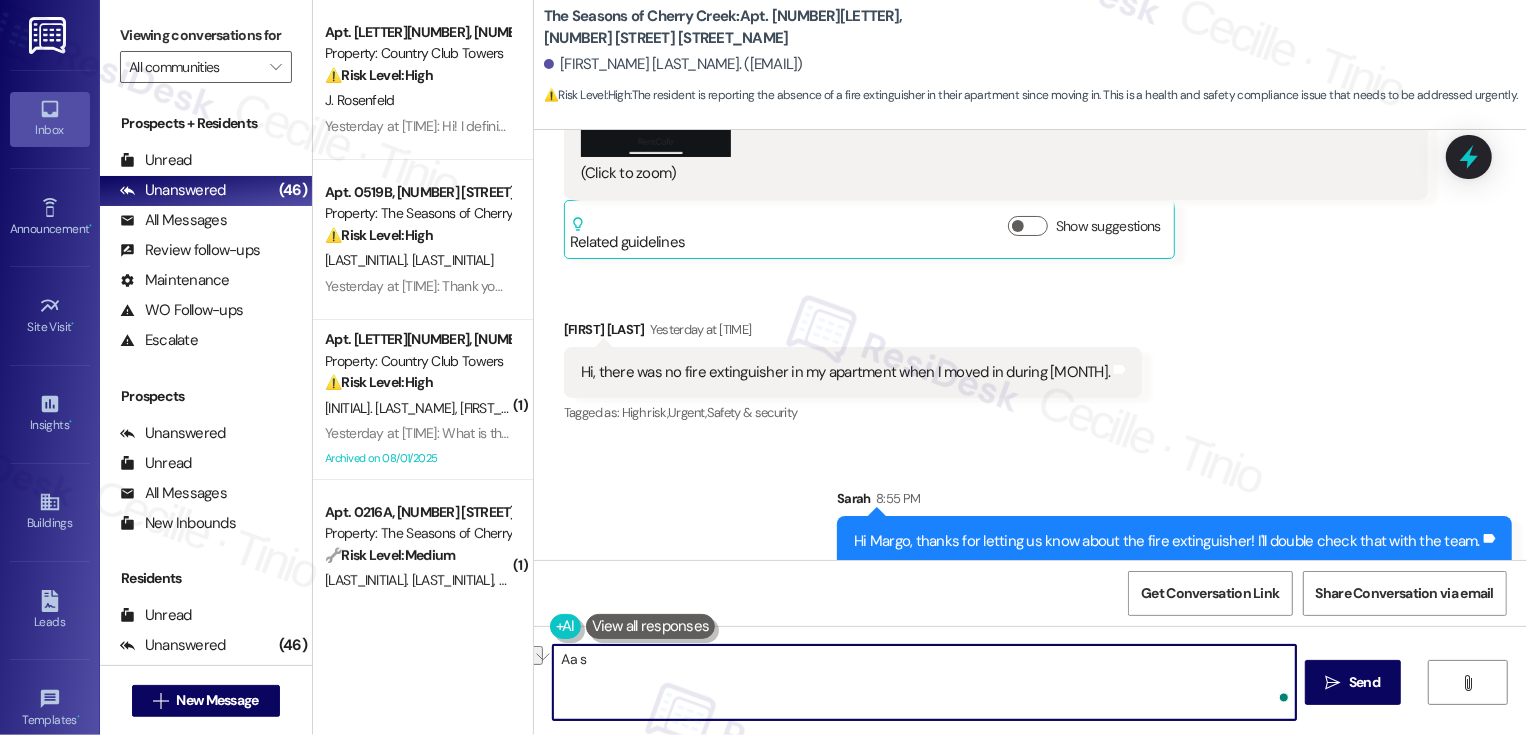 type on "a" 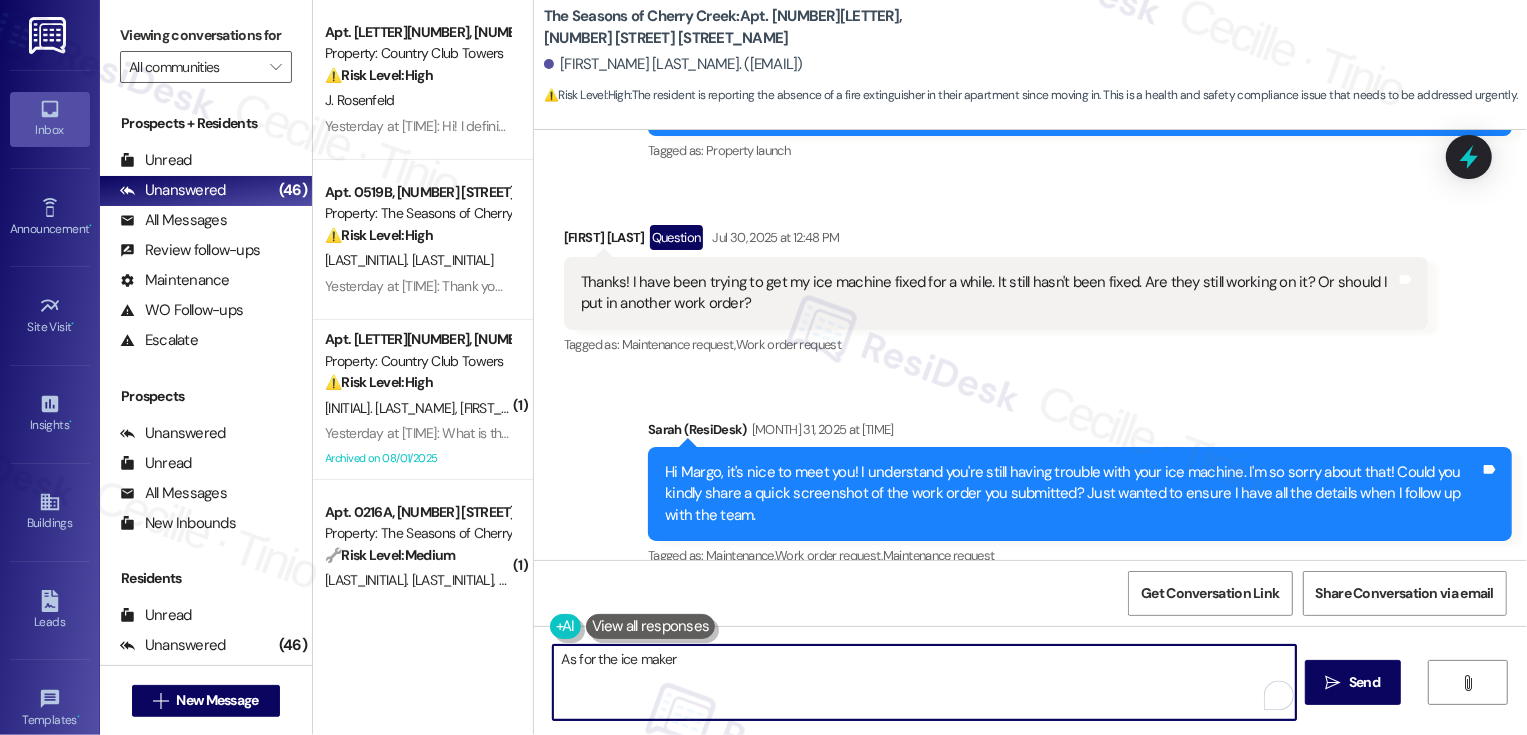 scroll, scrollTop: 333, scrollLeft: 0, axis: vertical 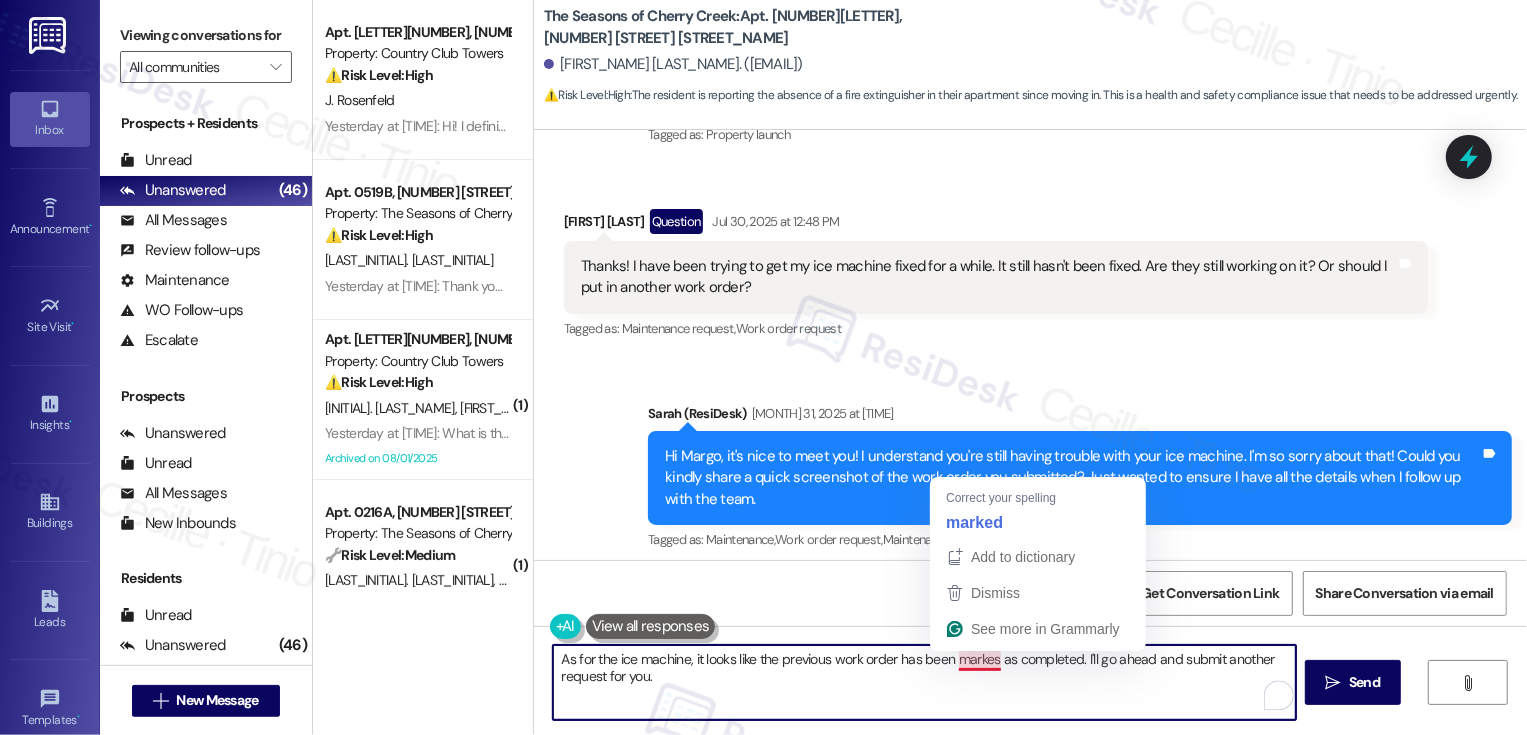 click on "As for the ice machine, it looks like the previous work order has been markes as completed. I'll go ahead and submit another request for you." at bounding box center [924, 682] 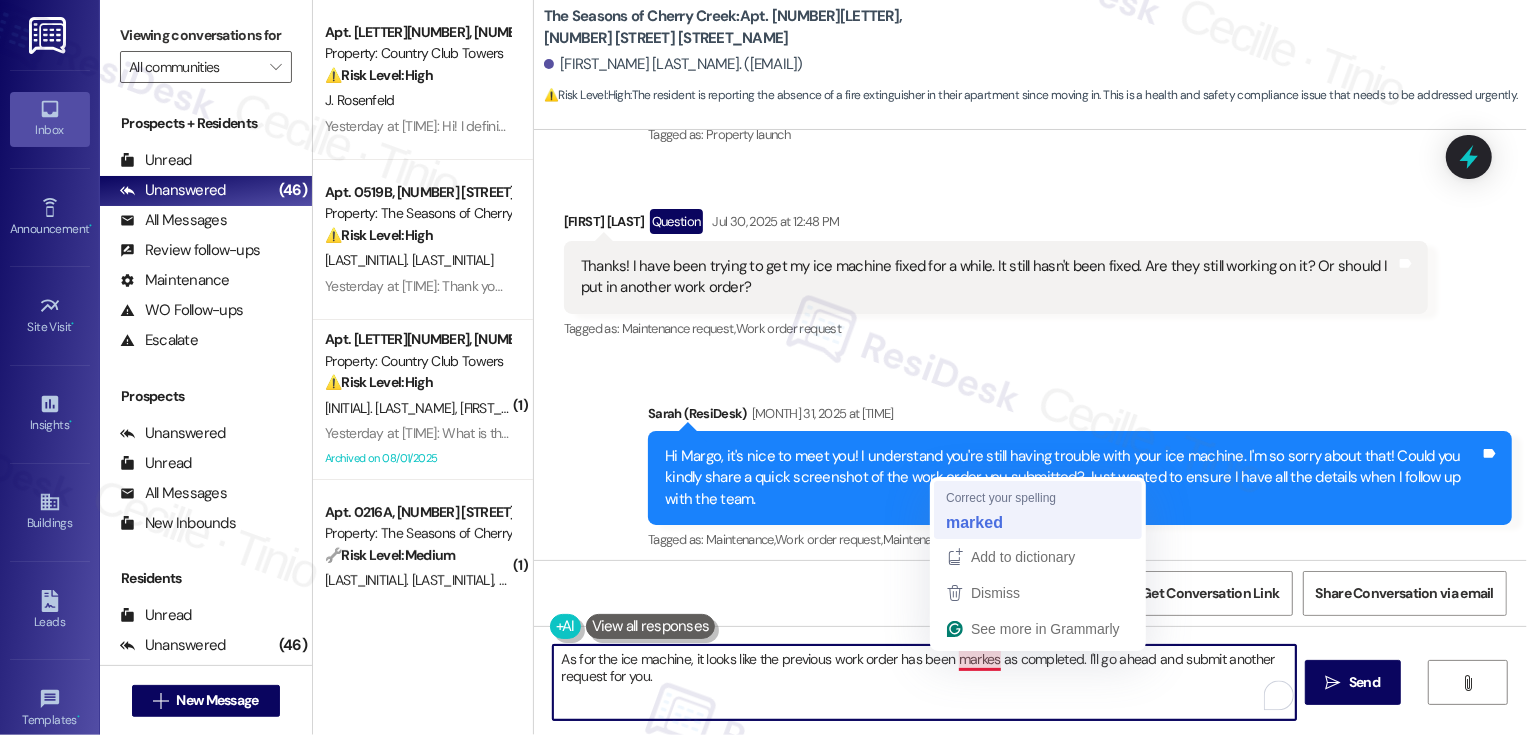 type on "As for the ice machine, it looks like the previous work order has been marked as completed. I'll go ahead and submit another request for you." 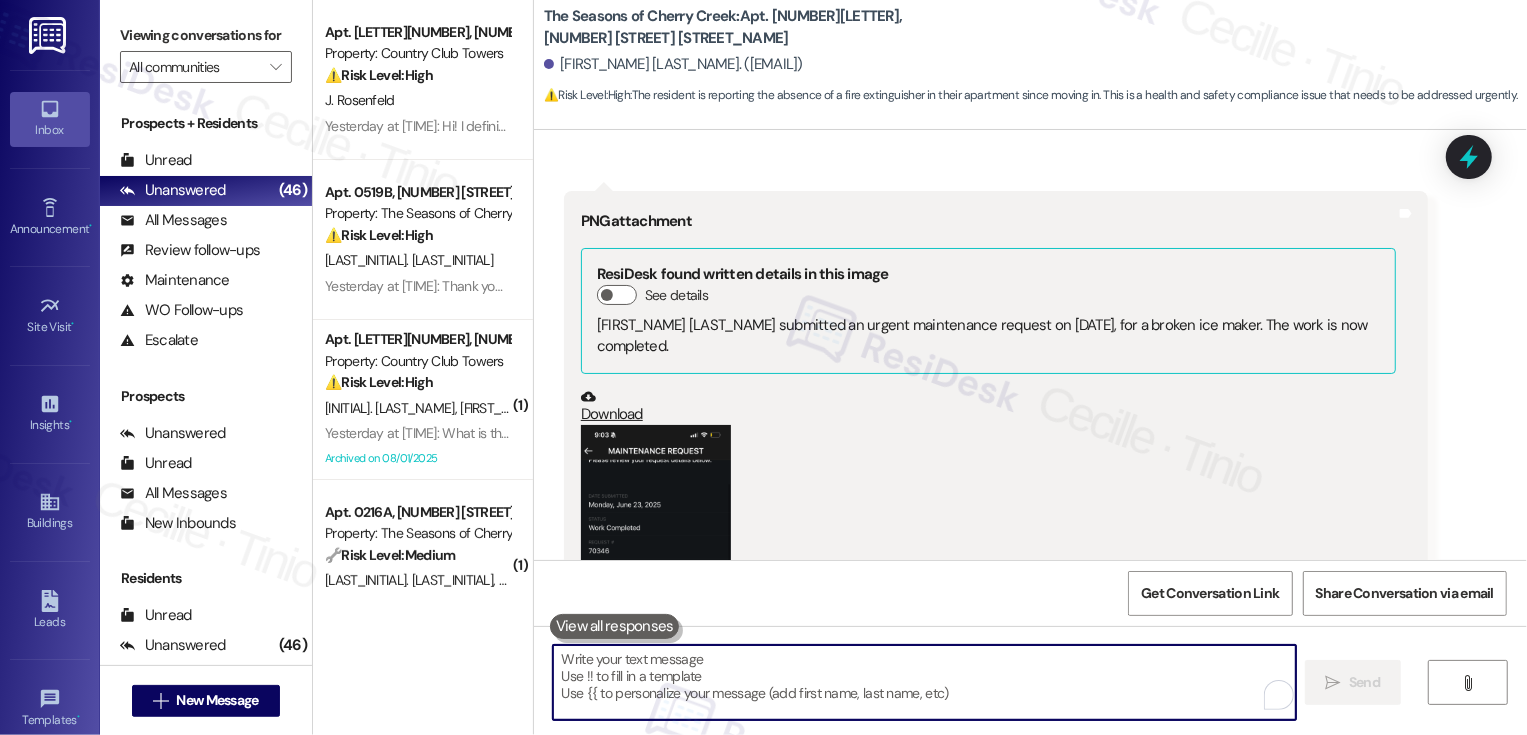 scroll, scrollTop: 1302, scrollLeft: 0, axis: vertical 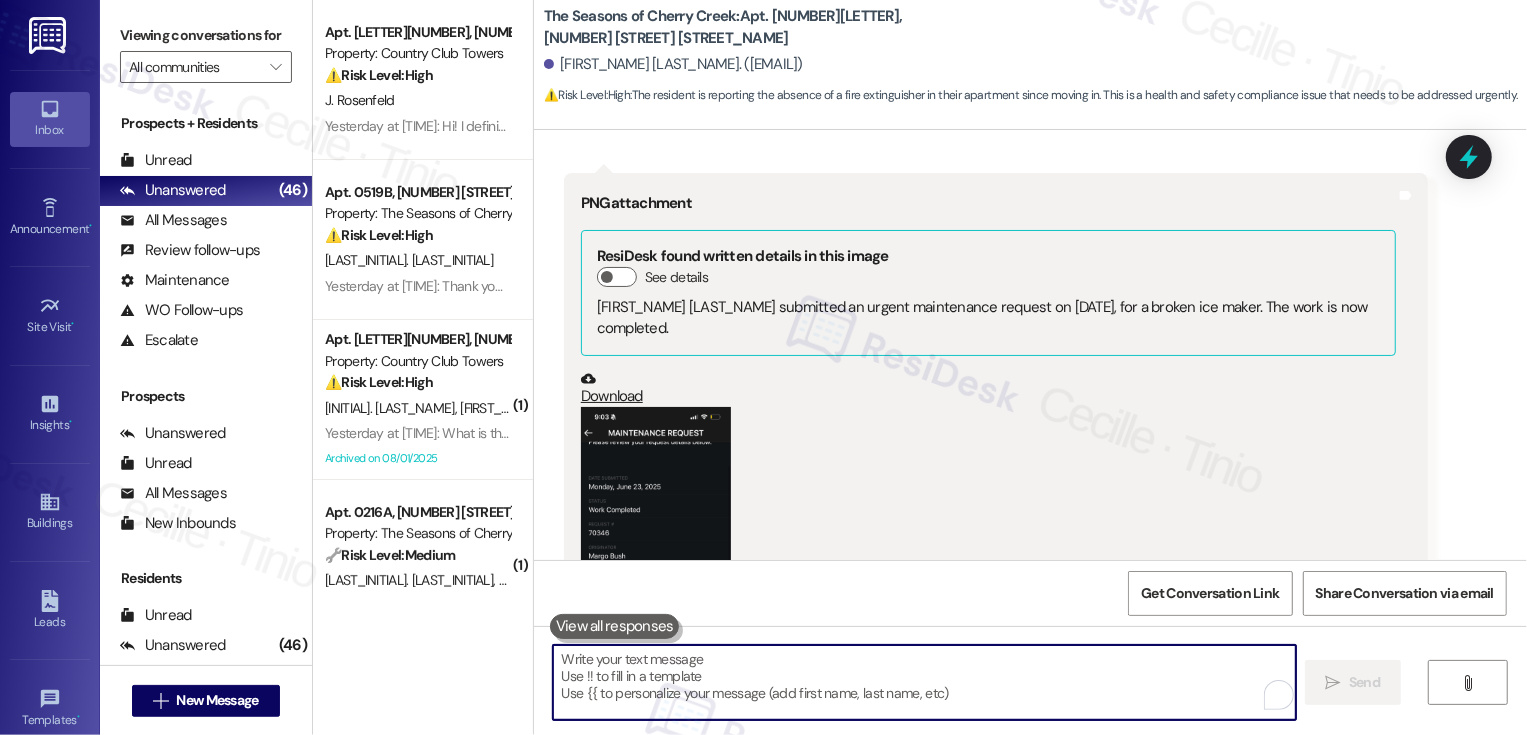 type 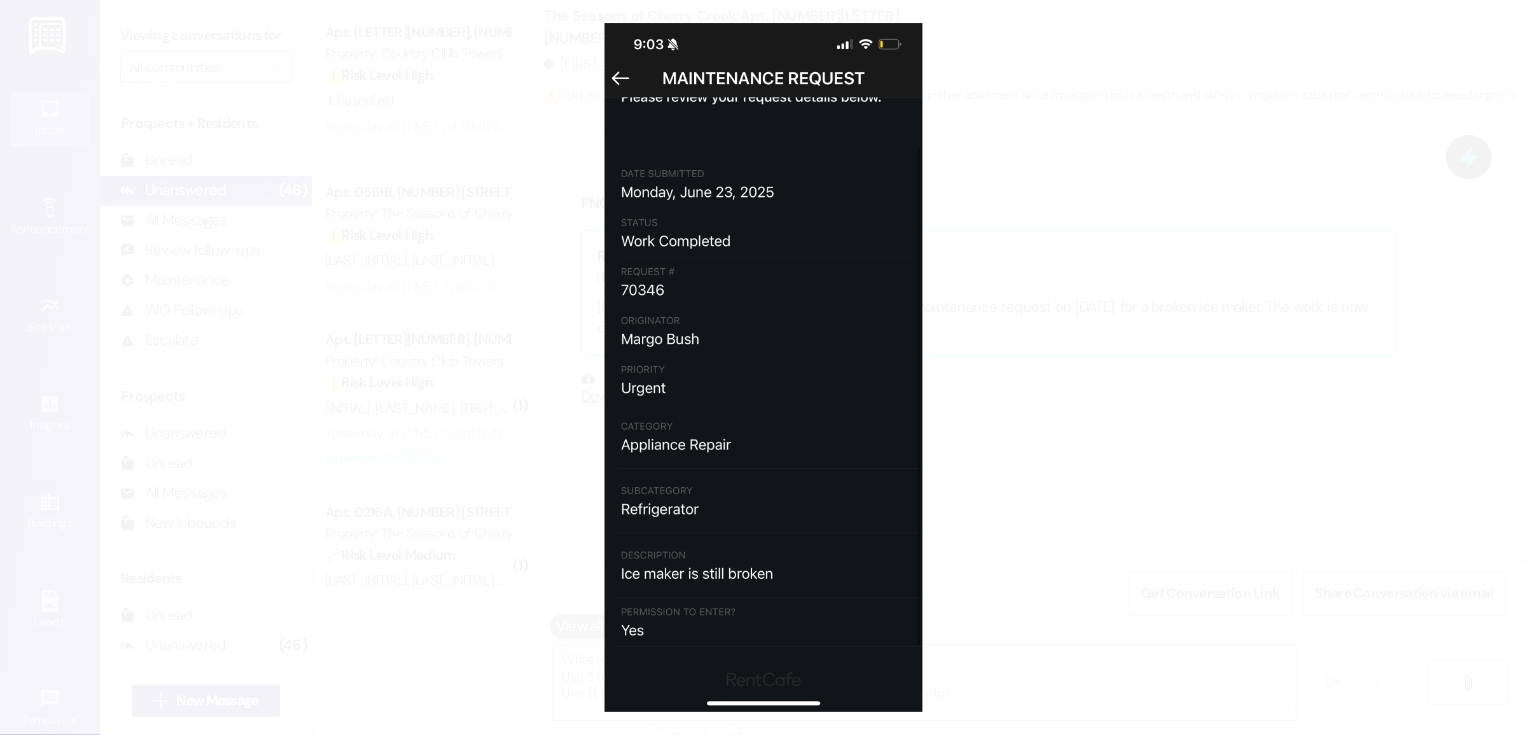 click at bounding box center [763, 367] 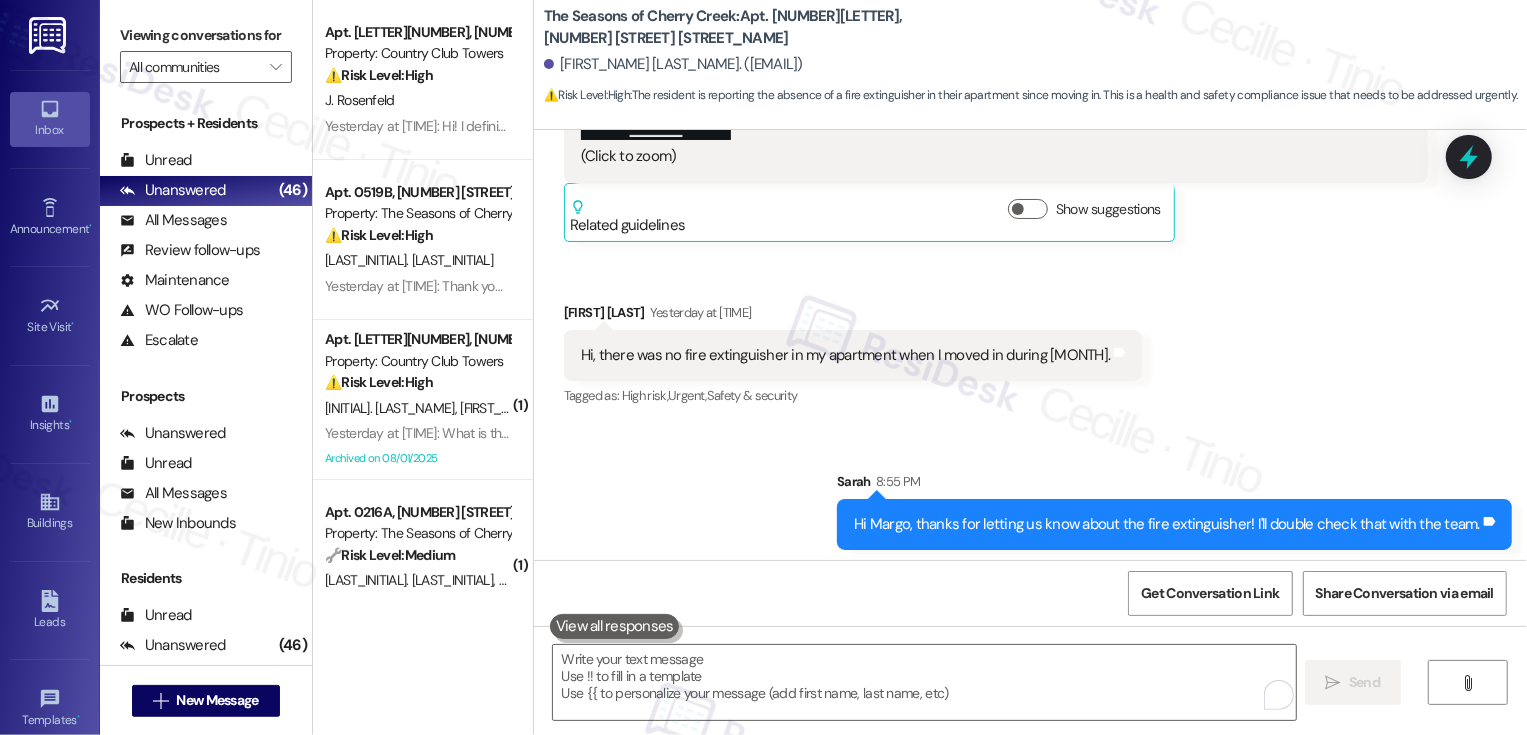 scroll, scrollTop: 2037, scrollLeft: 0, axis: vertical 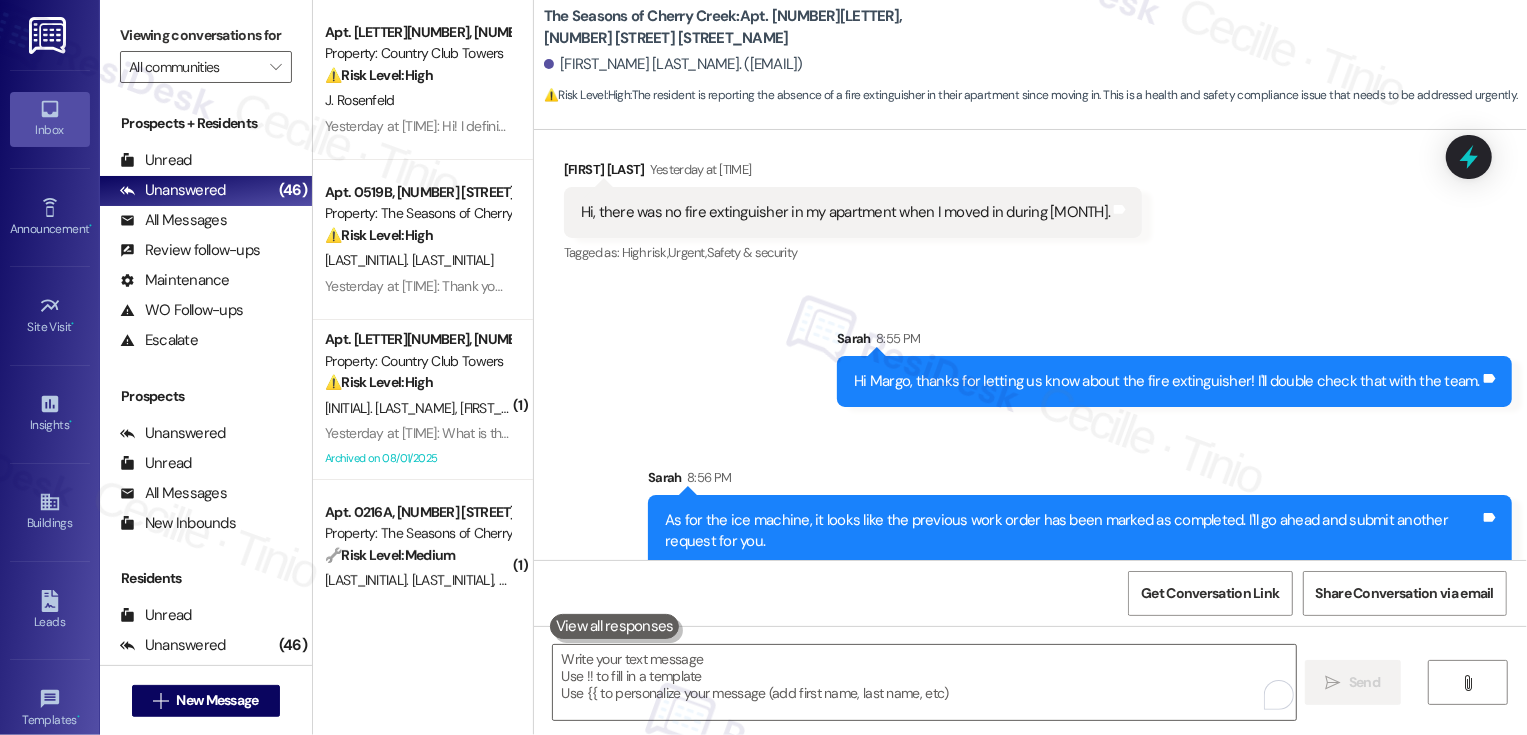click on "Sent via SMS Sarah 8:55 PM Hi Margo, thanks for letting us know about the fire extinguisher! I'll double check that with the team. Tags and notes Sent via SMS Sarah 8:56 PM As for the ice machine, it looks like the previous work order has been marked as completed. I'll go ahead and submit another request for you. Tags and notes" at bounding box center (1030, 433) 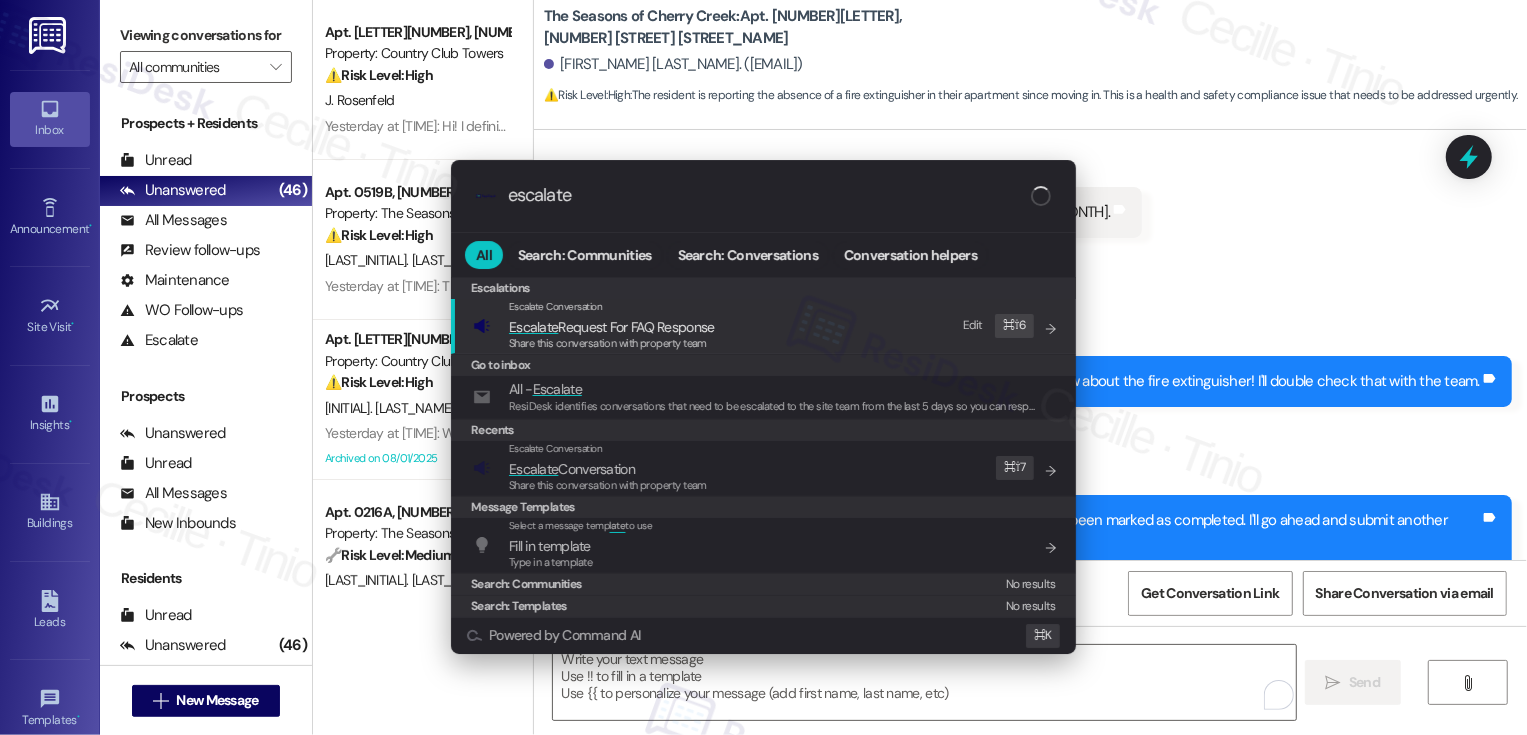 type on "escalat" 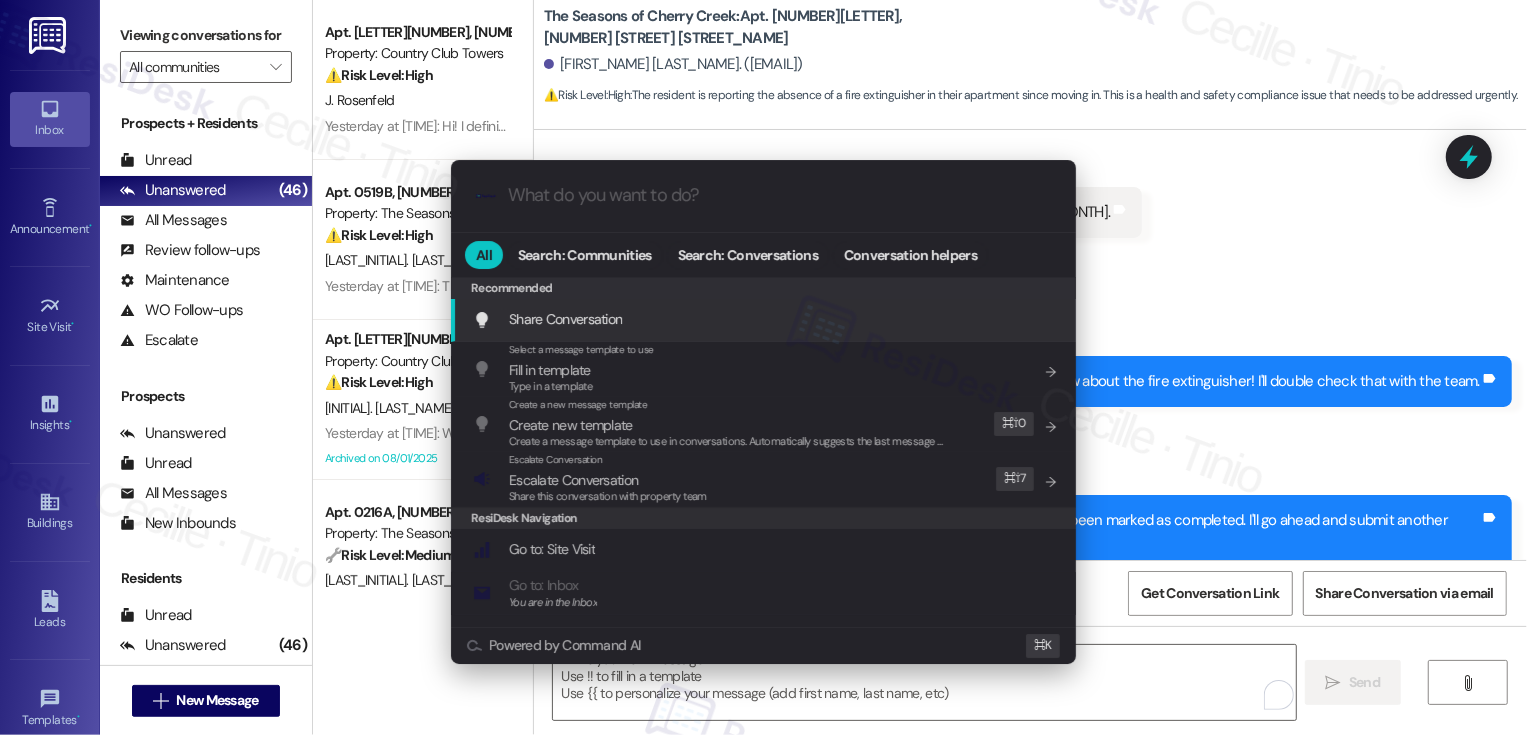 click on ".cls-1{fill:#0a055f;}.cls-2{fill:#0cc4c4;} resideskLogoBlueOrange All Search: Communities Search: Conversations Conversation helpers Recommended Recommended Share Conversation Add shortcut Select a message template to use Fill in template Type in a template Add shortcut Create a new message template Create new template Create a message template to use in conversations. Automatically suggests the last message you sent. Edit ⌘ ⇧ 0 Escalate Conversation Escalate Conversation Share this conversation with property team Edit ⌘ ⇧ 7 ResiDesk Navigation Go to: Site Visit Add shortcut Go to: Inbox You are in the Inbox Add shortcut Go to: Settings Add shortcut Go to: Message Templates Add shortcut Go to: Buildings Add shortcut Help Getting Started: What you can do with ResiDesk Add shortcut Settings Powered by Command AI ⌘ K" at bounding box center [763, 367] 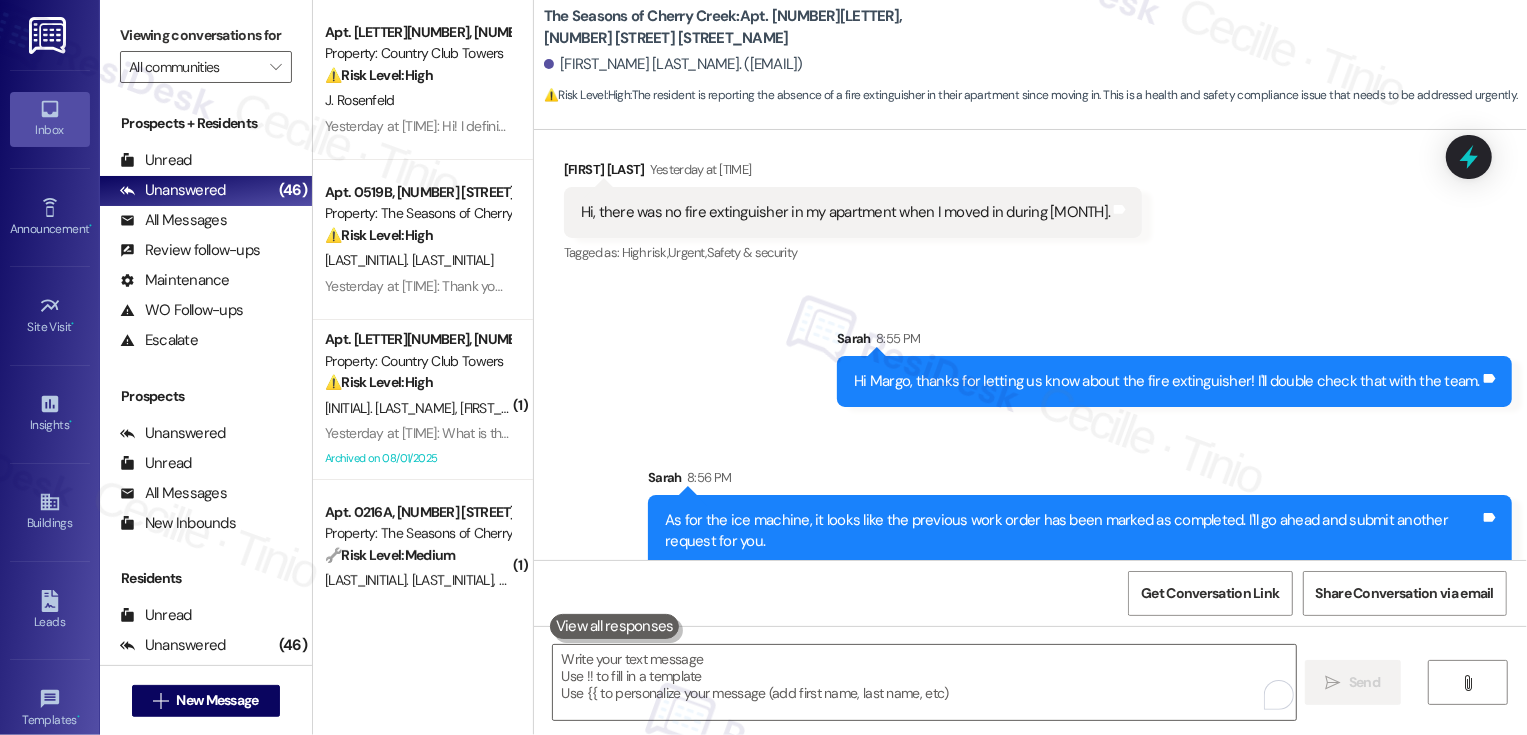 click on "The Seasons of Cherry Creek:  Apt. 1216A, 3498 Seasons E Ellsworth Ave" at bounding box center [744, 27] 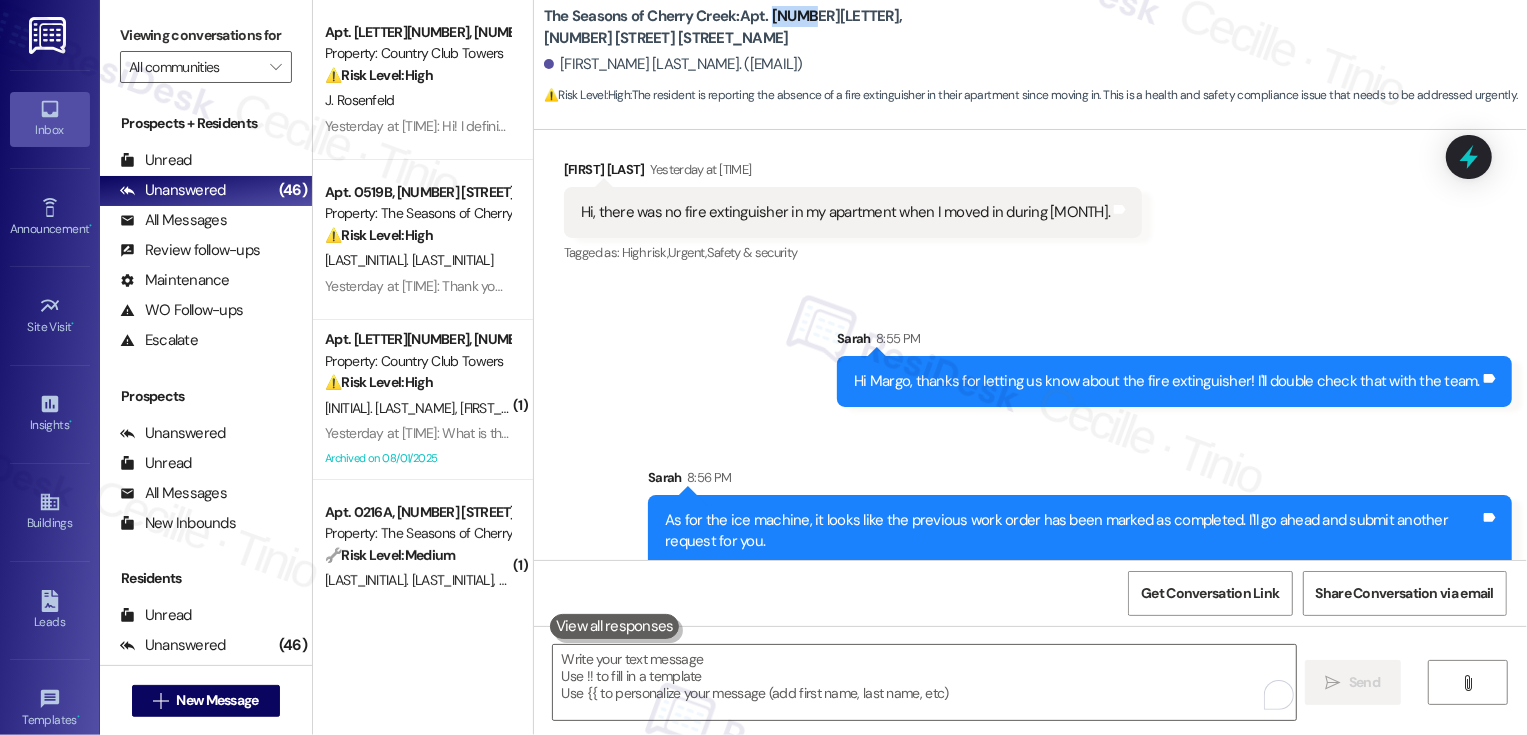 copy on "1216A" 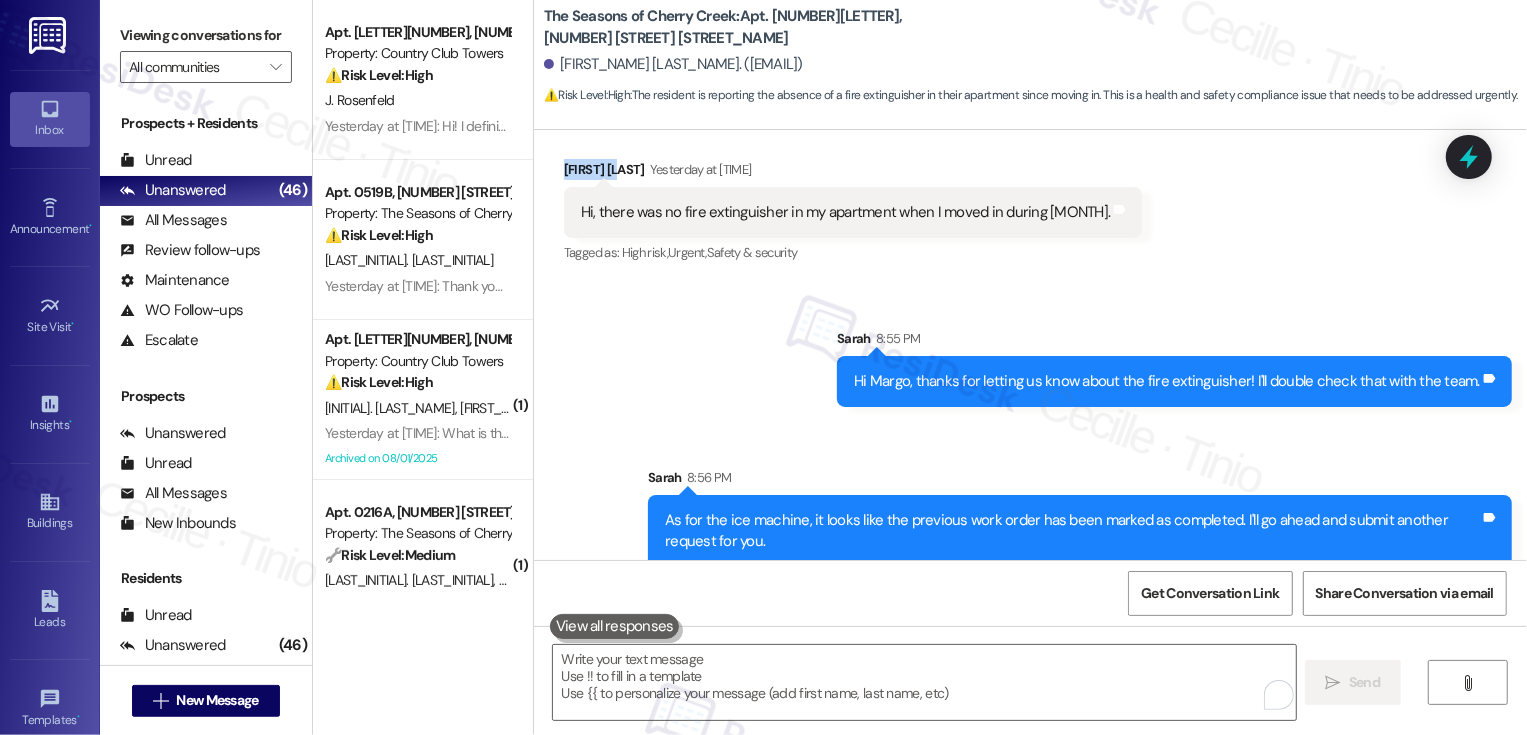 drag, startPoint x: 551, startPoint y: 145, endPoint x: 617, endPoint y: 147, distance: 66.0303 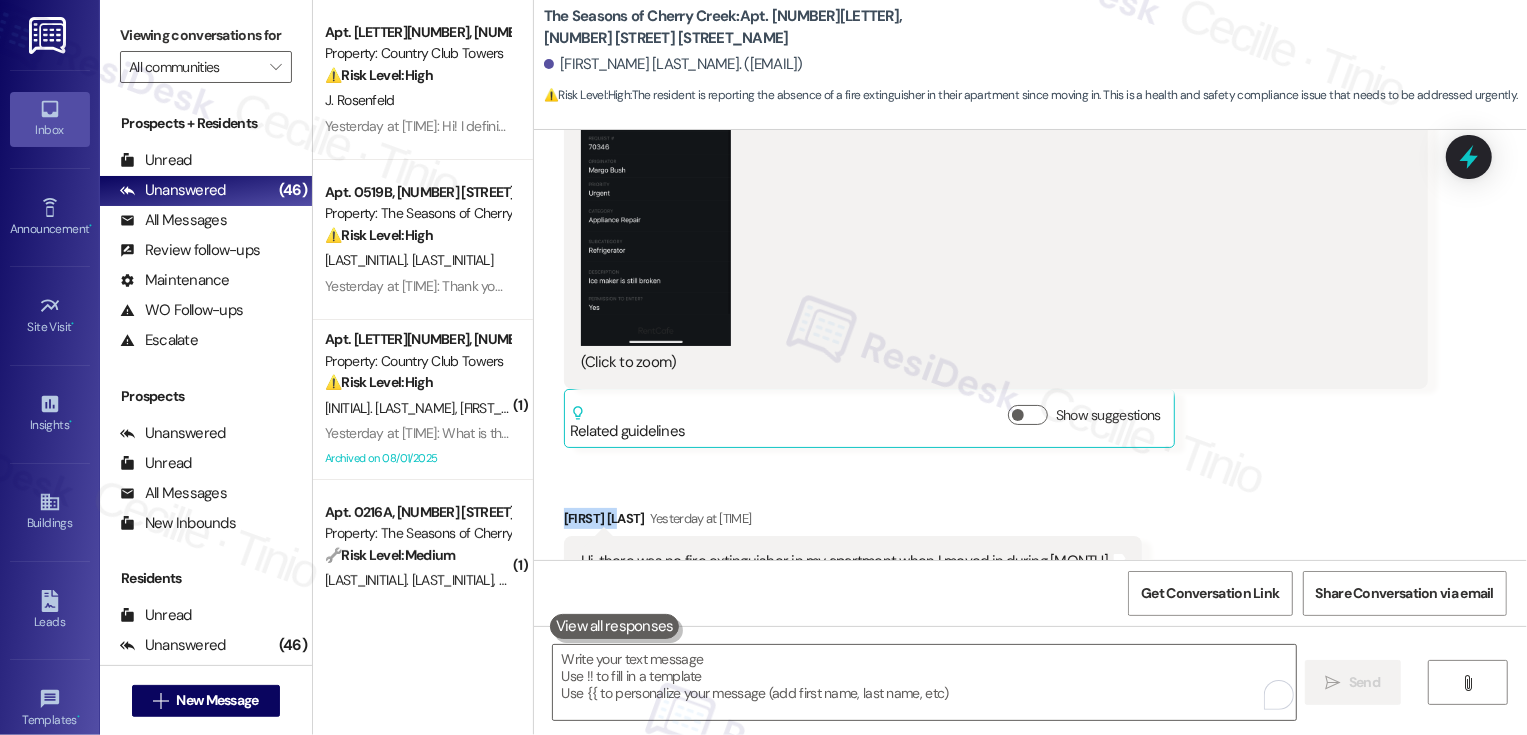 scroll, scrollTop: 1542, scrollLeft: 0, axis: vertical 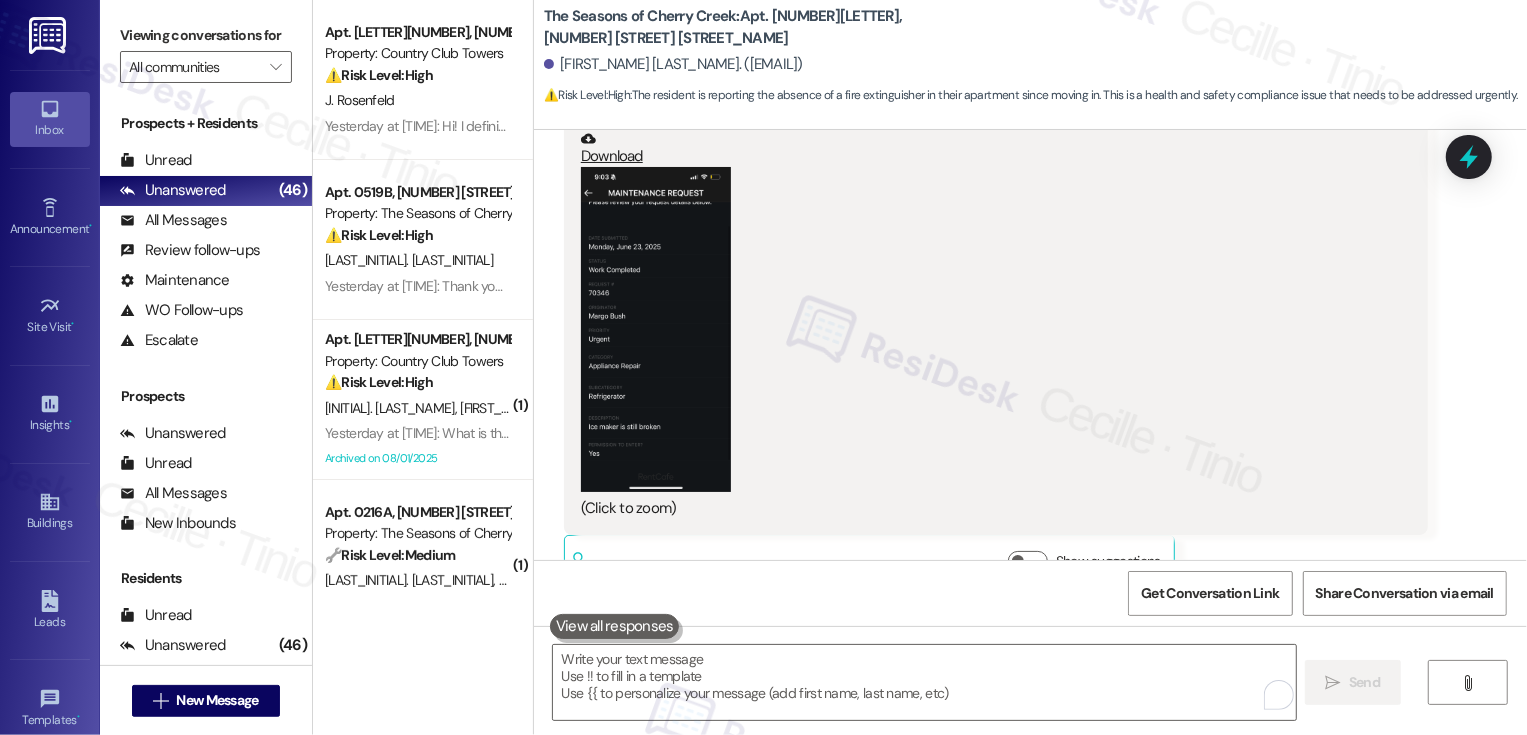 click at bounding box center [656, 329] 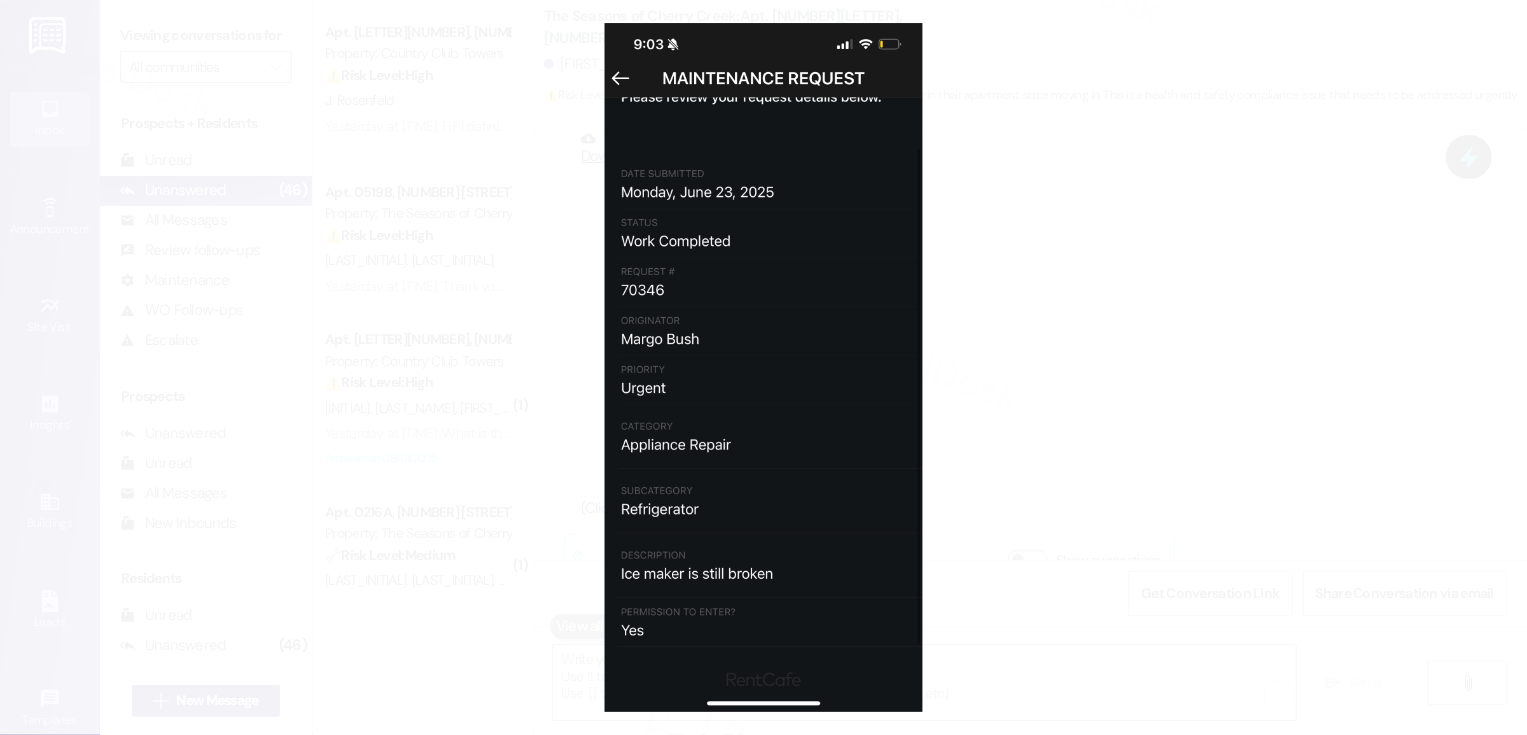 click at bounding box center [763, 367] 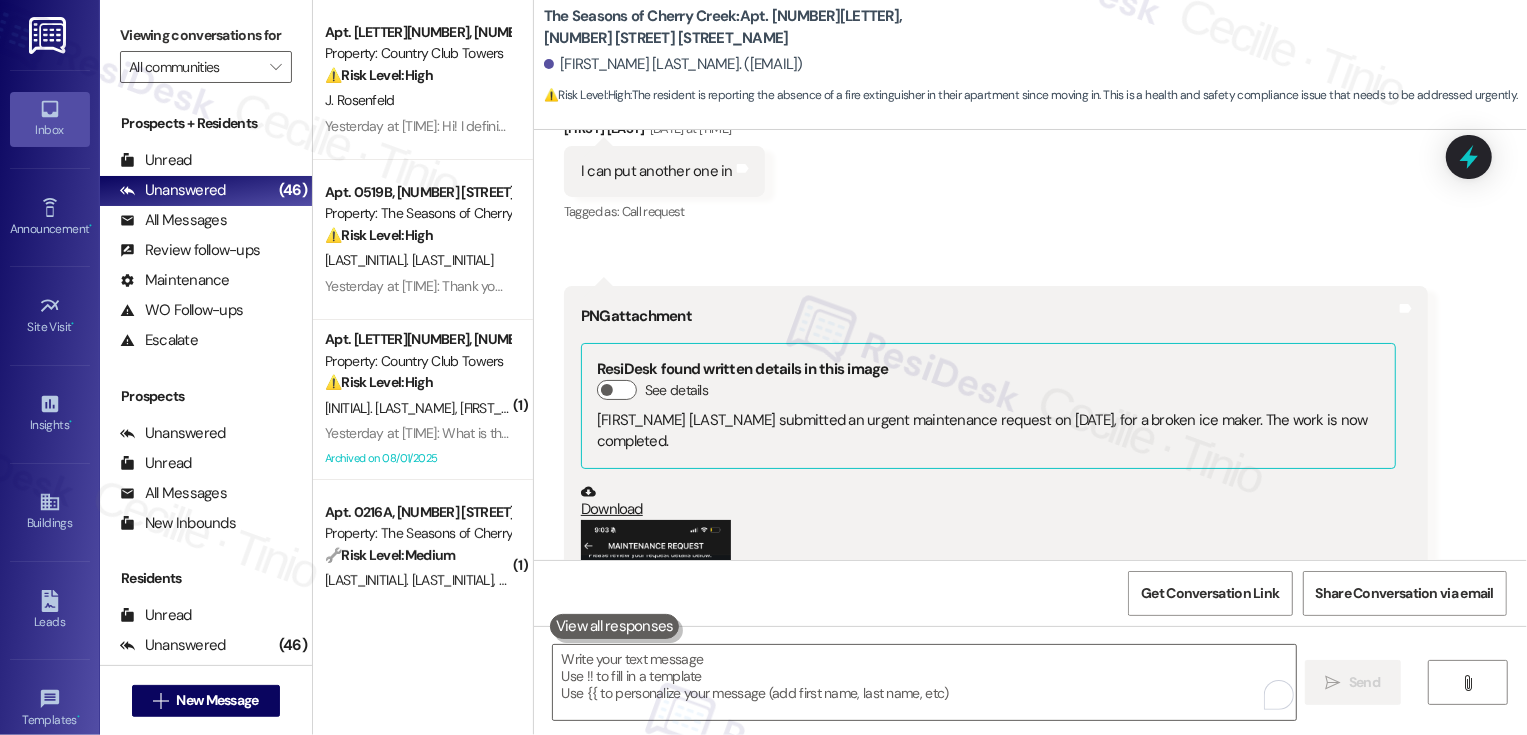 scroll, scrollTop: 1219, scrollLeft: 0, axis: vertical 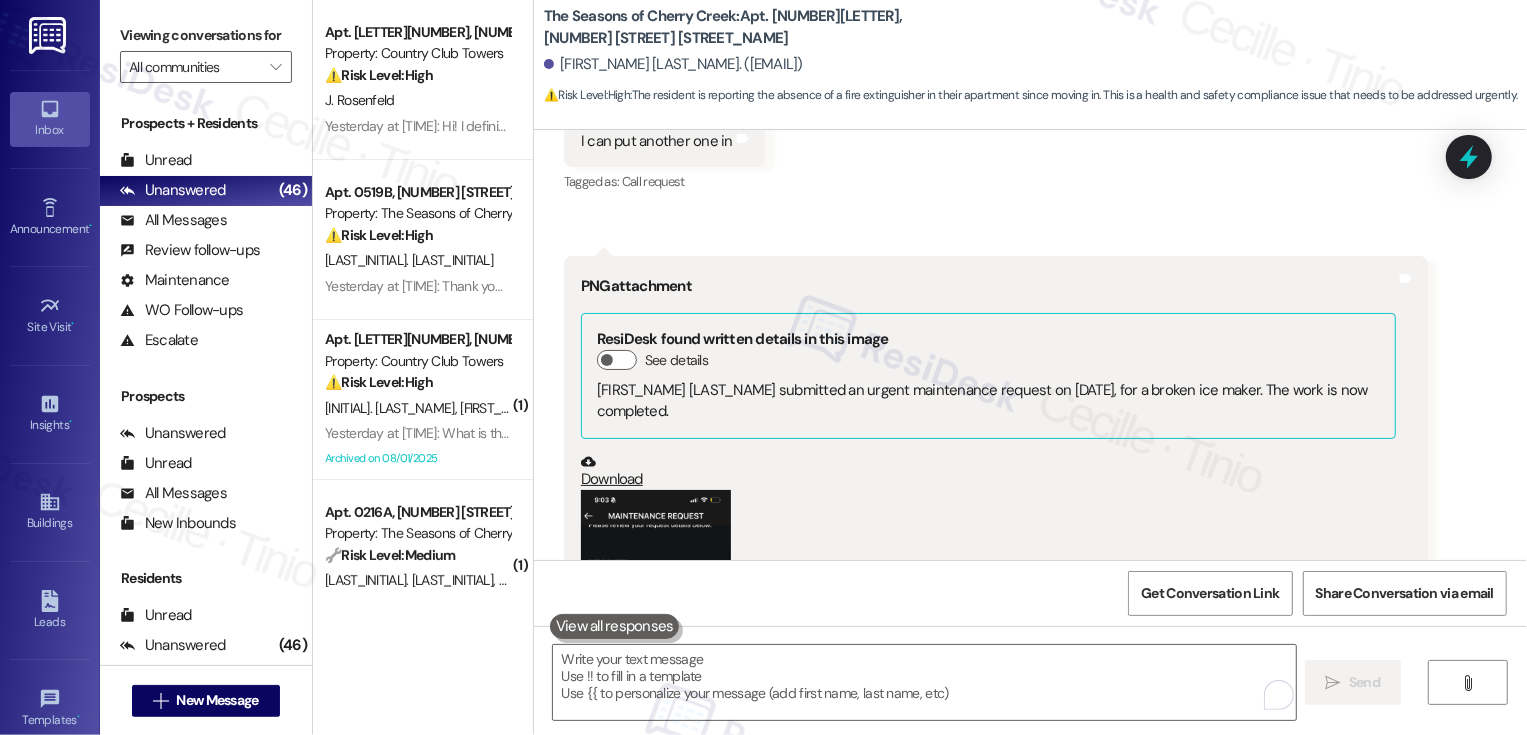 click on "Received via SMS Margo Bush Aug 03, 2025 at 11:04 PM I can put another one in Tags and notes Tagged as:   Call request Click to highlight conversations about Call request Received via SMS 11:04 PM Margo Bush Aug 03, 2025 at 11:04 PM PNG  attachment ResiDesk found written details in this image   See details Margo Bush submitted an urgent maintenance request on June 23, 2025, for a broken ice maker. The work is now completed.
Download   (Click to zoom) Tags and notes  Related guidelines Show suggestions Received via SMS Margo Bush Yesterday at 2:52 PM Hi, there was no fire extinguisher in my apartment when I moved in during June. Tags and notes Tagged as:   High risk ,  Click to highlight conversations about High risk Urgent ,  Click to highlight conversations about Urgent Safety & security Click to highlight conversations about Safety & security" at bounding box center [1030, 572] 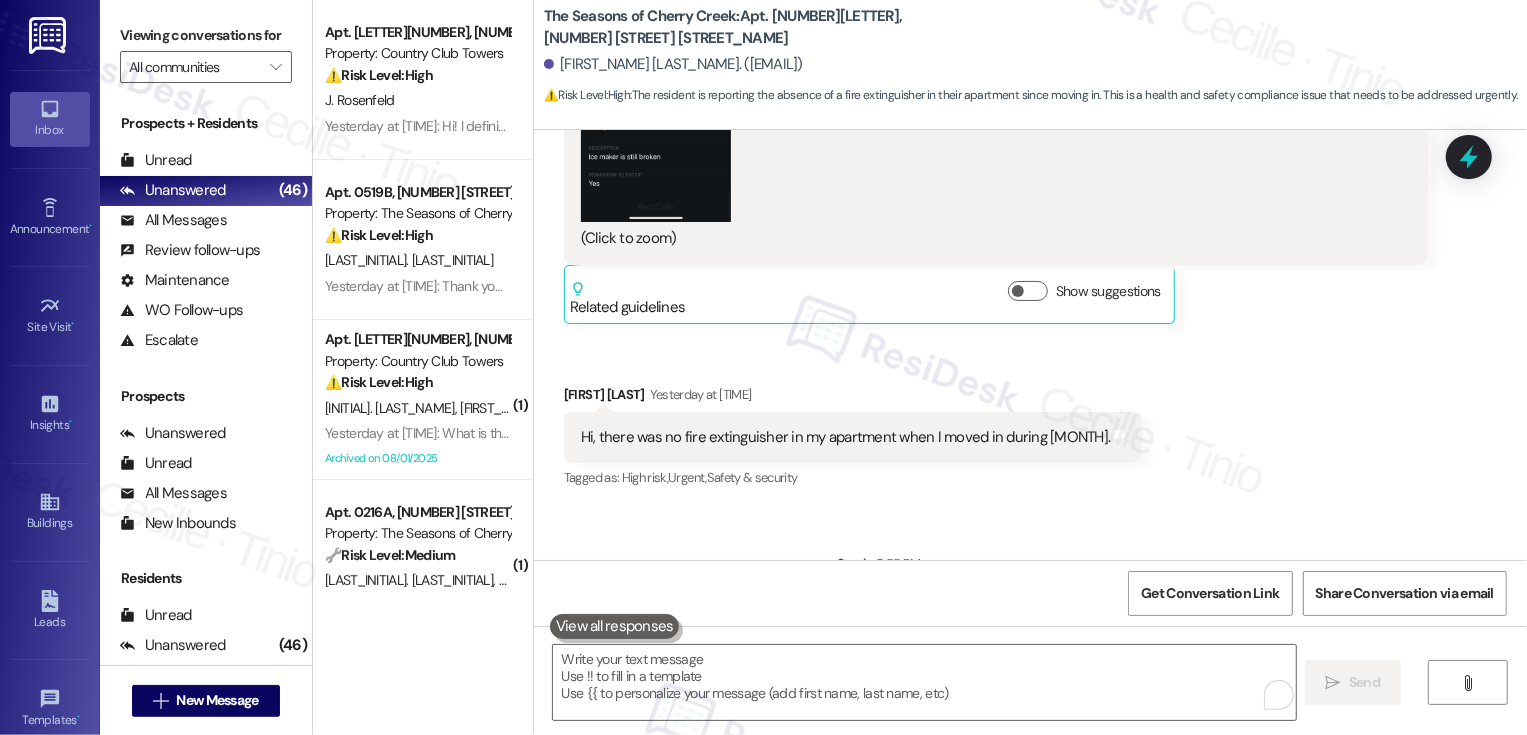 scroll, scrollTop: 2037, scrollLeft: 0, axis: vertical 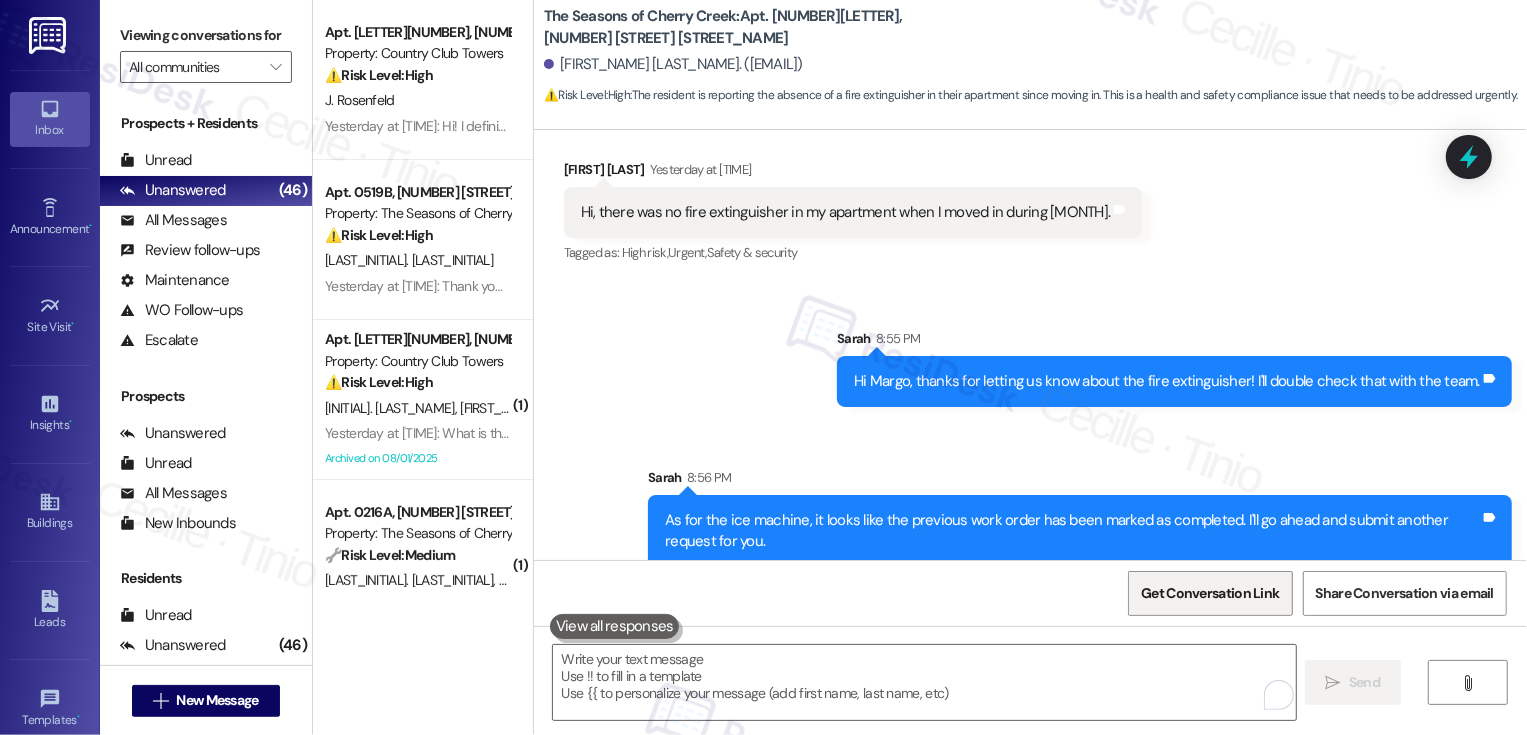 click on "Get Conversation Link" at bounding box center [1210, 593] 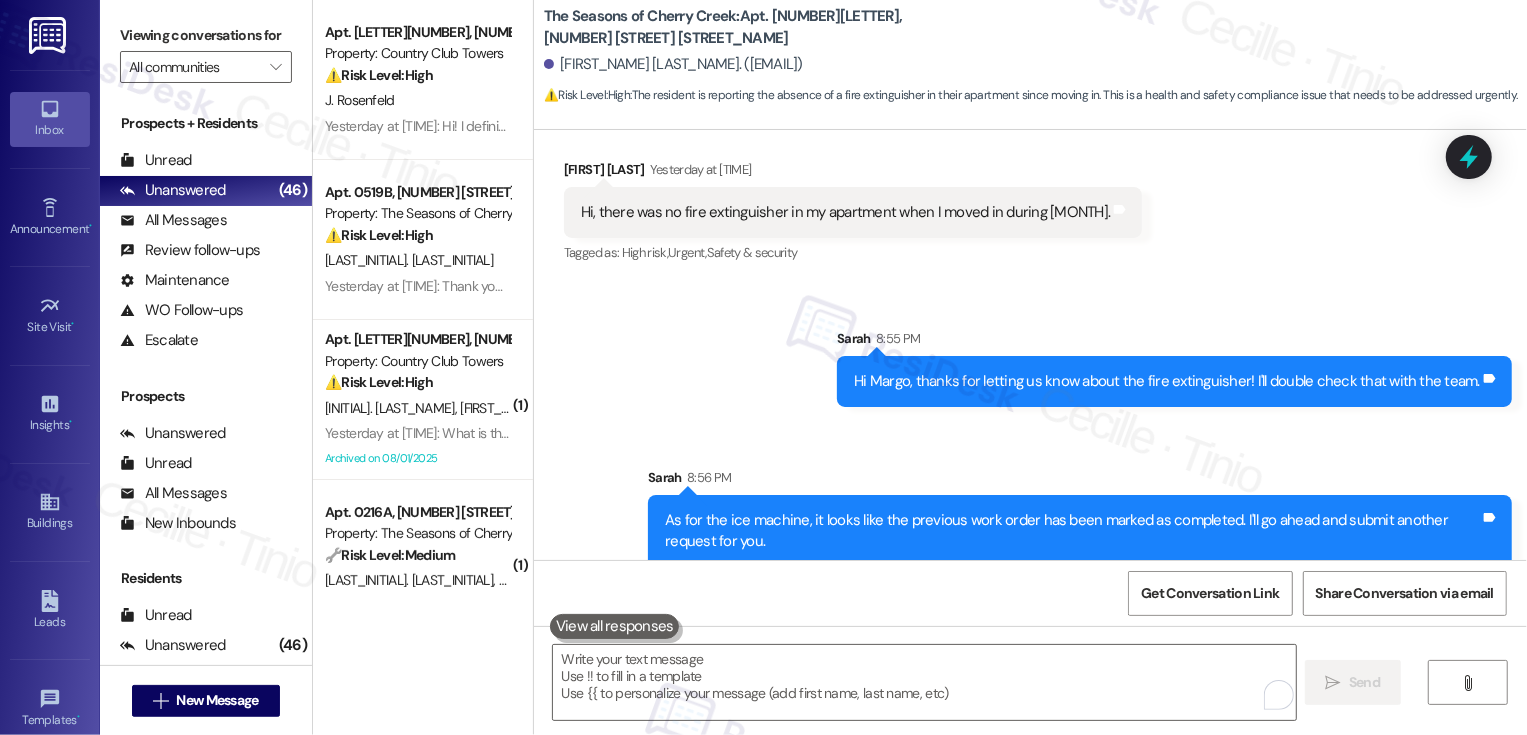 click on "Get Conversation Link Share Conversation via email" at bounding box center [1030, 593] 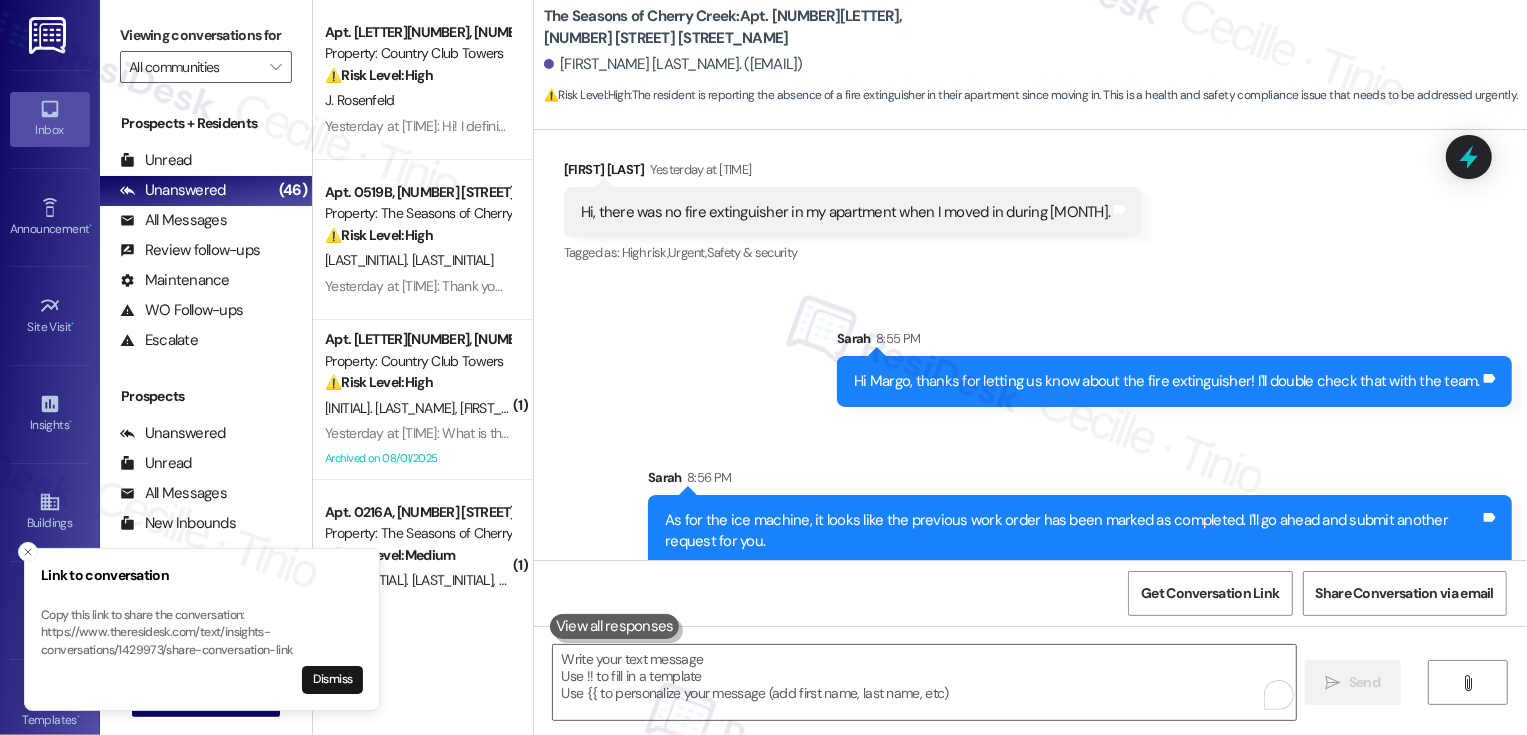 click on "High risk ," at bounding box center [645, 252] 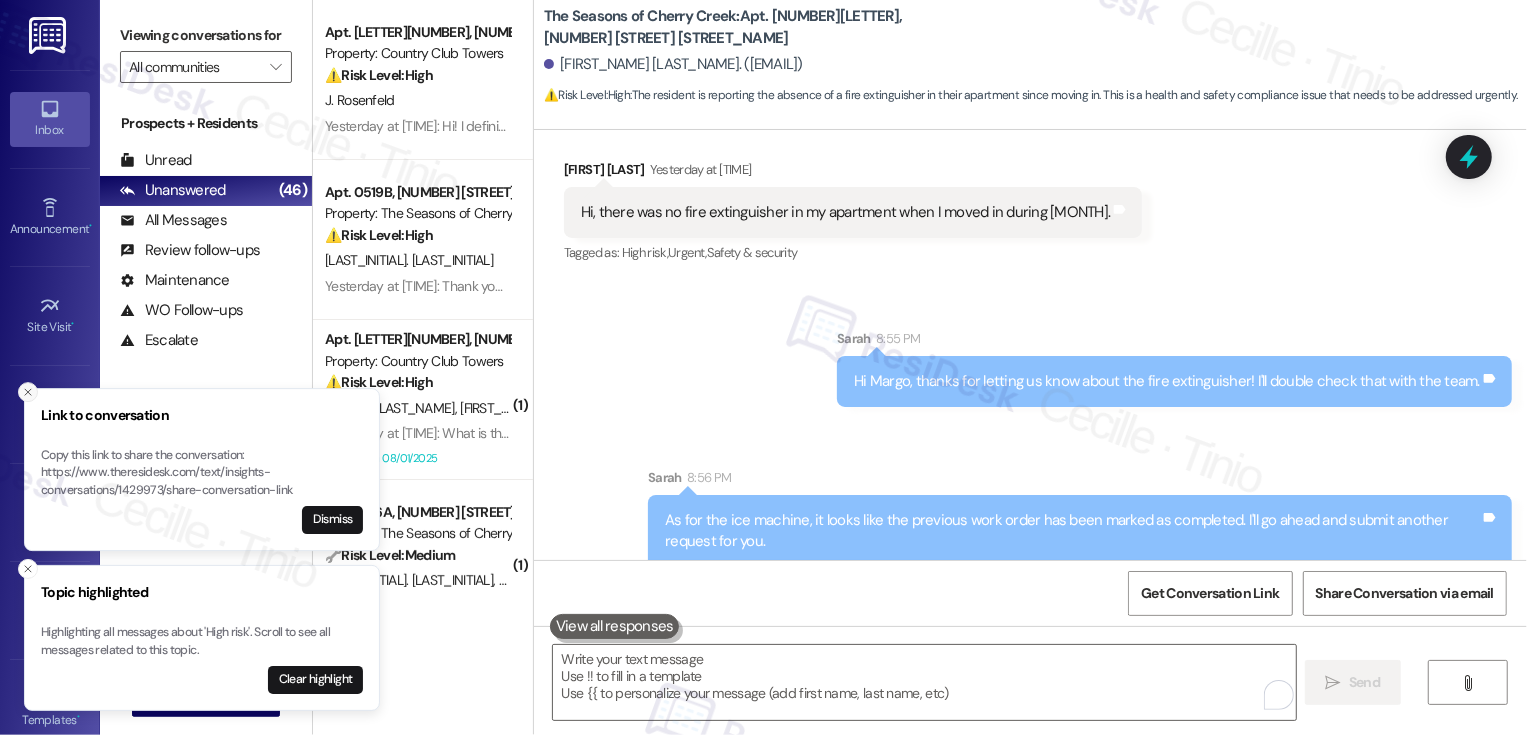 click 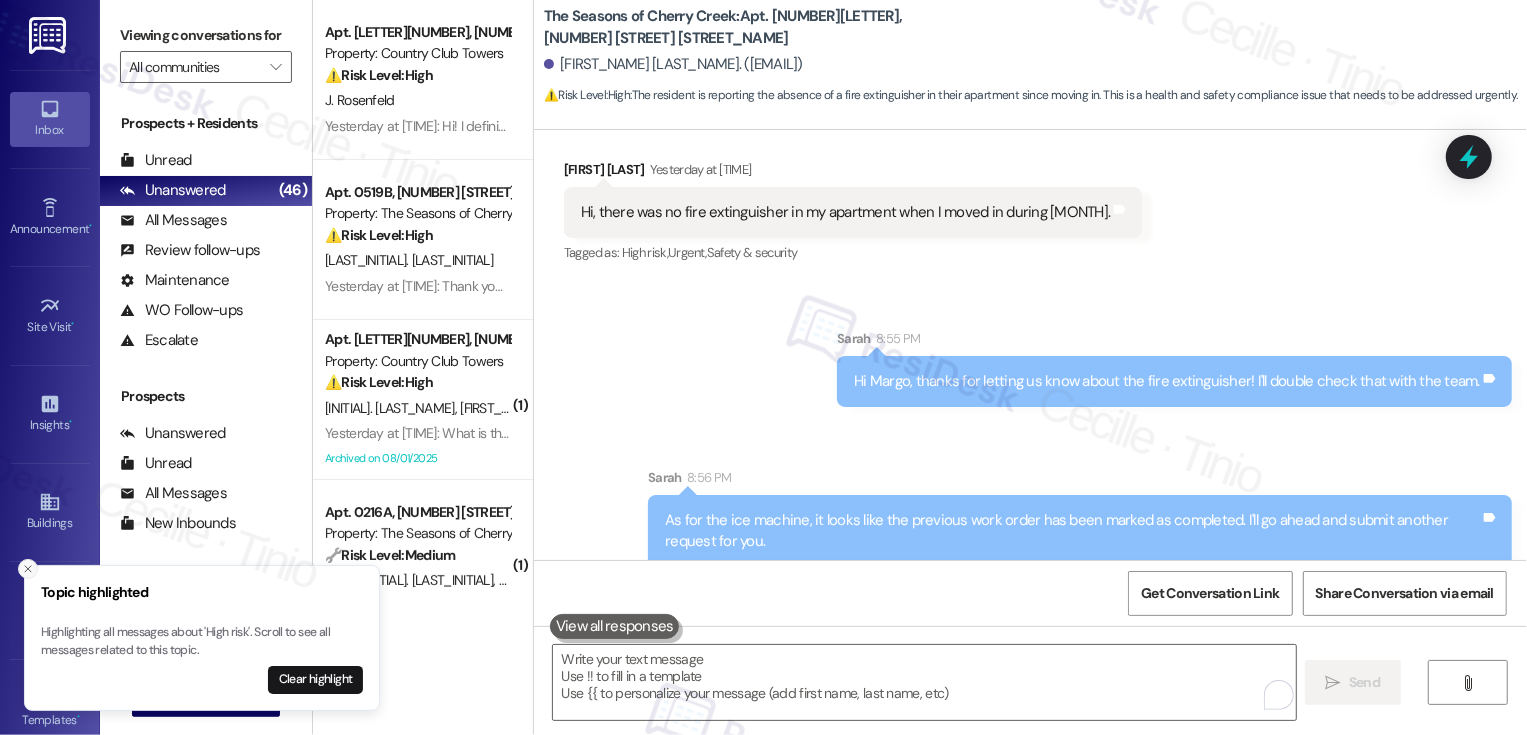 click 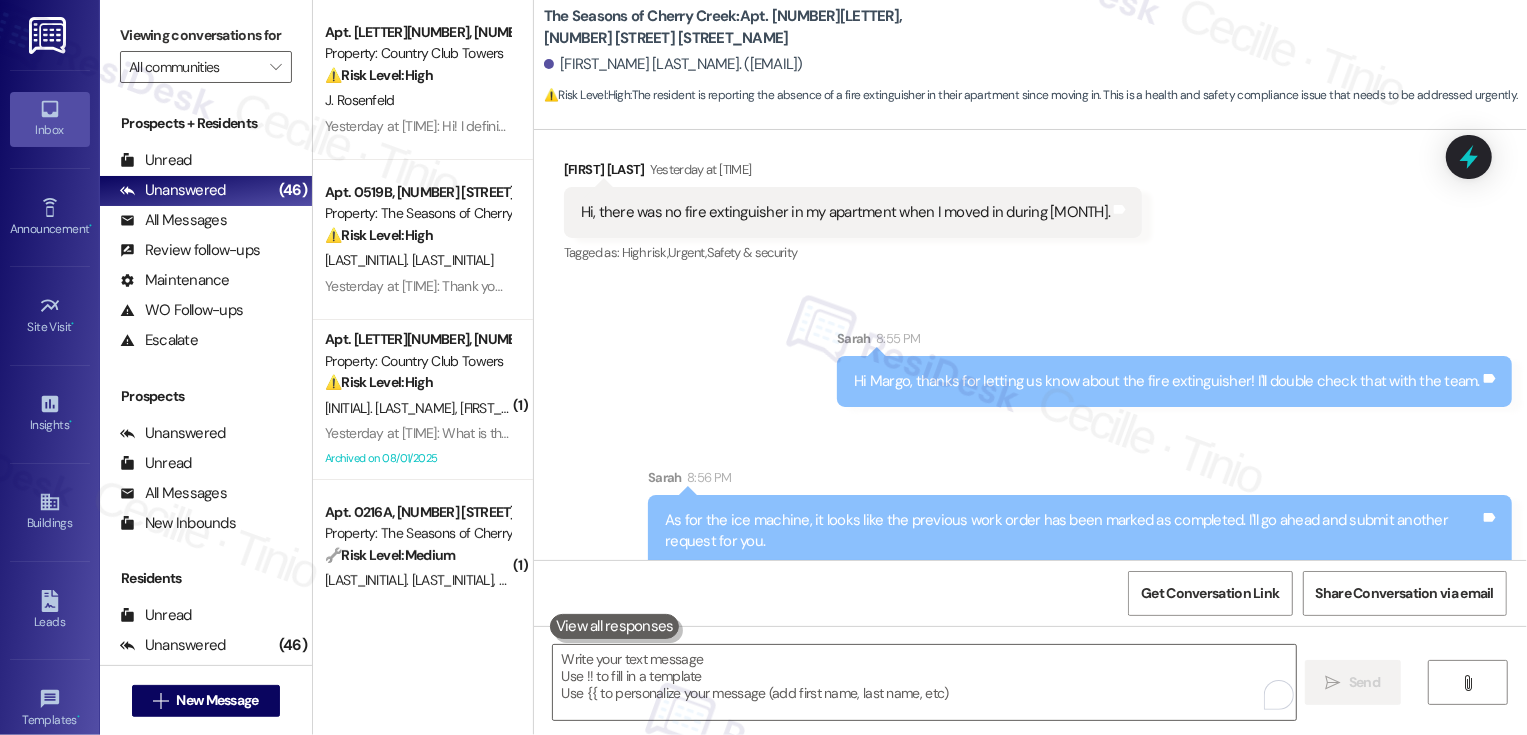 click on "Sent via SMS Sarah 8:55 PM Hi Margo, thanks for letting us know about the fire extinguisher! I'll double check that with the team. Tags and notes Sent via SMS Sarah 8:56 PM As for the ice machine, it looks like the previous work order has been marked as completed. I'll go ahead and submit another request for you. Tags and notes" at bounding box center [1030, 433] 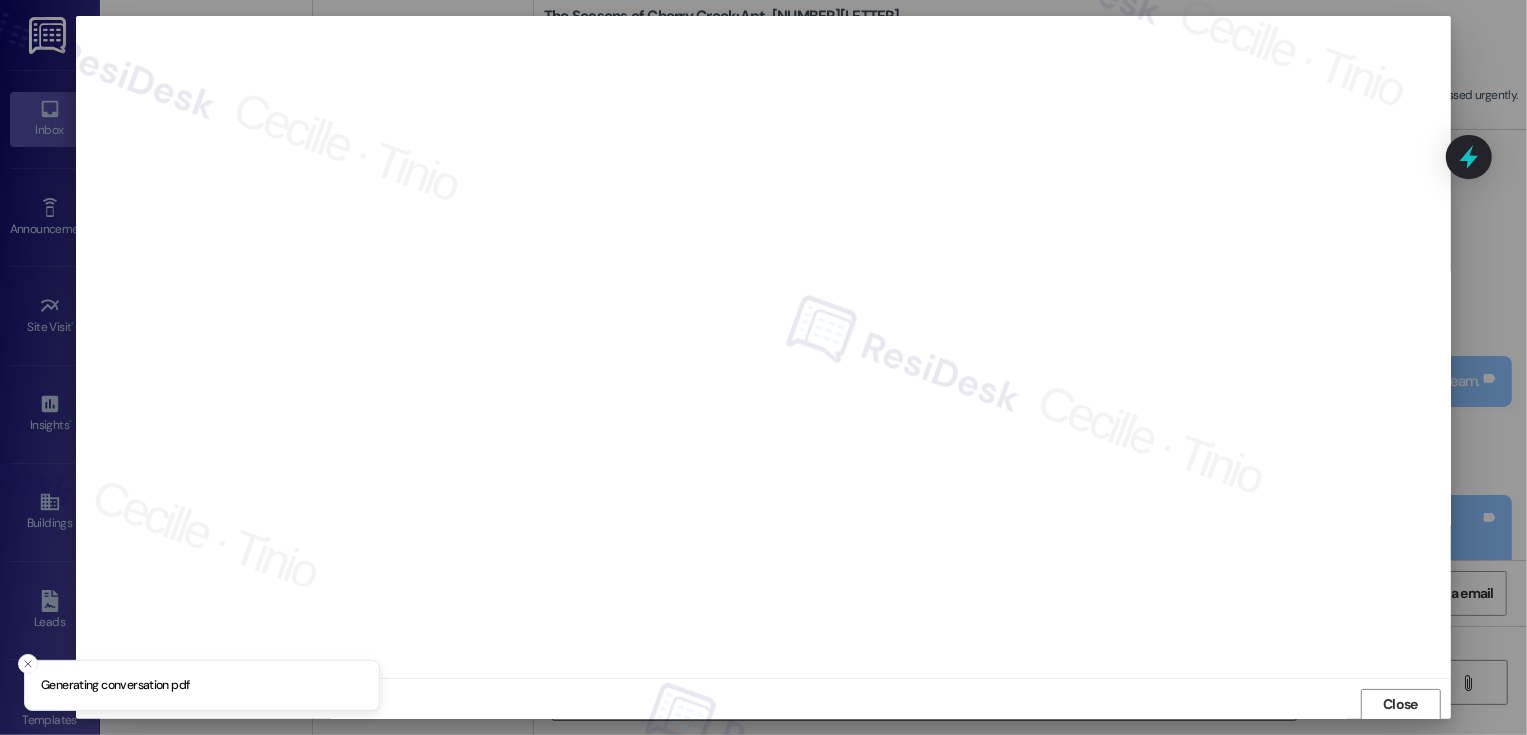 scroll, scrollTop: 1, scrollLeft: 0, axis: vertical 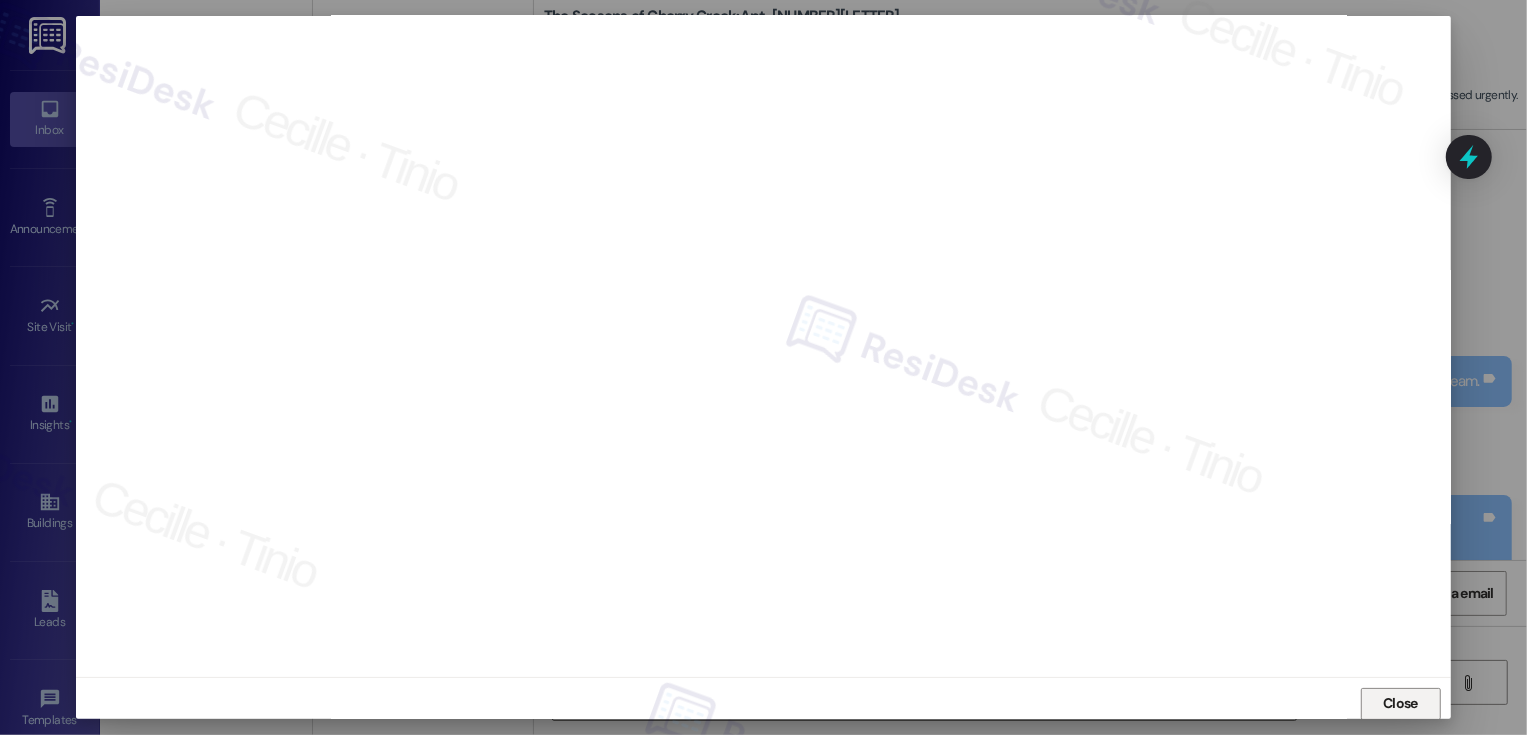 click on "Close" at bounding box center (1400, 703) 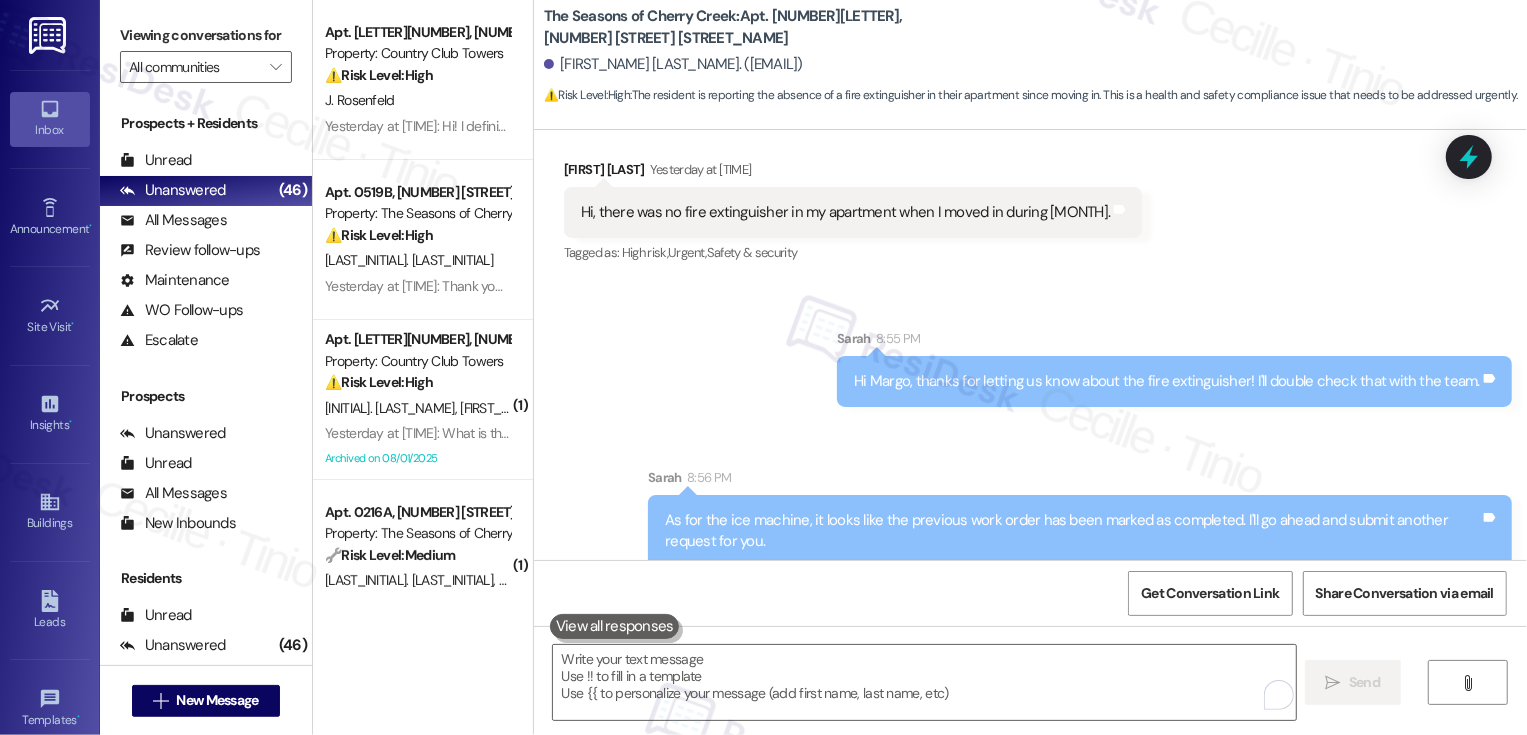 click on "Sent via SMS Sarah 8:55 PM Hi Margo, thanks for letting us know about the fire extinguisher! I'll double check that with the team. Tags and notes" at bounding box center [1174, 367] 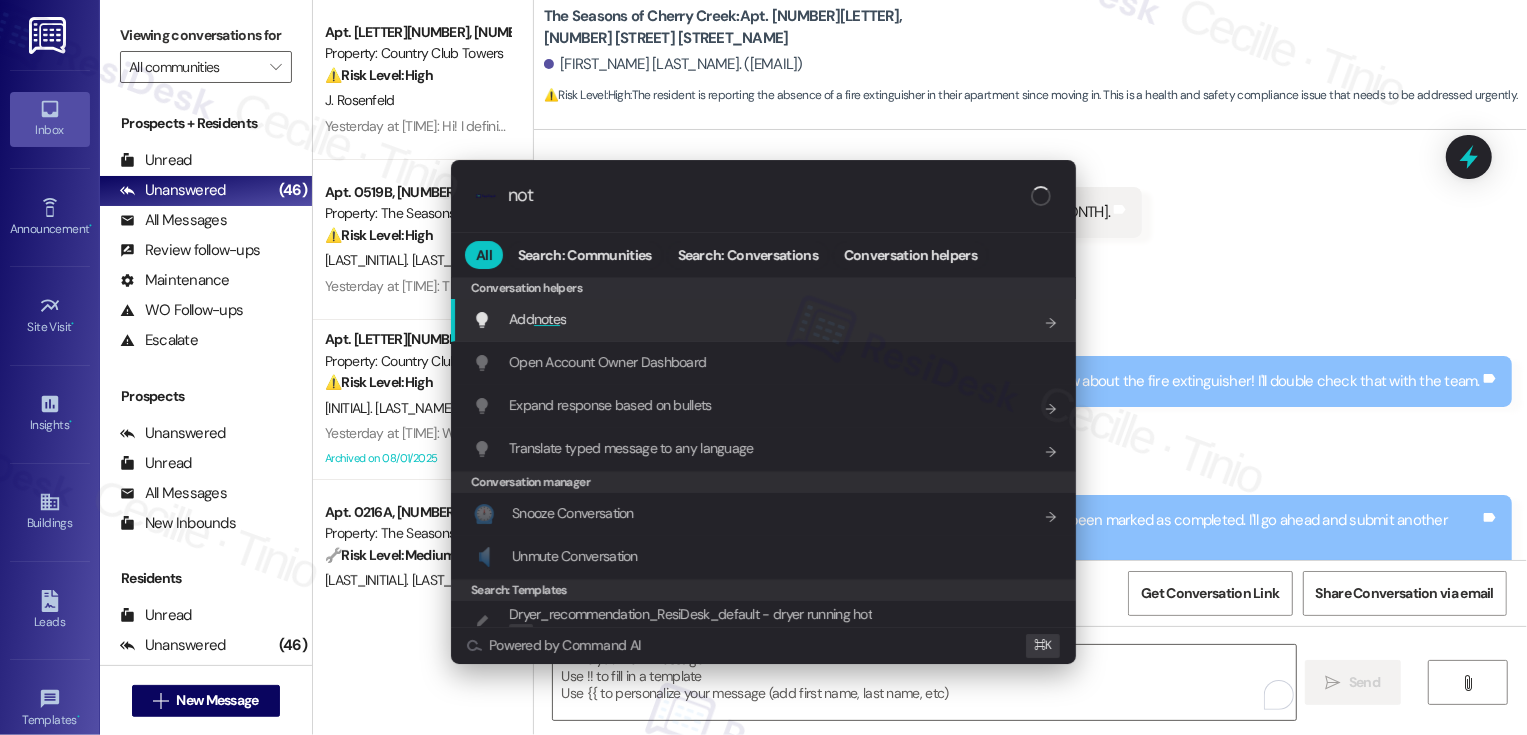 type on "note" 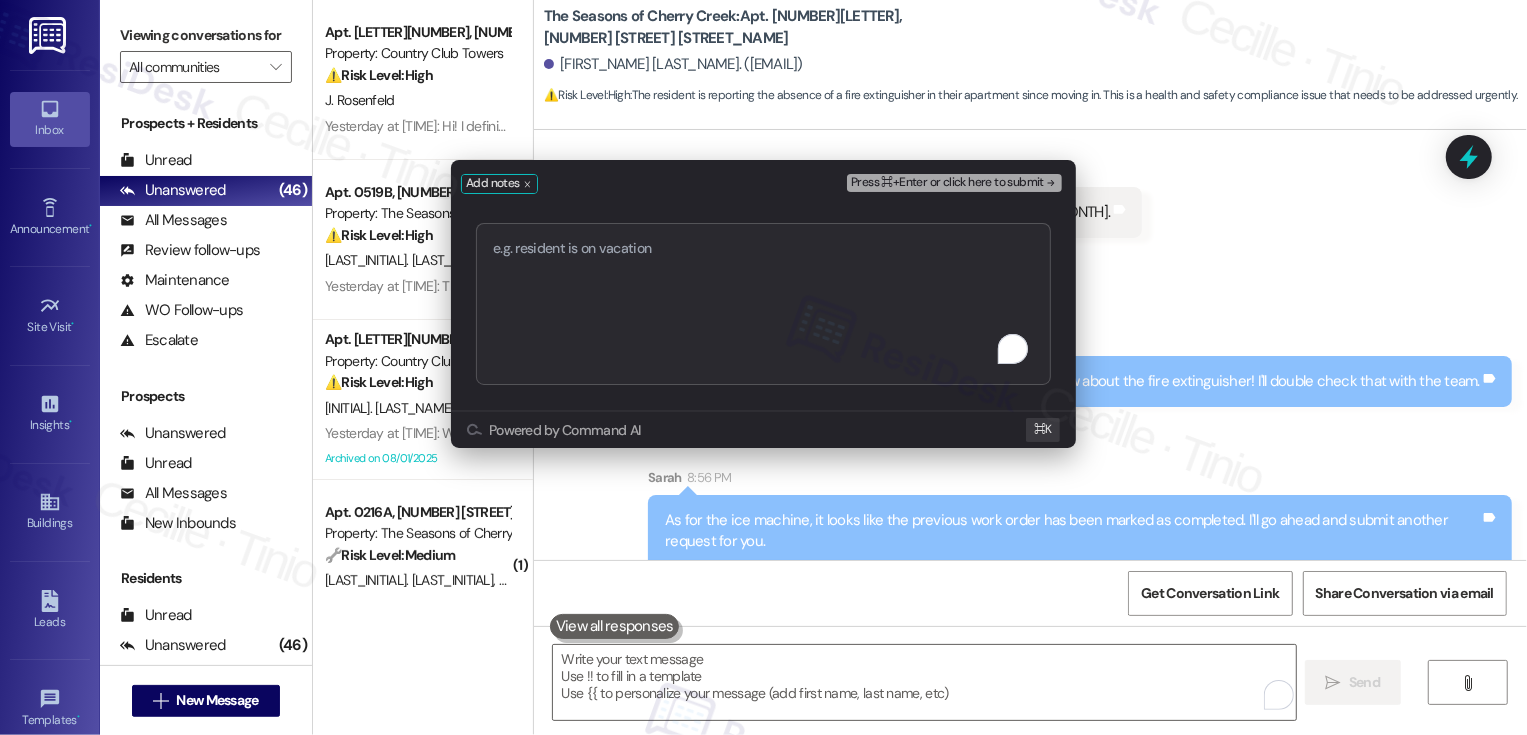 type on "Work order 71928" 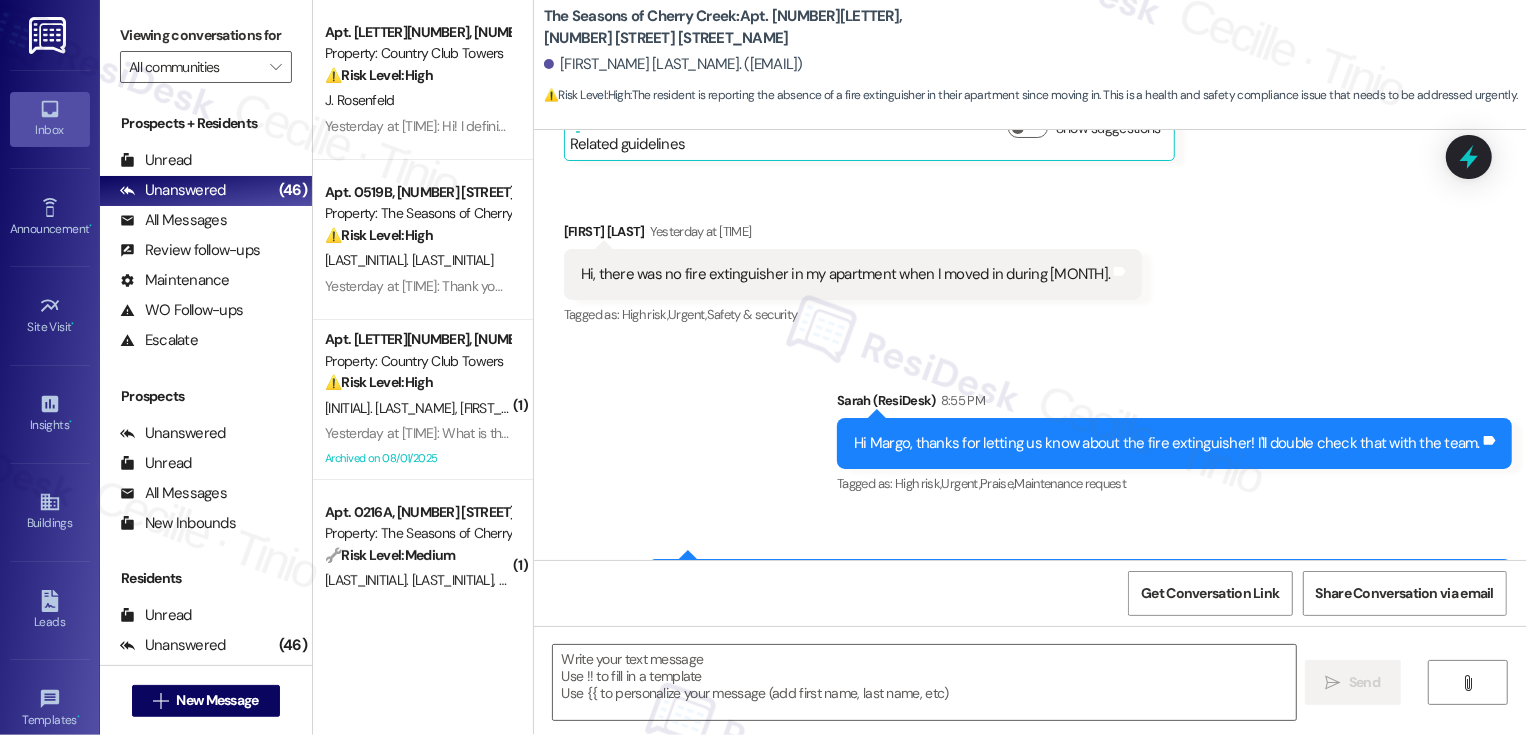 type on "Fetching suggested responses. Please feel free to read through the conversation in the meantime." 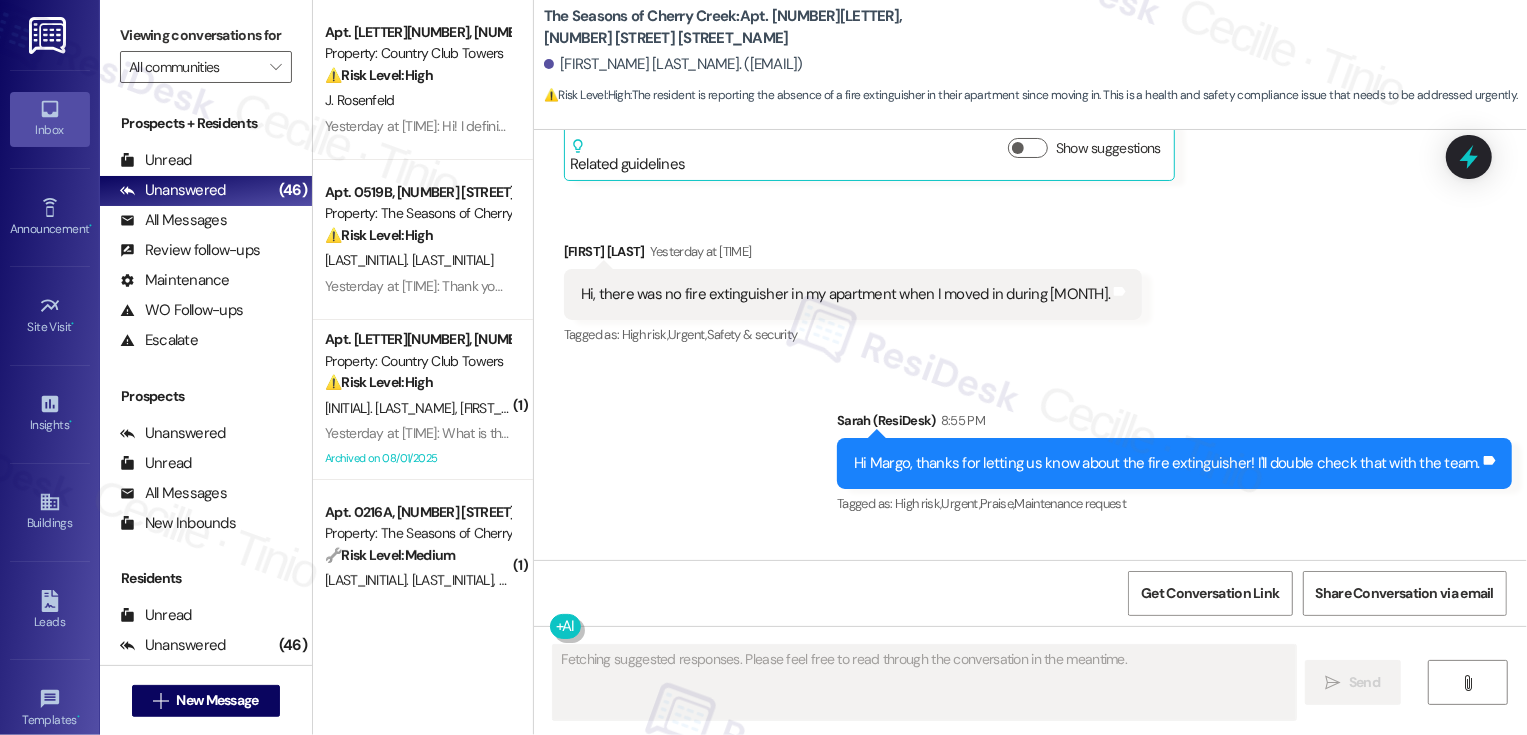 scroll, scrollTop: 2237, scrollLeft: 0, axis: vertical 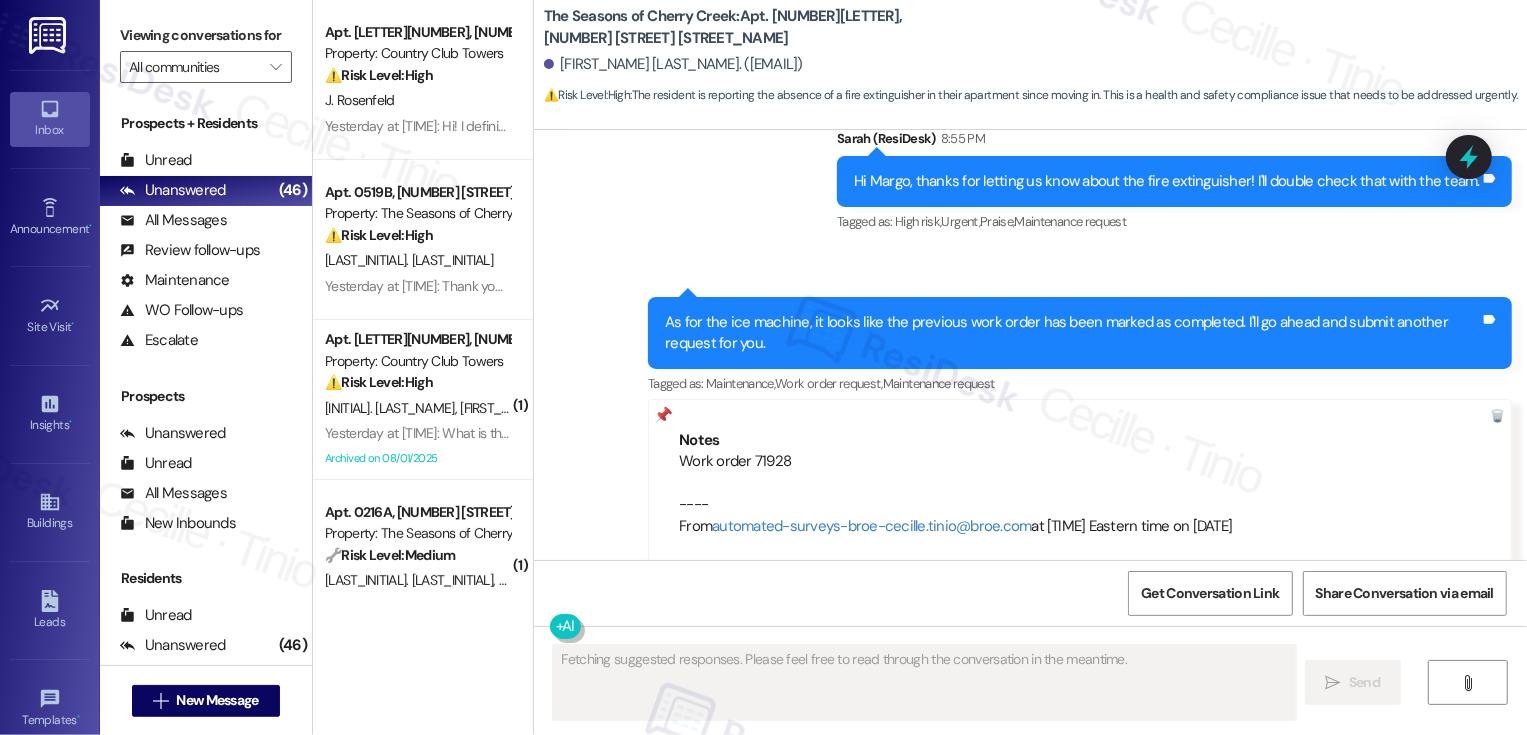 click on "Sent via SMS Sarah   (ResiDesk) 8:55 PM Hi Margo, thanks for letting us know about the fire extinguisher! I'll double check that with the team. Tags and notes Tagged as:   High risk ,  Click to highlight conversations about High risk Urgent ,  Click to highlight conversations about Urgent Praise ,  Click to highlight conversations about Praise Maintenance request Click to highlight conversations about Maintenance request Sent via SMS 8:56 PM Sarah   (ResiDesk) 8:56 PM As for the ice machine, it looks like the previous work order has been marked as completed. I'll go ahead and submit another request for you. Tags and notes Tagged as:   Maintenance ,  Click to highlight conversations about Maintenance Work order request ,  Click to highlight conversations about Work order request Maintenance request Click to highlight conversations about Maintenance request Notes Work order 71928
----
From  automated-surveys-broe-cecille.tinio@broe.com  at 8:59PM Eastern time on 08/08/2025" at bounding box center (1030, 333) 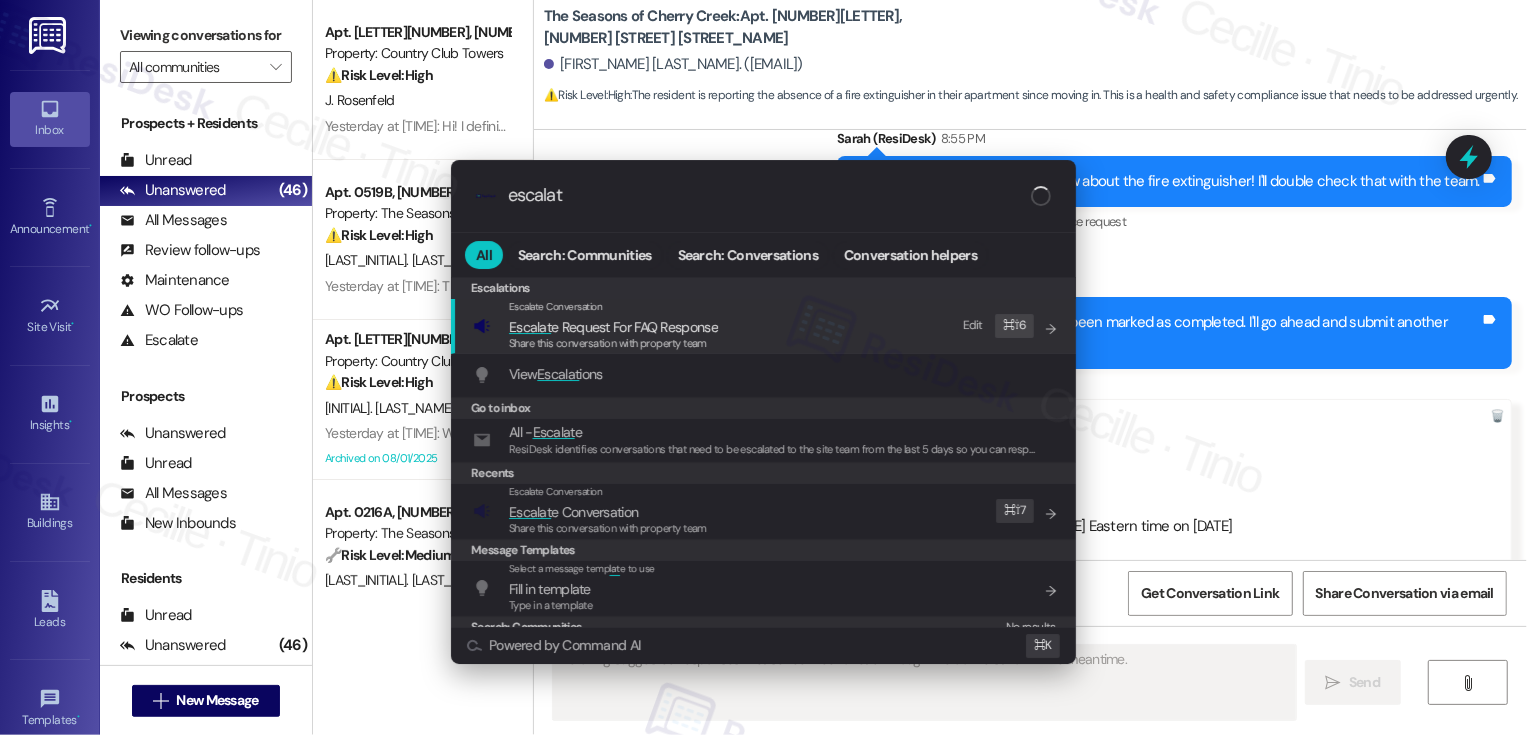 type on "escalate" 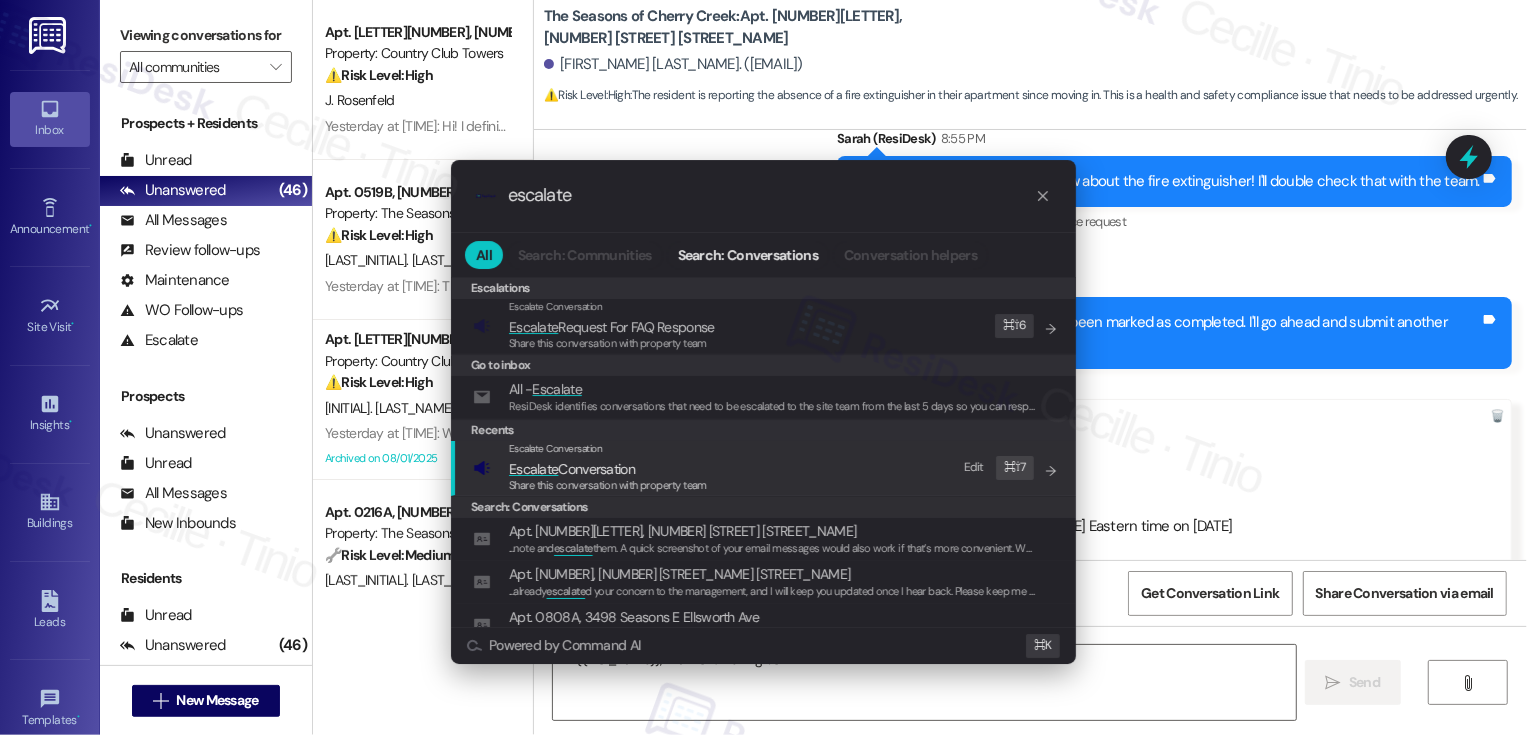 type on "Hi {{first_name}}, thanks for letting us know" 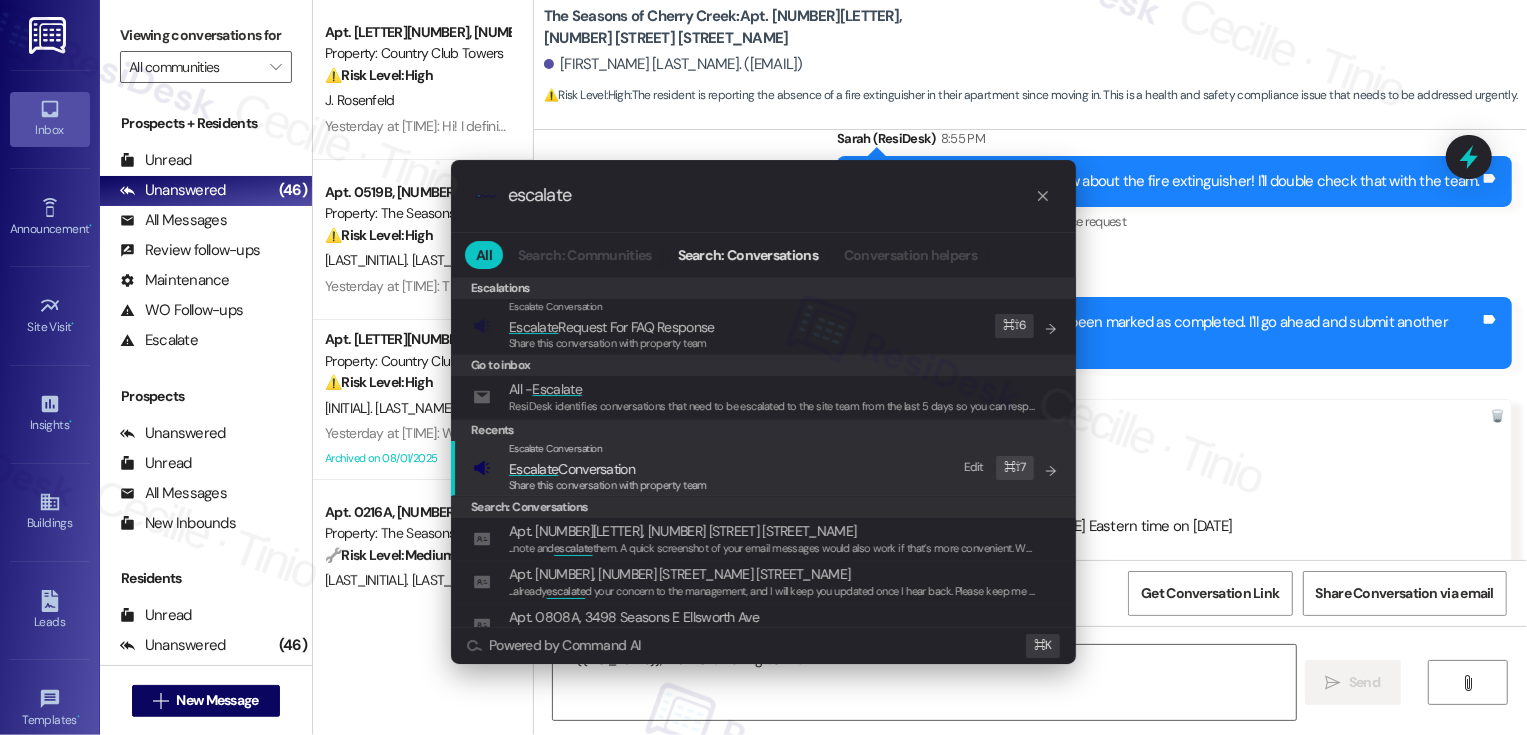 type on "escalate" 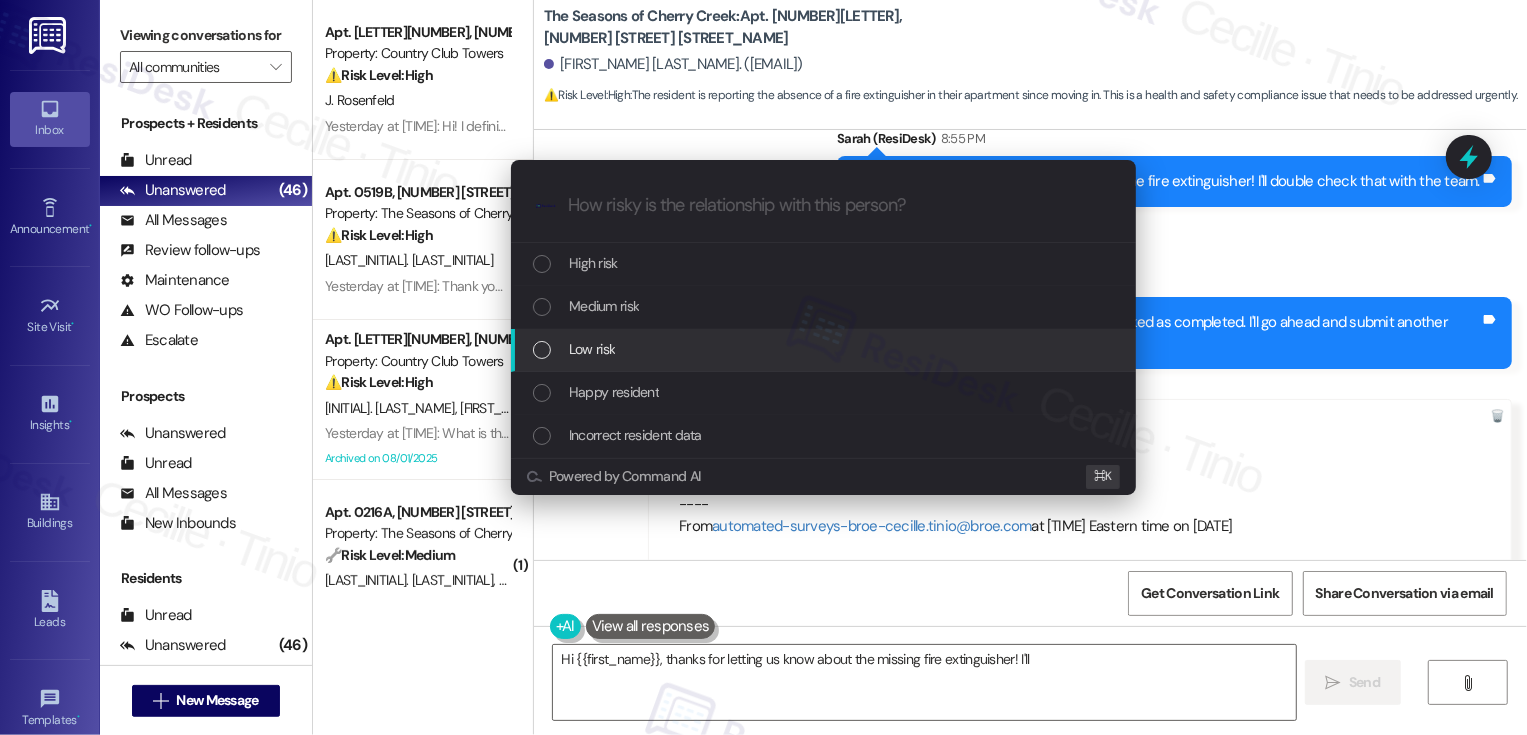 click on "Low risk" at bounding box center (592, 349) 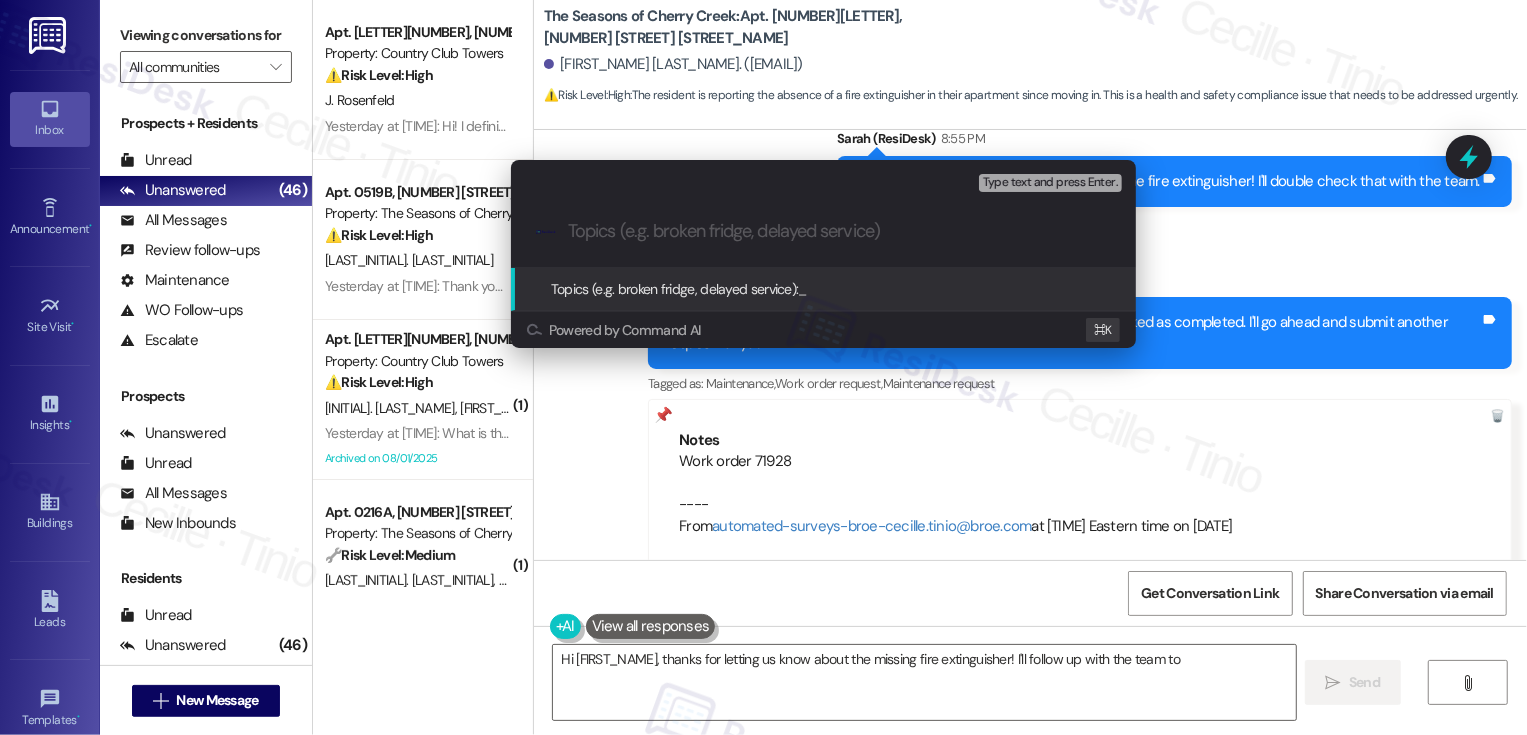 type on "Hi {{first_name}}, thanks for letting us know about the missing fire extinguisher! I'll follow up with the team to" 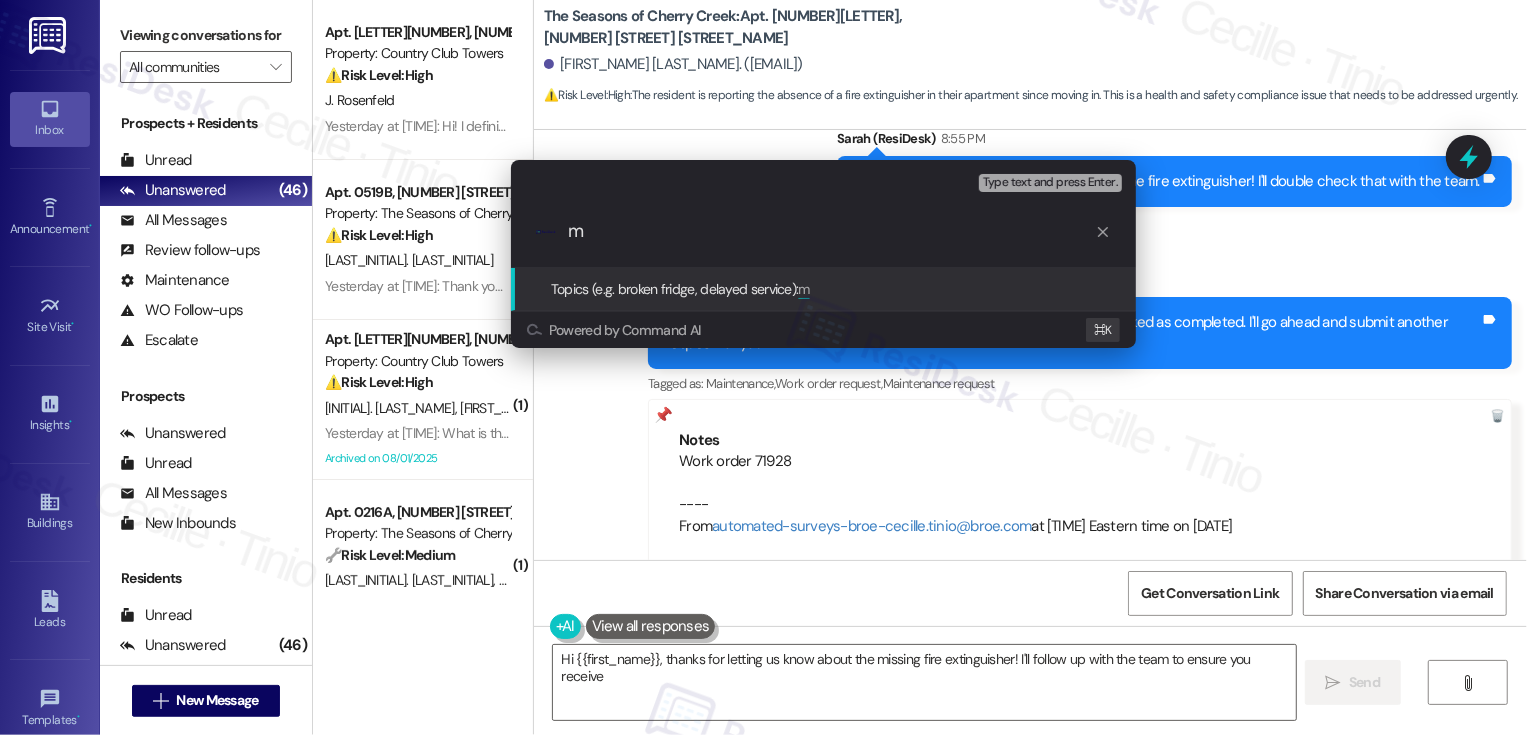 type on "Hi {{first_name}}, thanks for letting us know about the missing fire extinguisher! I'll follow up with the team to ensure you receive one" 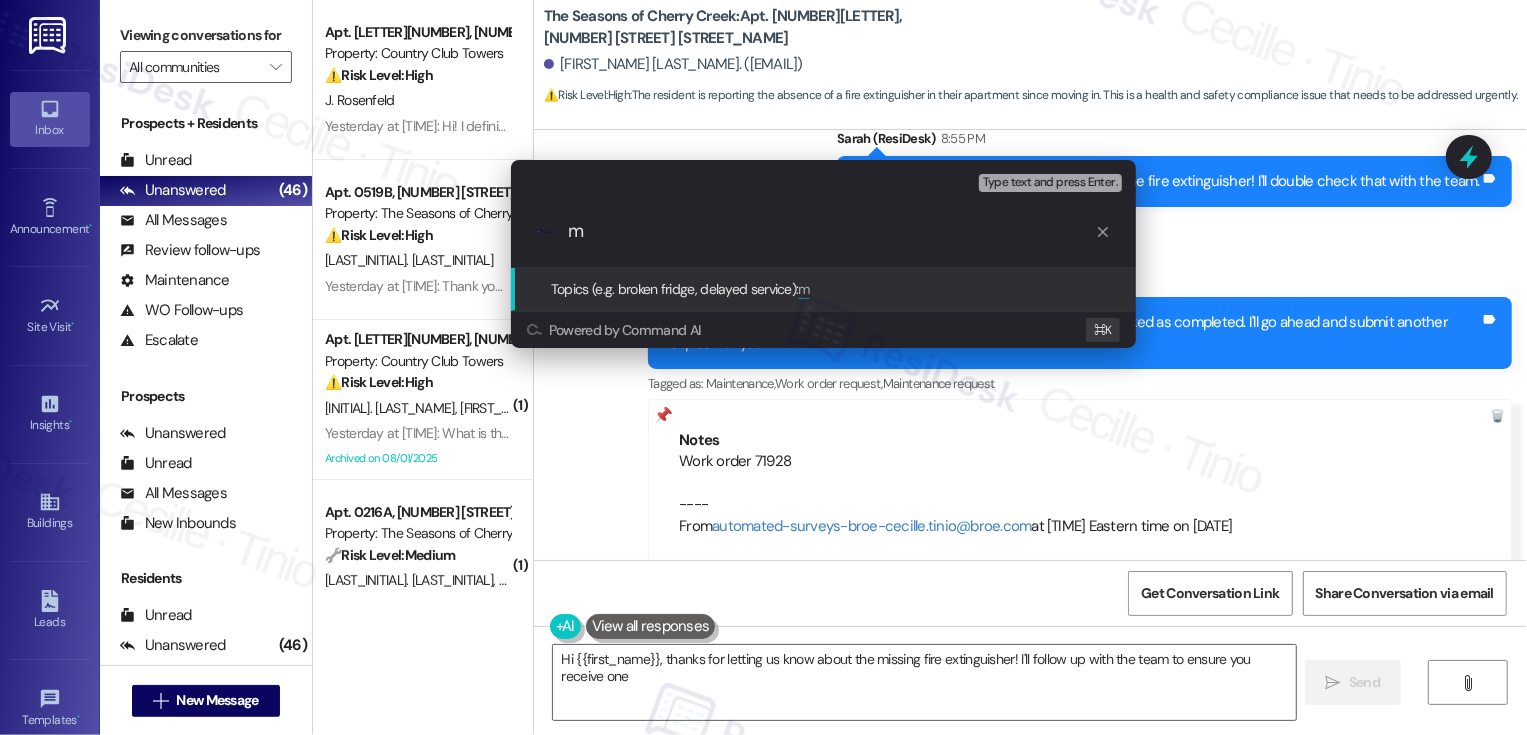 type on "mi" 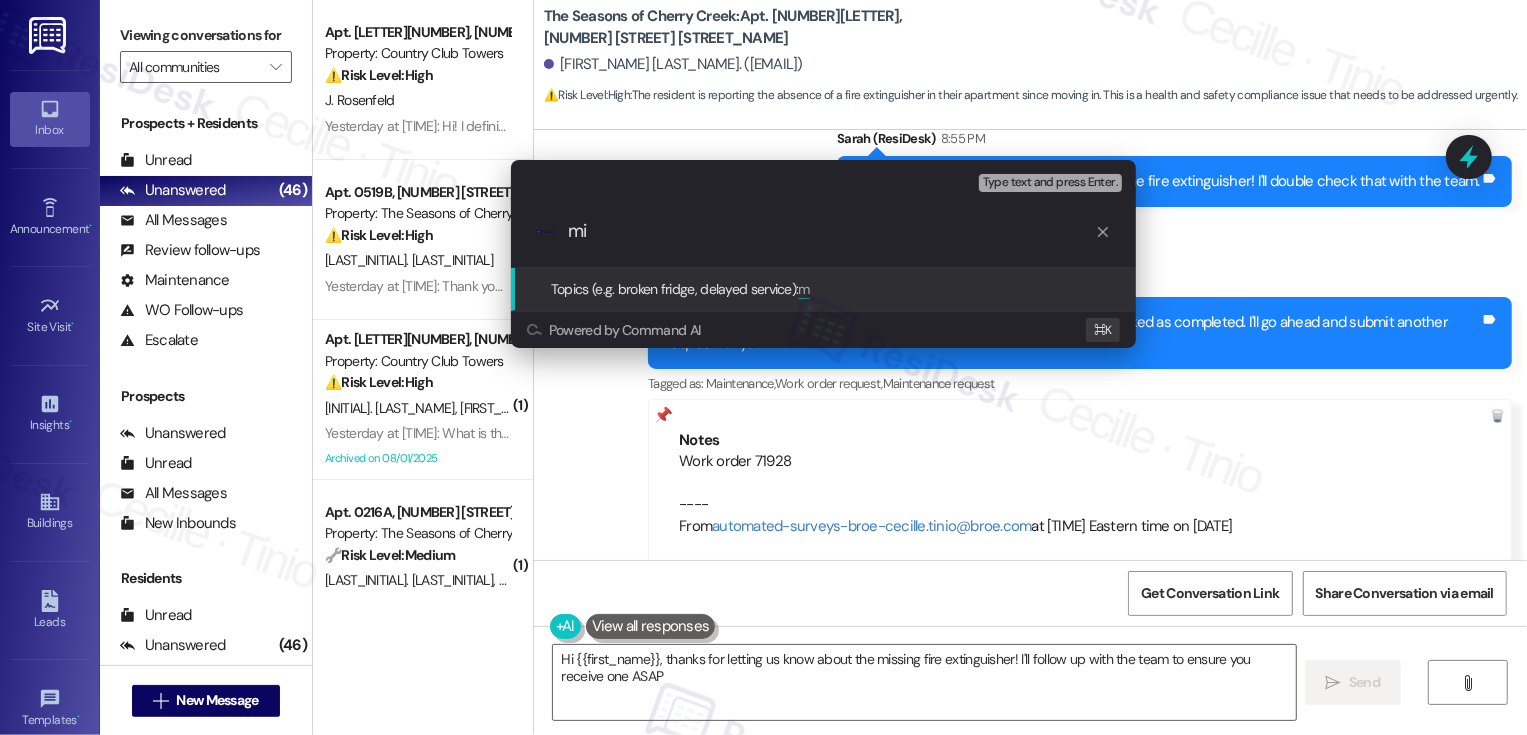 type on "Hi {{first_name}}, thanks for letting us know about the missing fire extinguisher! I'll follow up with the team to ensure you receive one ASAP." 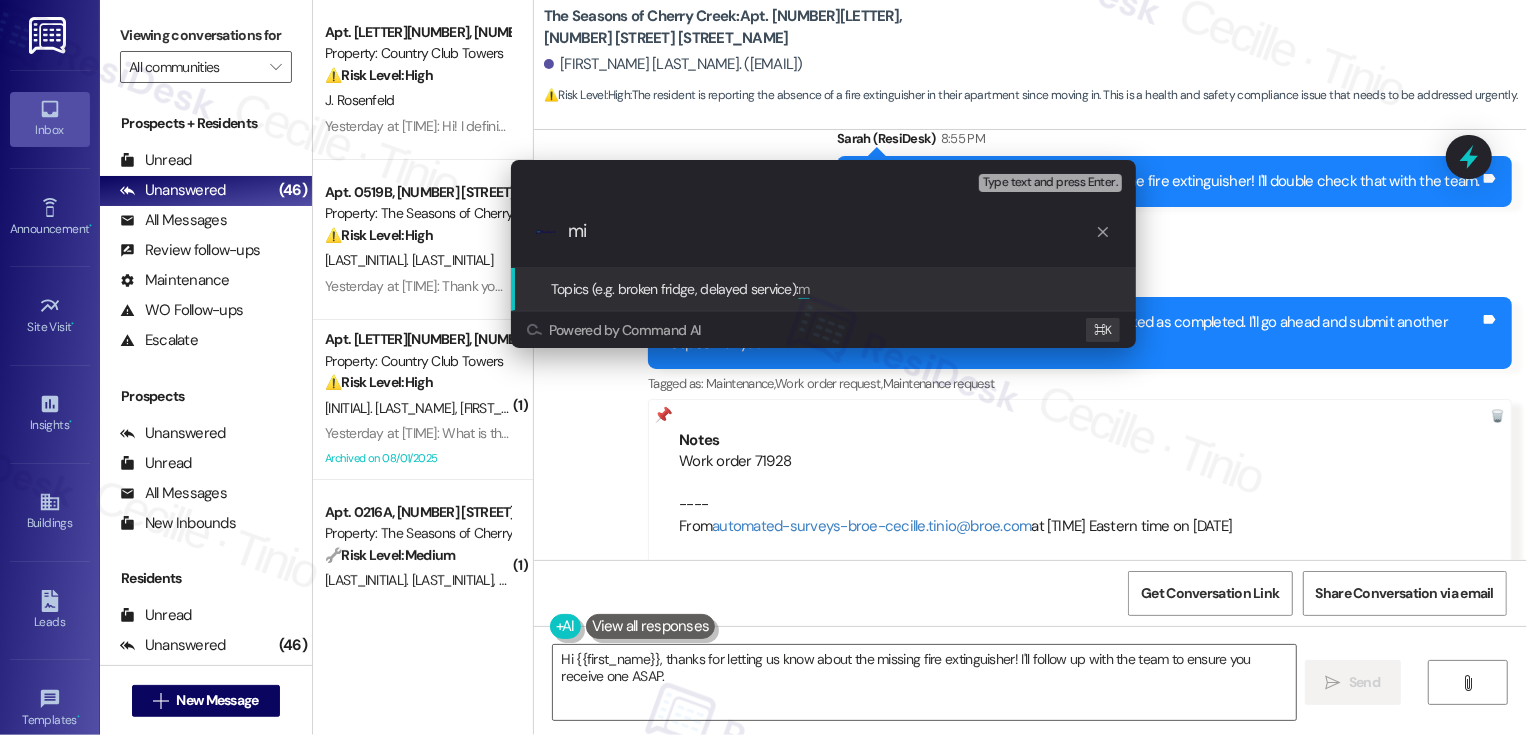 type on "mis" 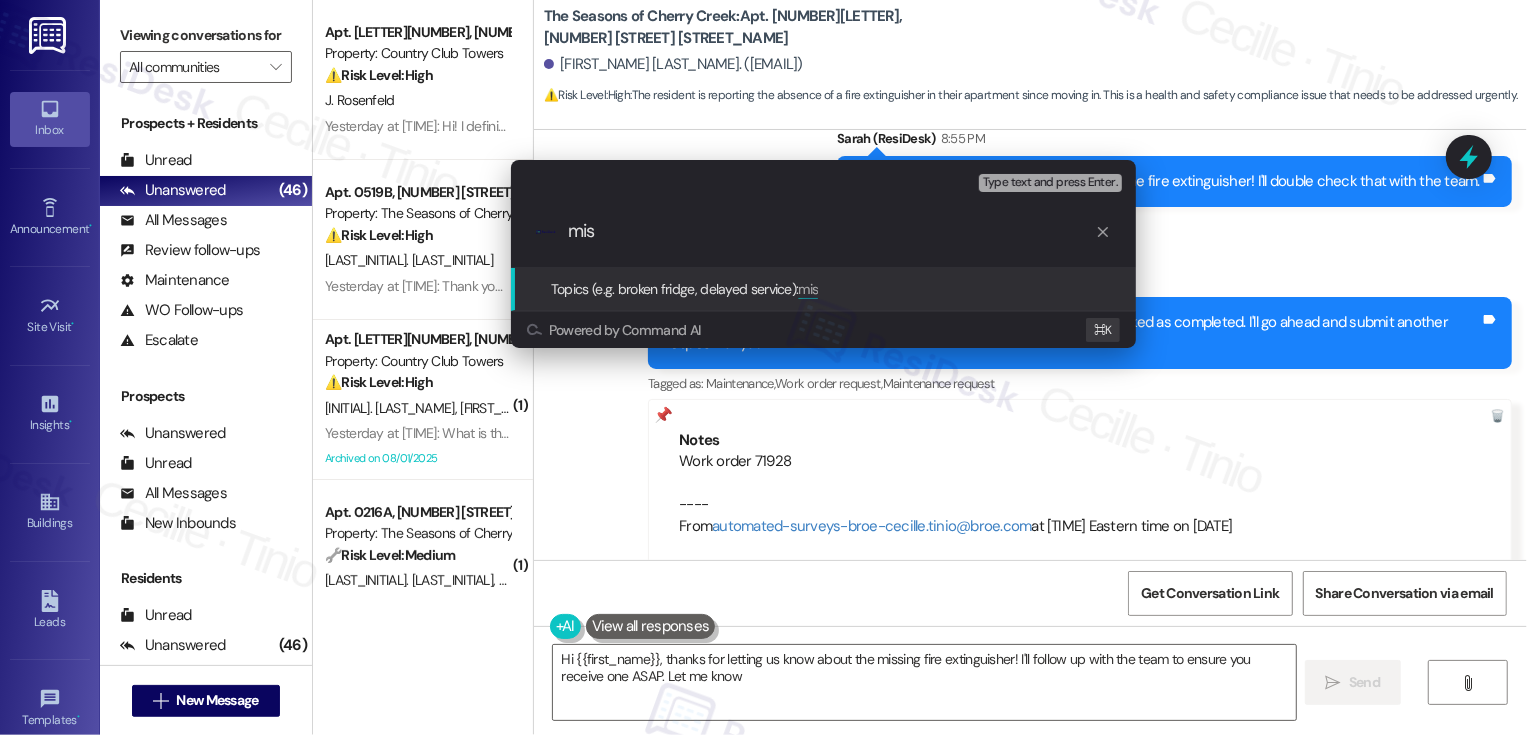 type on "Hi {{first_name}}, thanks for letting us know about the missing fire extinguisher! I'll follow up with the team to ensure you receive one ASAP. Let me know" 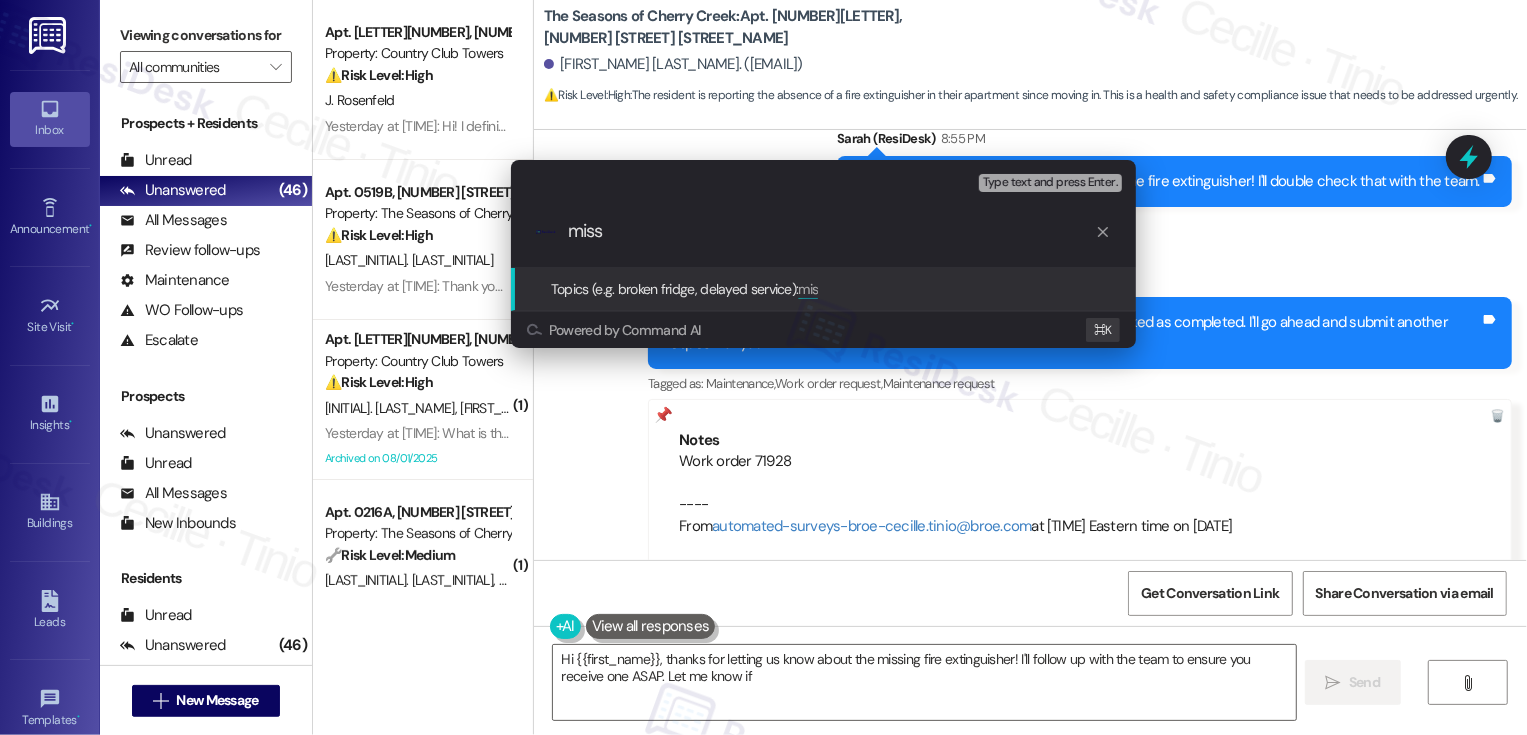 type on "Hi {{first_name}}, thanks for letting us know about the missing fire extinguisher! I'll follow up with the team to ensure you receive one ASAP. Let me know if you" 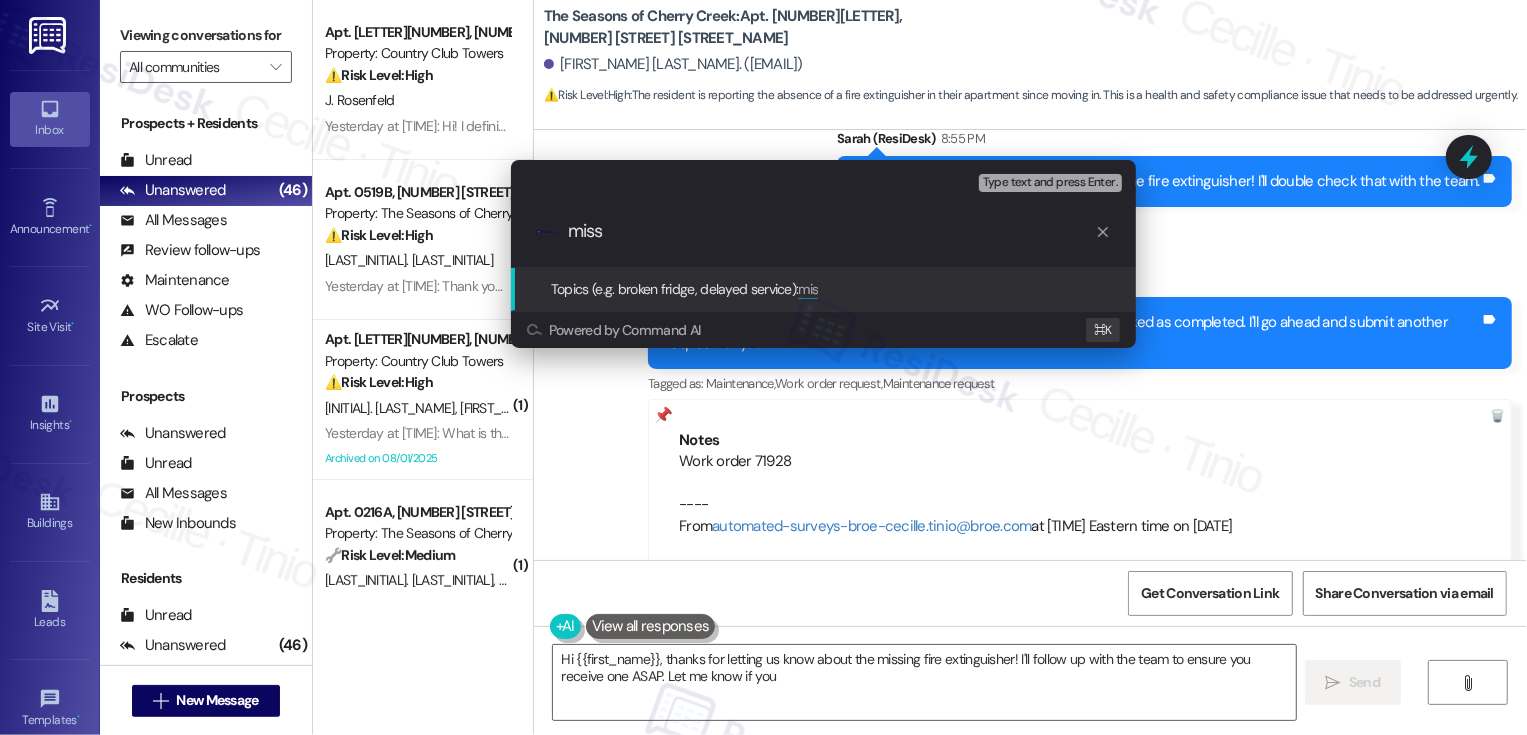 type on "missi" 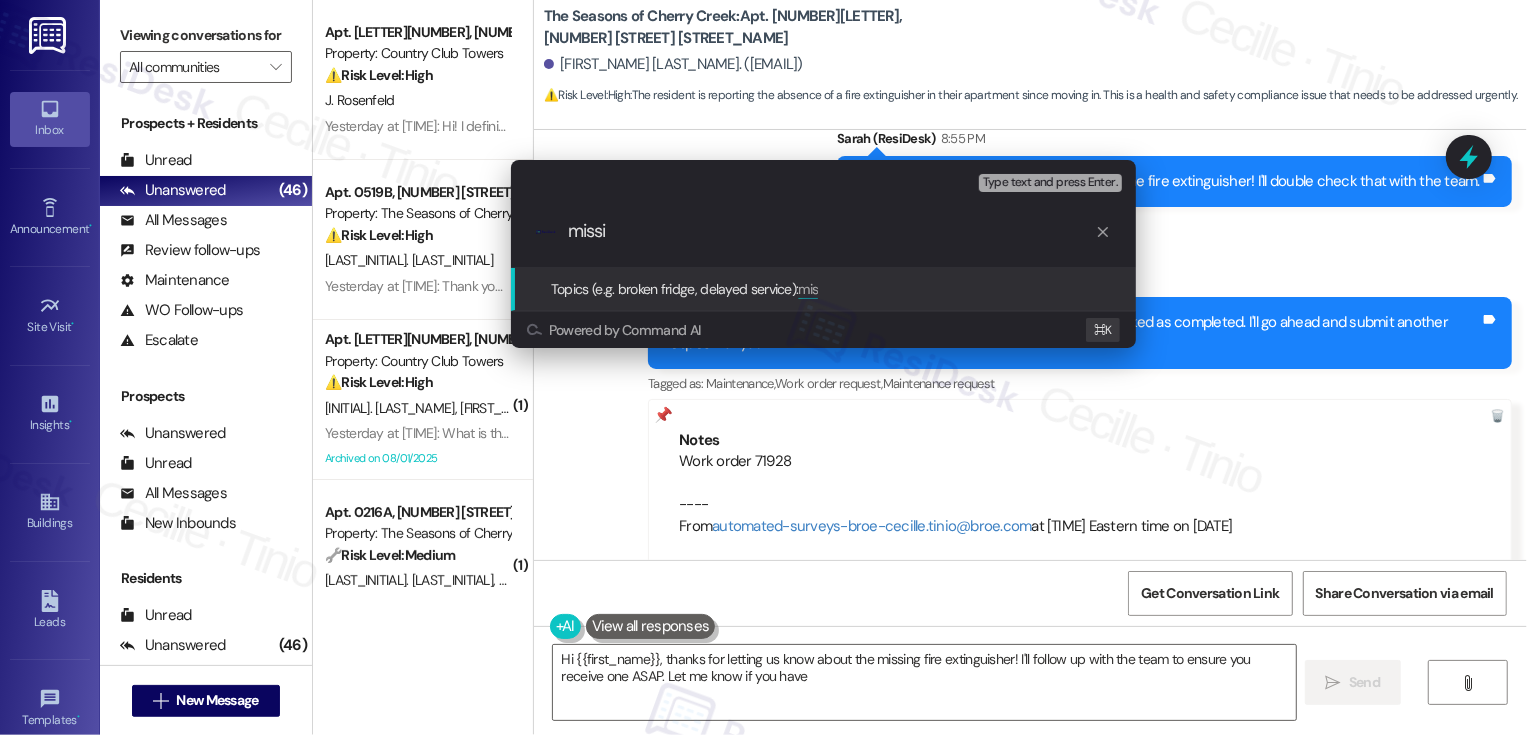 type on "Hi {{first_name}}, thanks for letting us know about the missing fire extinguisher! I'll follow up with the team to ensure you receive one ASAP. Let me know if you have" 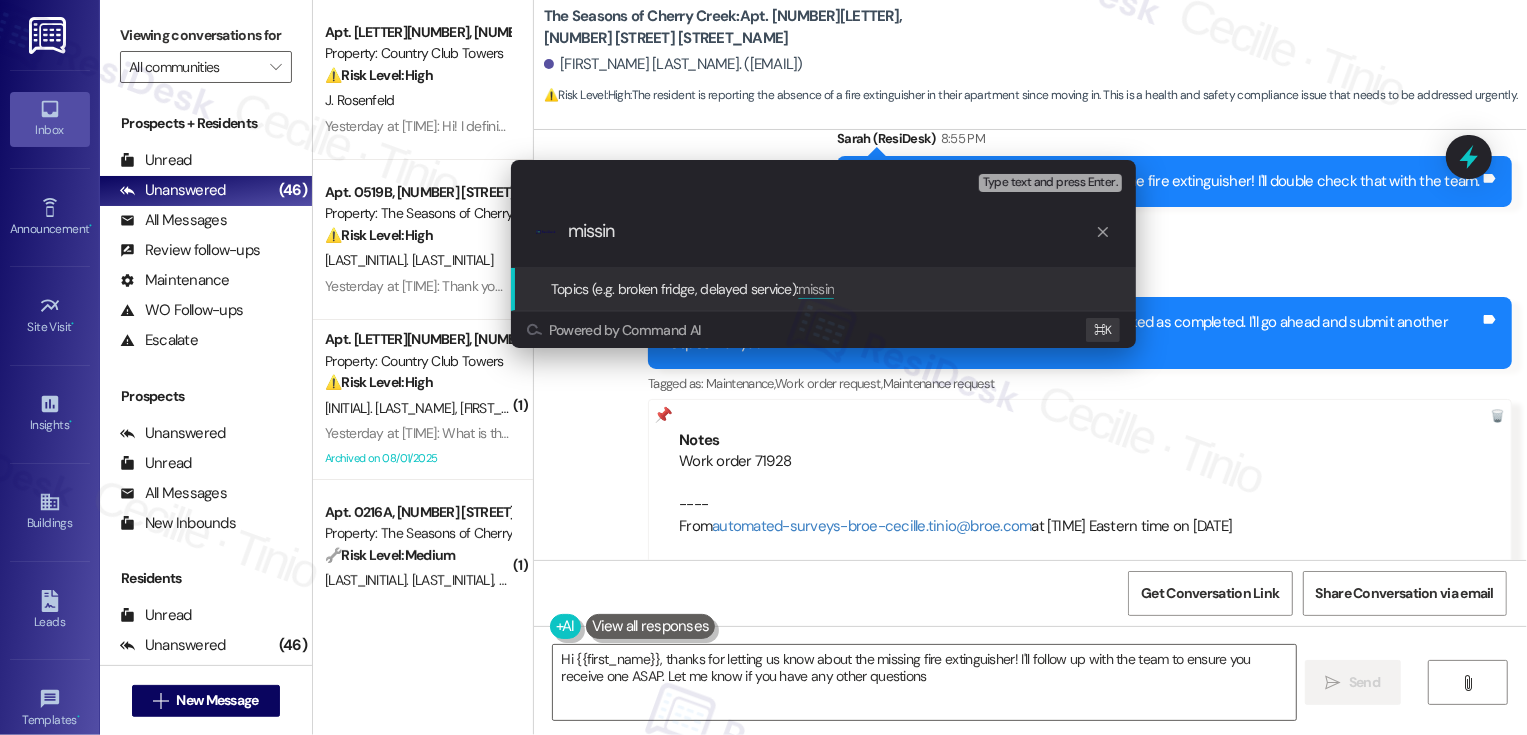 type on "Hi {{first_name}}, thanks for letting us know about the missing fire extinguisher! I'll follow up with the team to ensure you receive one ASAP. Let me know if you have any other questions!" 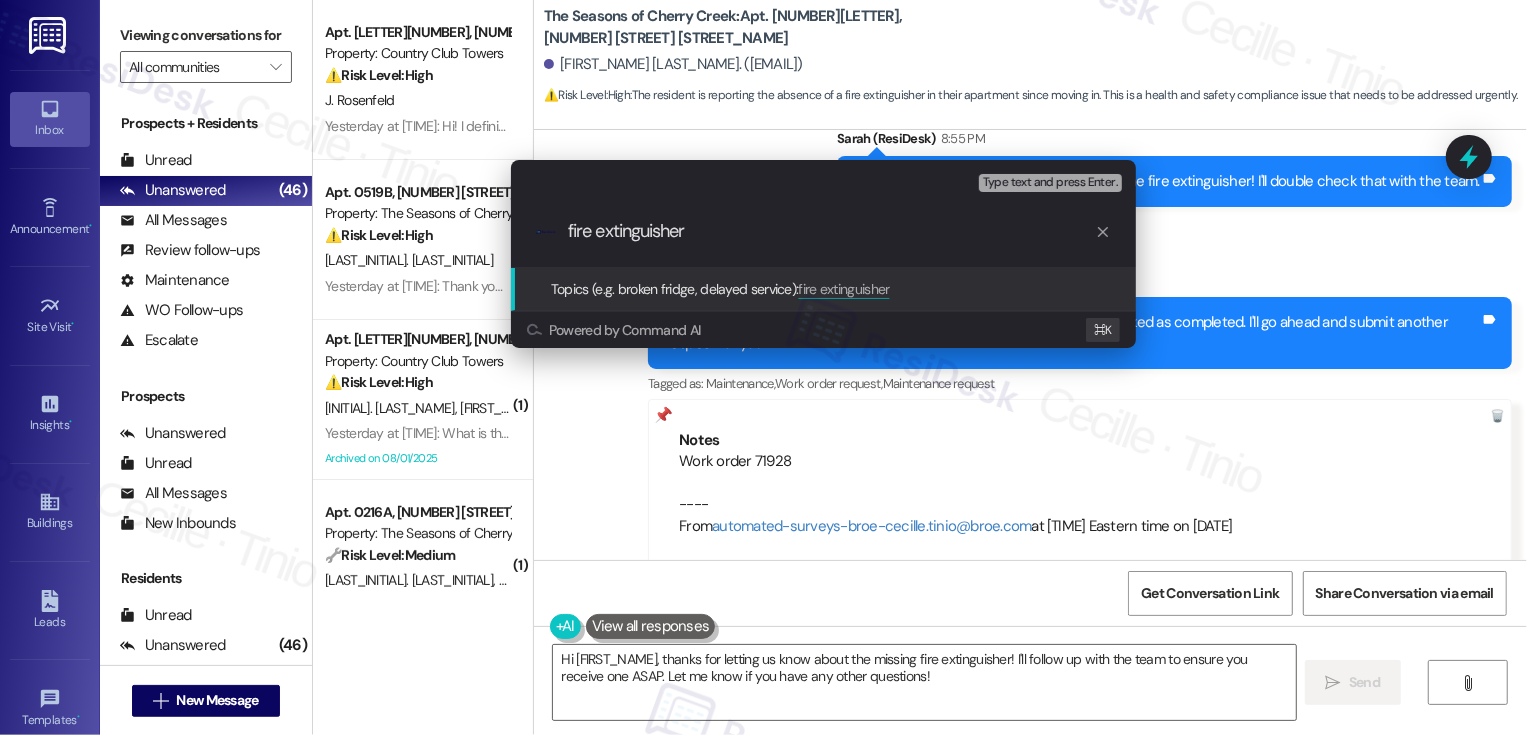 type on "fire extinguisher" 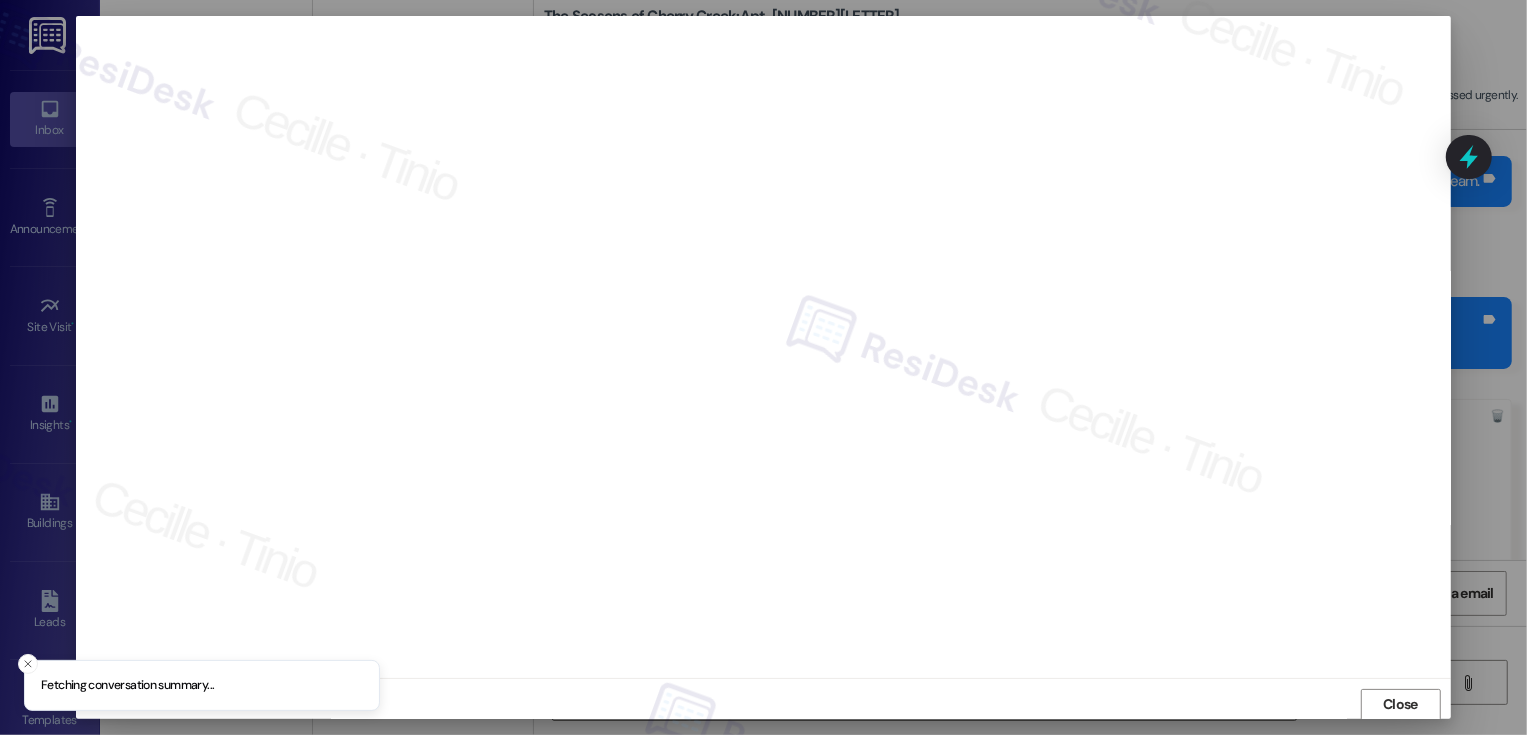scroll, scrollTop: 1, scrollLeft: 0, axis: vertical 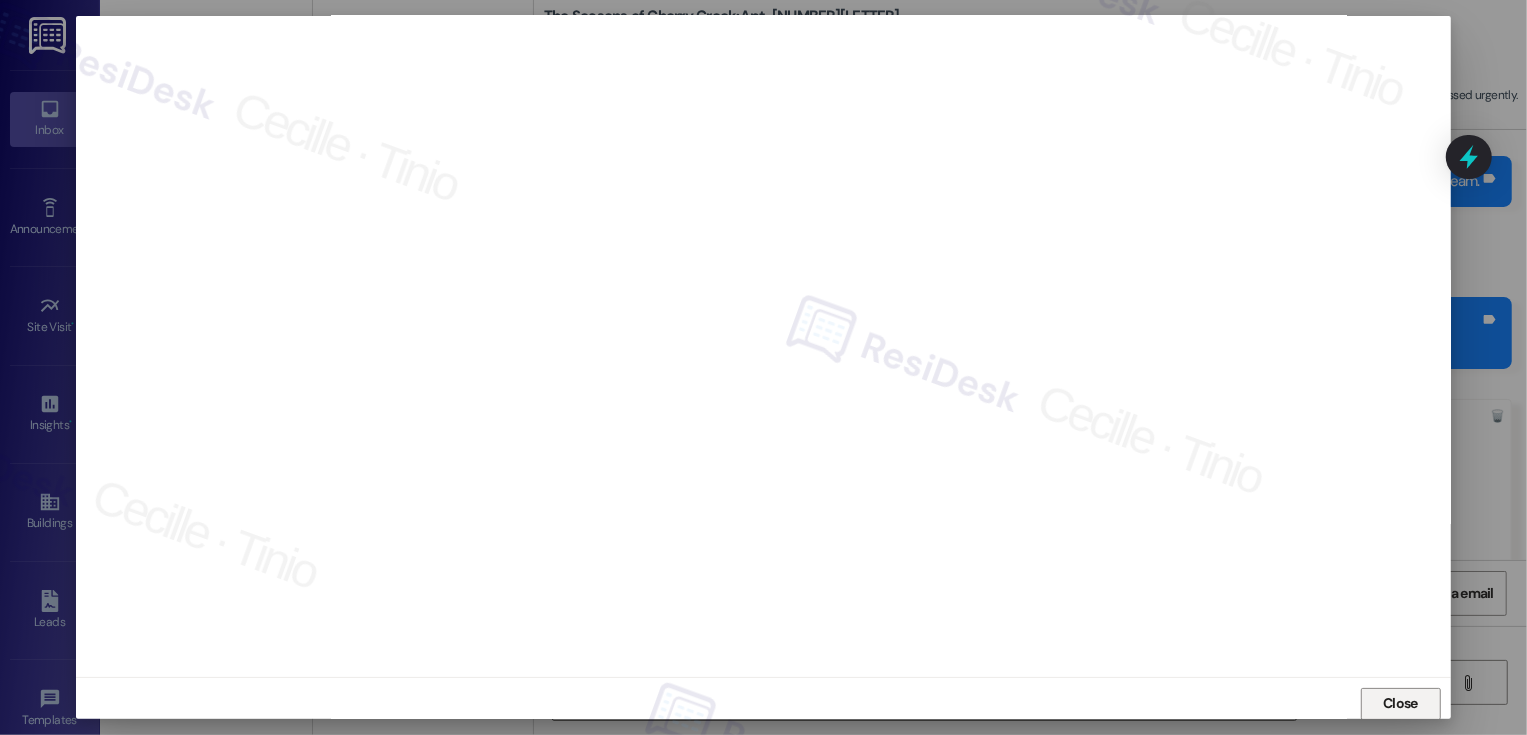 click on "Close" at bounding box center (1401, 704) 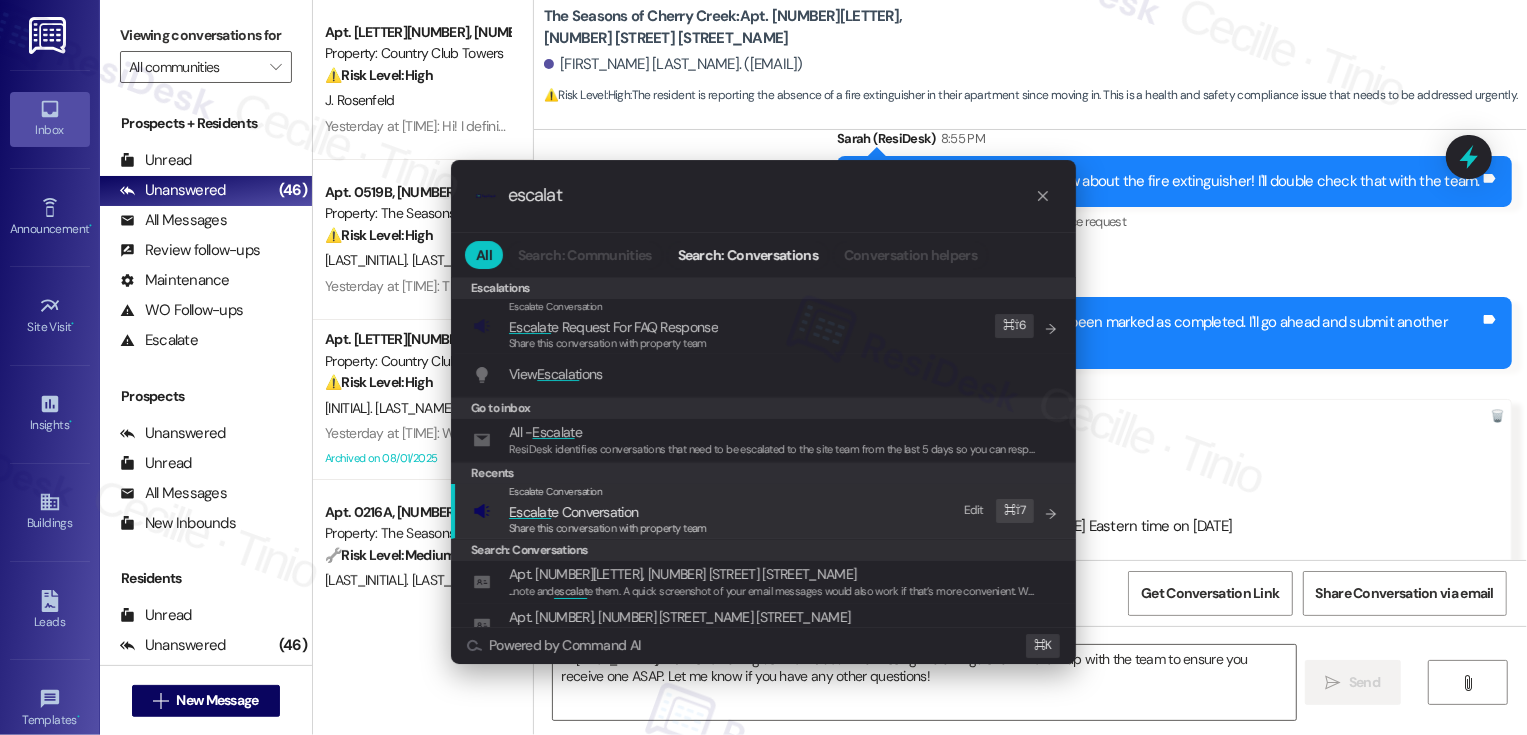 type on "escalat" 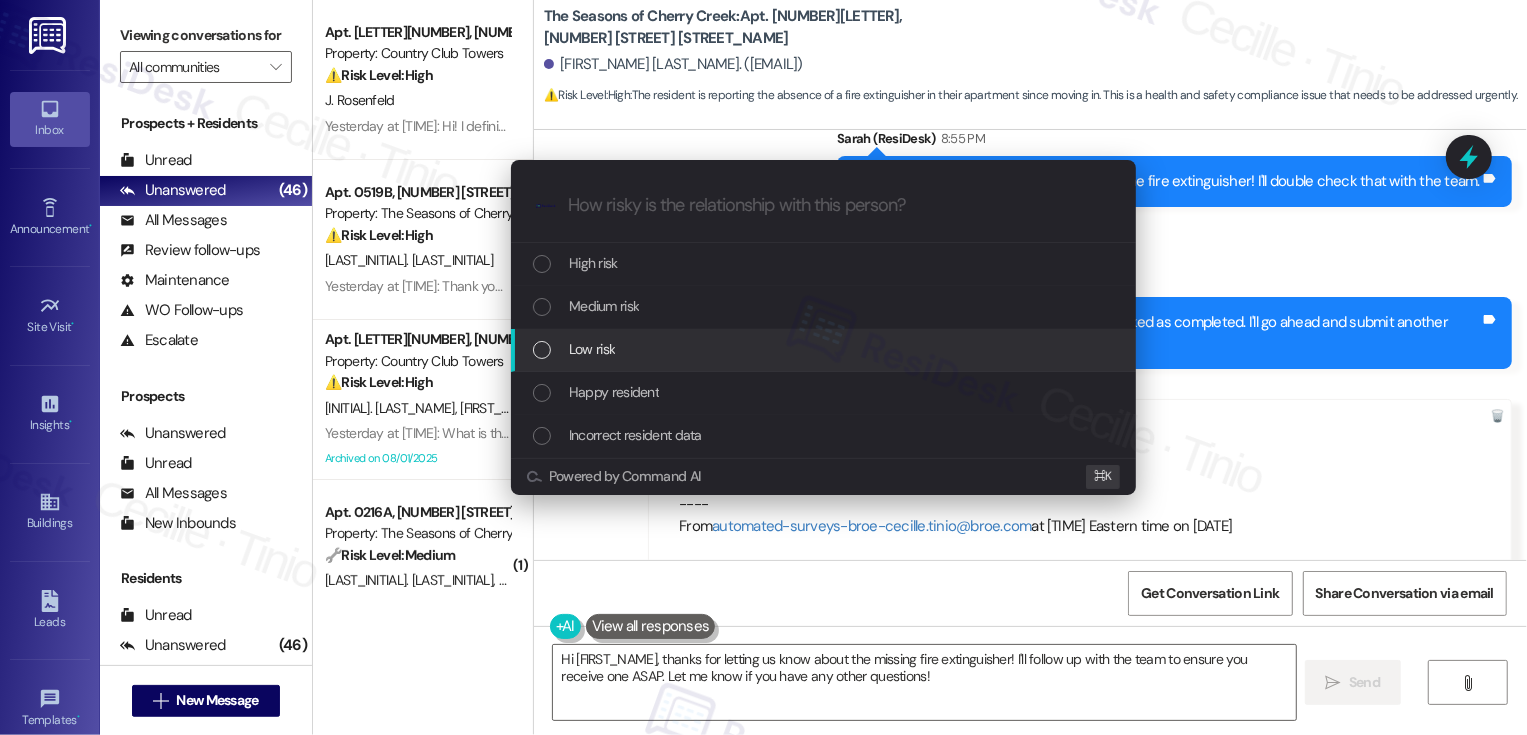 click on "Low risk" at bounding box center (592, 349) 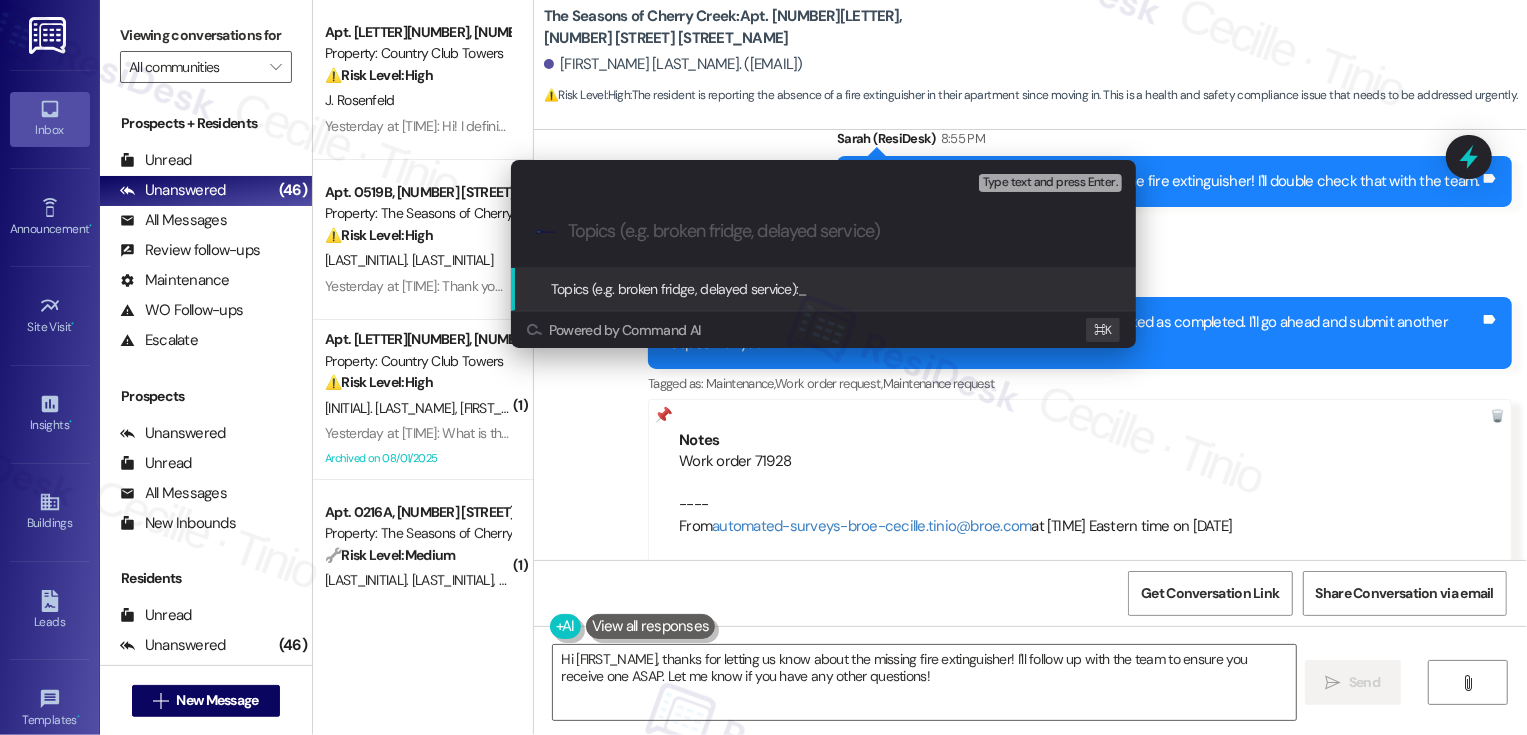 paste on "fire extinguisher" 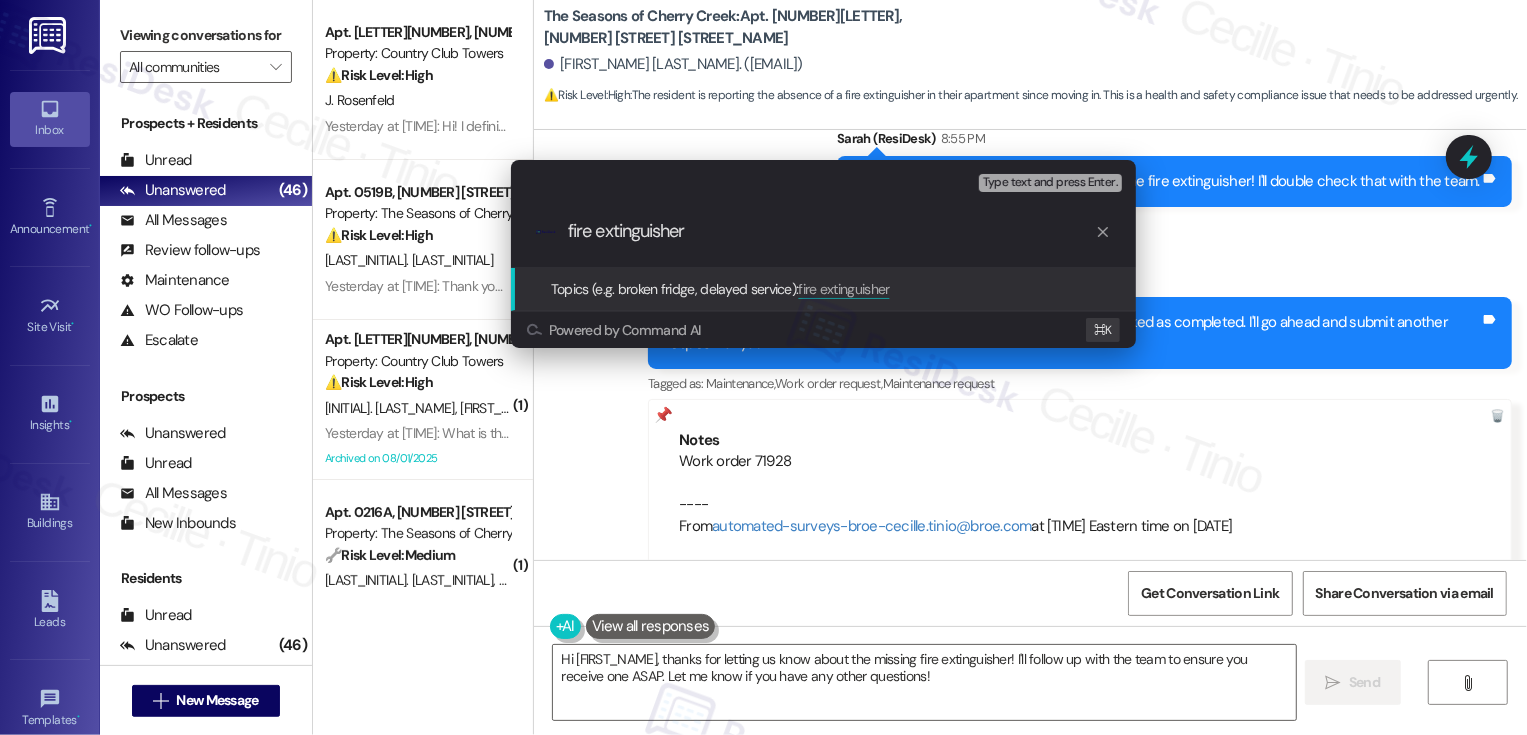 type 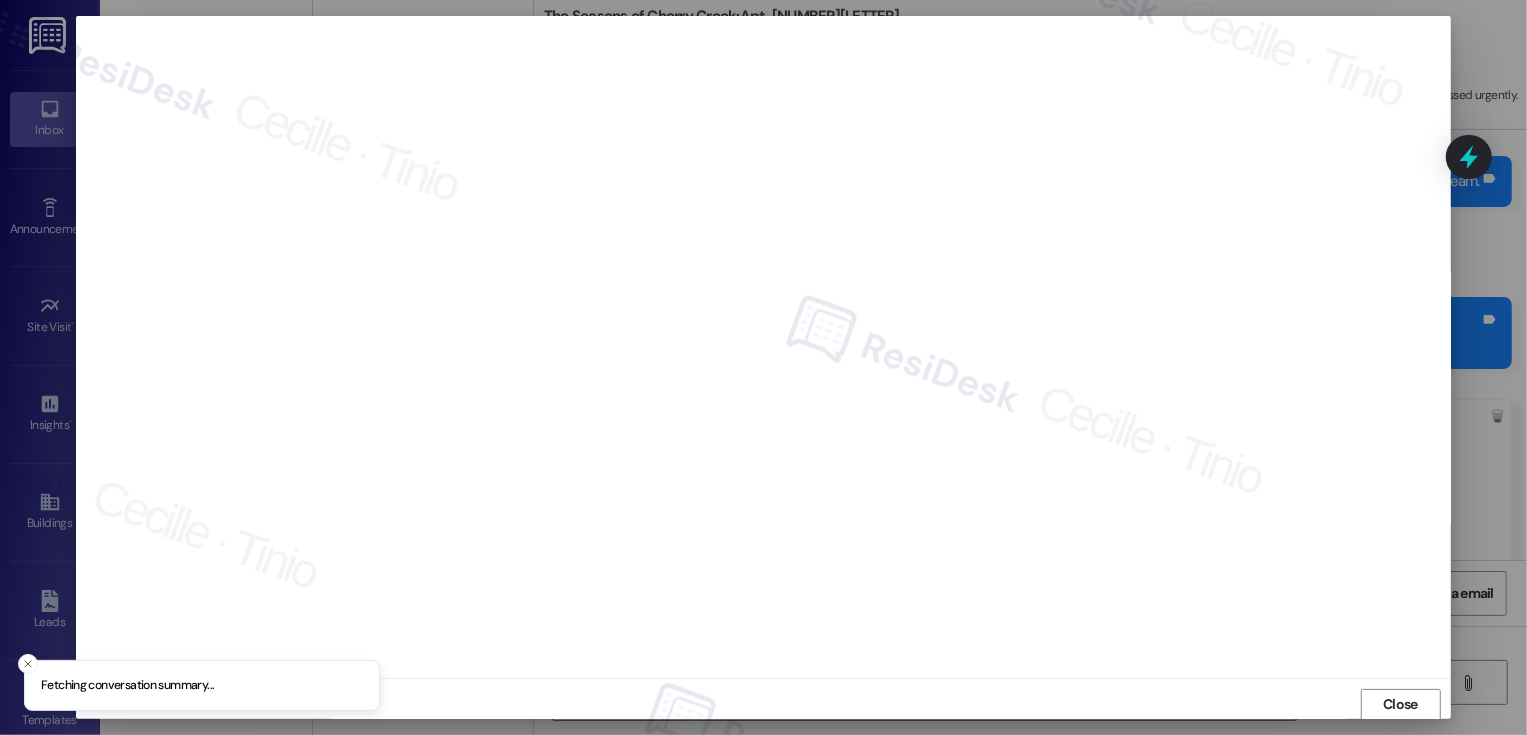 scroll, scrollTop: 1, scrollLeft: 0, axis: vertical 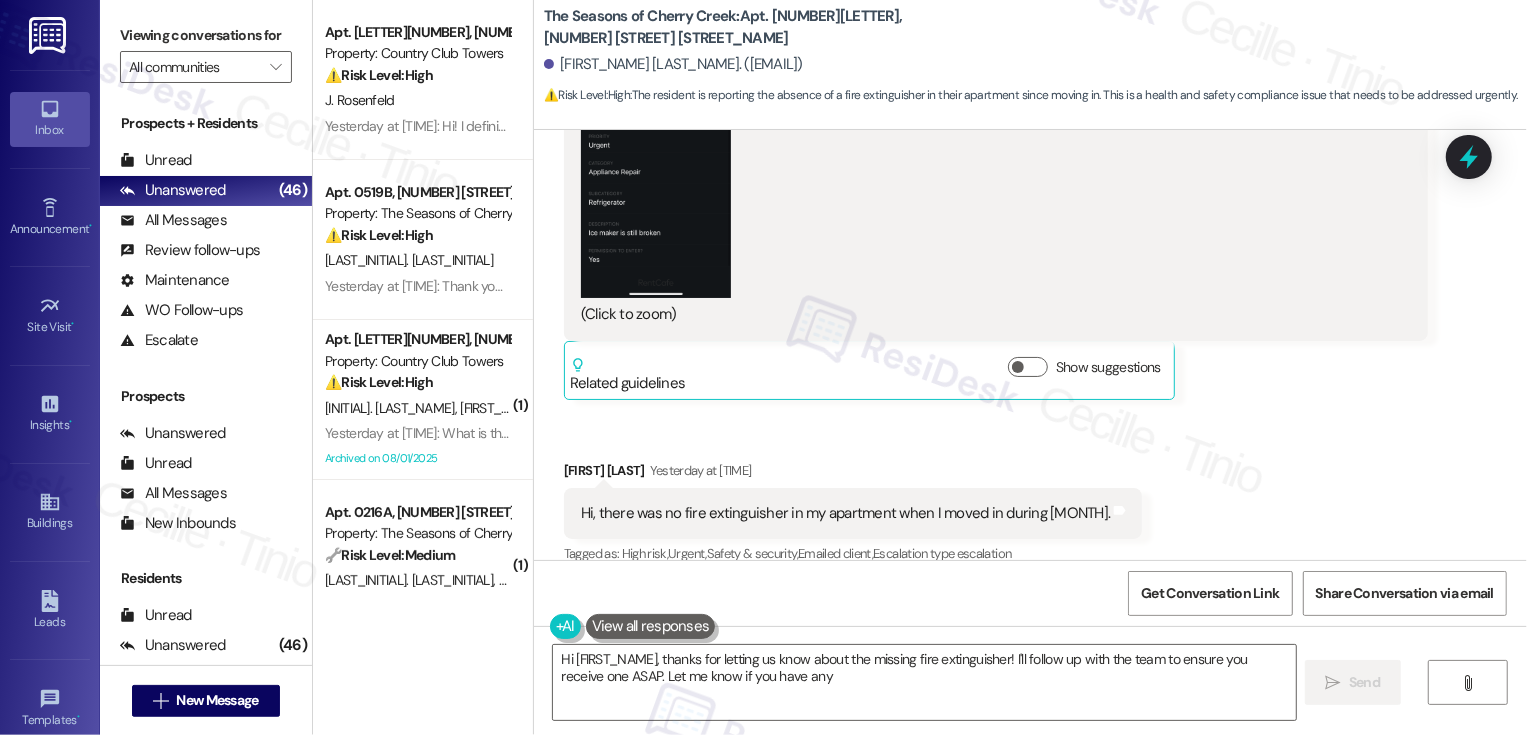 type on "Hi {{first_name}}, thanks for letting us know about the missing fire extinguisher! I'll follow up with the team to ensure you receive one ASAP. Let me know if you have any" 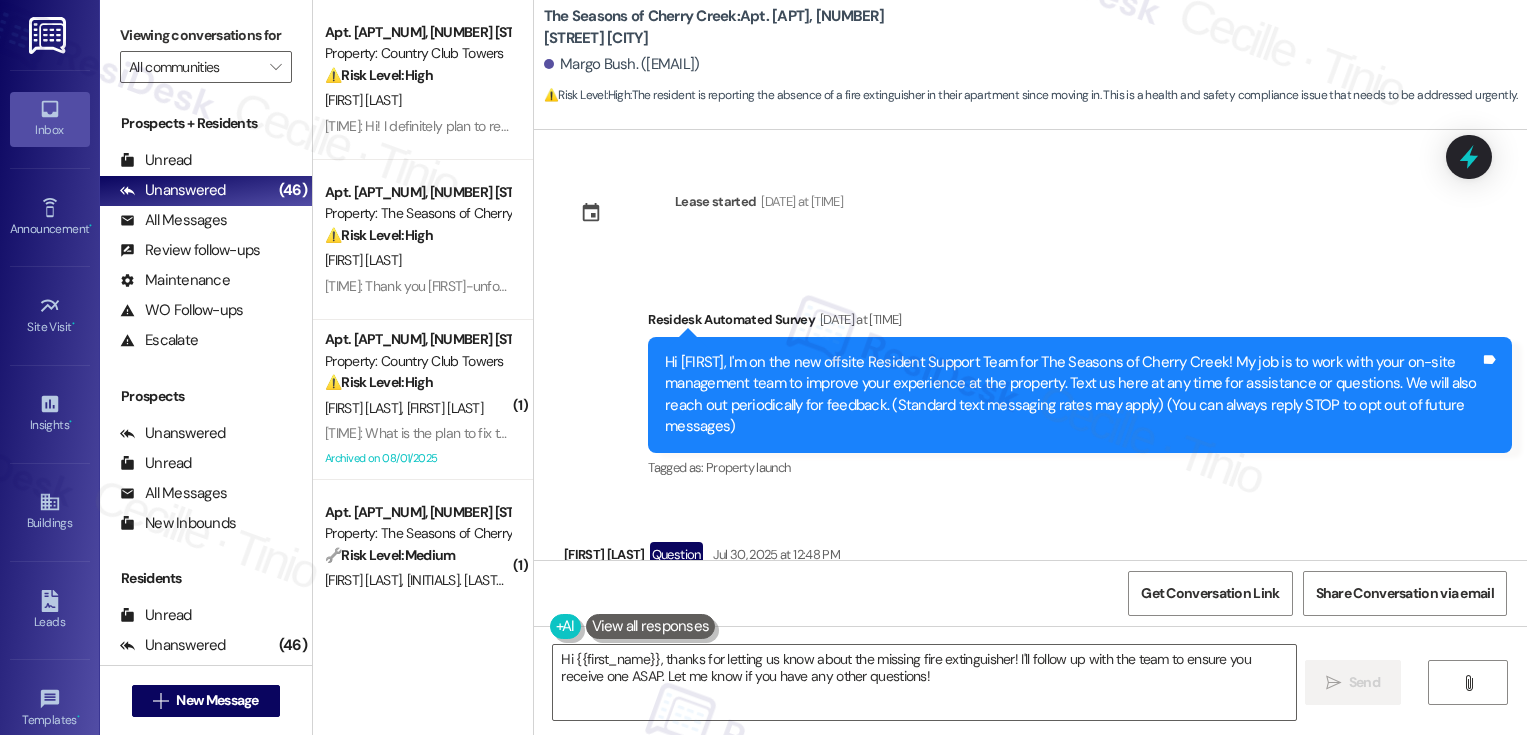 scroll, scrollTop: 0, scrollLeft: 0, axis: both 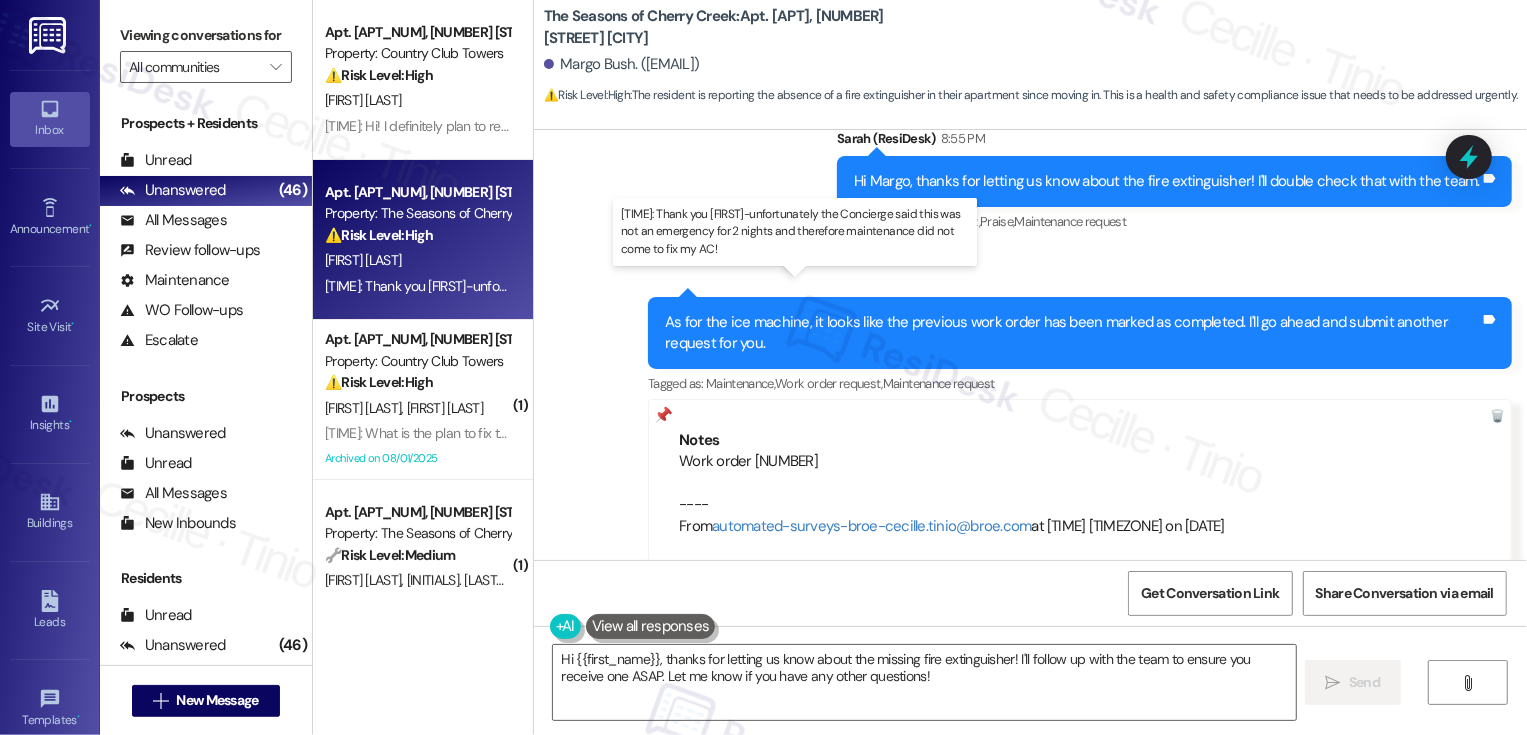 click on "[TIME] [AMPM]: Thank you [FIRST_NAME]-unfortunately the Concierge said this was not an emergency for 2 nights and therefore maintenance did not come to fix my AC! [TIME] [AMPM]: Thank you [FIRST_NAME]-unfortunately the Concierge said this was not an emergency for 2 nights and therefore maintenance did not come to fix my AC!" at bounding box center [768, 286] 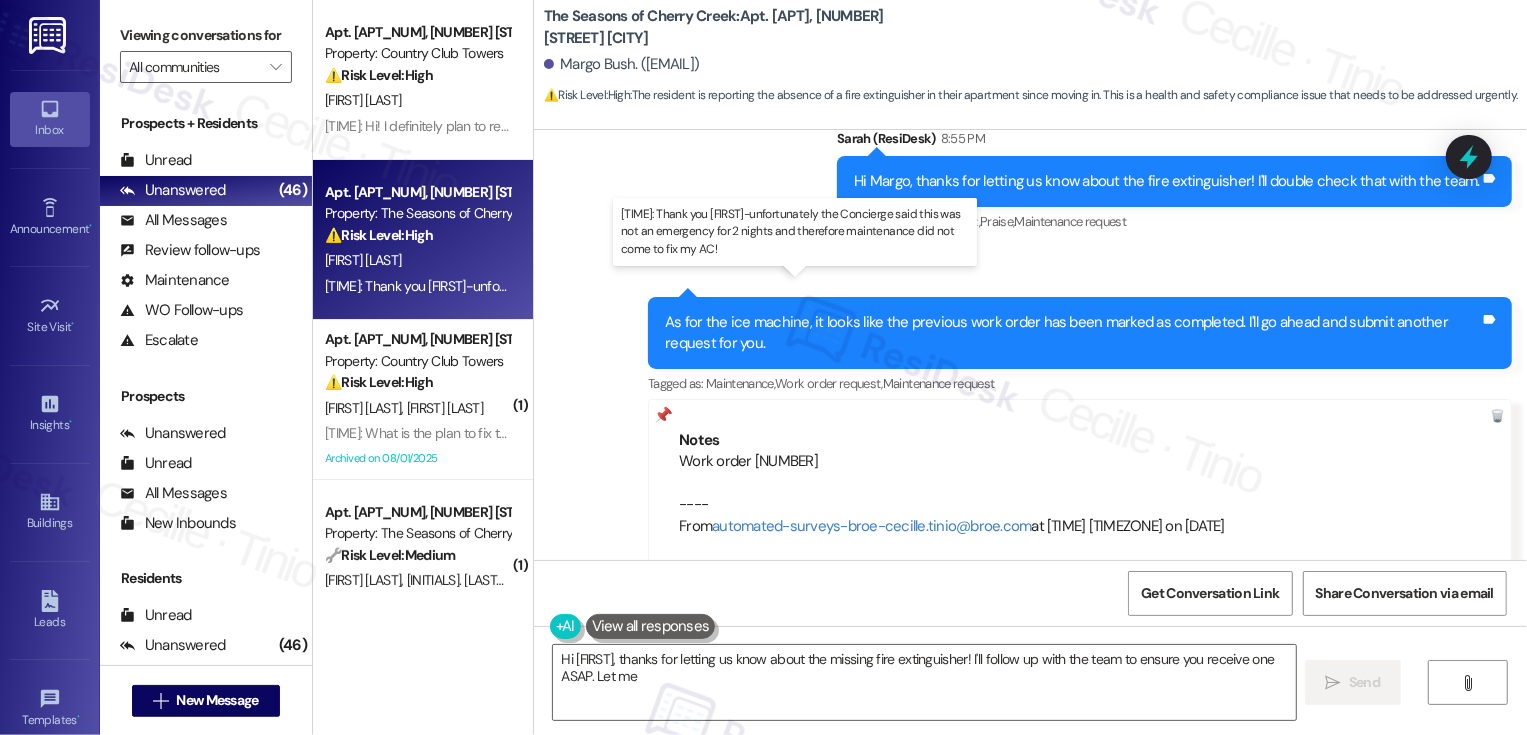 type on "Hi [FIRST], thanks for letting us know about the missing fire extinguisher! I'll follow up with the team to ensure you receive one ASAP. Let me know" 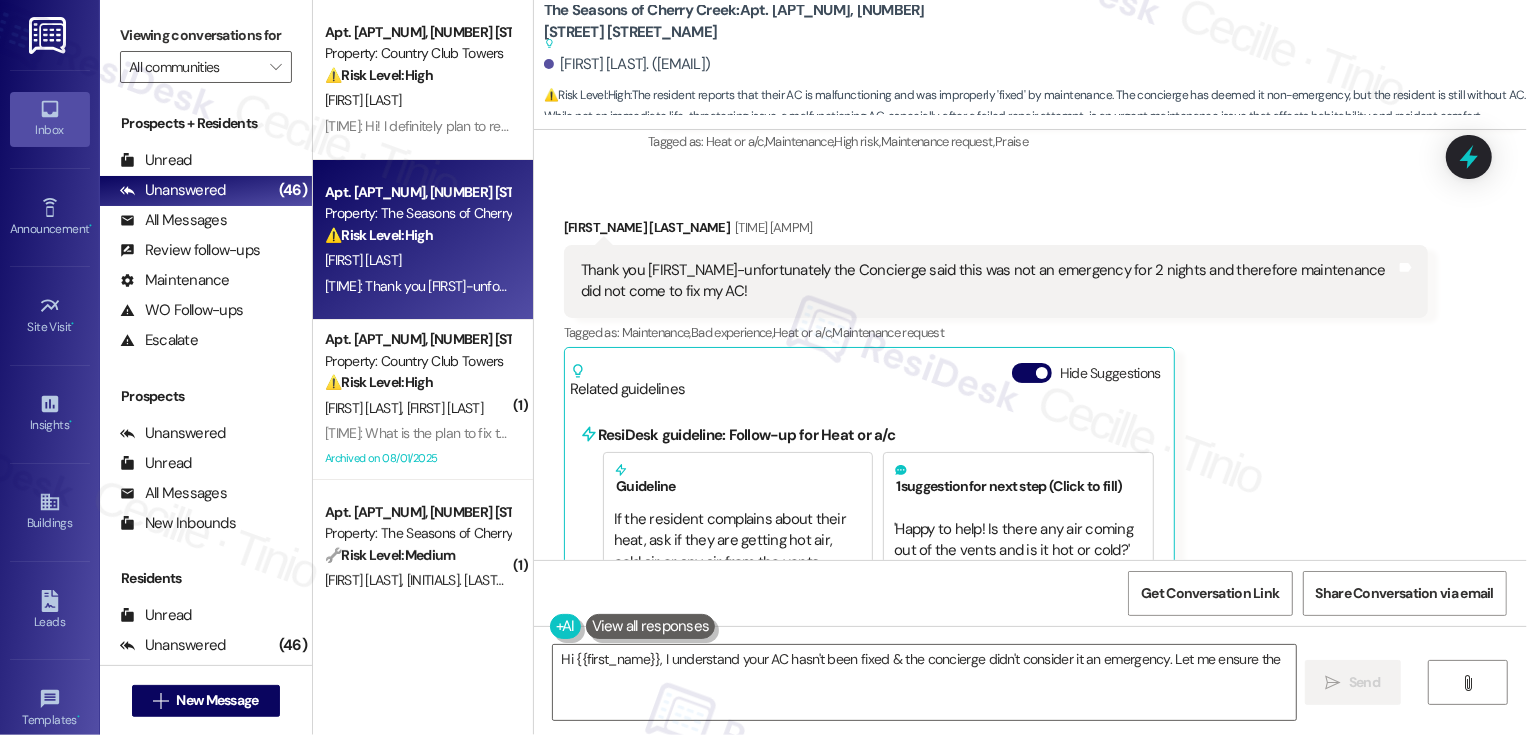 scroll, scrollTop: 1039, scrollLeft: 0, axis: vertical 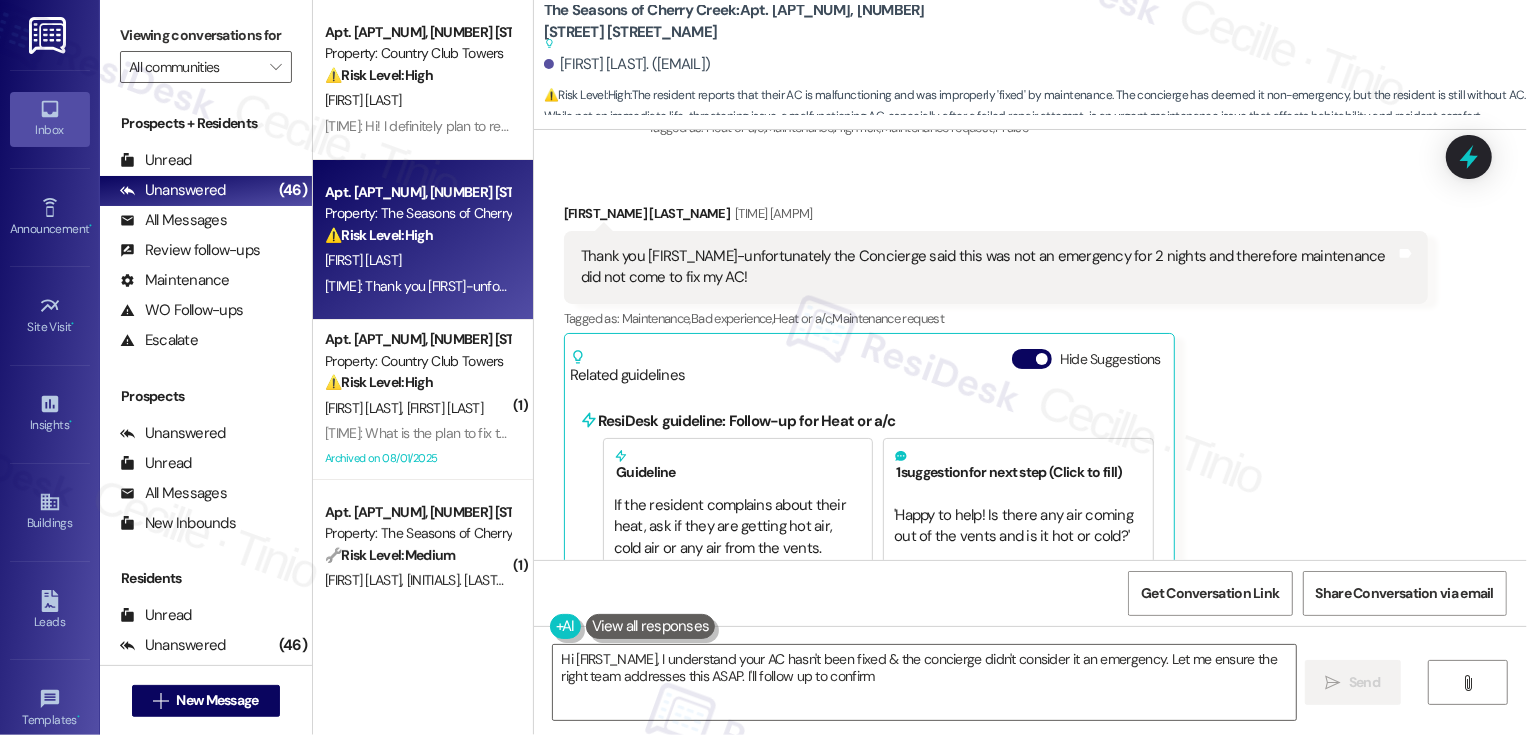 type on "Hi {{first_name}}, I understand your AC hasn't been fixed & the concierge didn't consider it an emergency. Let me ensure the right team addresses this ASAP. I'll follow up to confirm!" 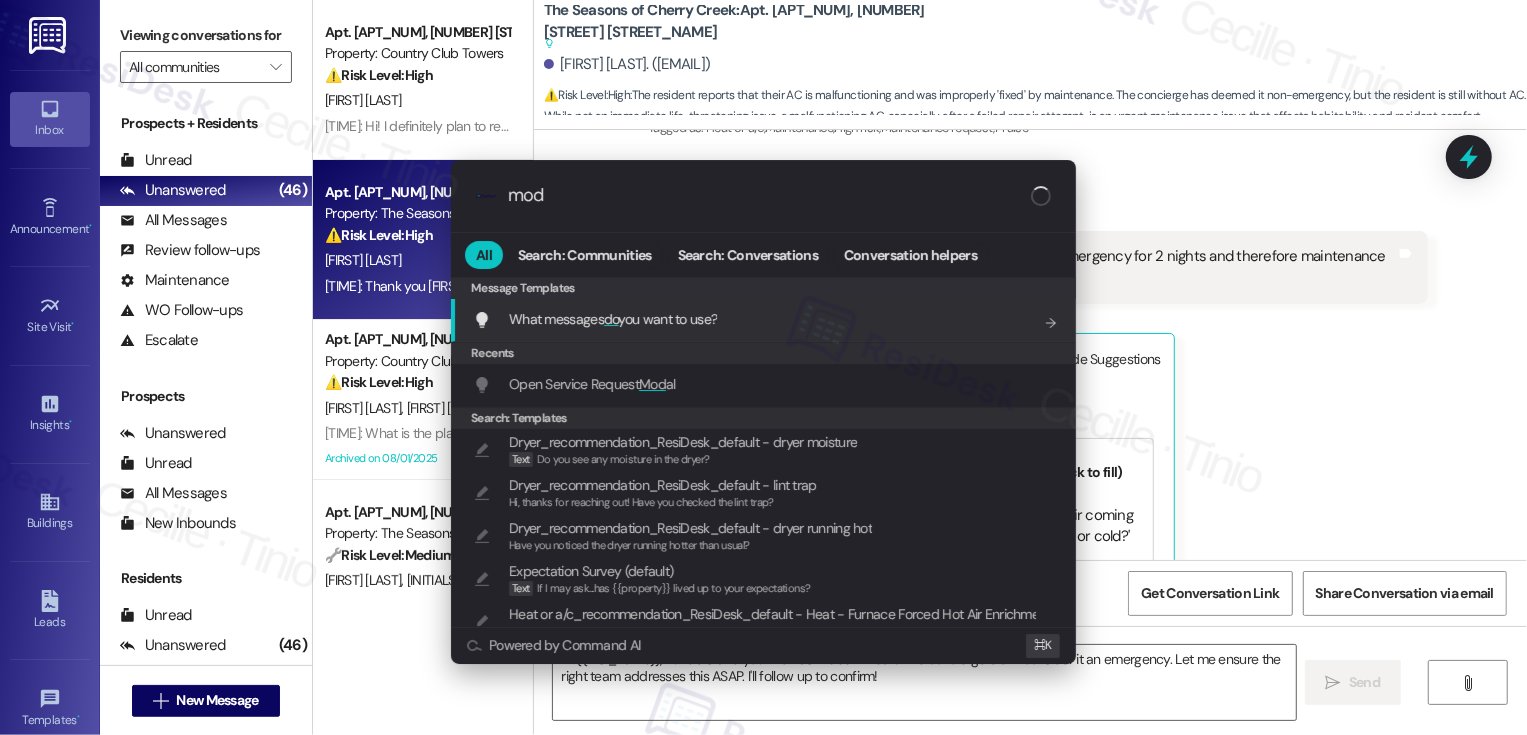 type on "moda" 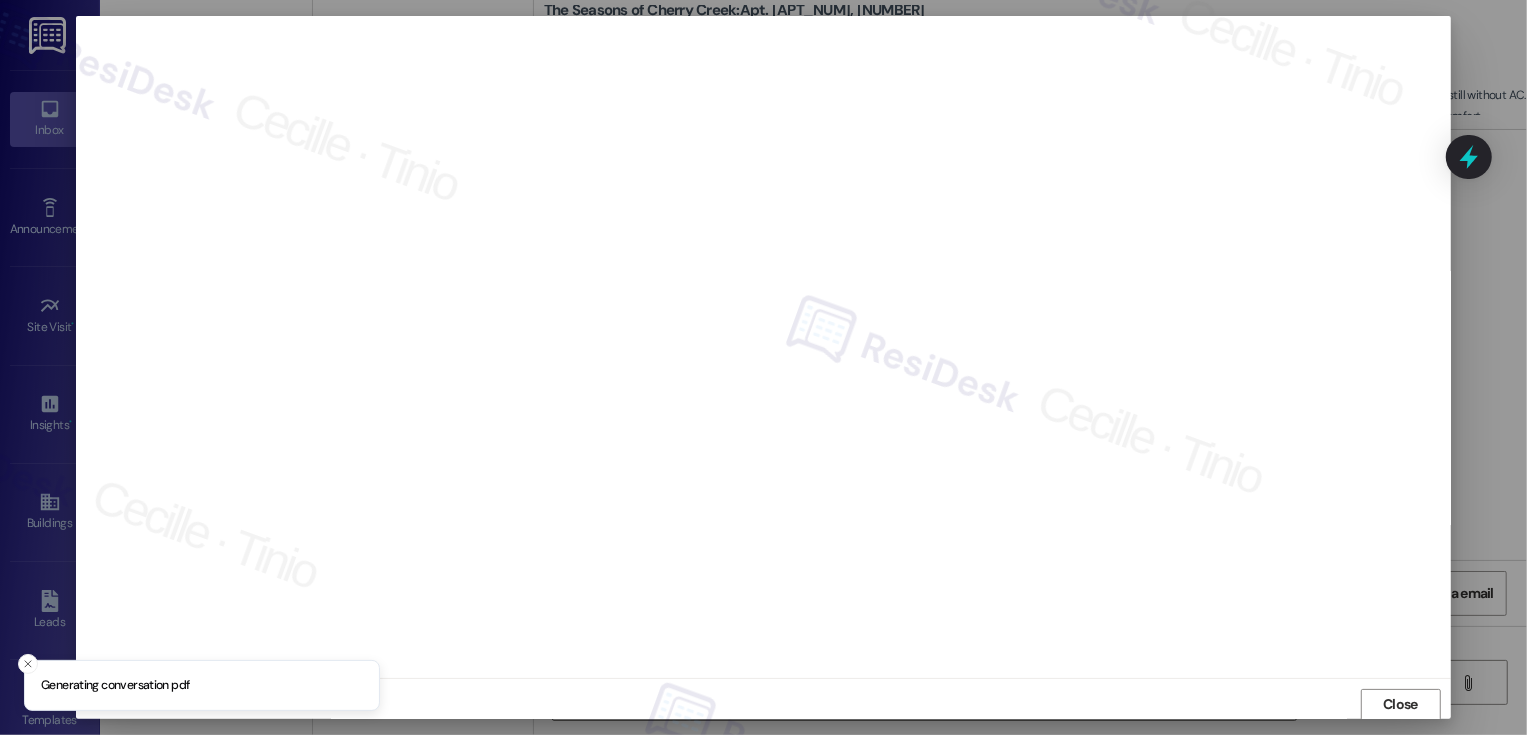 scroll, scrollTop: 1, scrollLeft: 0, axis: vertical 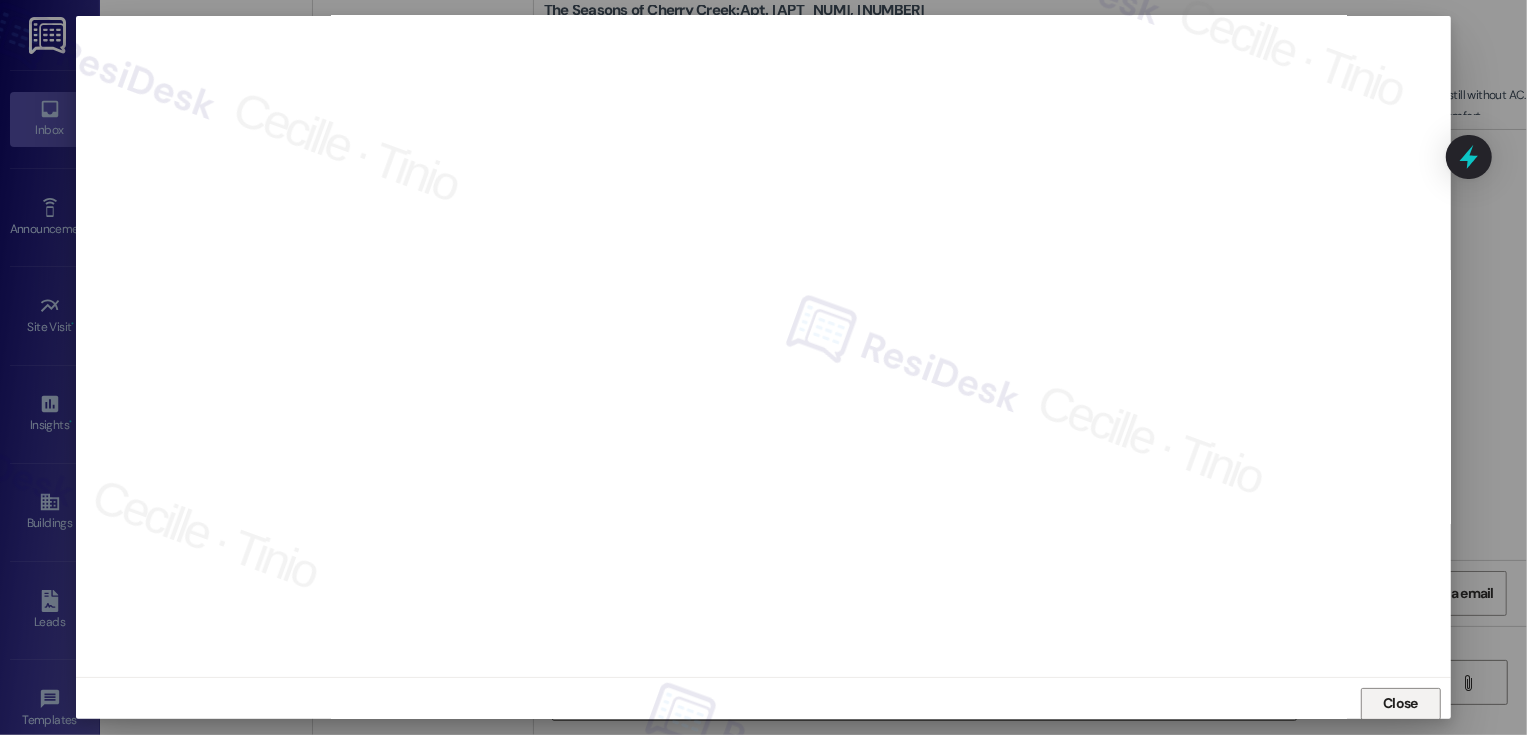 click on "Close" at bounding box center [1400, 703] 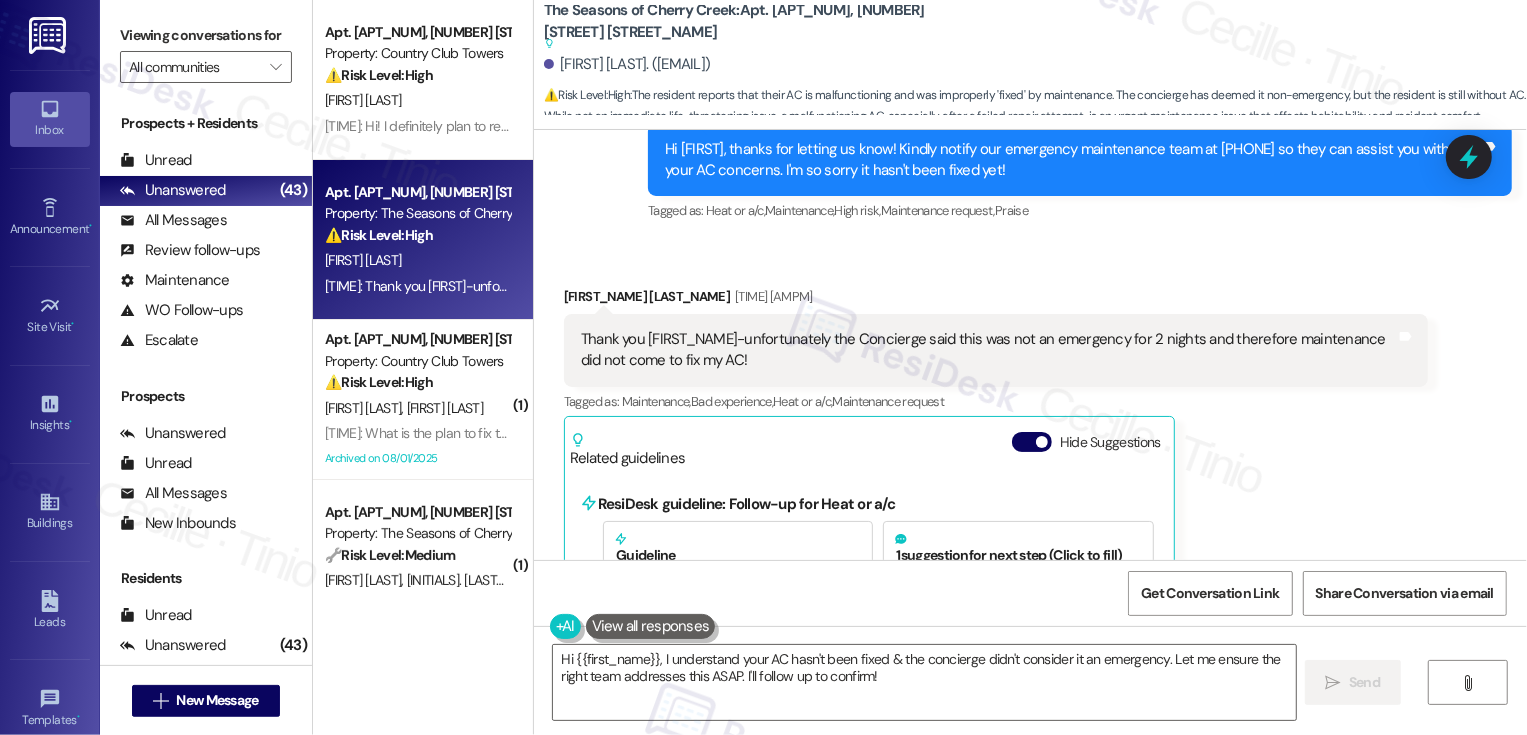 scroll, scrollTop: 946, scrollLeft: 0, axis: vertical 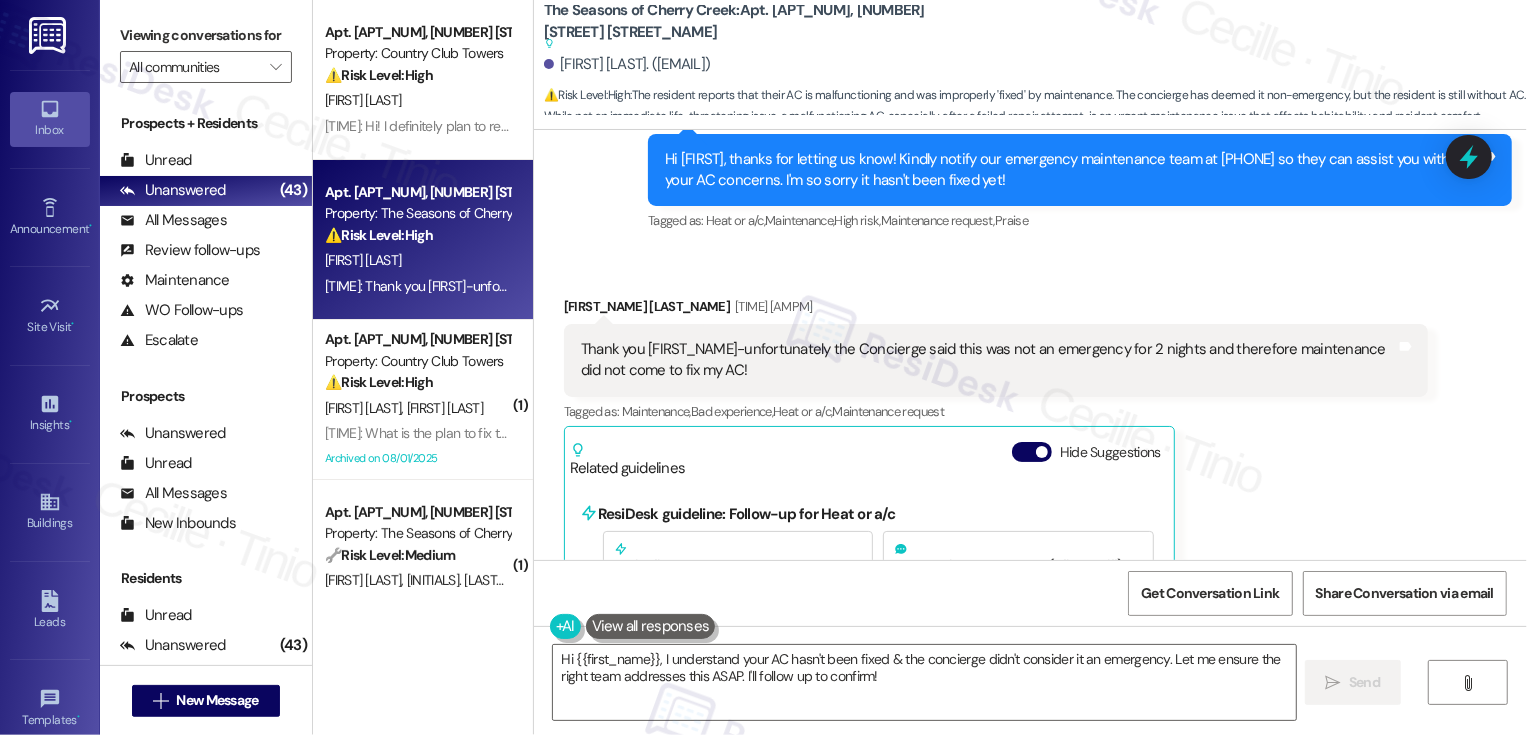 click on "Julie Gart Yesterday at 11:42 AM" at bounding box center (996, 310) 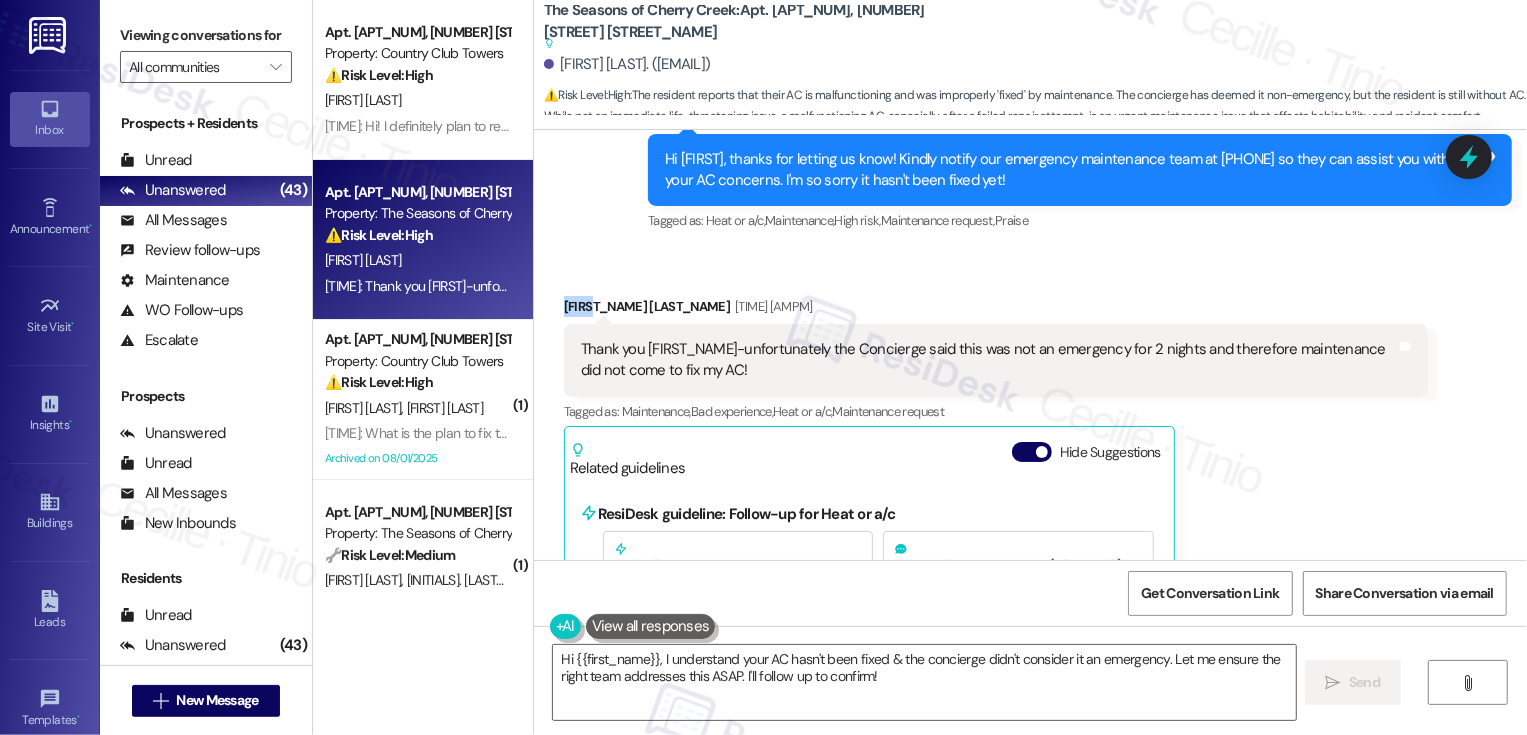 copy on "Julie" 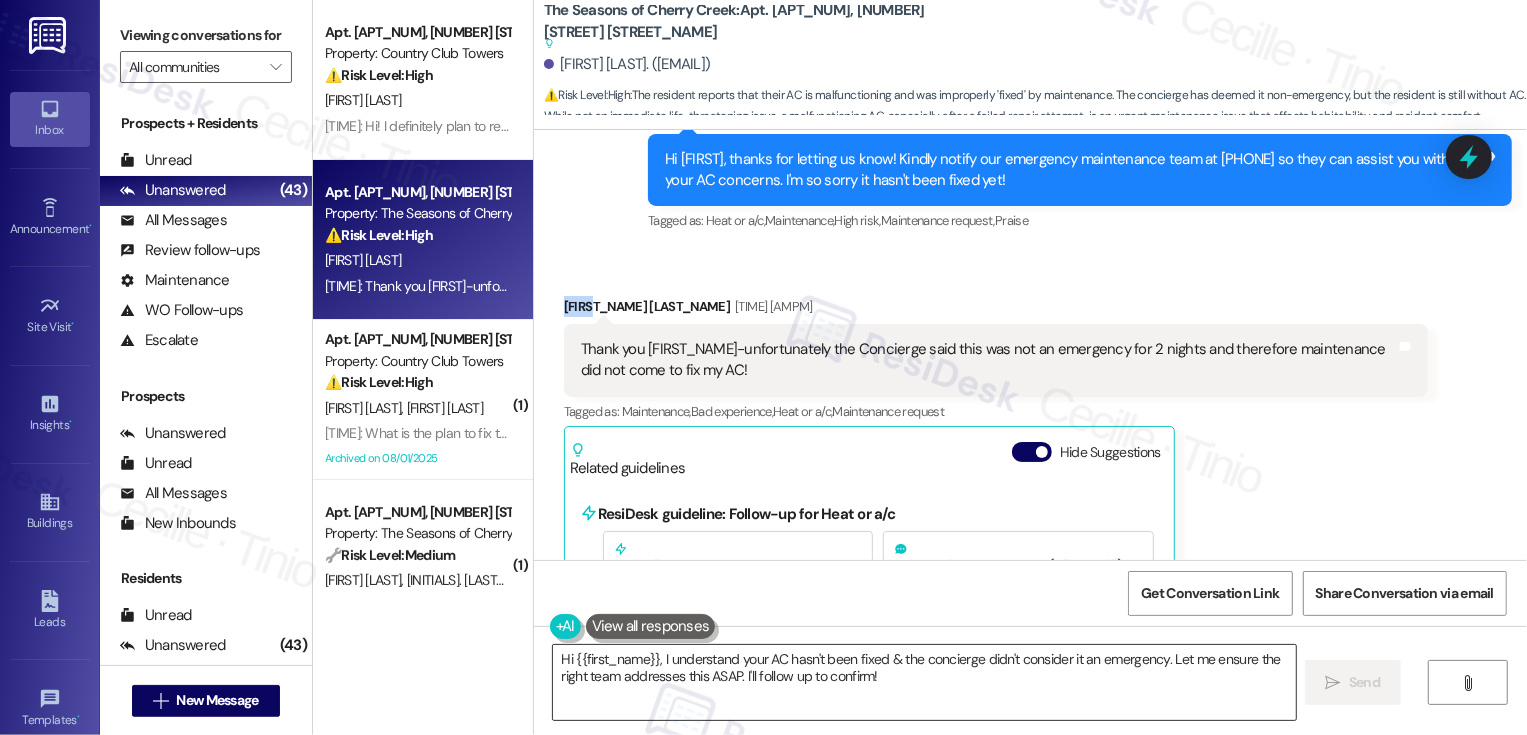 click on "Hi {{first_name}}, I understand your AC hasn't been fixed & the concierge didn't consider it an emergency. Let me ensure the right team addresses this ASAP. I'll follow up to confirm!" at bounding box center [924, 682] 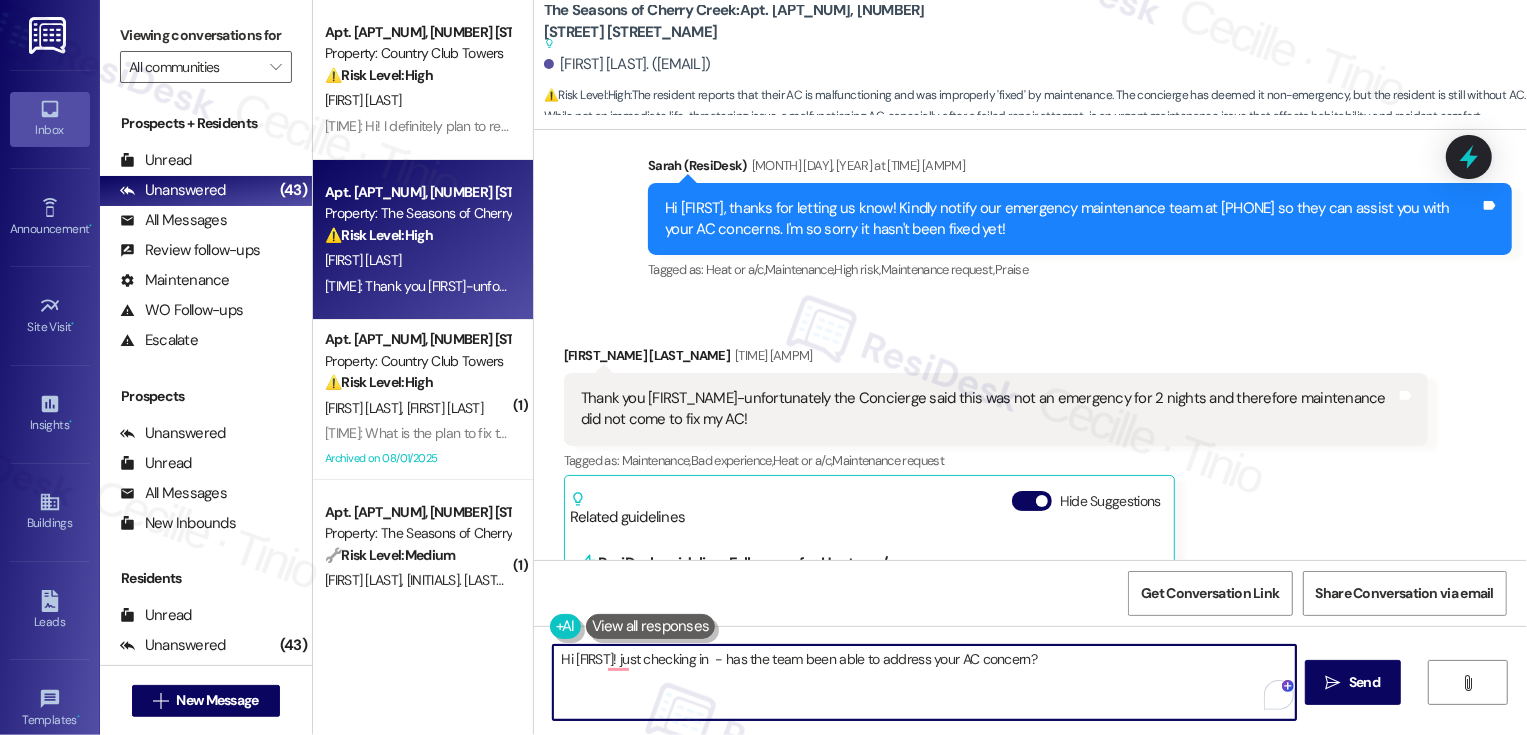 scroll, scrollTop: 1102, scrollLeft: 0, axis: vertical 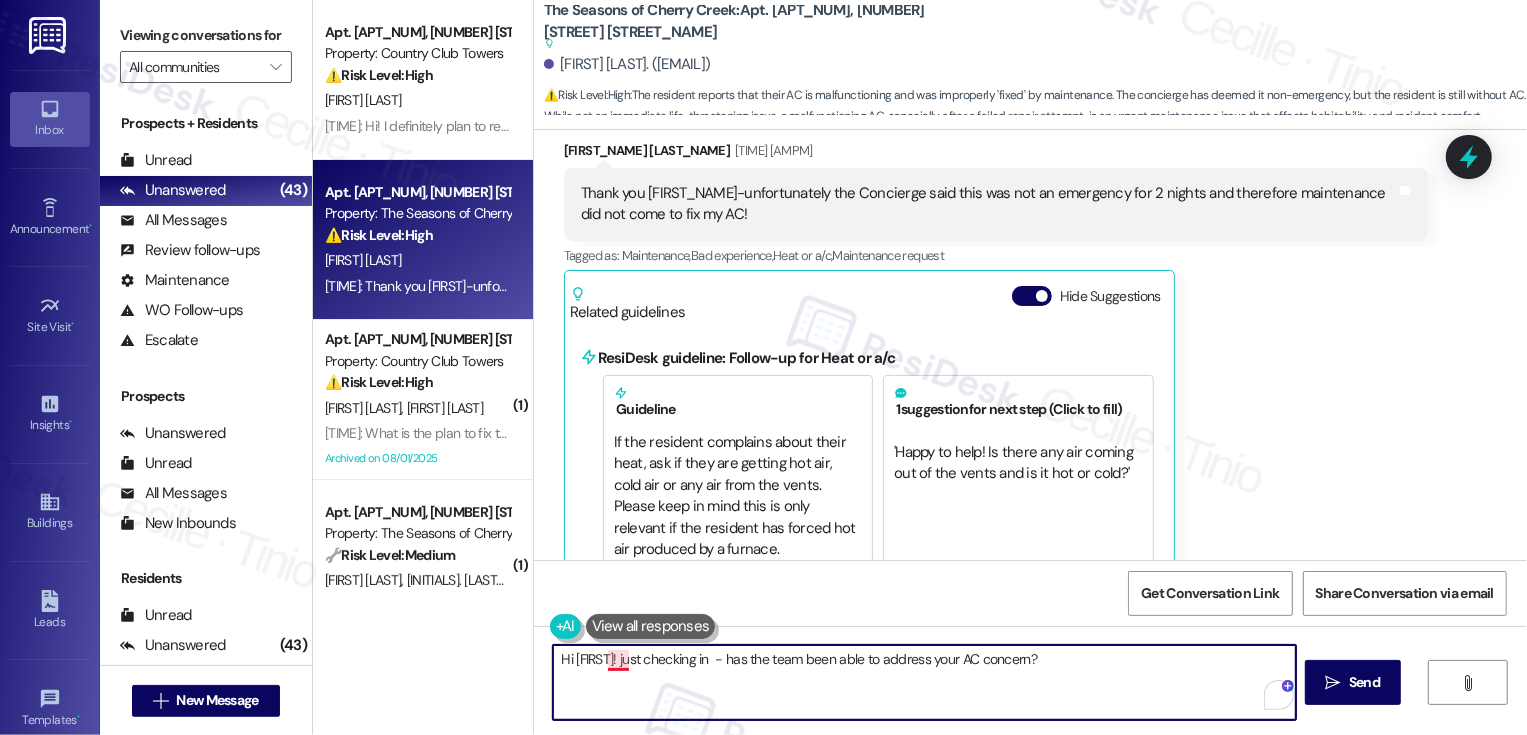 click on "Hi Julie! just checking in  - has the team been able to address your AC concern?" at bounding box center (924, 682) 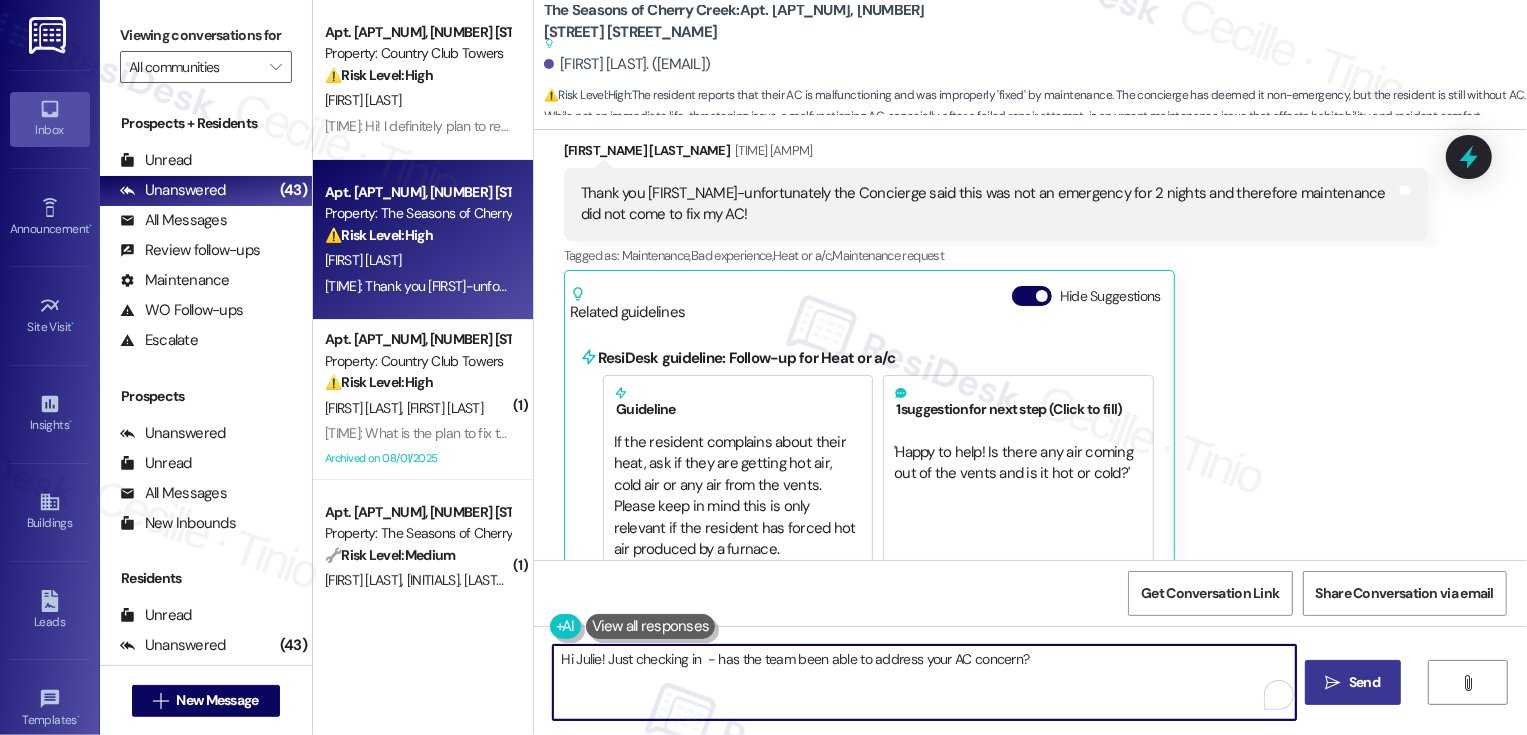 type on "Hi Julie! Just checking in  - has the team been able to address your AC concern?" 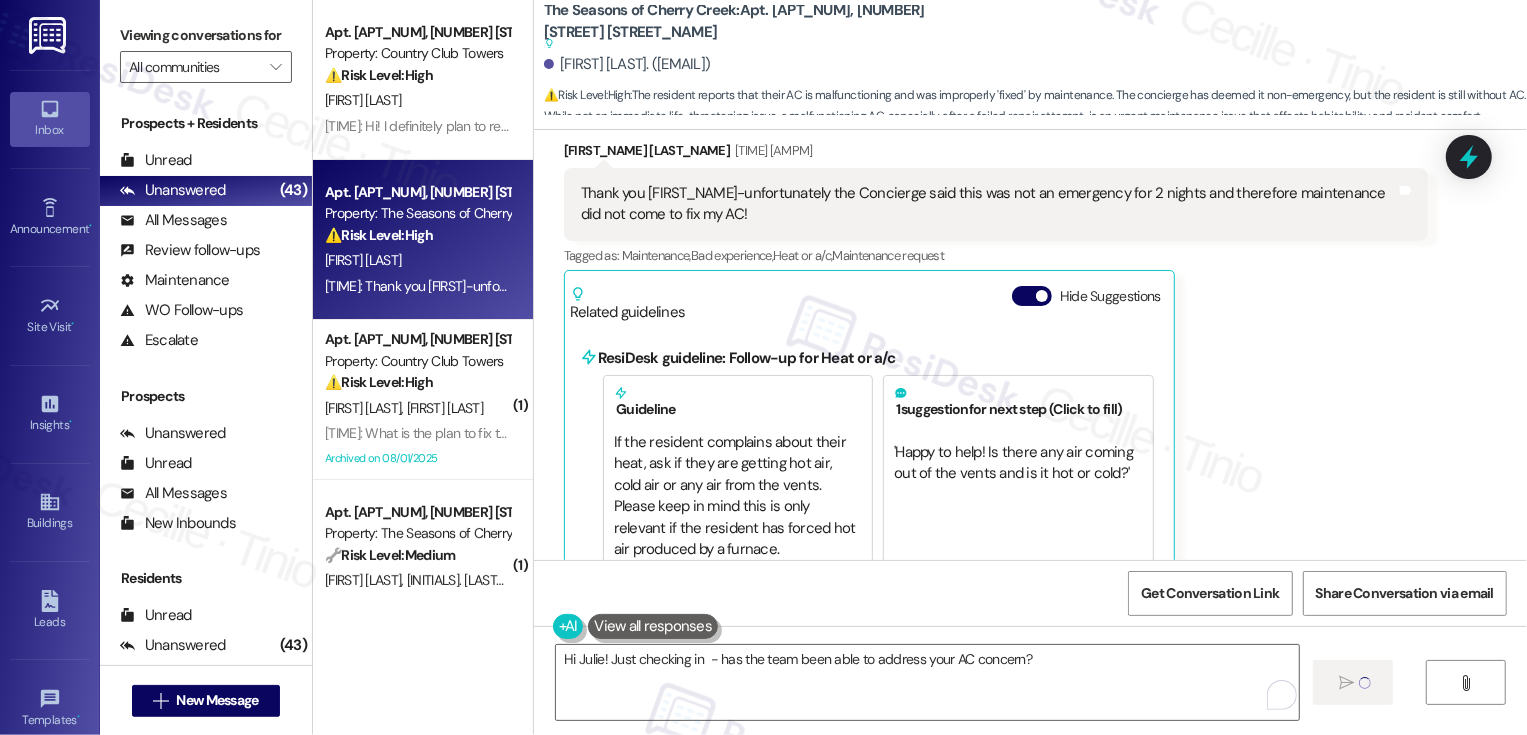 type 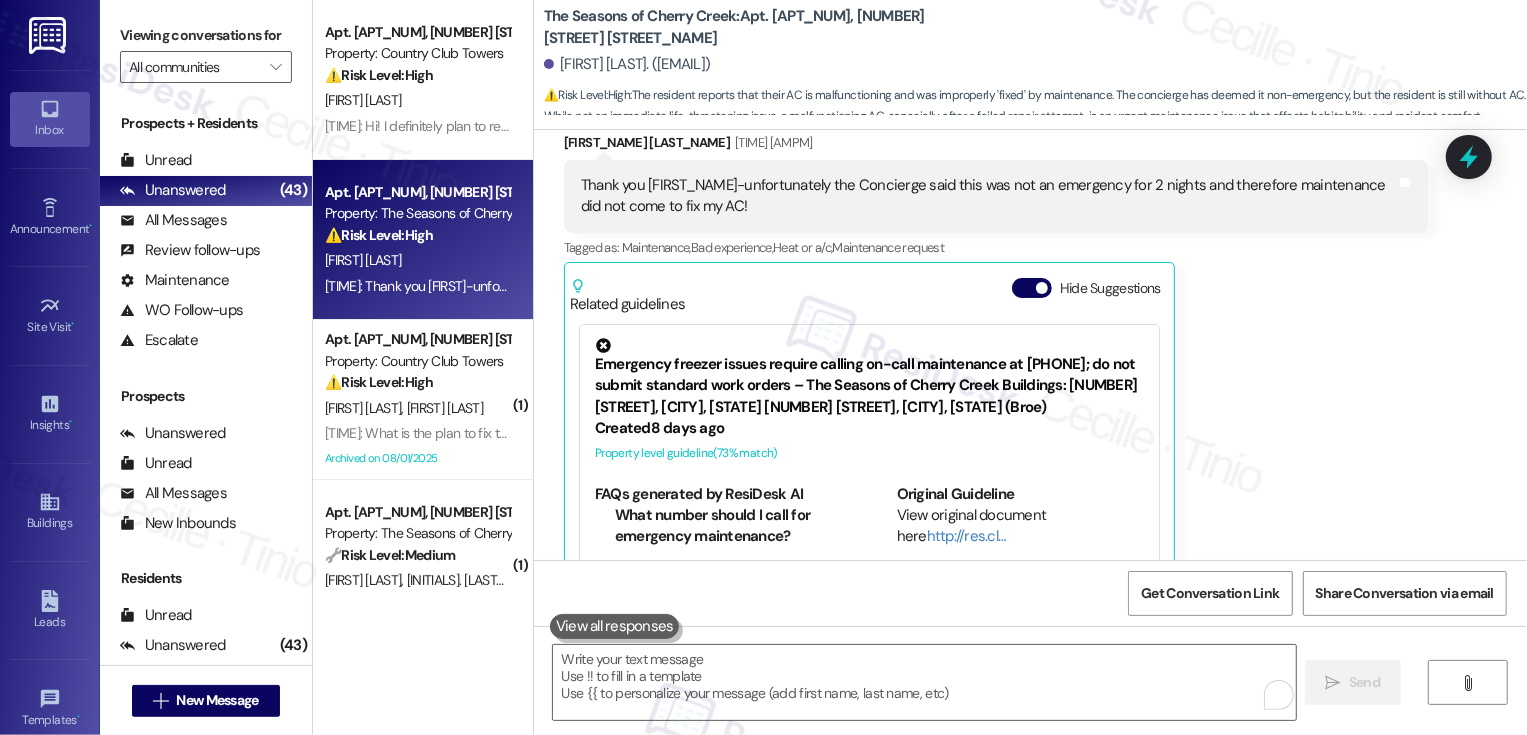 scroll, scrollTop: 1319, scrollLeft: 0, axis: vertical 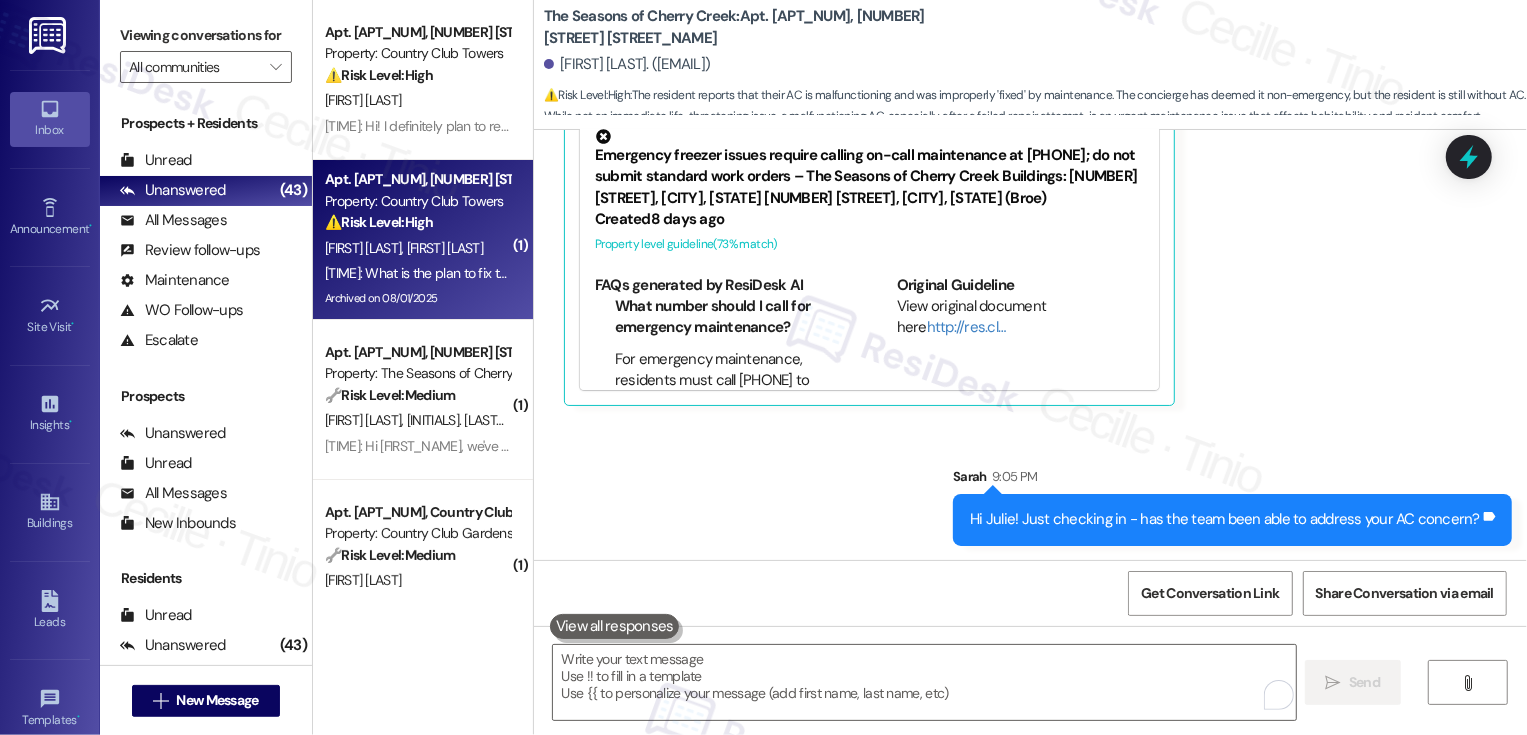 click on "A. Greer B. Smith" at bounding box center [417, 248] 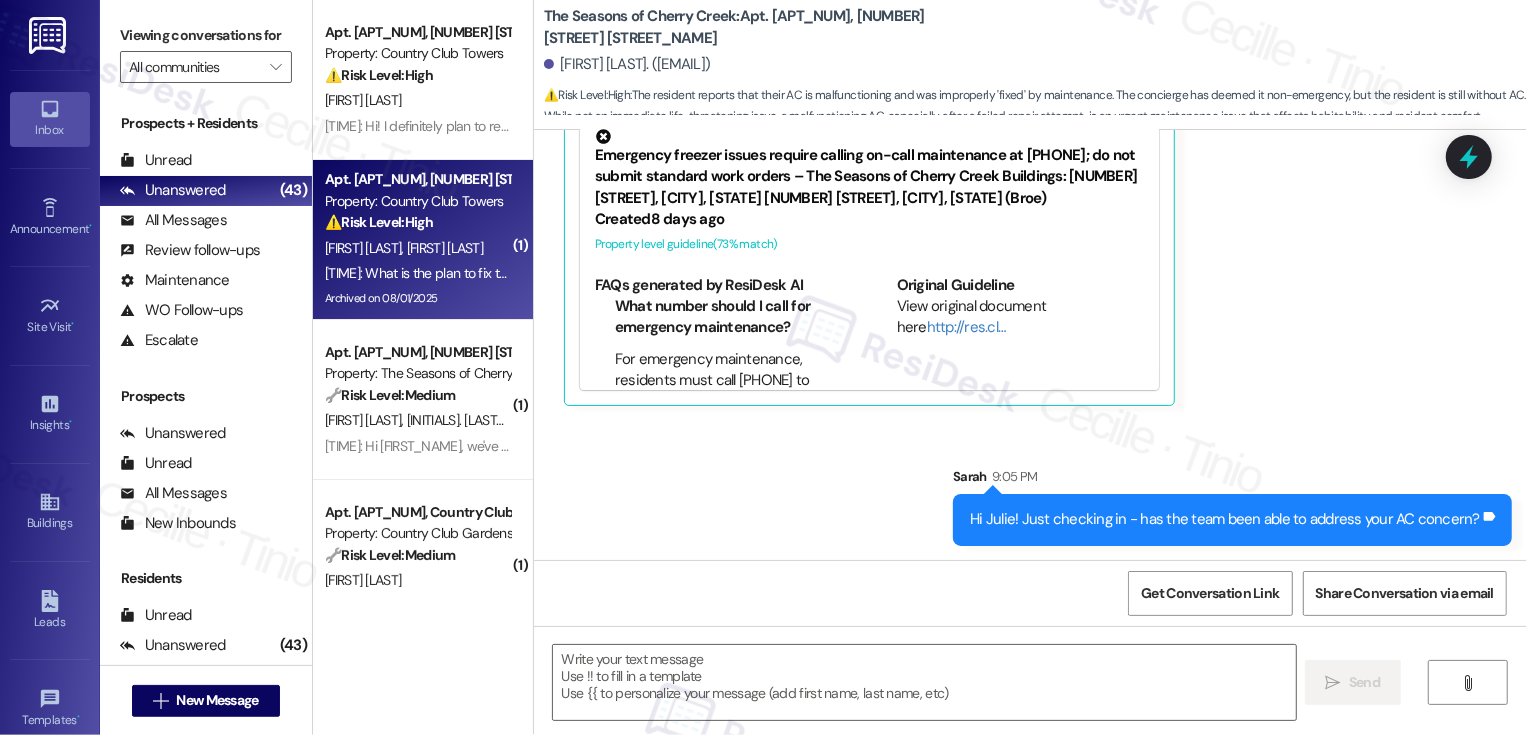 click on "A. Greer B. Smith" at bounding box center (417, 248) 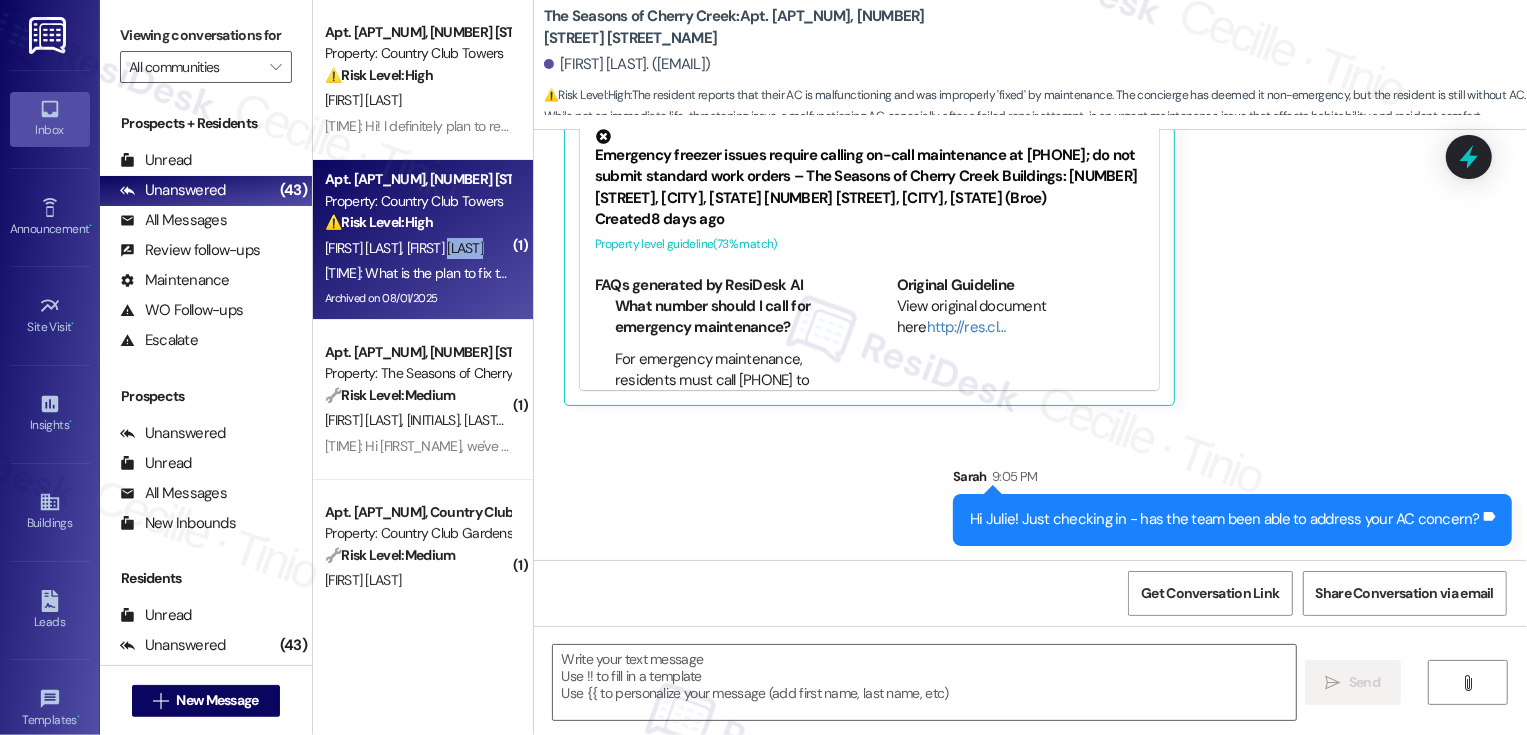 type on "Fetching suggested responses. Please feel free to read through the conversation in the meantime." 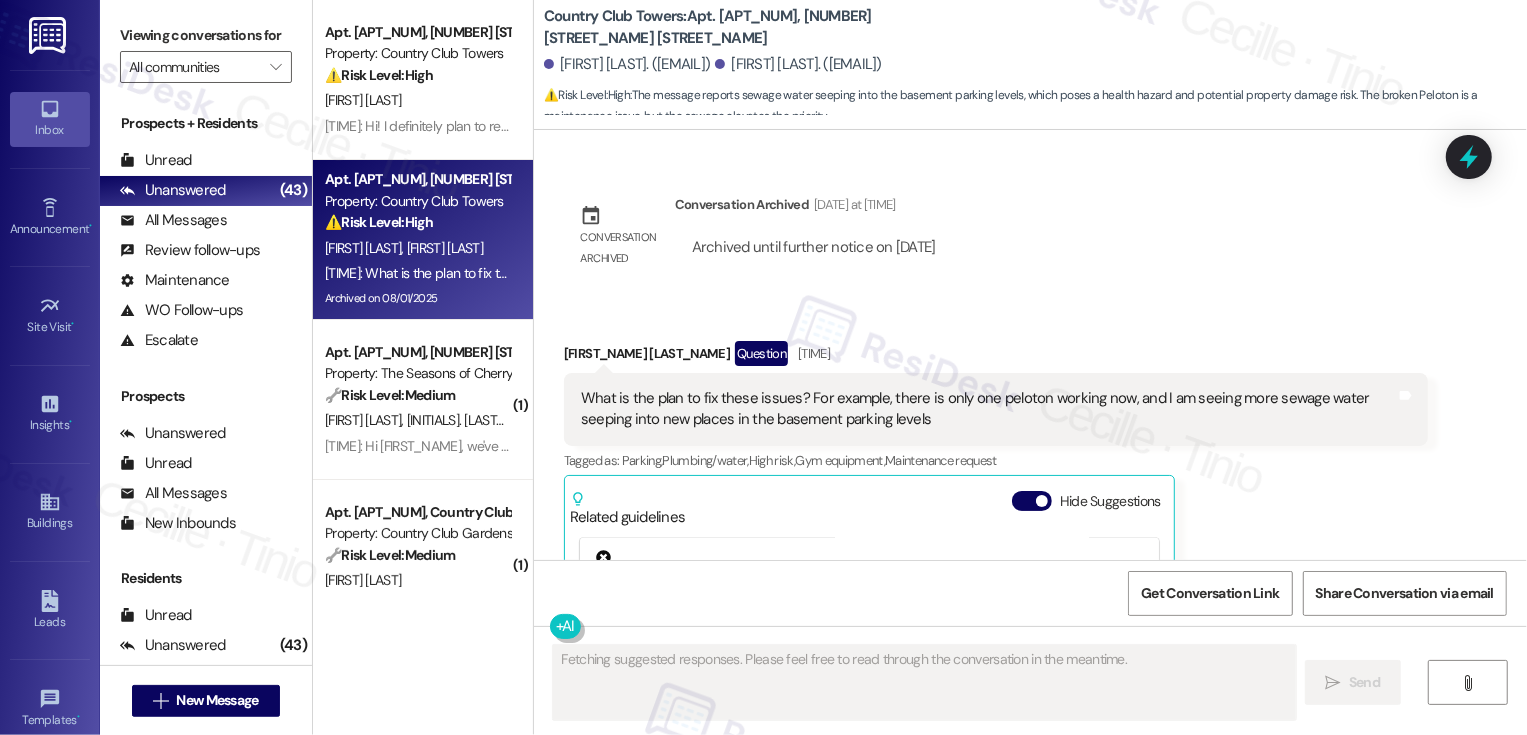 scroll, scrollTop: 8355, scrollLeft: 0, axis: vertical 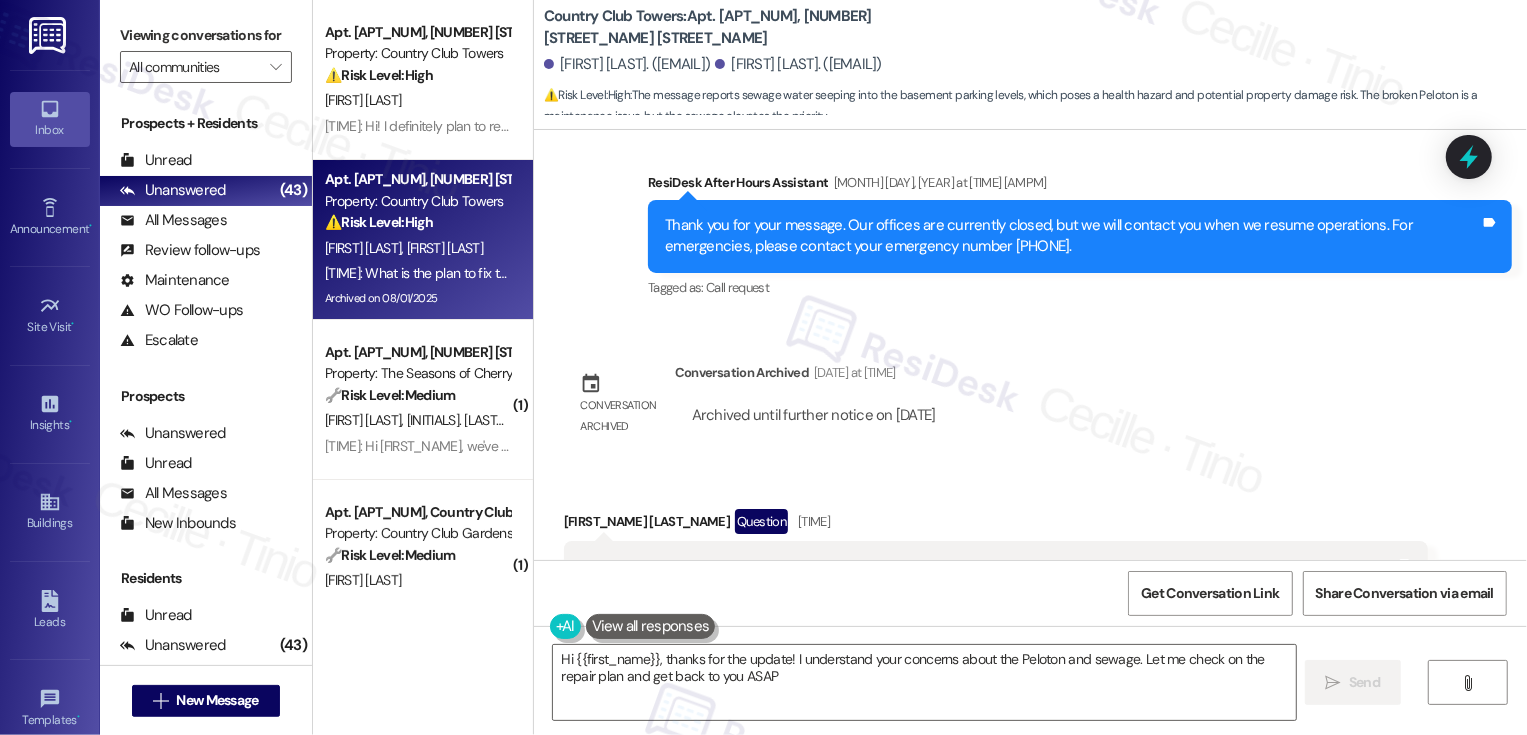 type on "Hi {{first_name}}, thanks for the update! I understand your concerns about the Peloton and sewage. Let me check on the repair plan and get back to you ASAP." 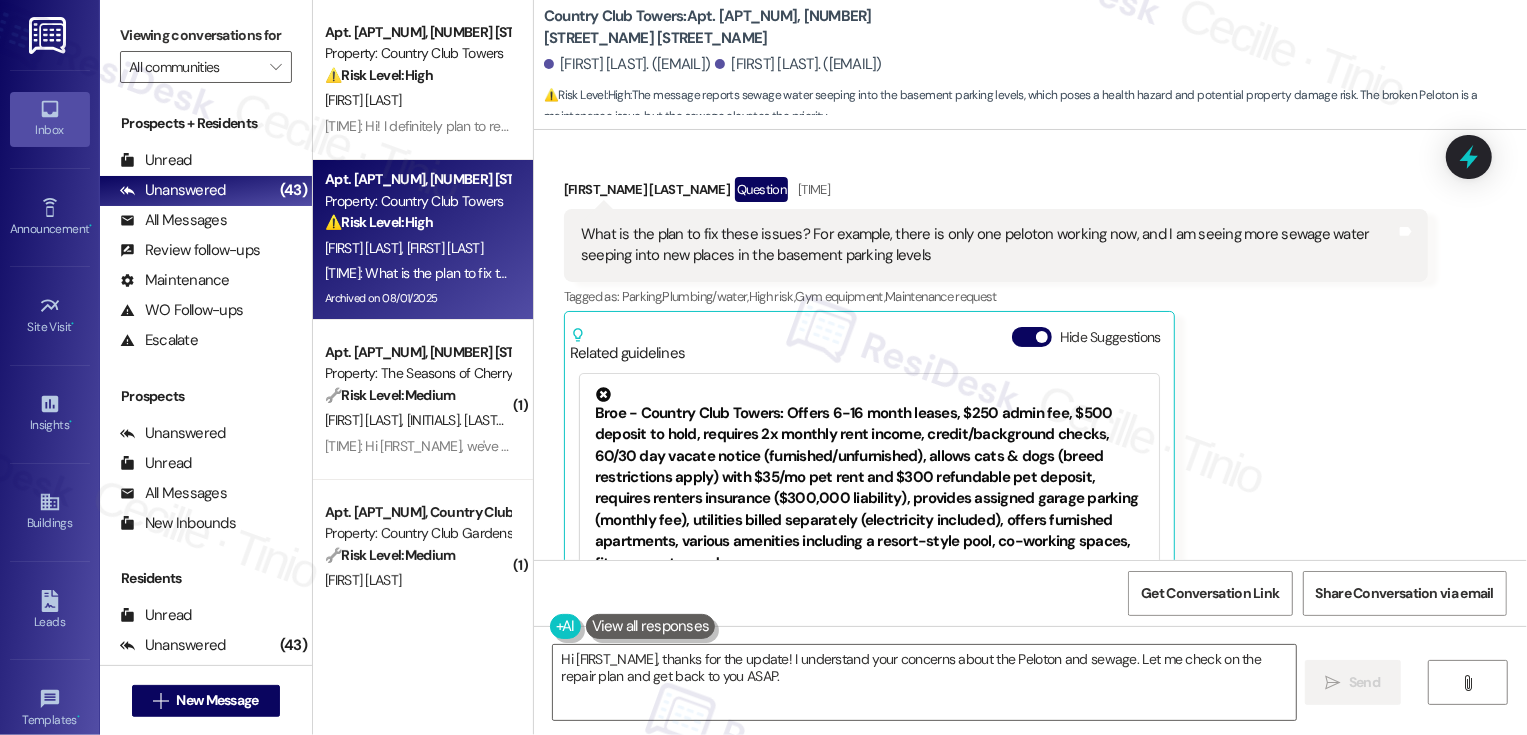 scroll, scrollTop: 8917, scrollLeft: 0, axis: vertical 